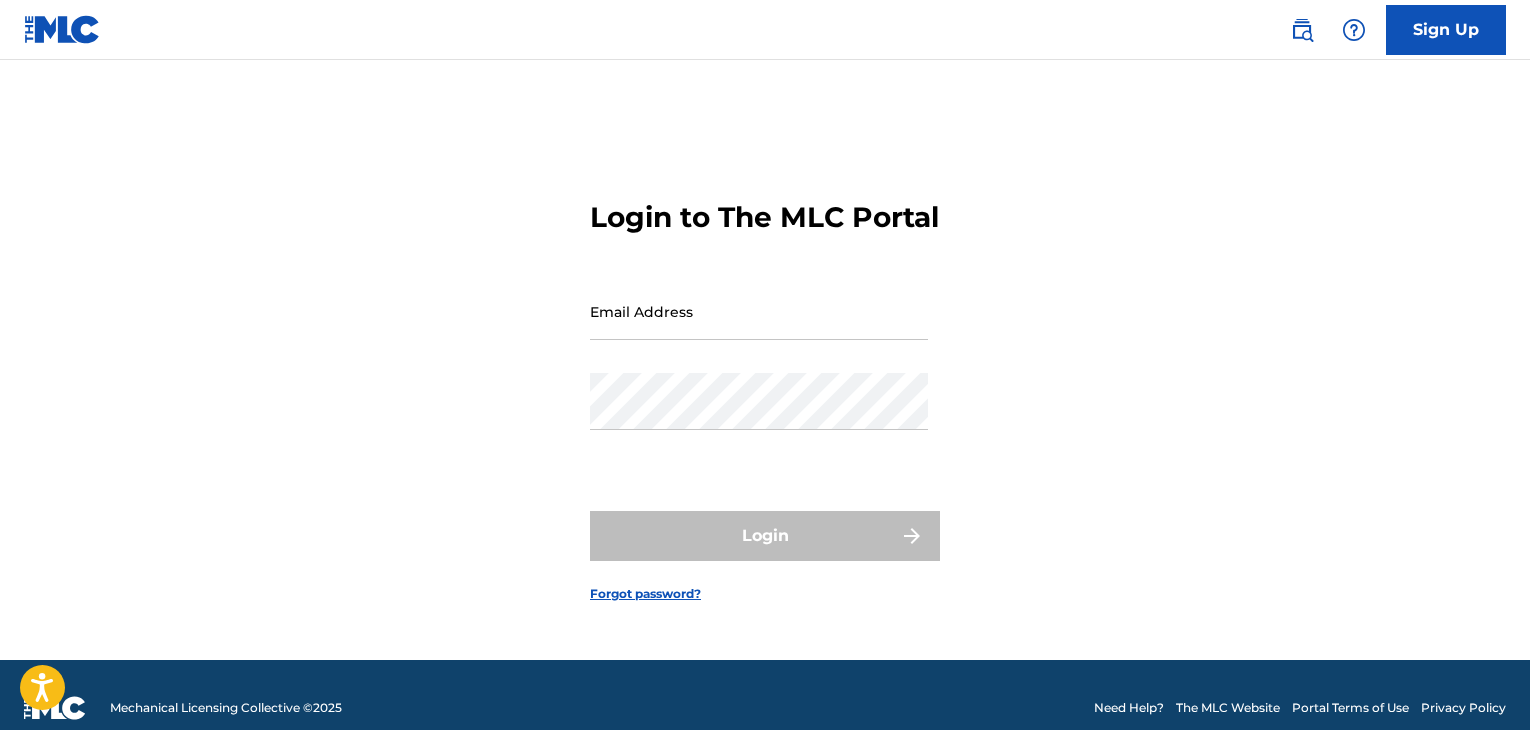 scroll, scrollTop: 0, scrollLeft: 0, axis: both 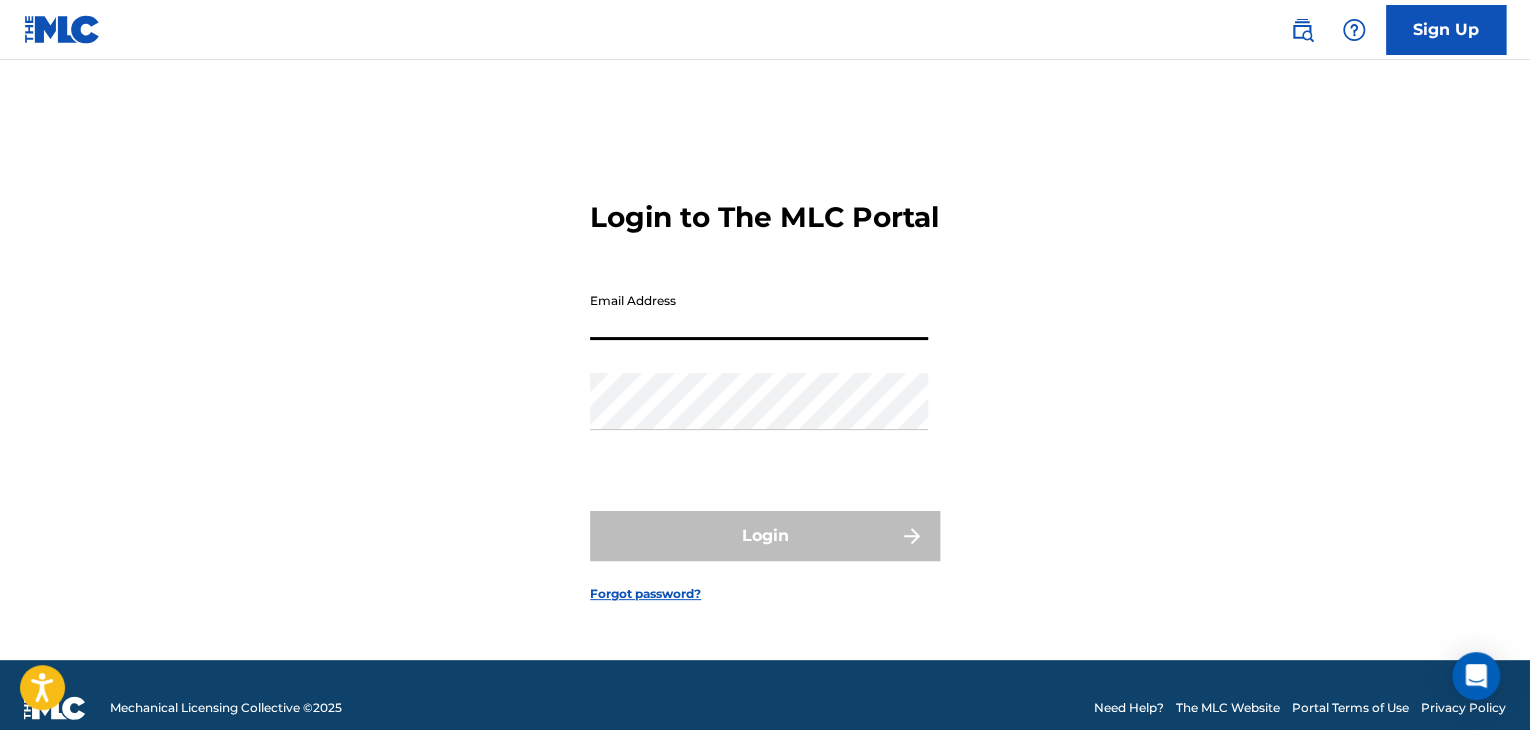 click on "Email Address" at bounding box center (759, 311) 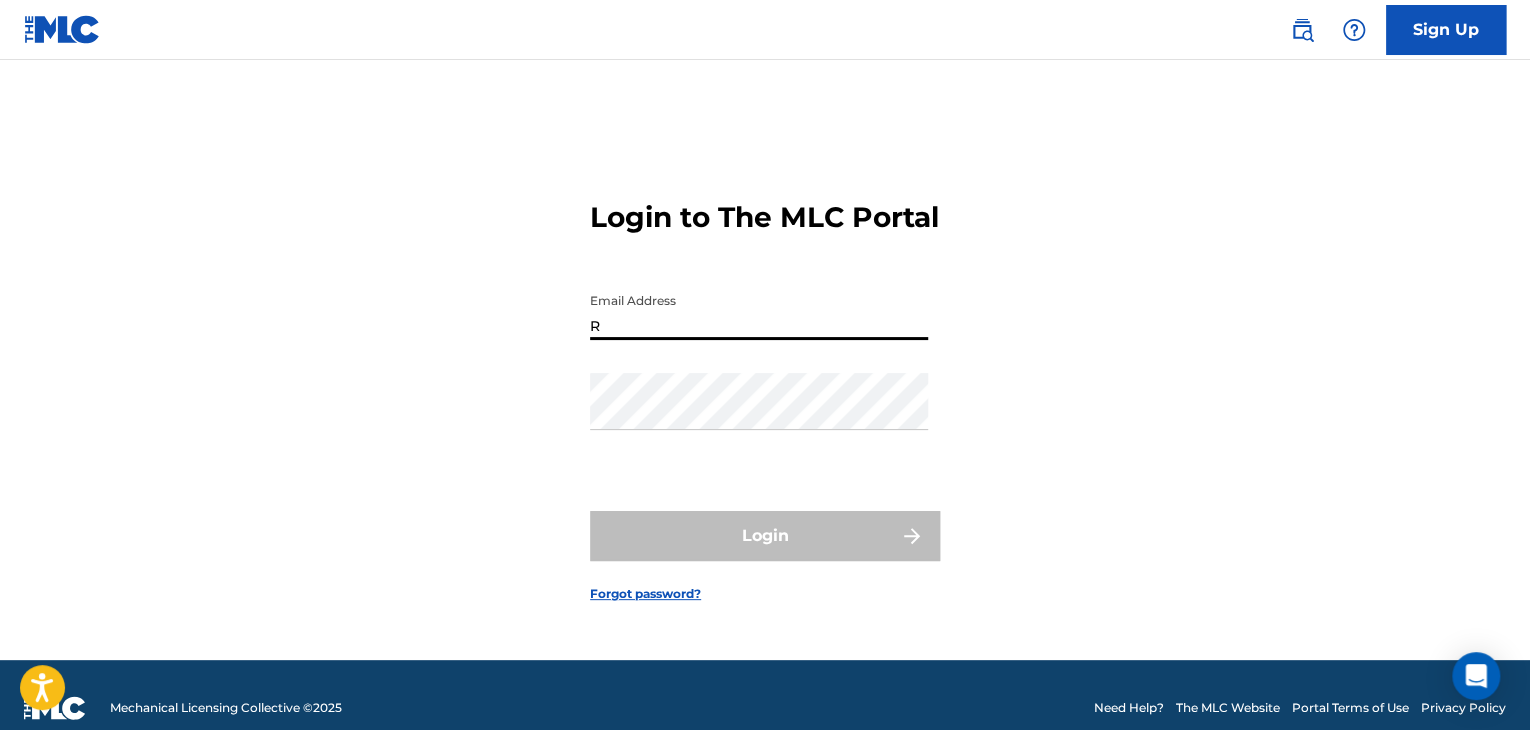 type on "[EMAIL_ADDRESS][DOMAIN_NAME]" 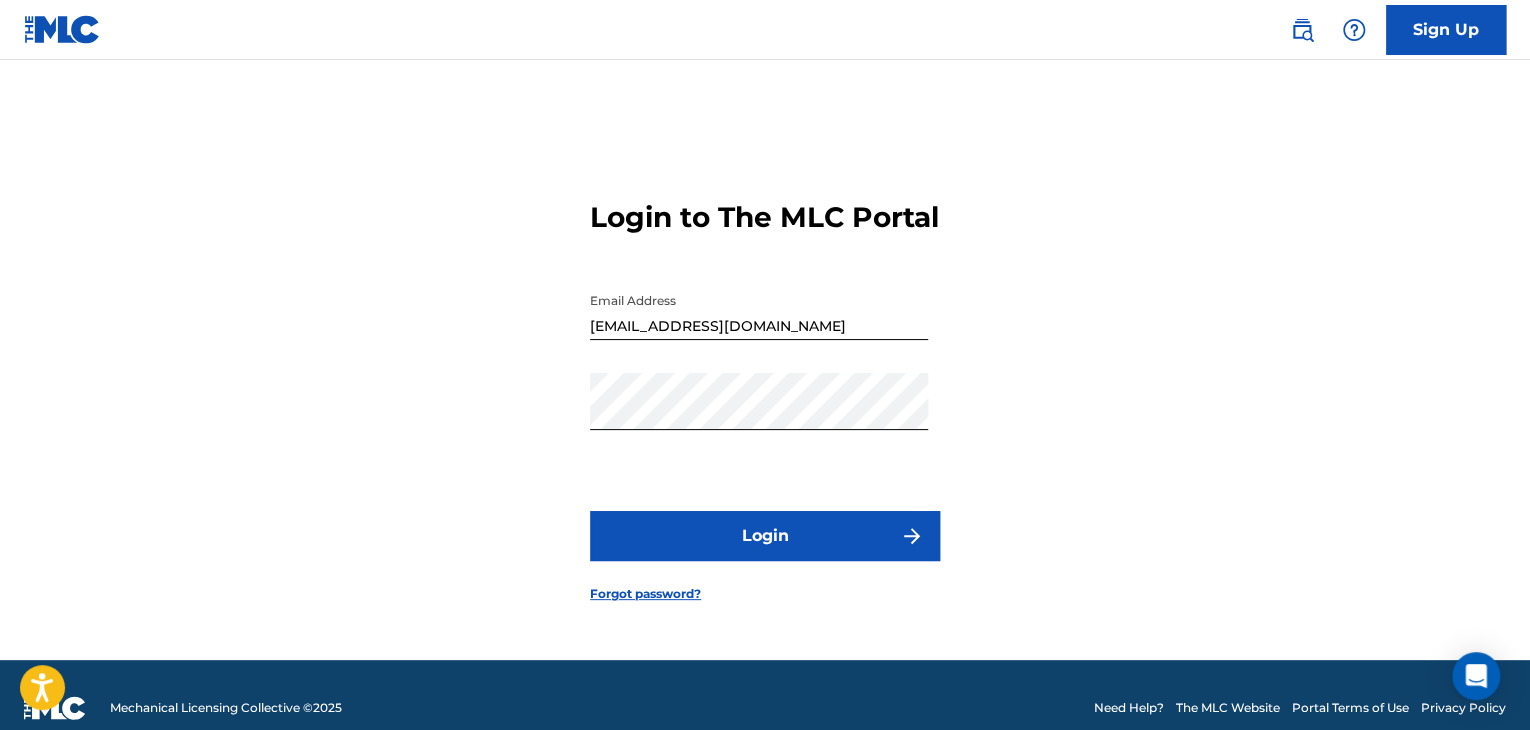 click on "Login" at bounding box center [765, 536] 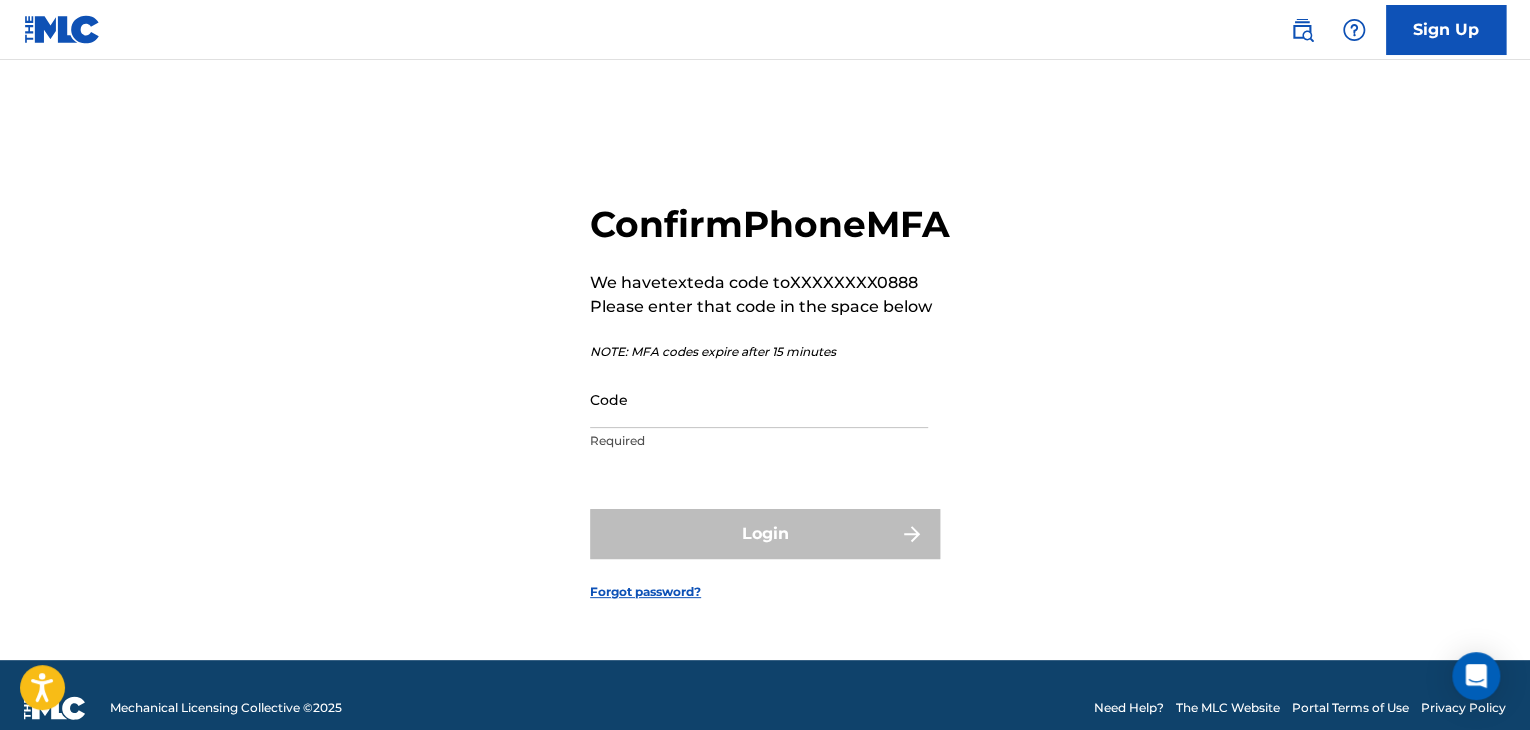 click on "Required" at bounding box center (759, 441) 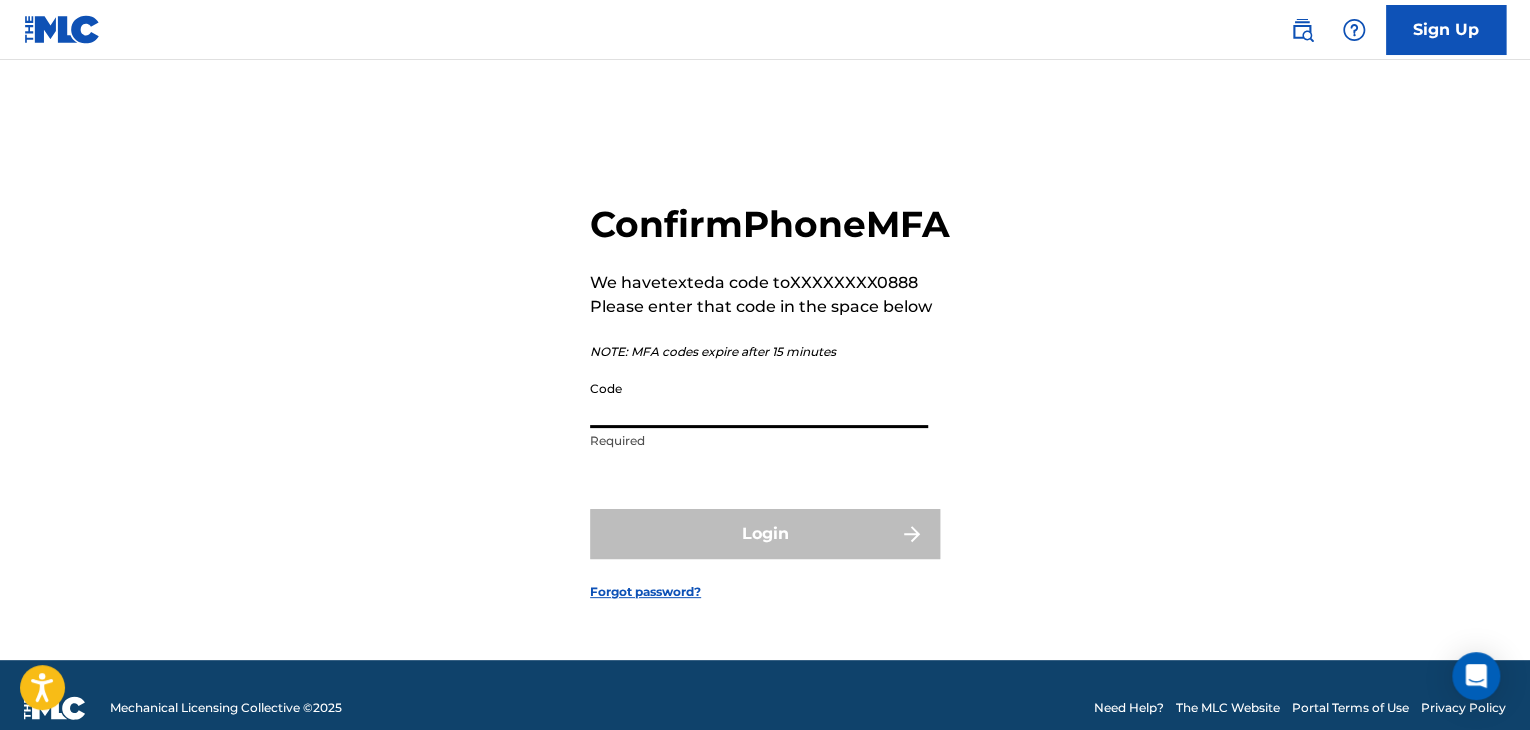click on "Confirm  Phone   MFA We have  texted   a code to  XXXXXXXX0888 Please enter that code in the space below NOTE: MFA codes expire after 15 minutes Code Required Login Forgot password?" at bounding box center [765, 385] 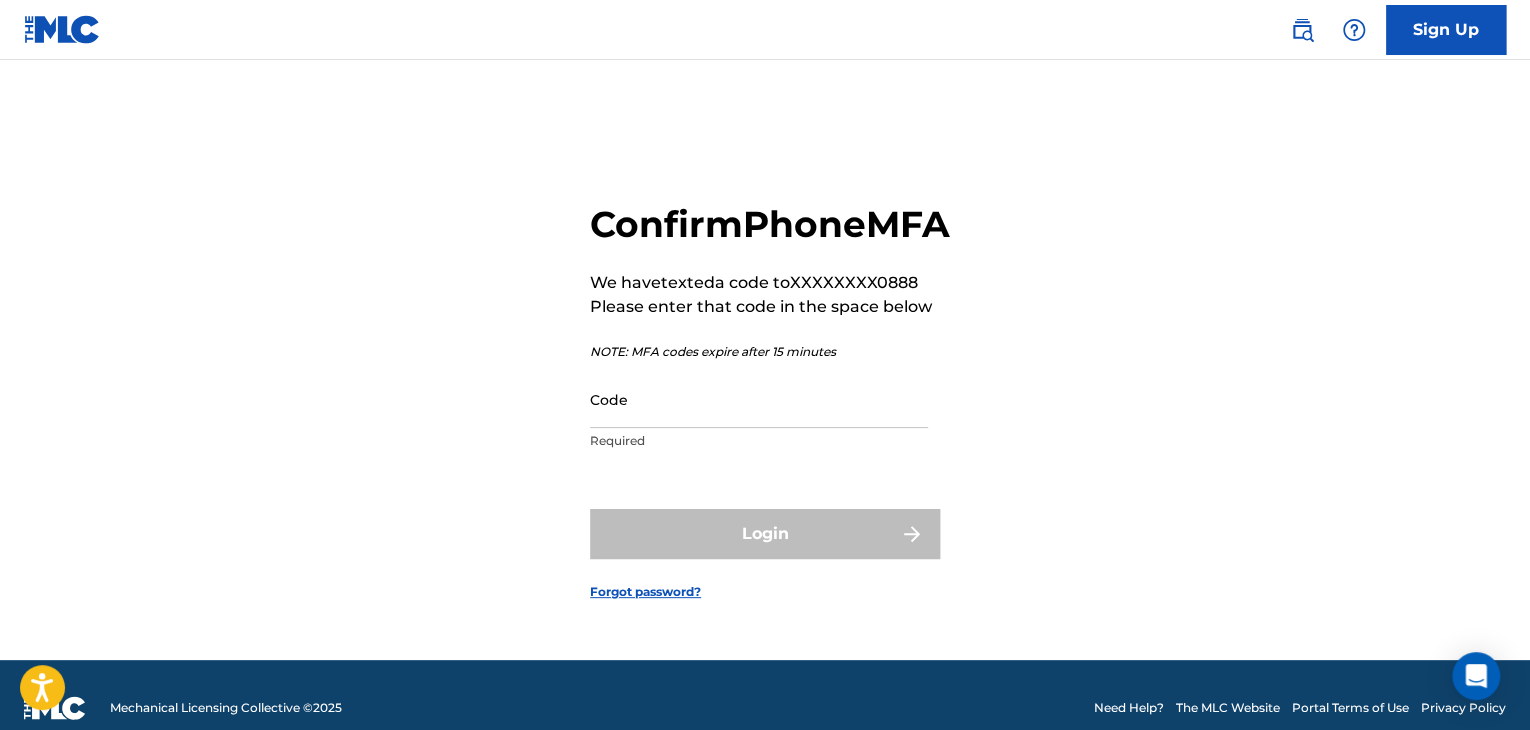 click on "Code" at bounding box center [759, 399] 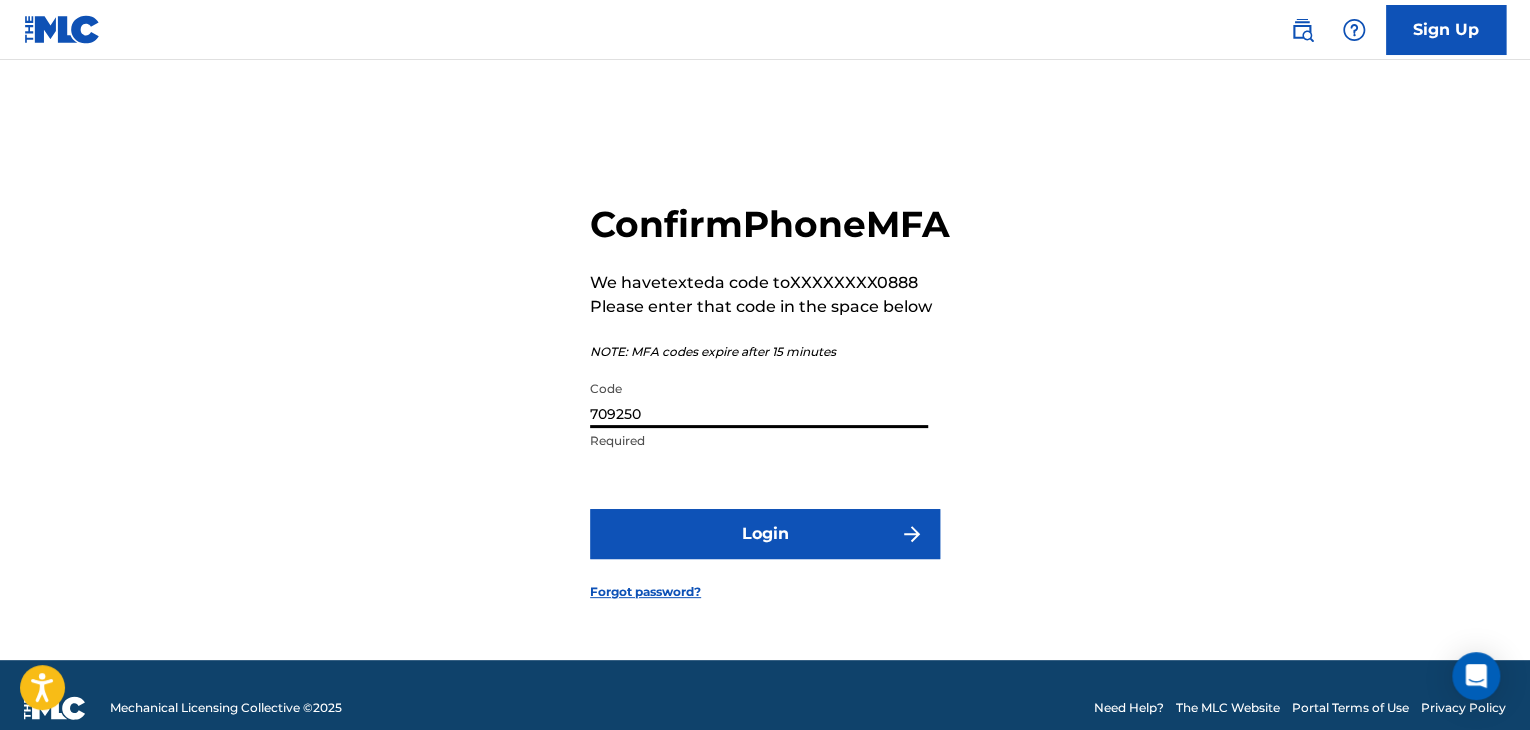 type on "709250" 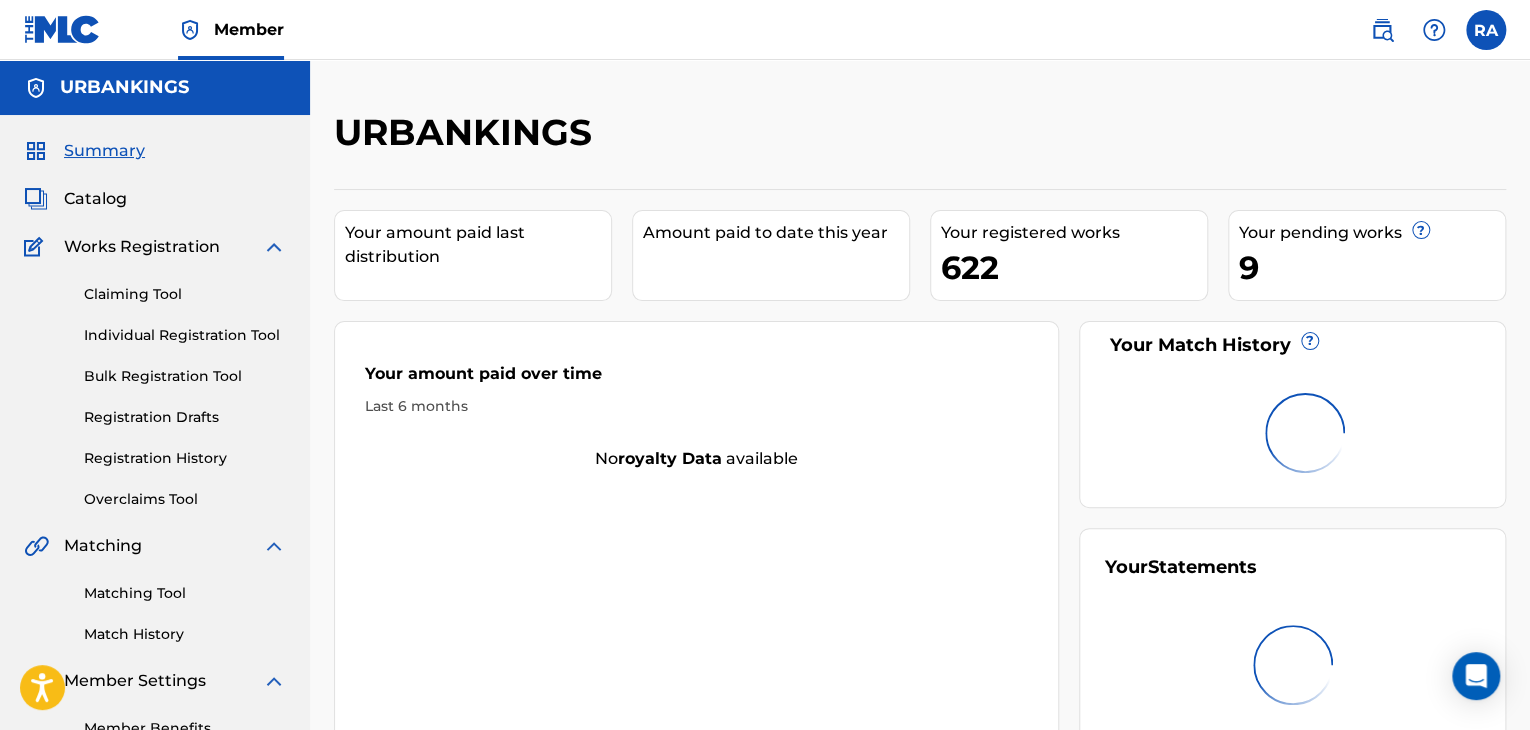 scroll, scrollTop: 0, scrollLeft: 0, axis: both 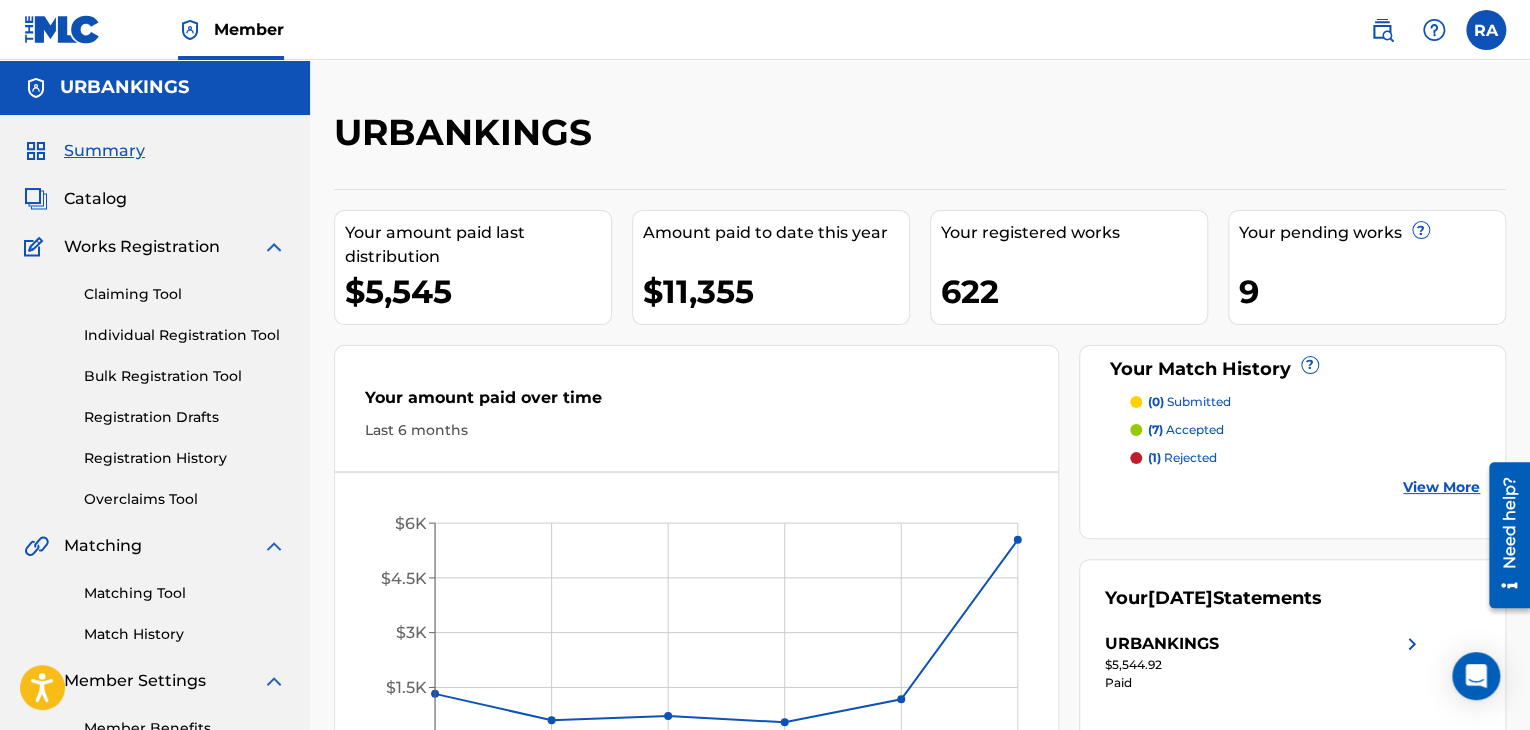 click on "Registration History" at bounding box center [185, 458] 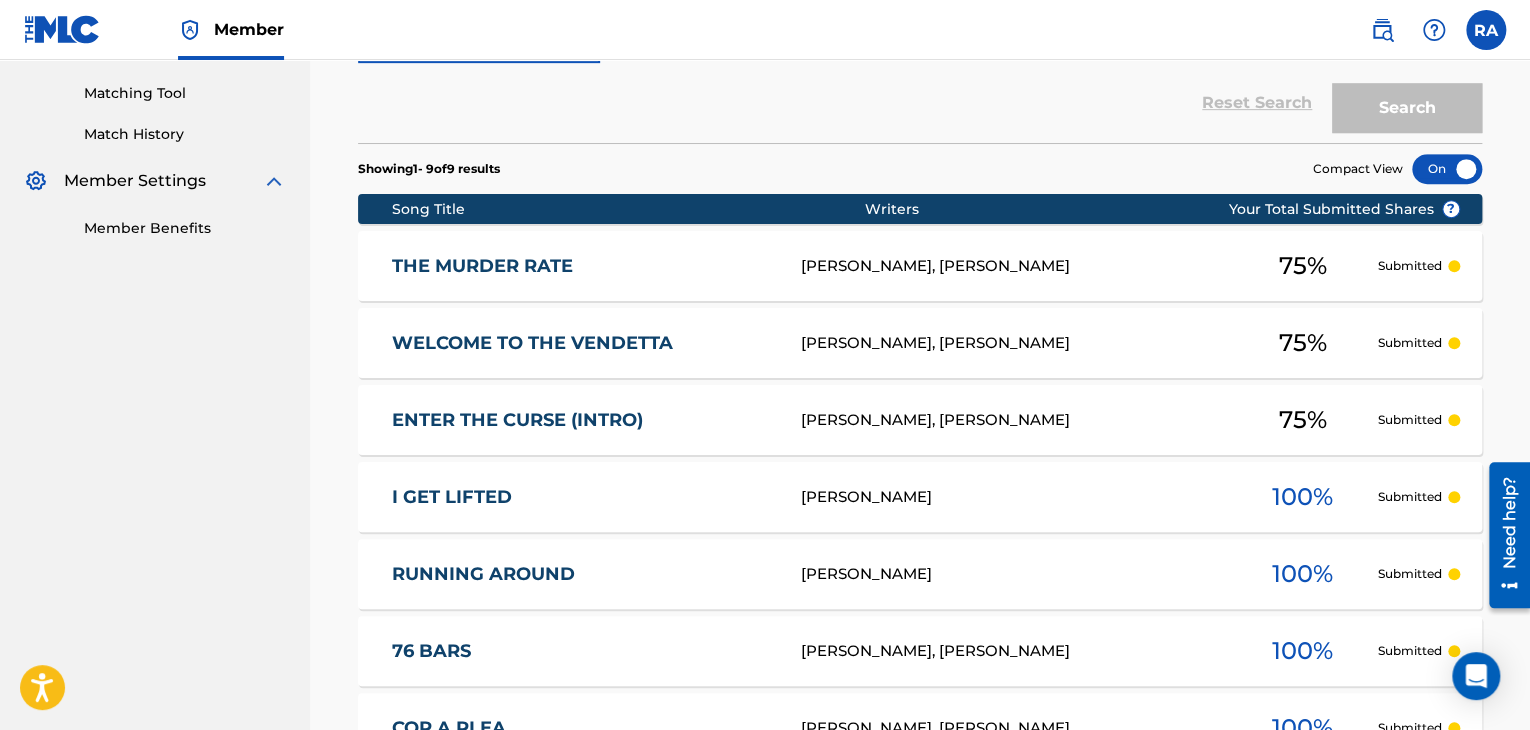 scroll, scrollTop: 600, scrollLeft: 0, axis: vertical 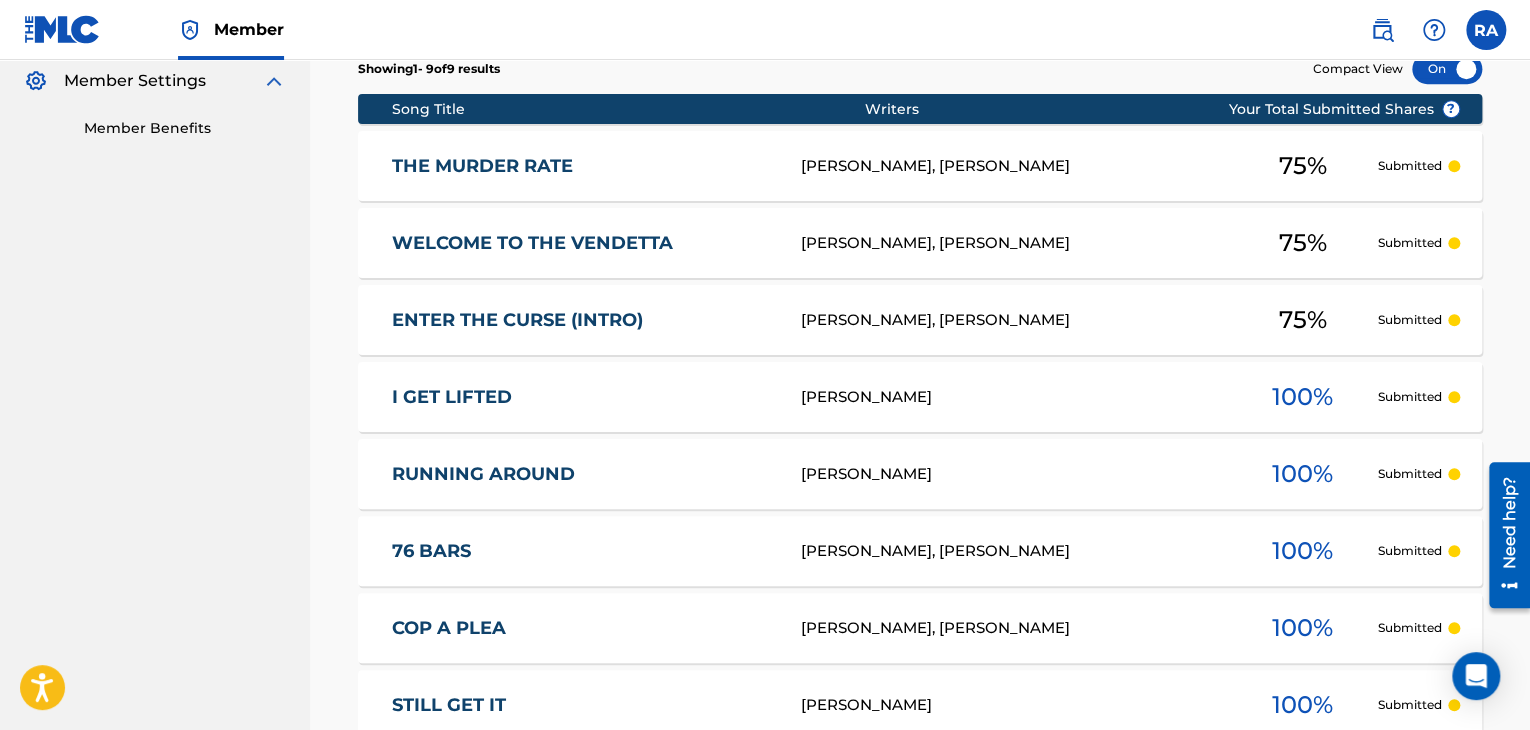 click on "75 %" at bounding box center (1303, 243) 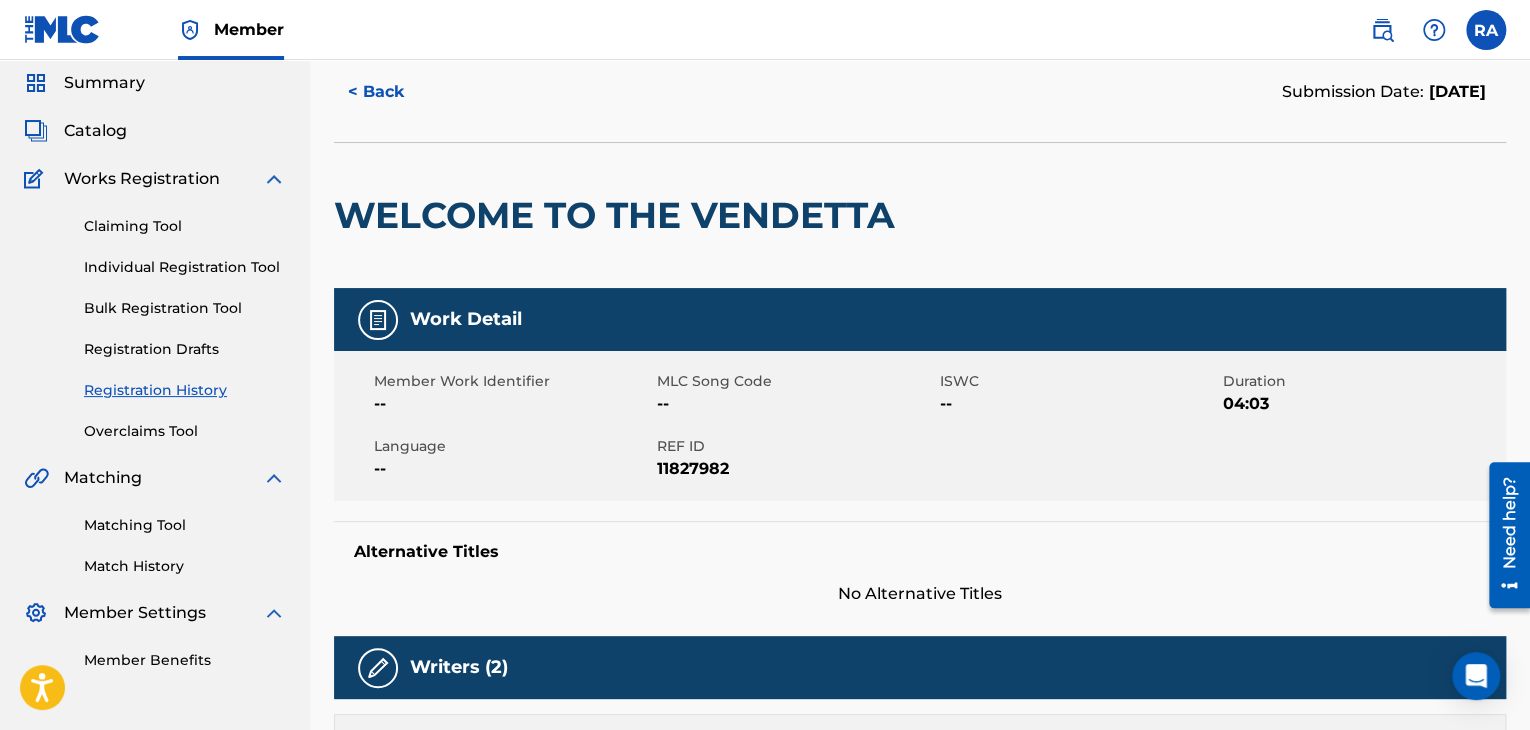 scroll, scrollTop: 0, scrollLeft: 0, axis: both 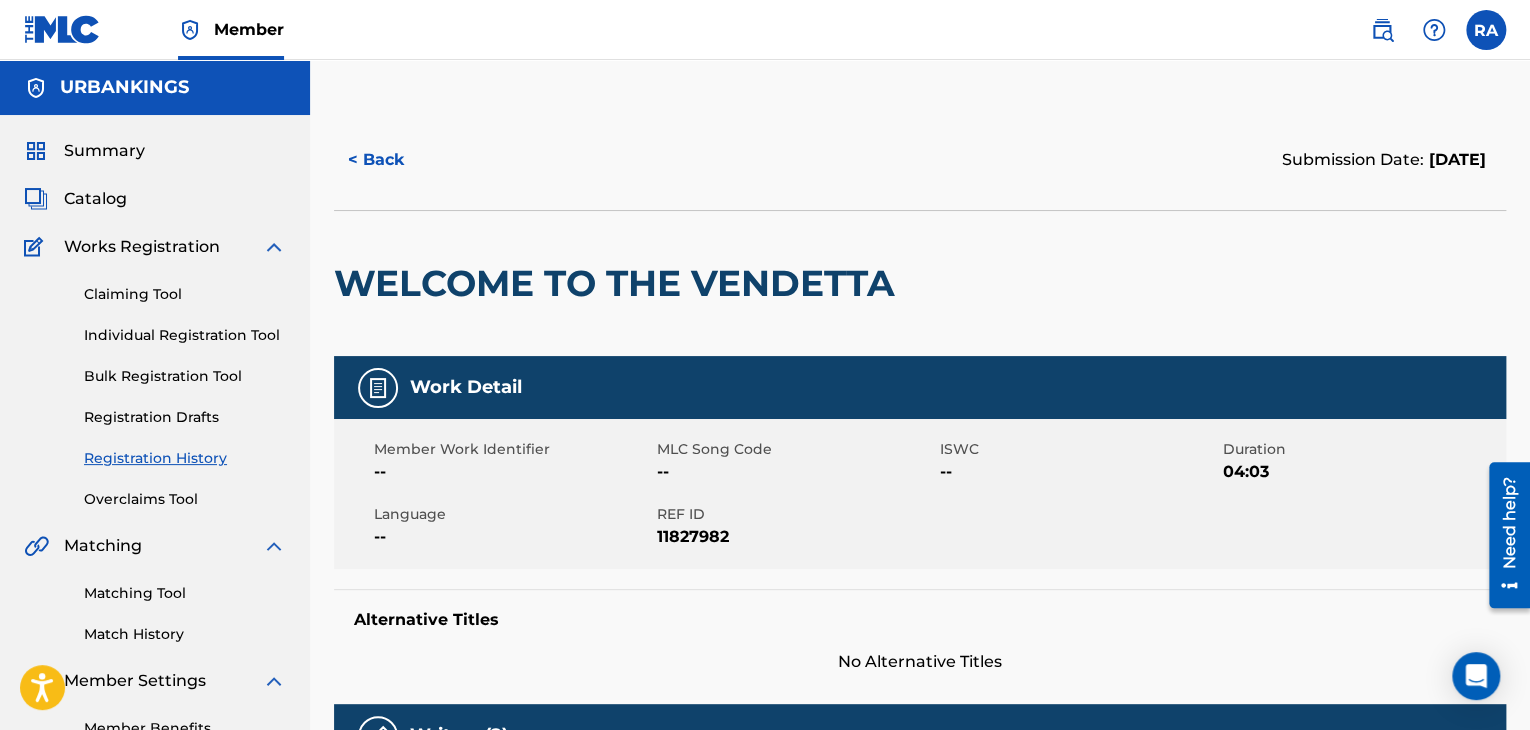 click on "Individual Registration Tool" at bounding box center [185, 335] 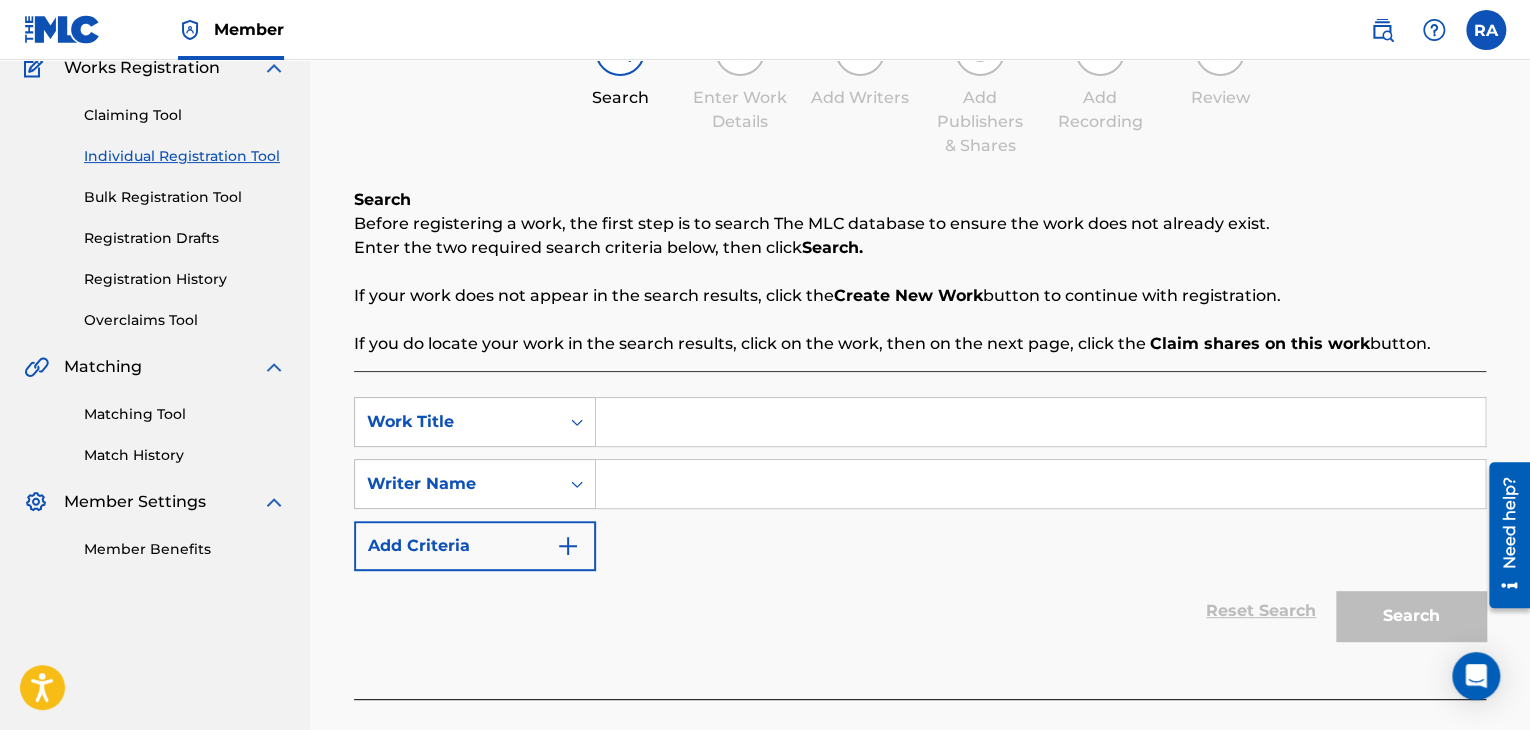 scroll, scrollTop: 200, scrollLeft: 0, axis: vertical 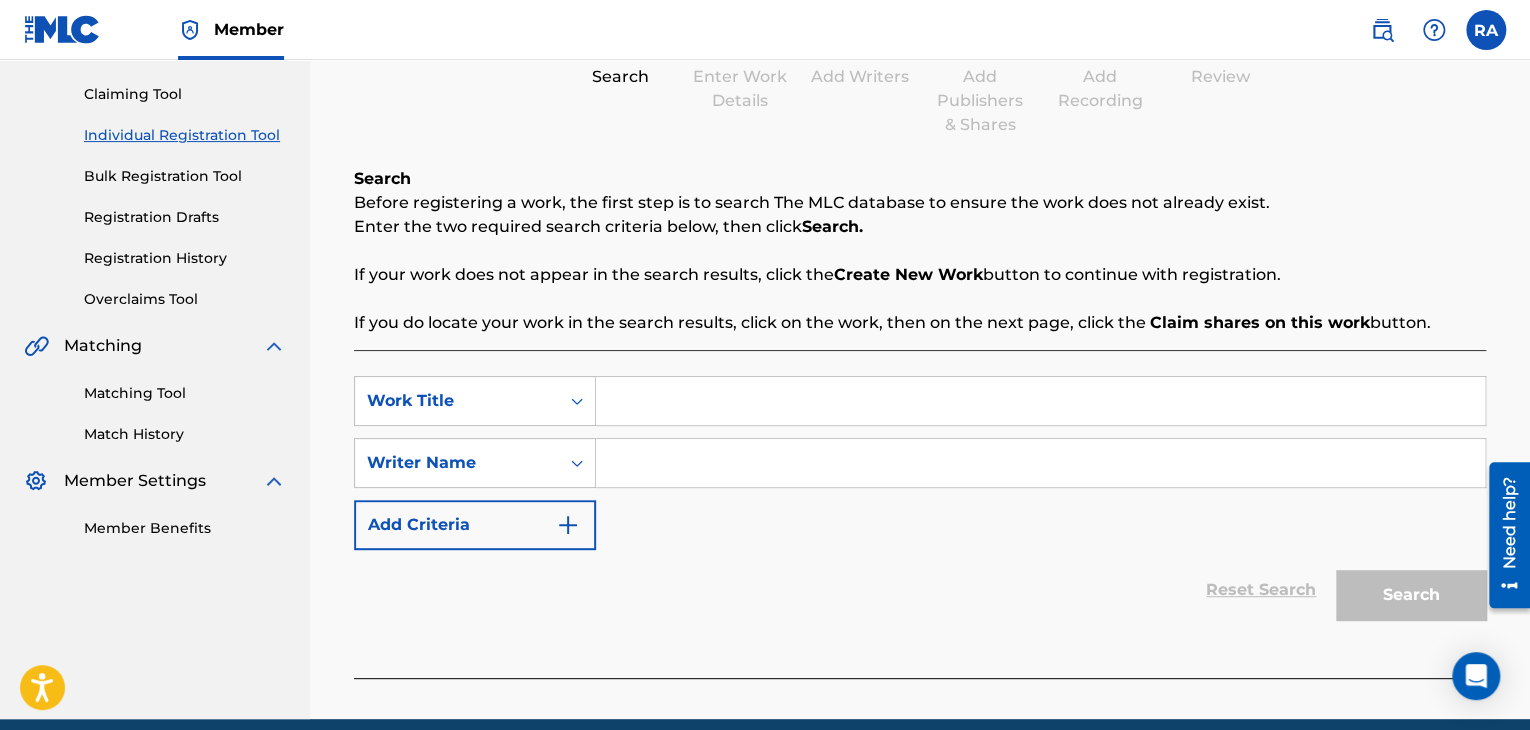click at bounding box center (1040, 401) 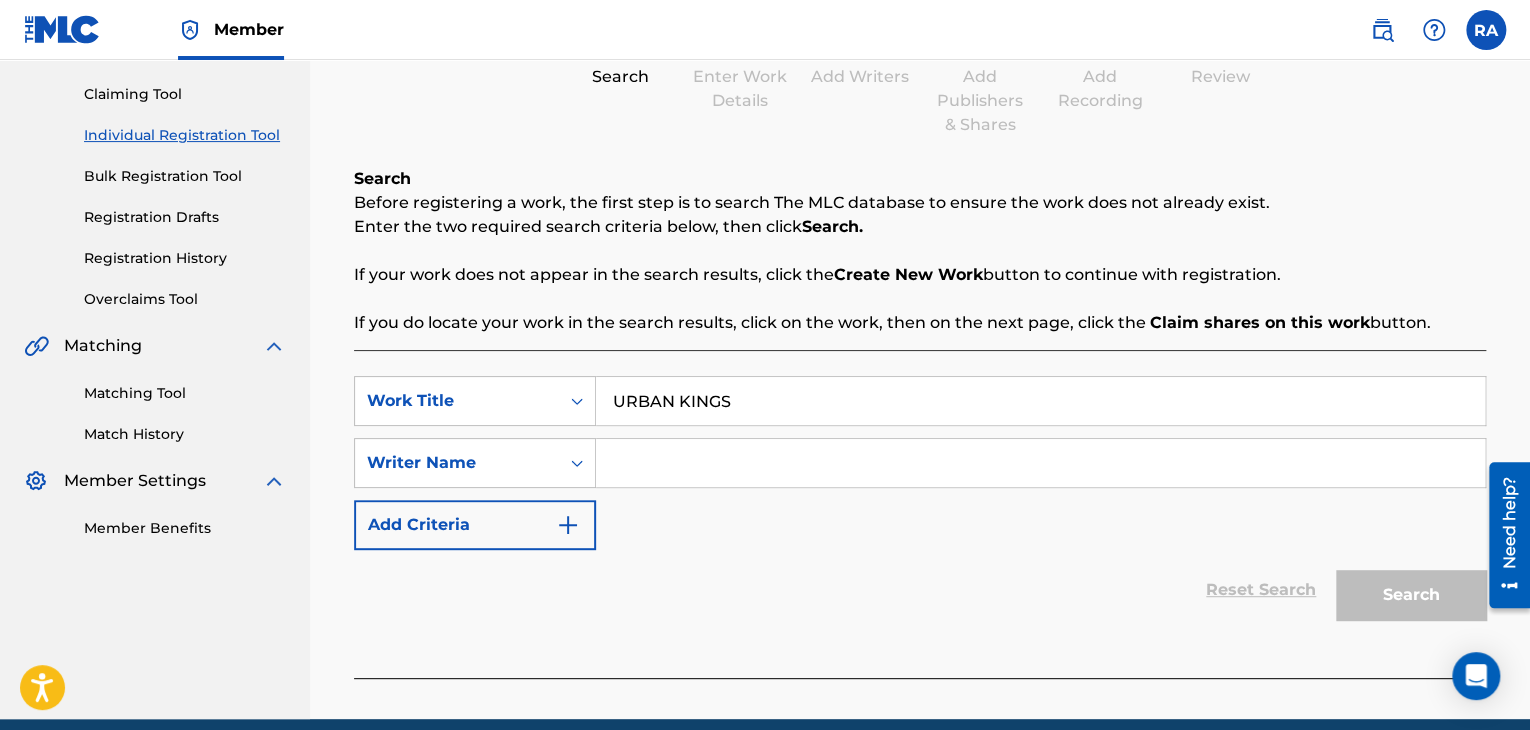 type on "URBAN KINGS" 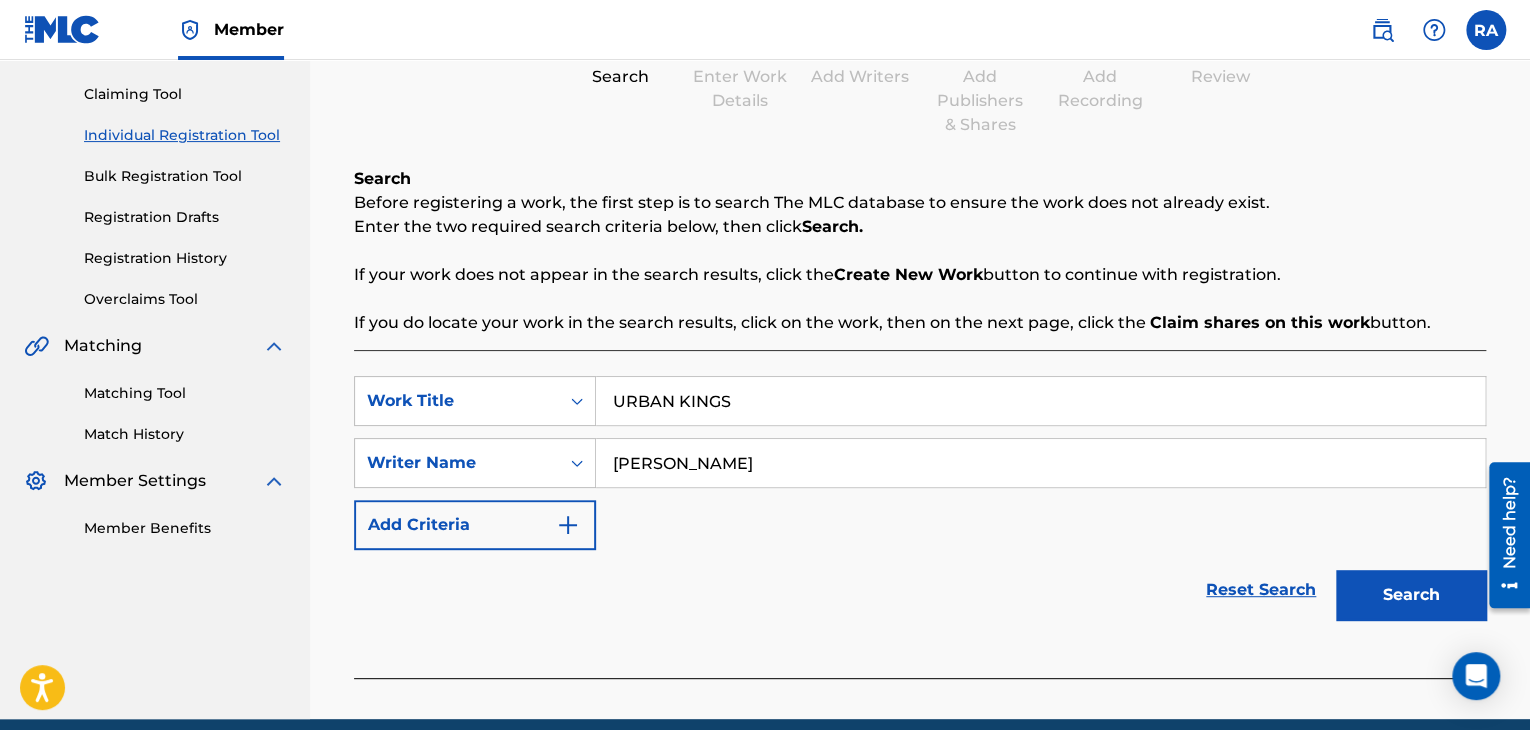 click on "Search" at bounding box center (1411, 595) 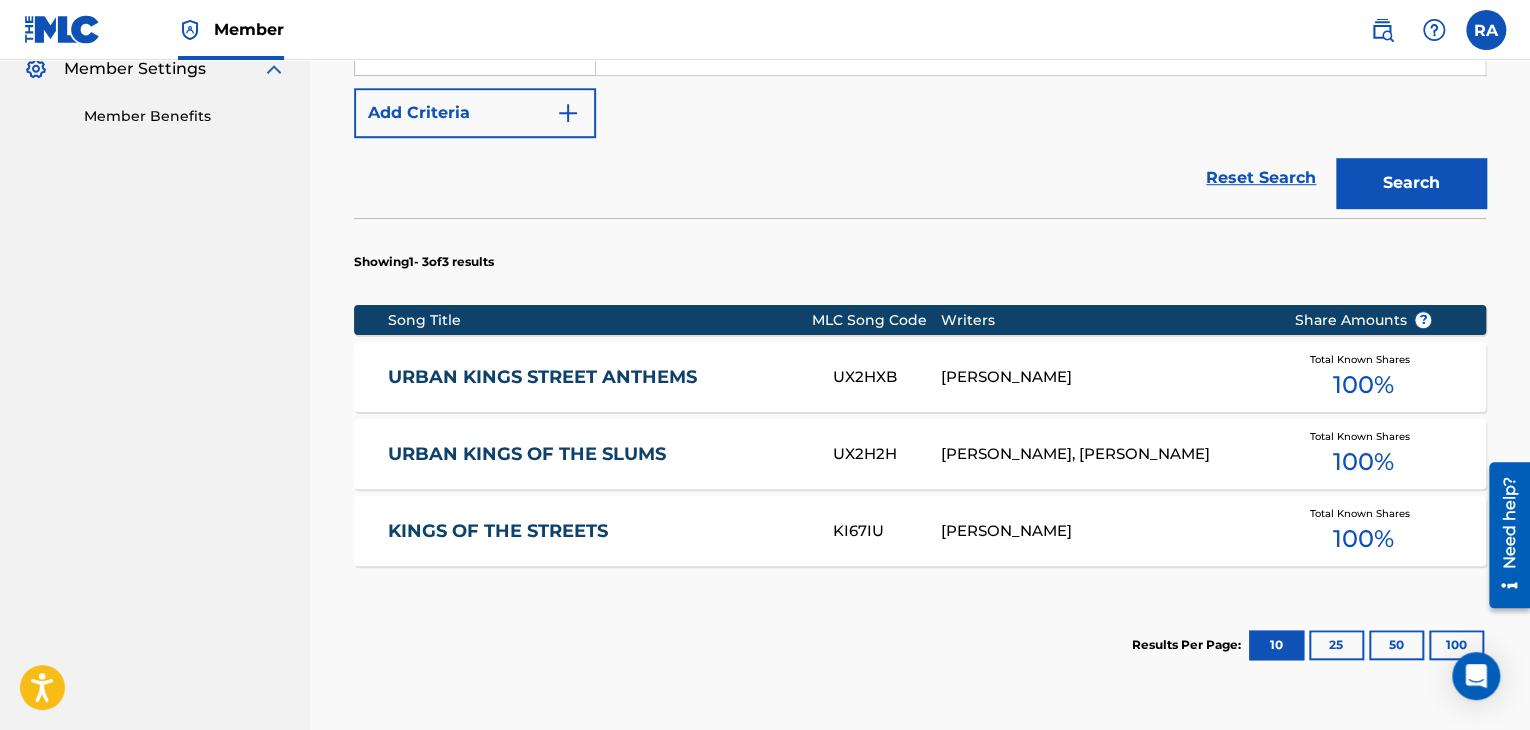scroll, scrollTop: 800, scrollLeft: 0, axis: vertical 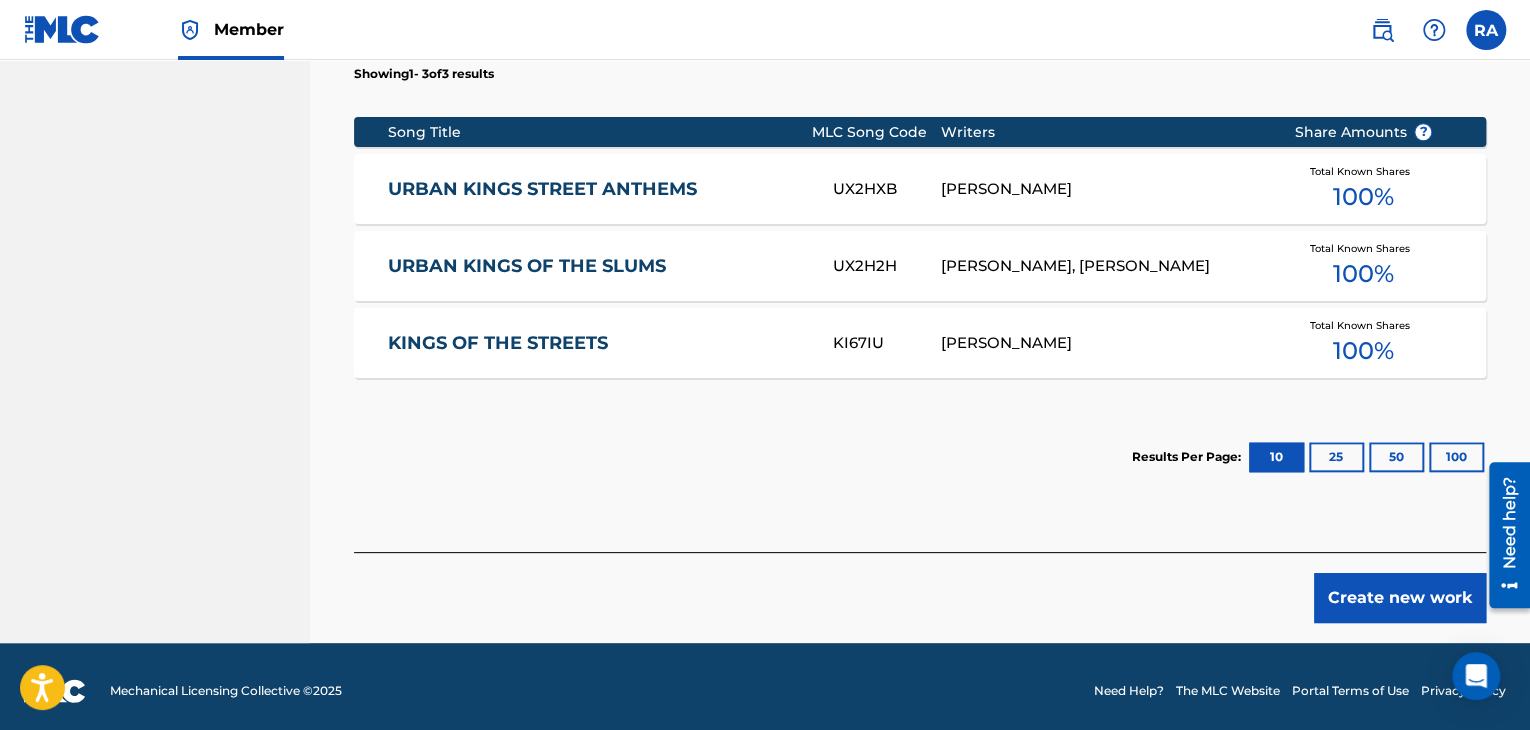 click on "Need help?" at bounding box center [1509, 534] 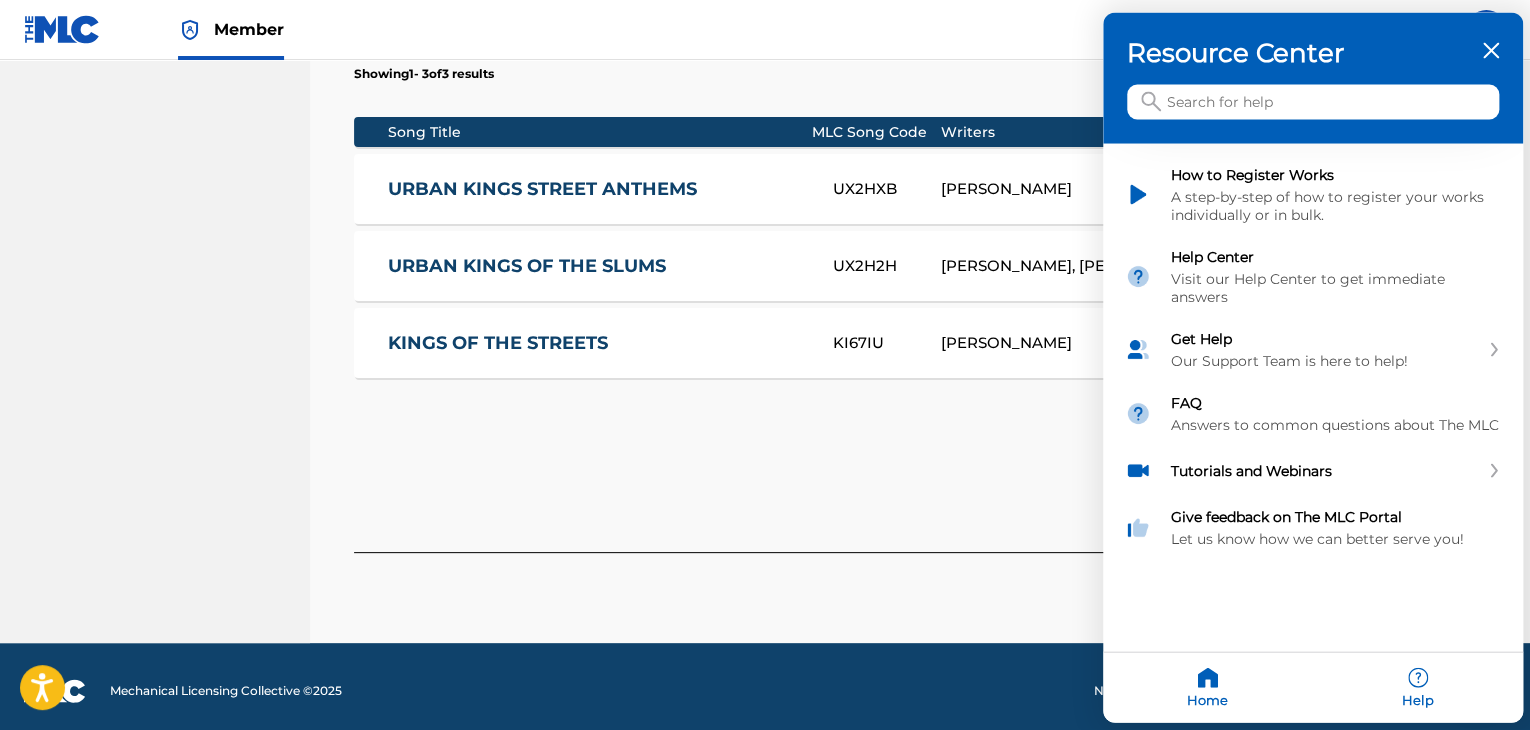 click 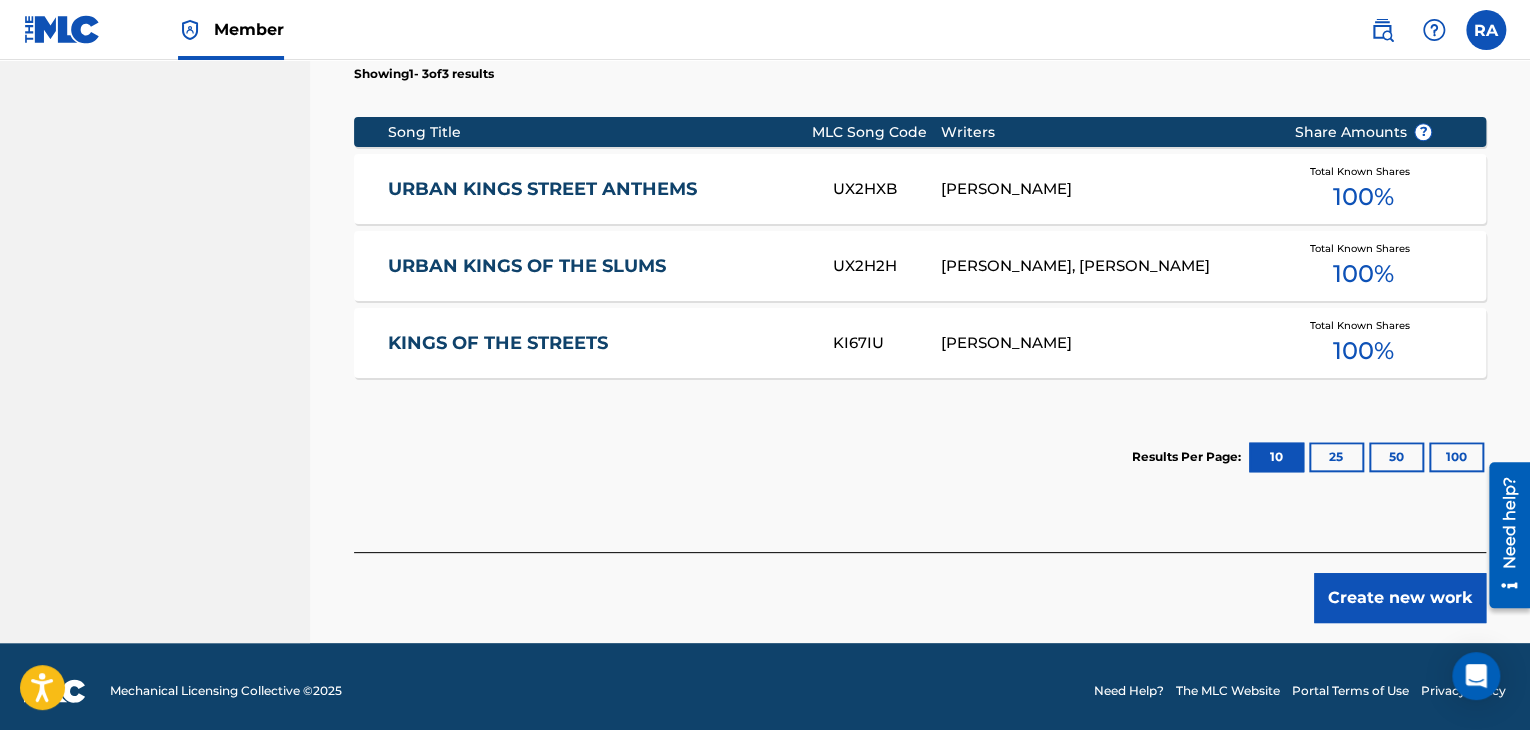 click on "Create new work" at bounding box center (1400, 598) 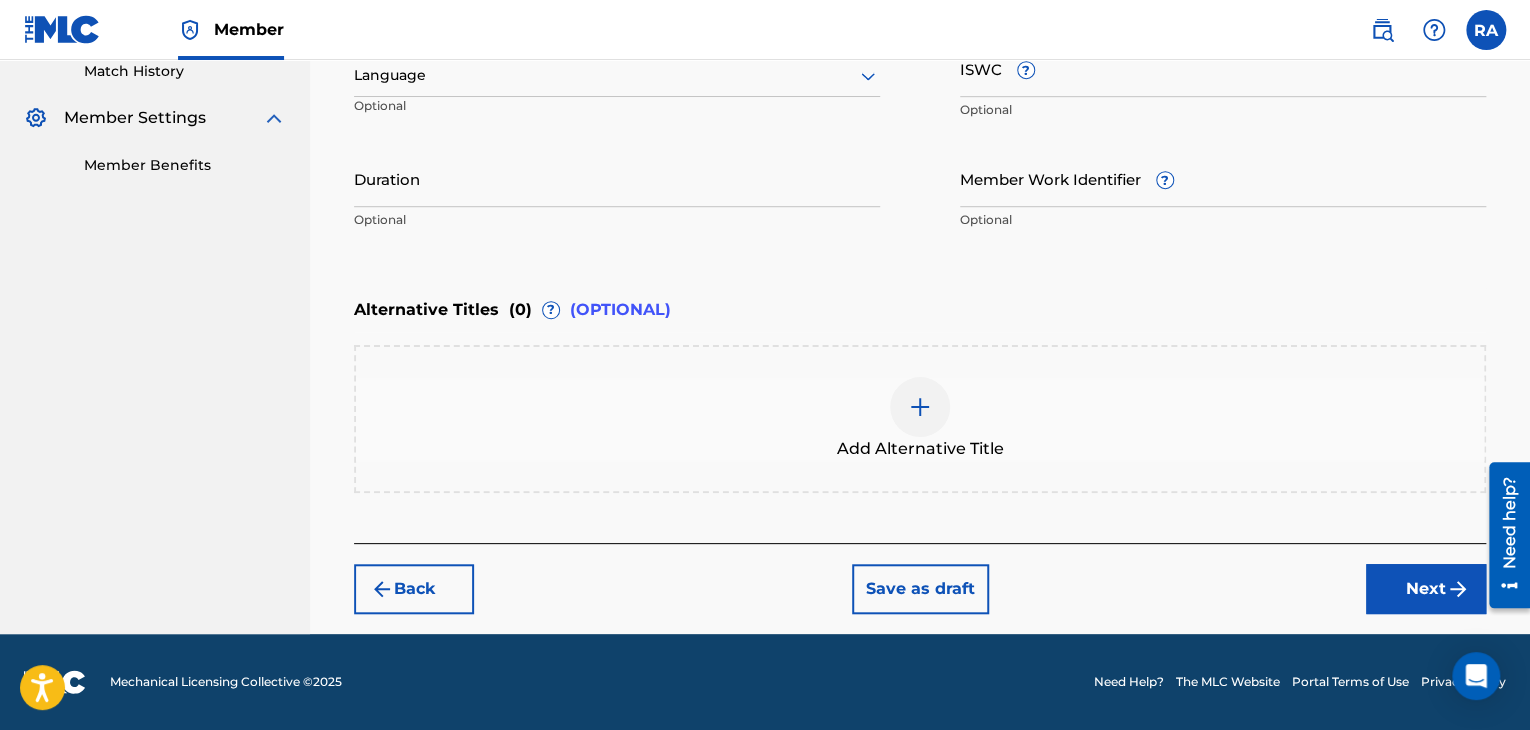 scroll, scrollTop: 561, scrollLeft: 0, axis: vertical 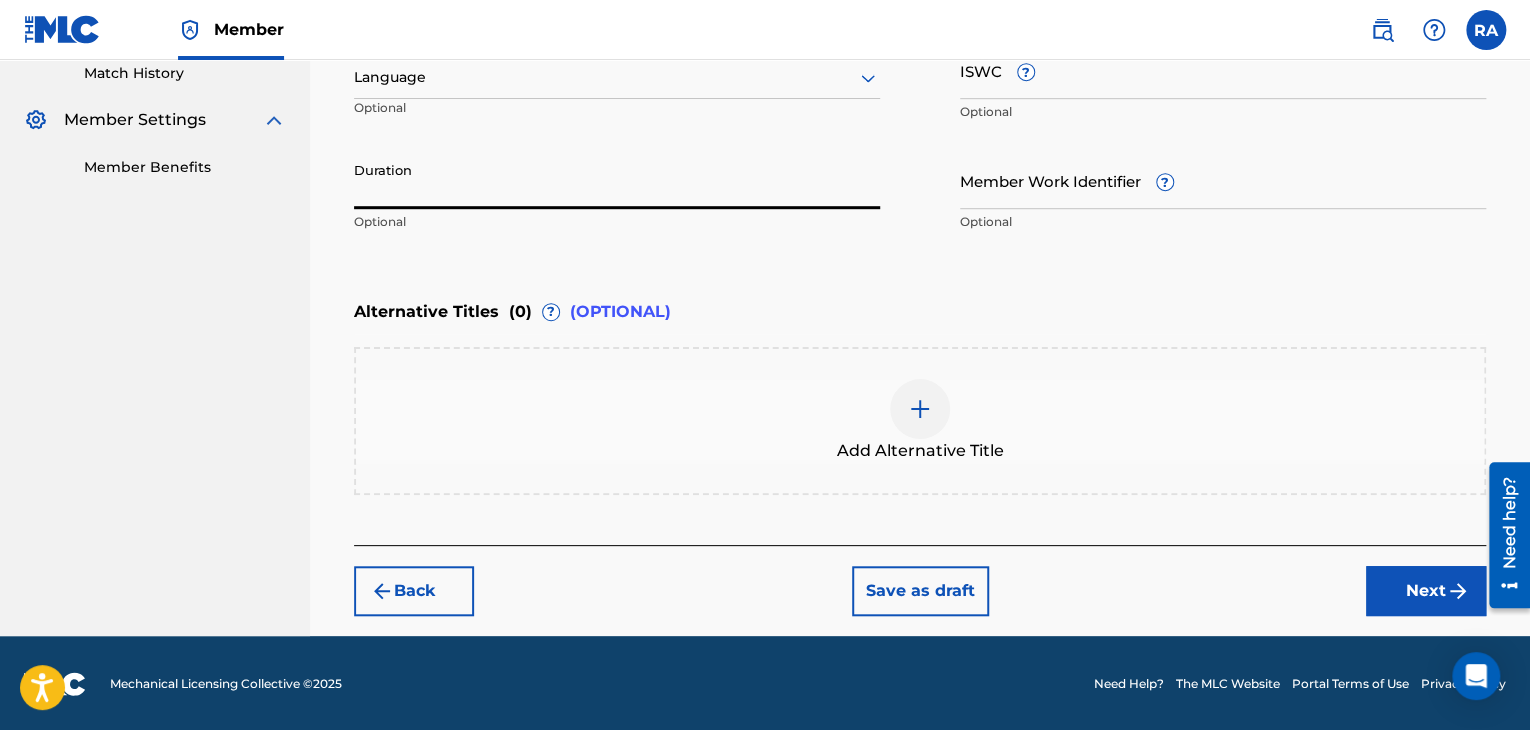 click on "Duration" at bounding box center [617, 180] 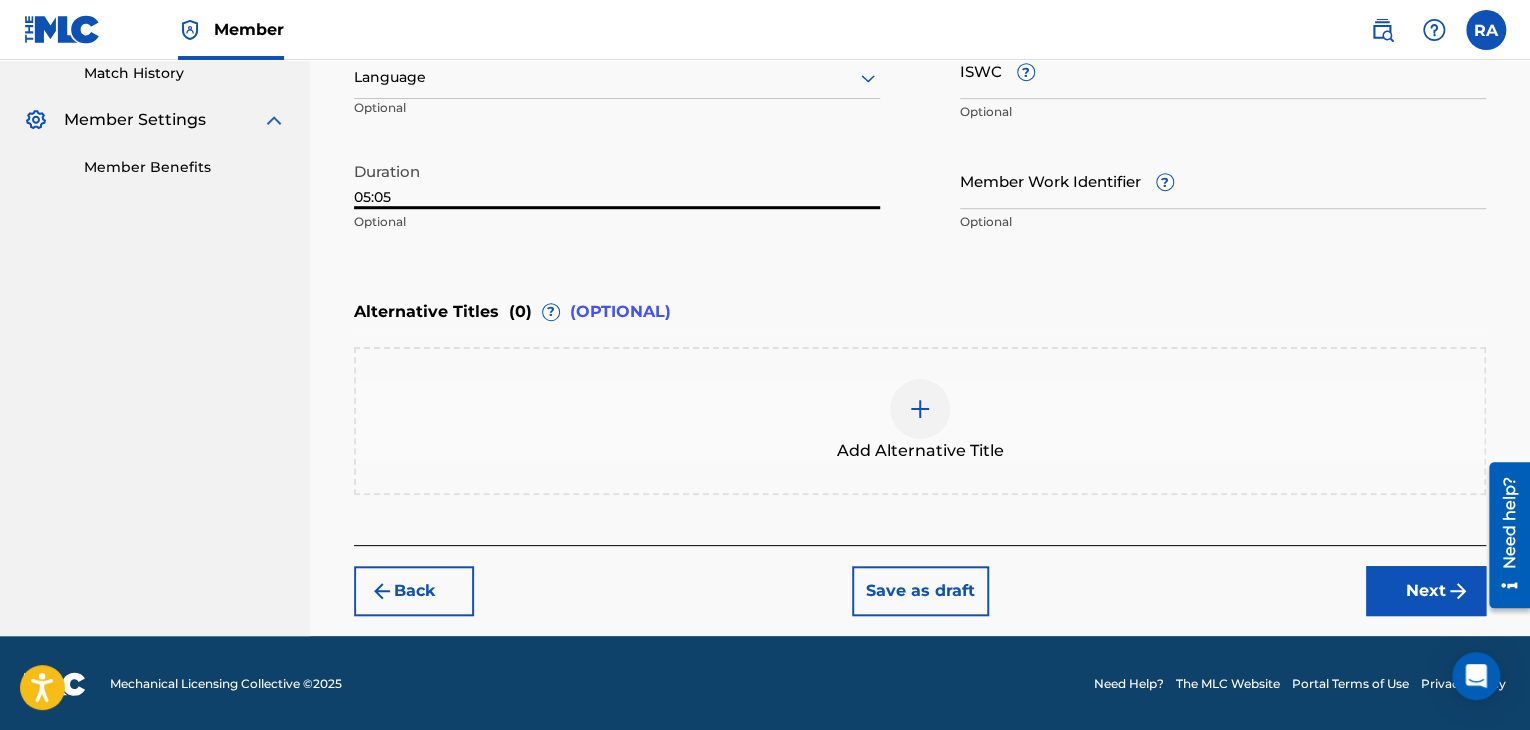 type on "05:05" 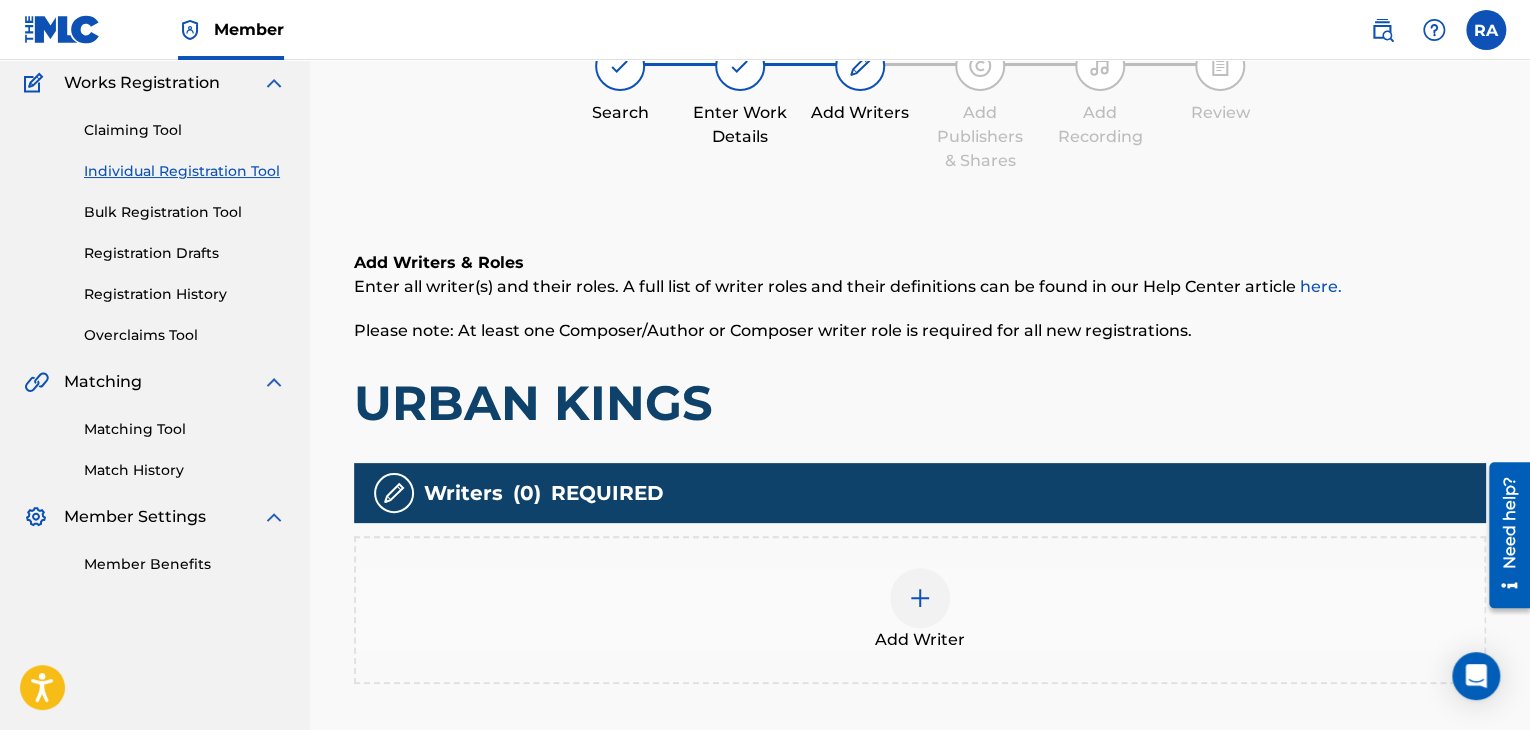 scroll, scrollTop: 90, scrollLeft: 0, axis: vertical 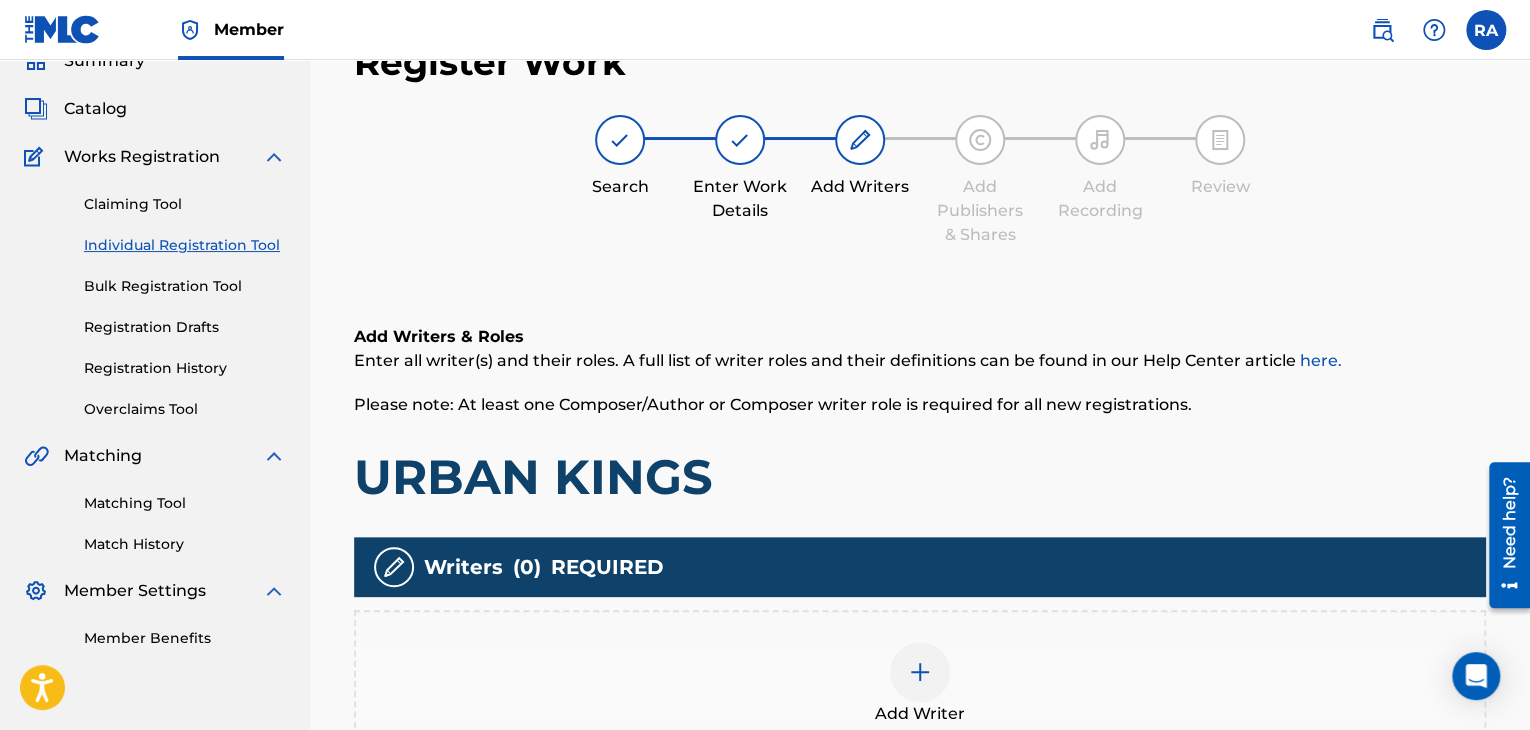 click at bounding box center [920, 672] 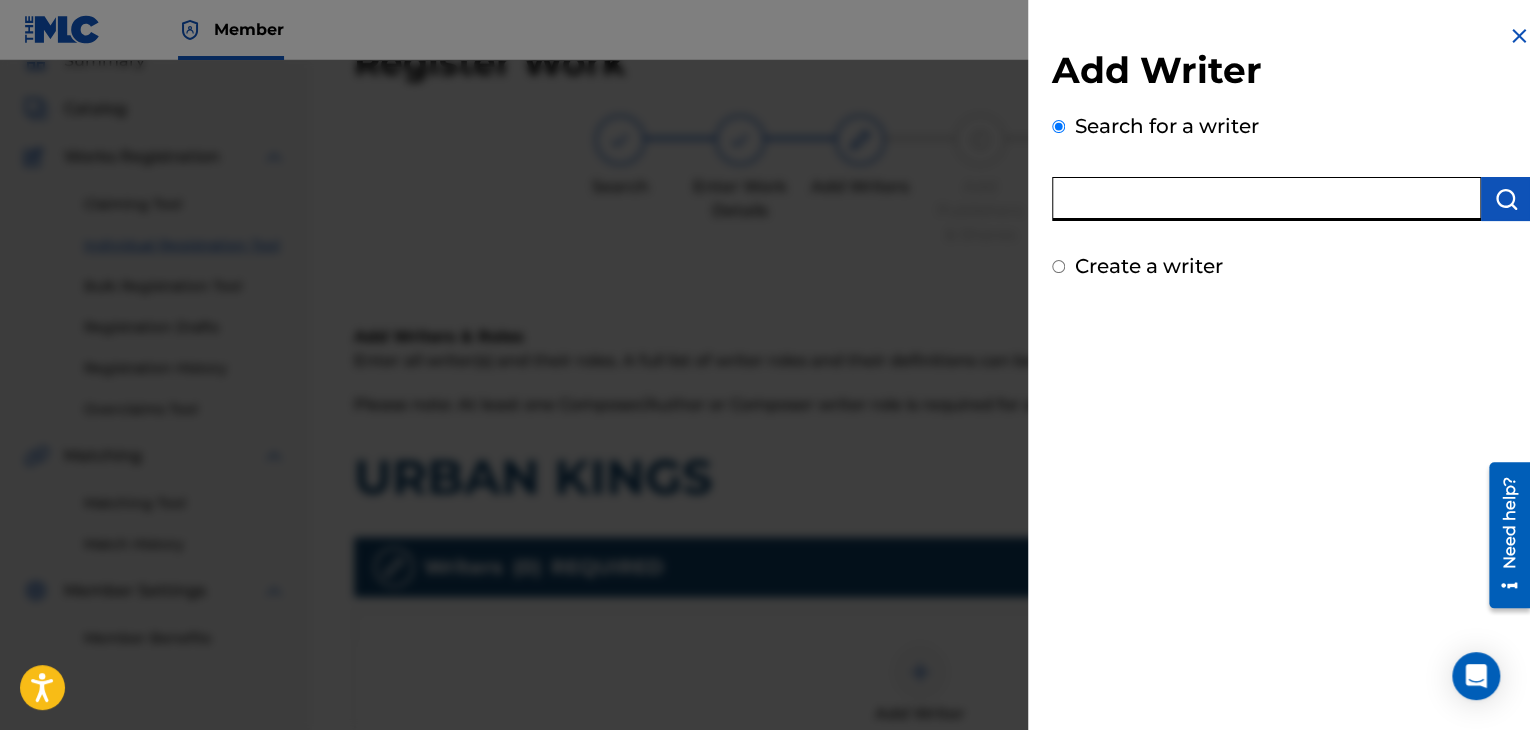 click at bounding box center (1266, 199) 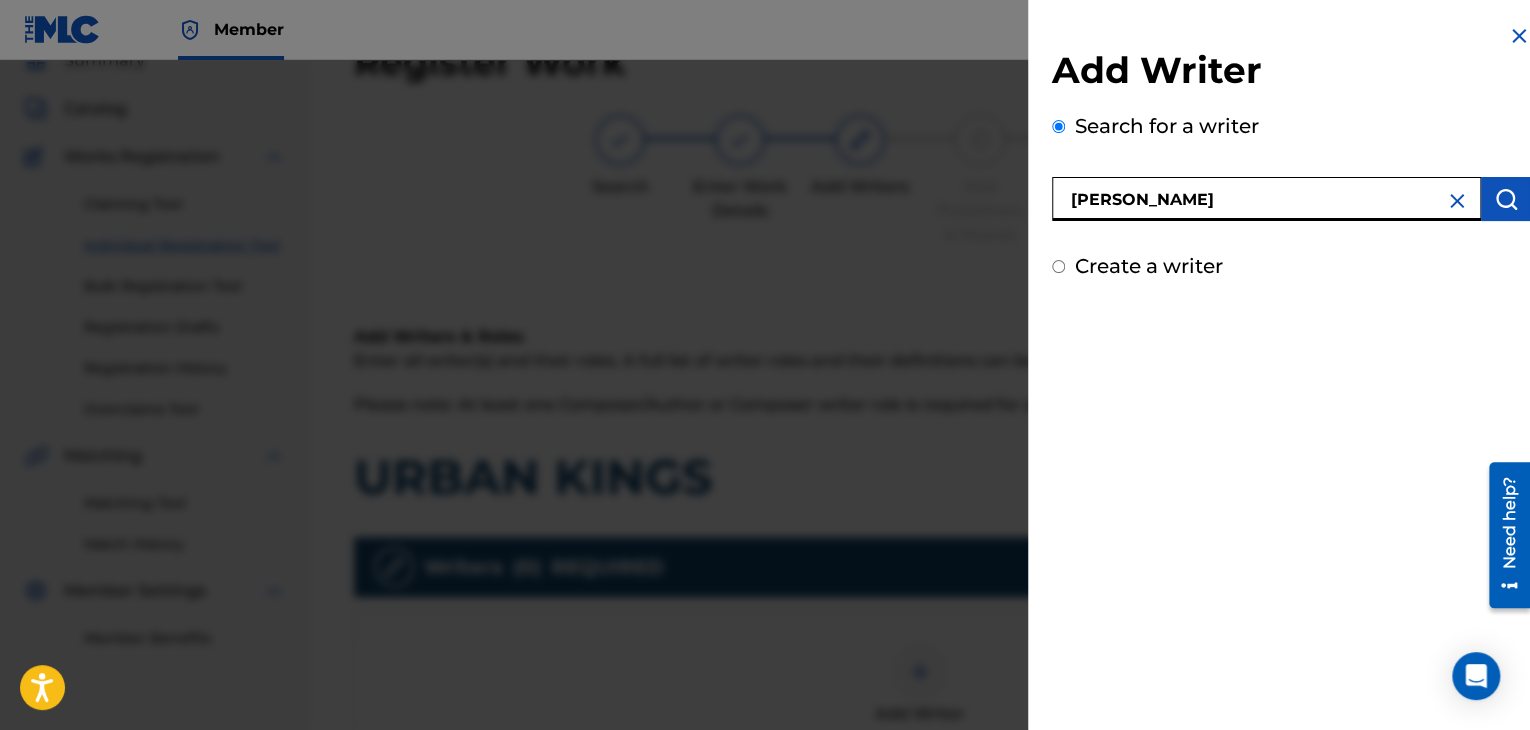 type on "[PERSON_NAME]" 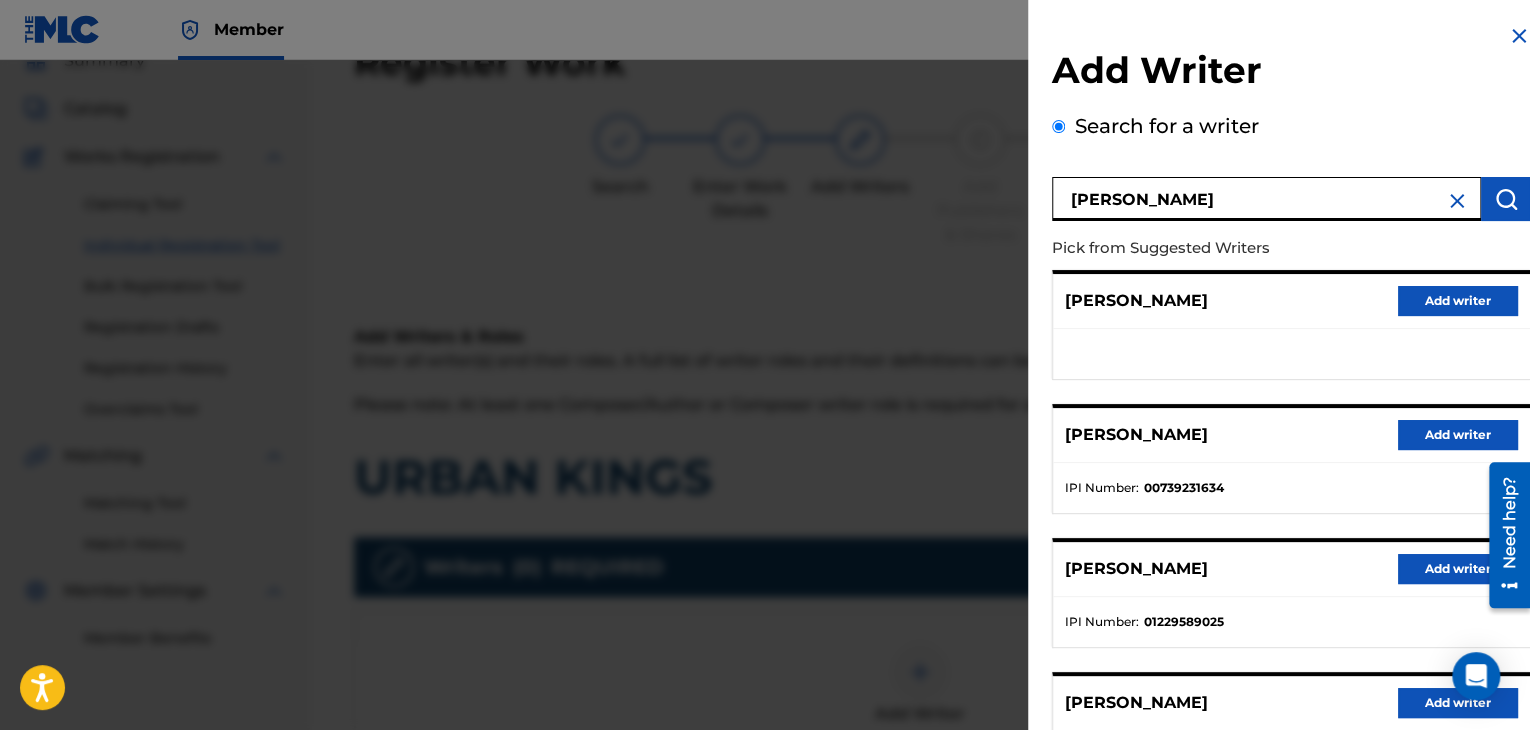 click on "Add writer" at bounding box center [1458, 435] 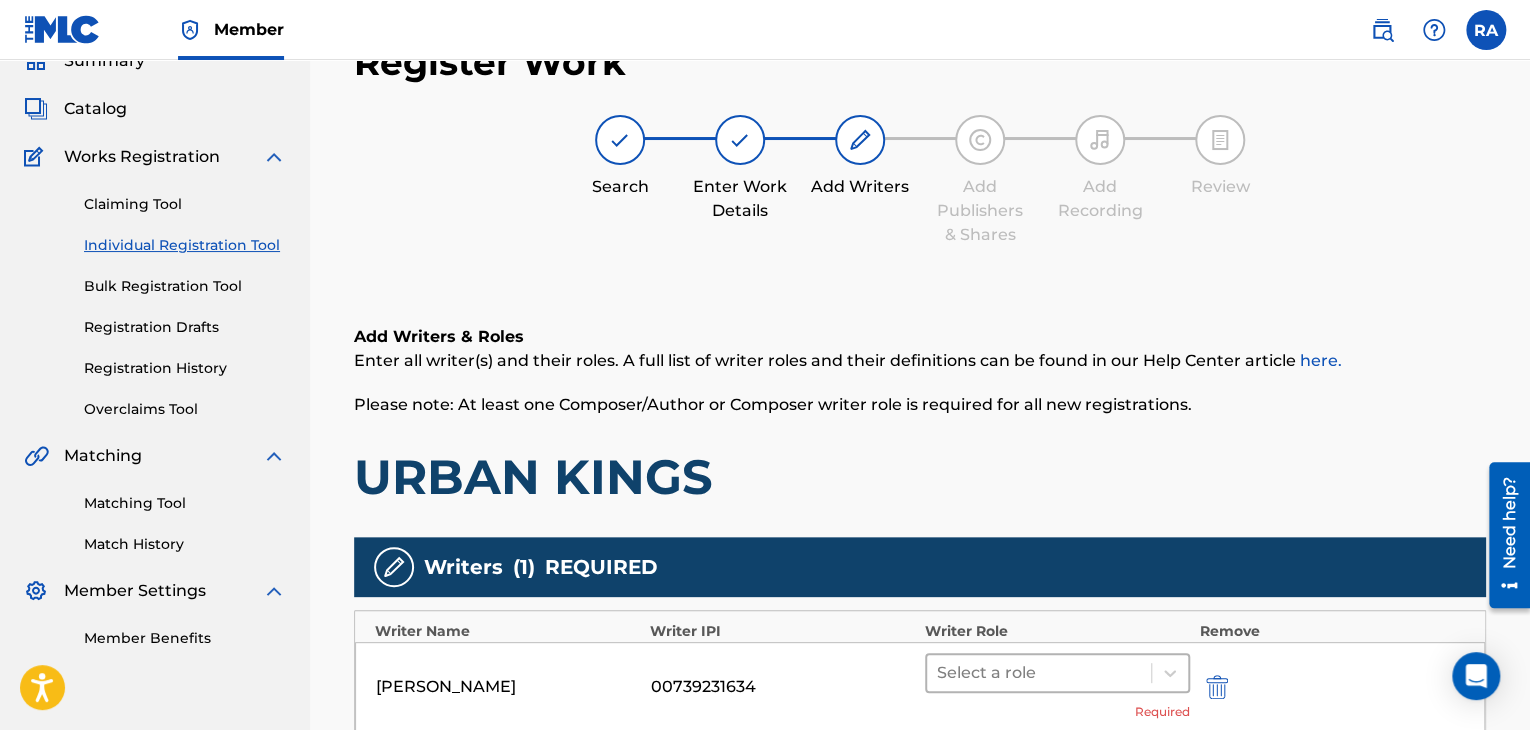 click at bounding box center (1039, 673) 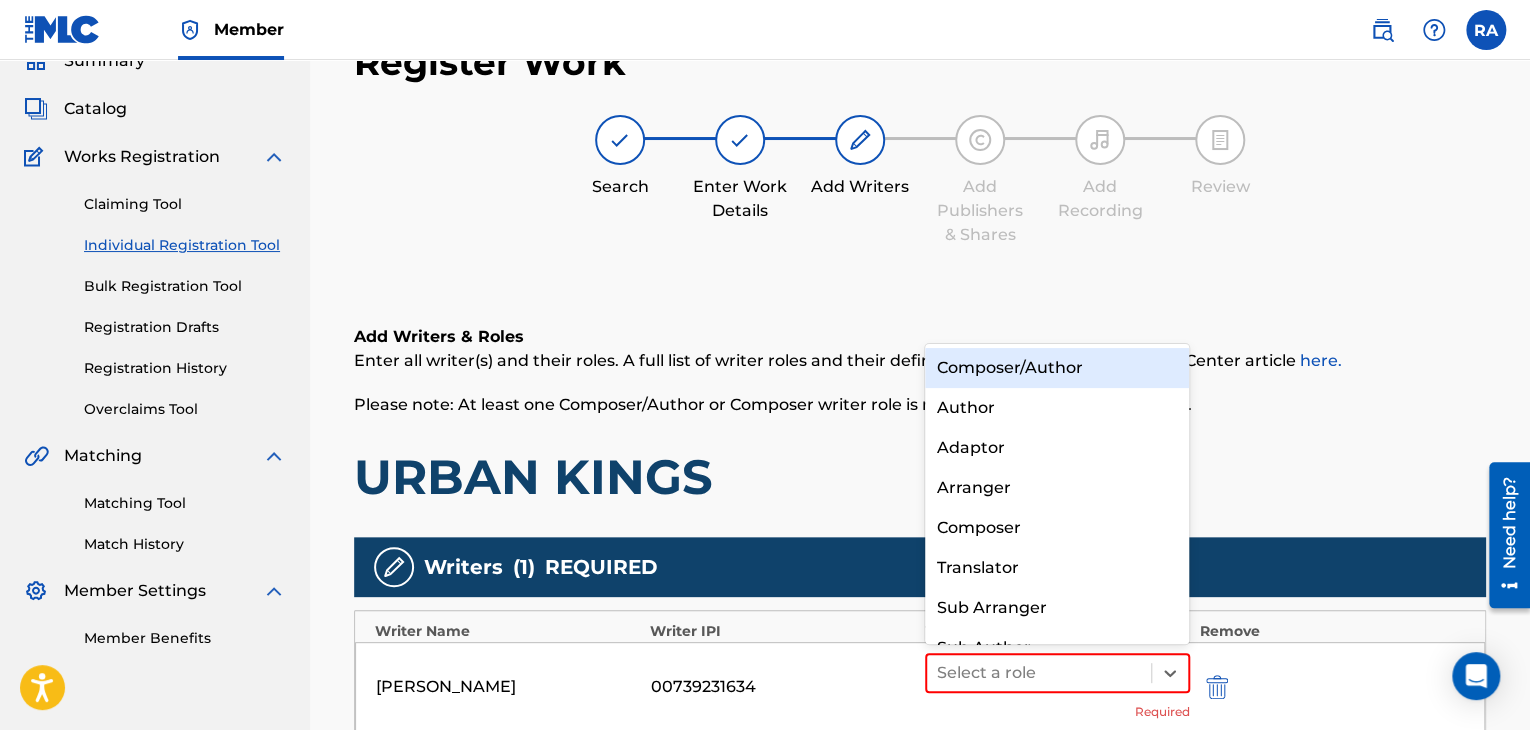 click on "Composer/Author" at bounding box center (1057, 368) 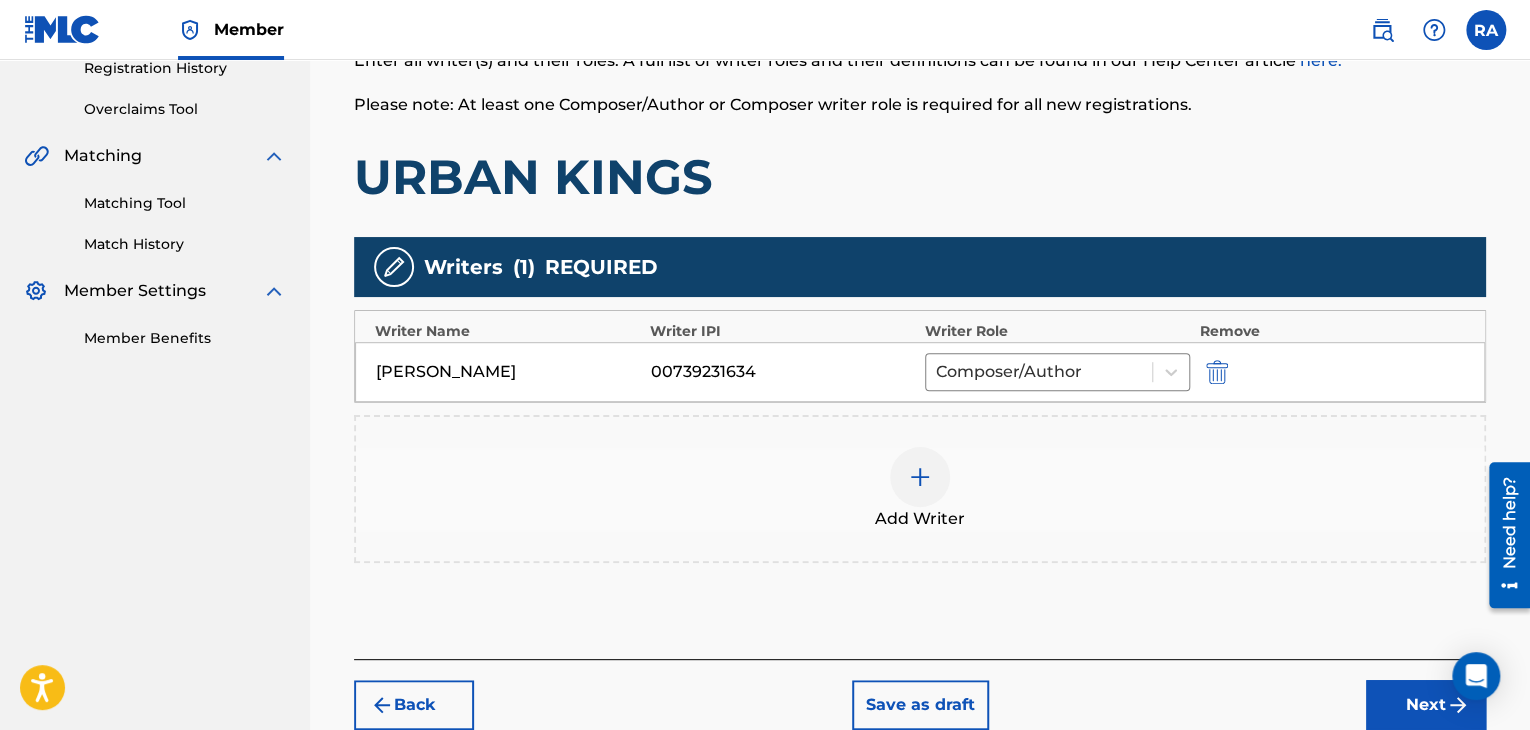 click at bounding box center (920, 477) 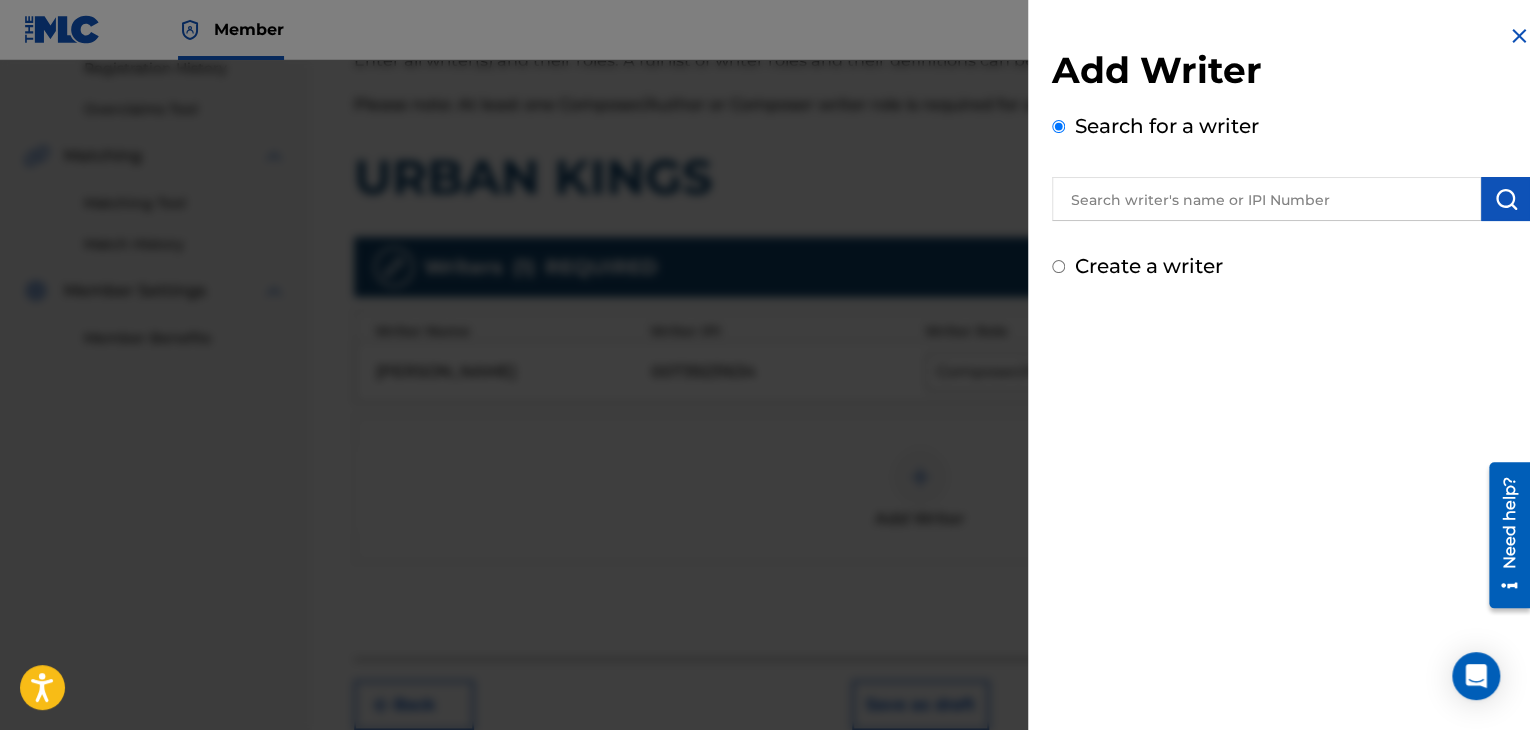 click at bounding box center [1266, 199] 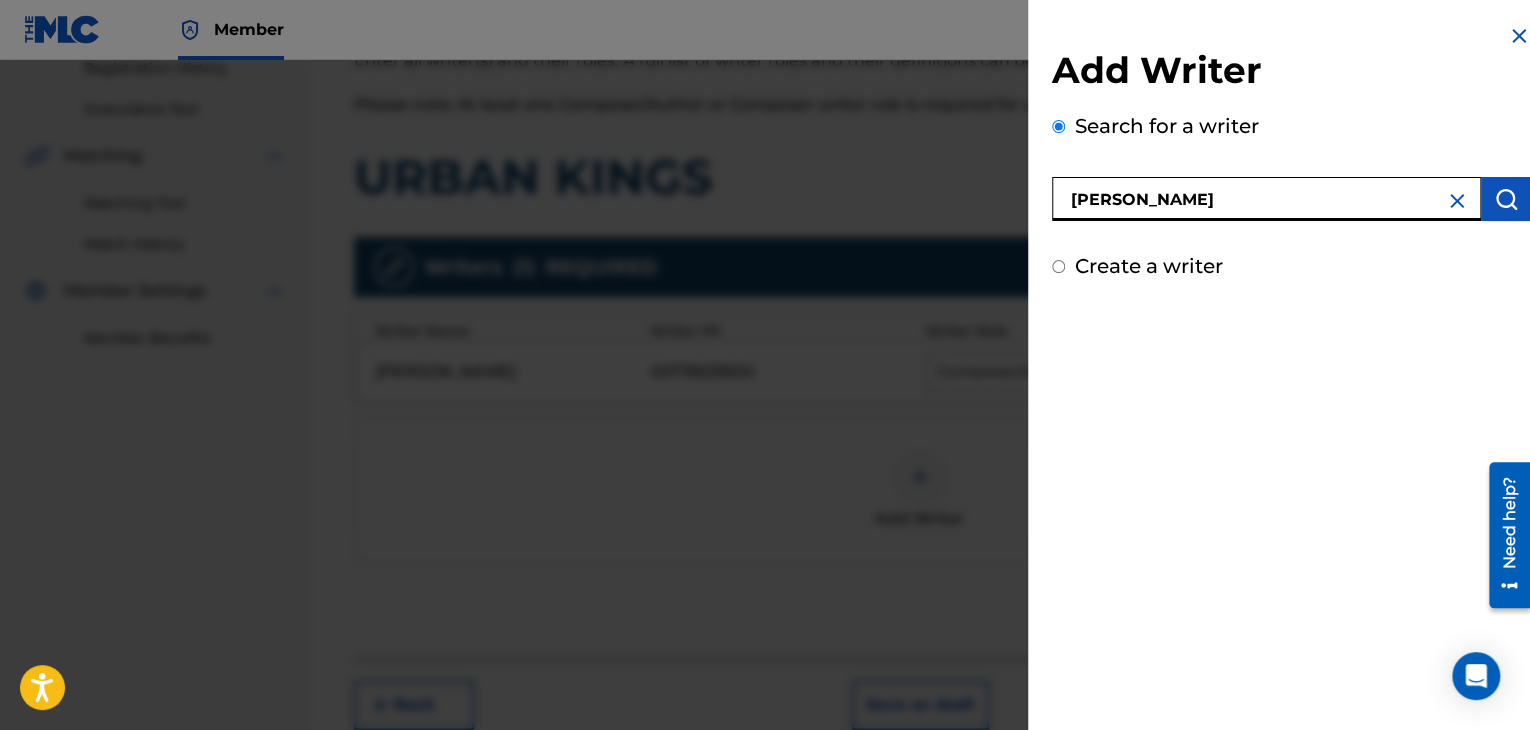 type on "[PERSON_NAME]" 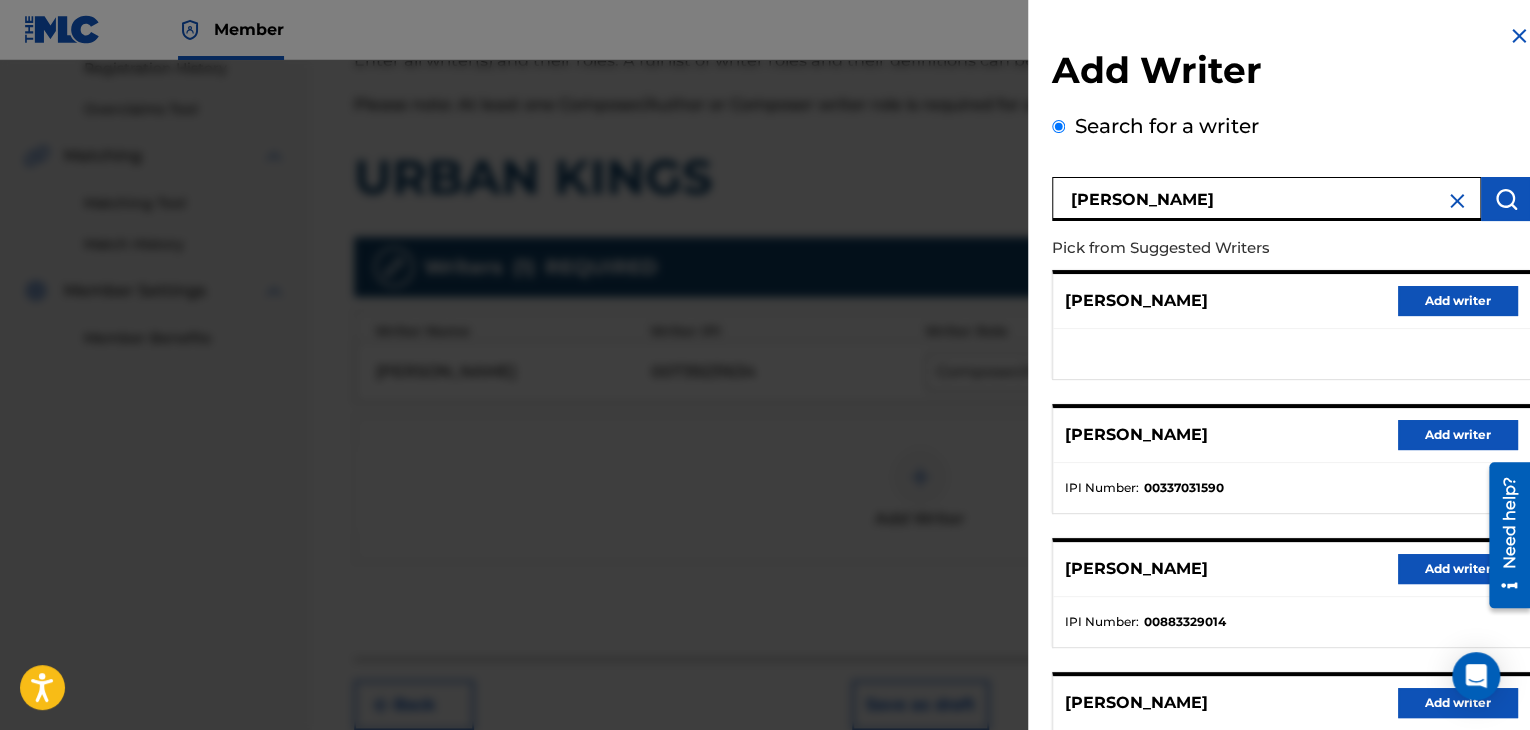 click on "Add writer" at bounding box center [1458, 569] 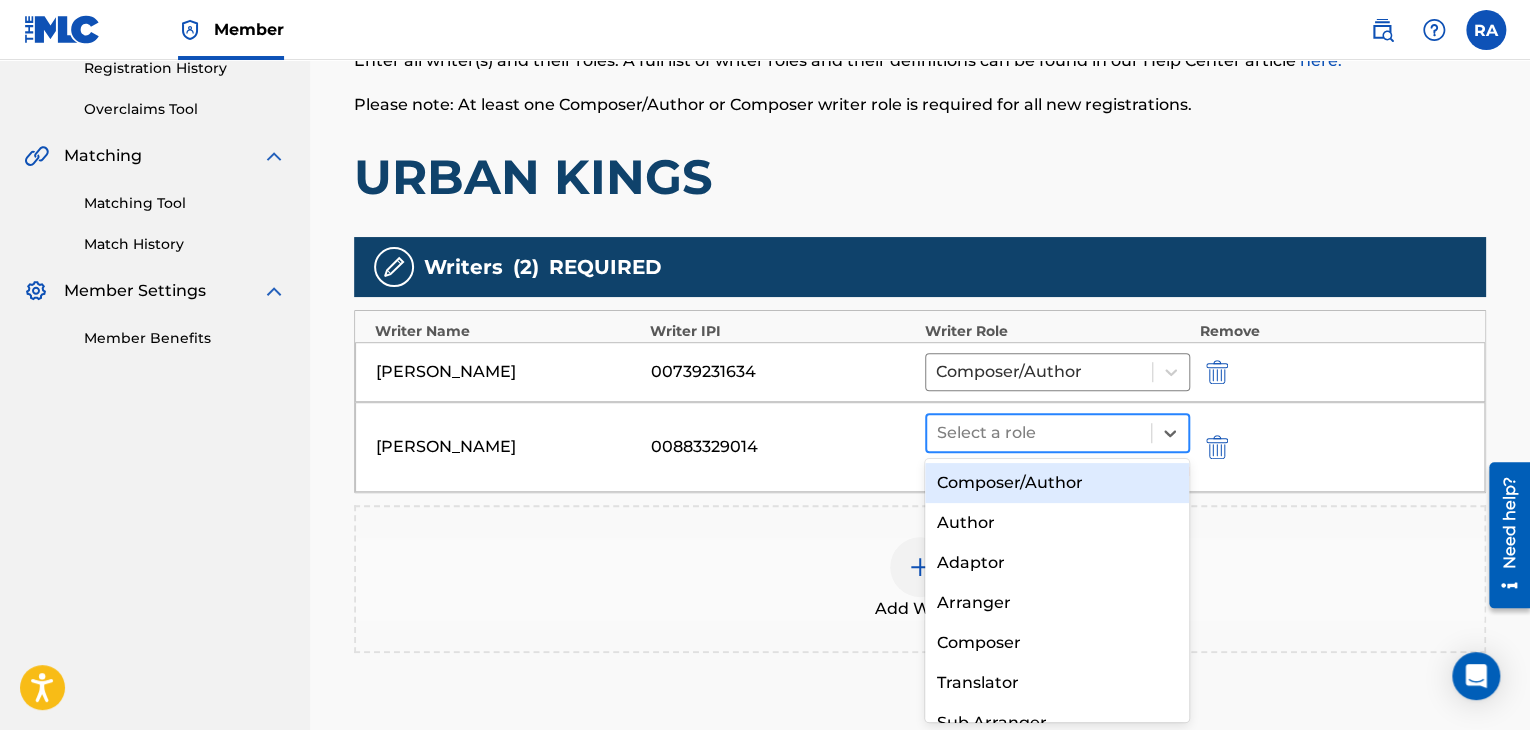 click at bounding box center [1039, 433] 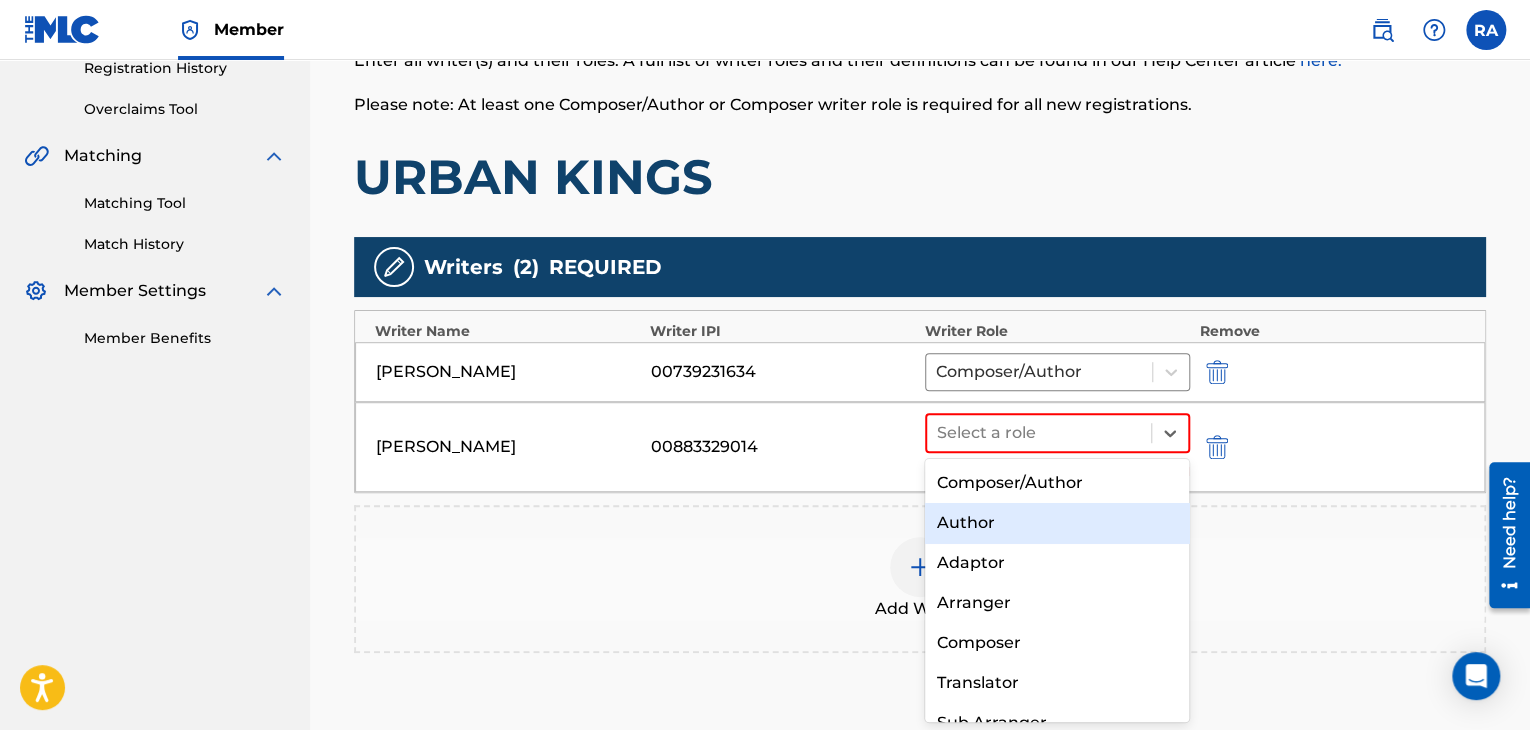click on "Author" at bounding box center [1057, 523] 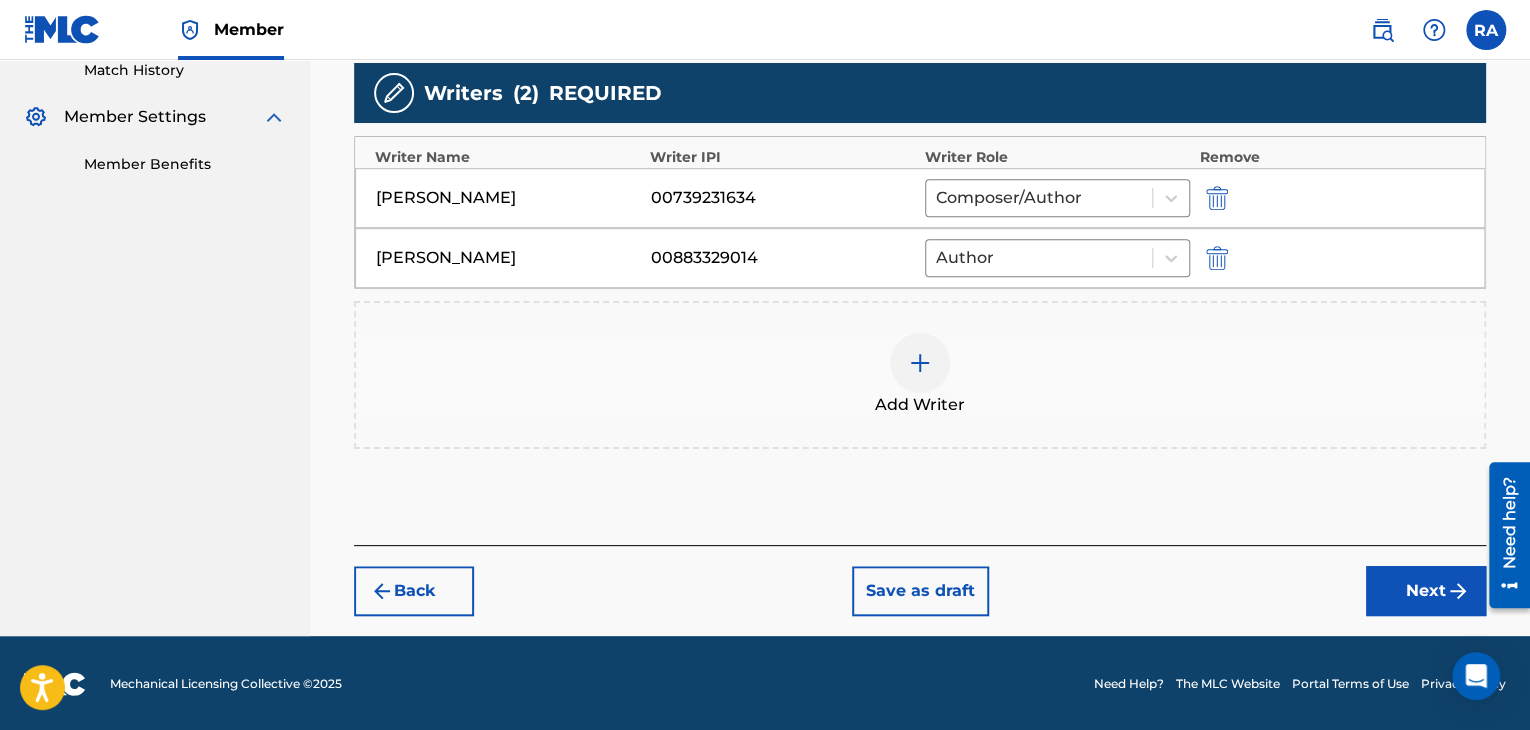 click at bounding box center [1458, 591] 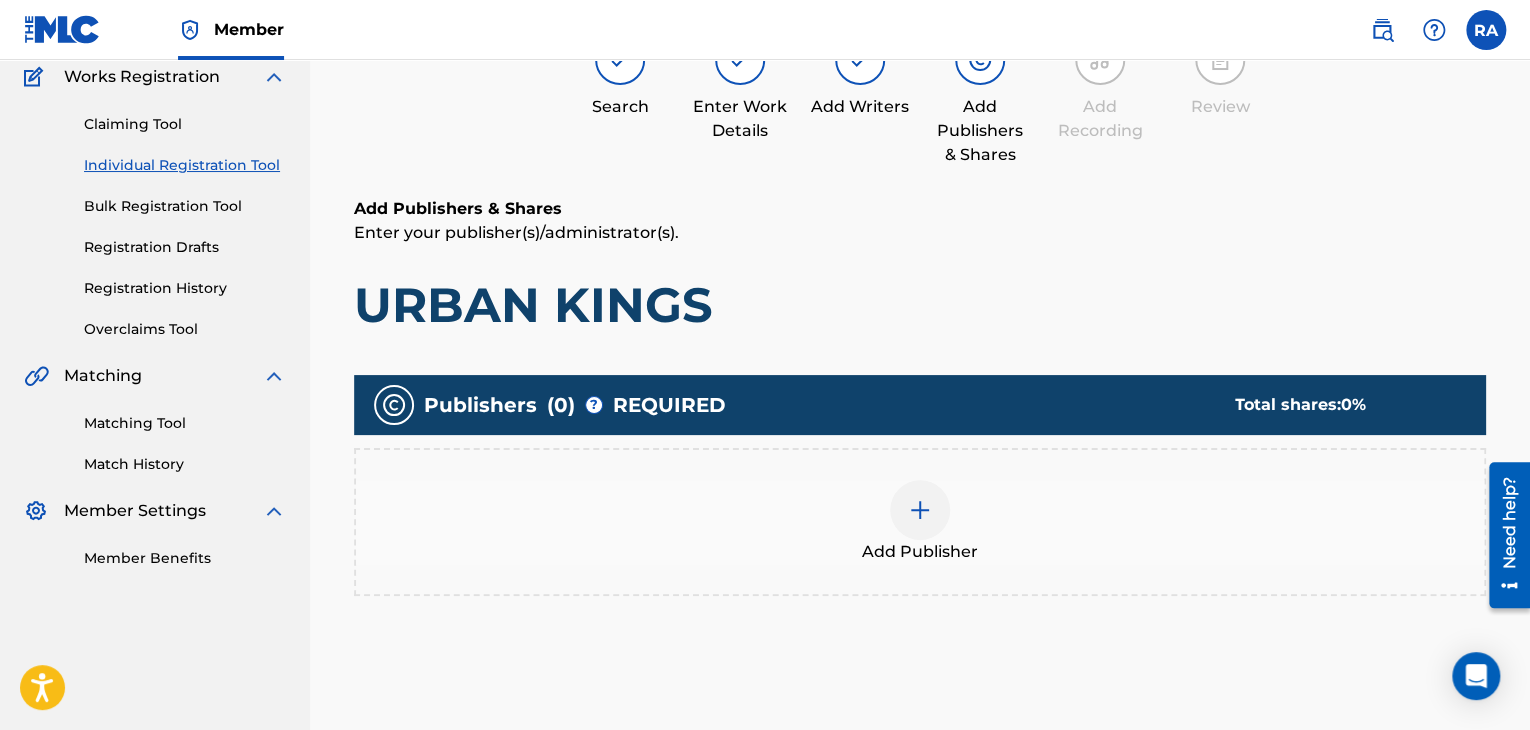 scroll, scrollTop: 90, scrollLeft: 0, axis: vertical 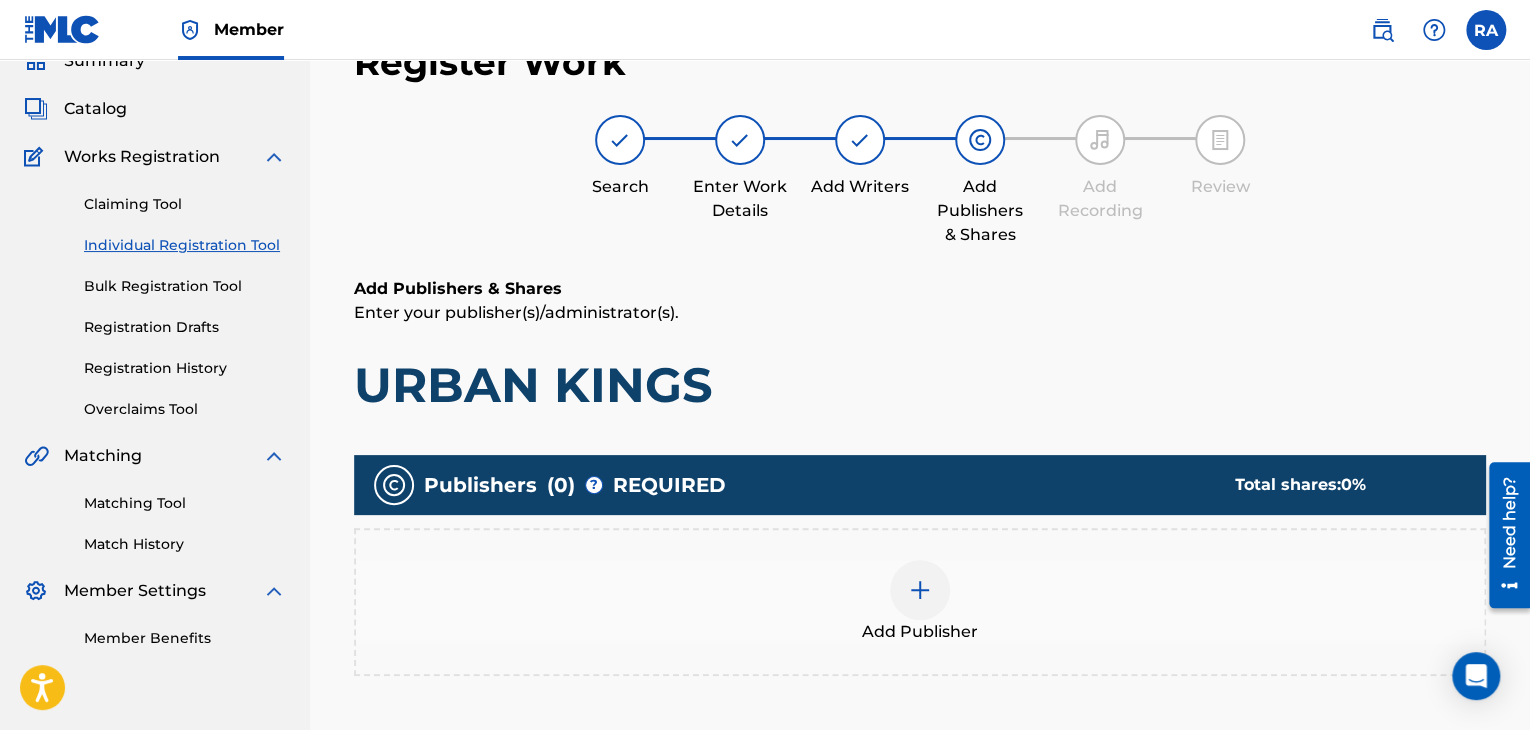 click at bounding box center (920, 590) 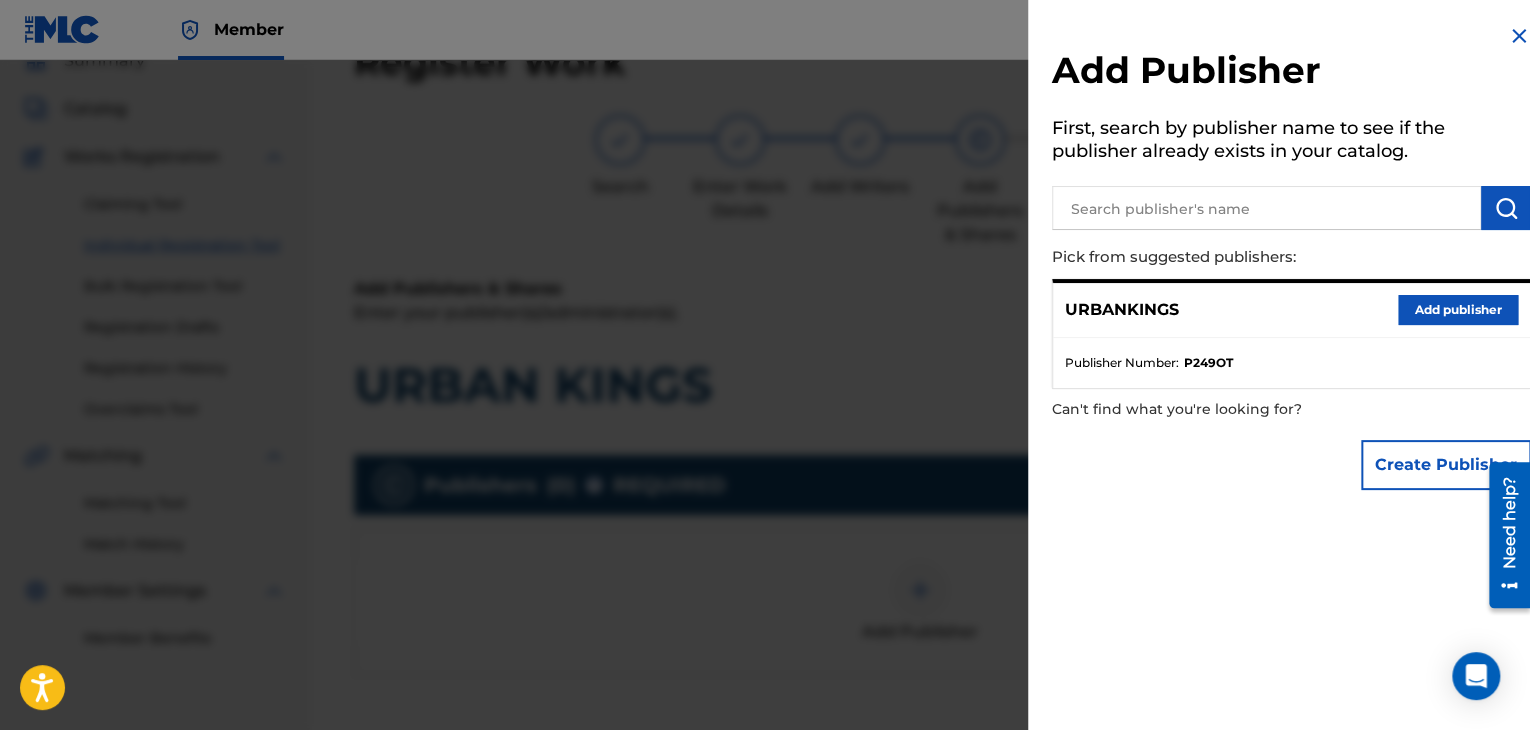 click on "Add publisher" at bounding box center [1458, 310] 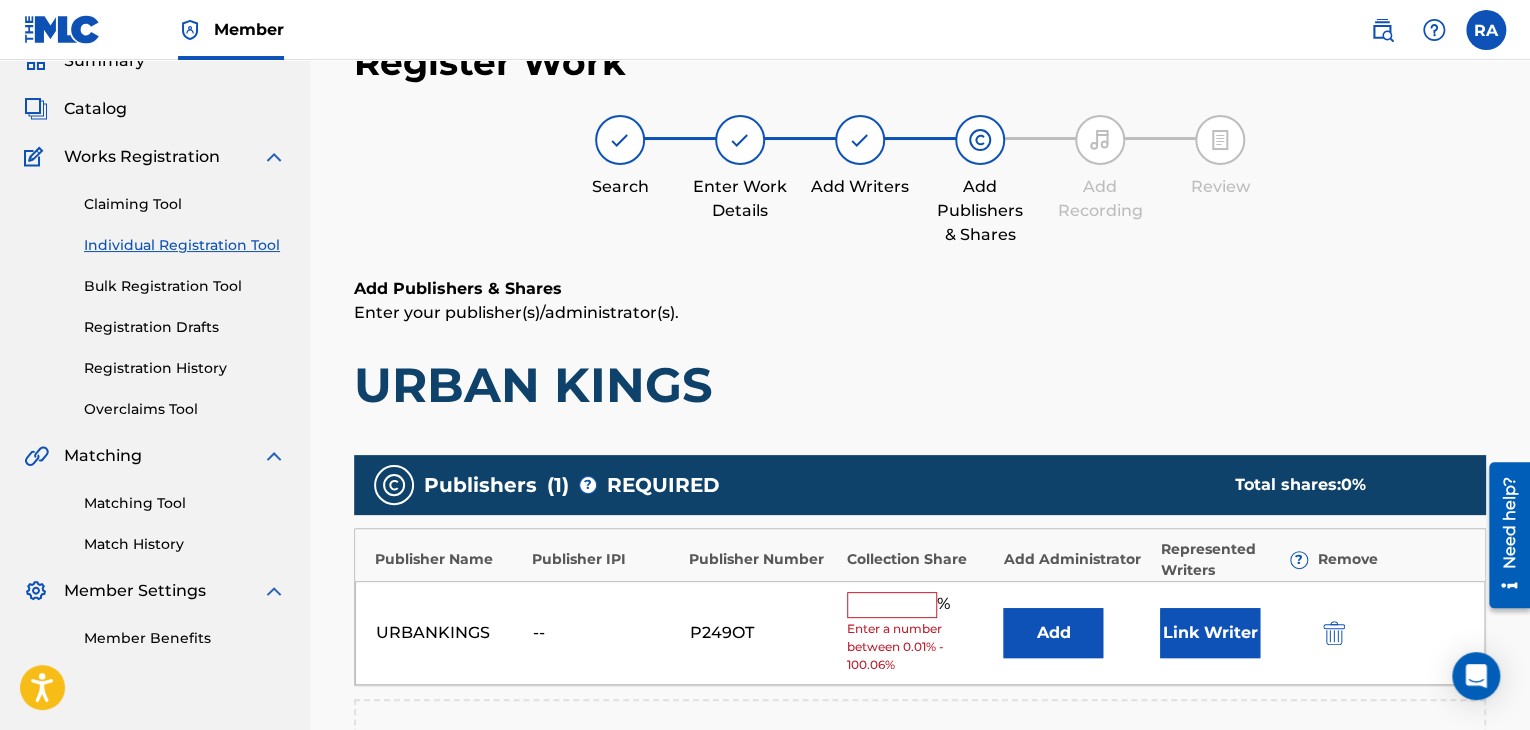 click at bounding box center (892, 605) 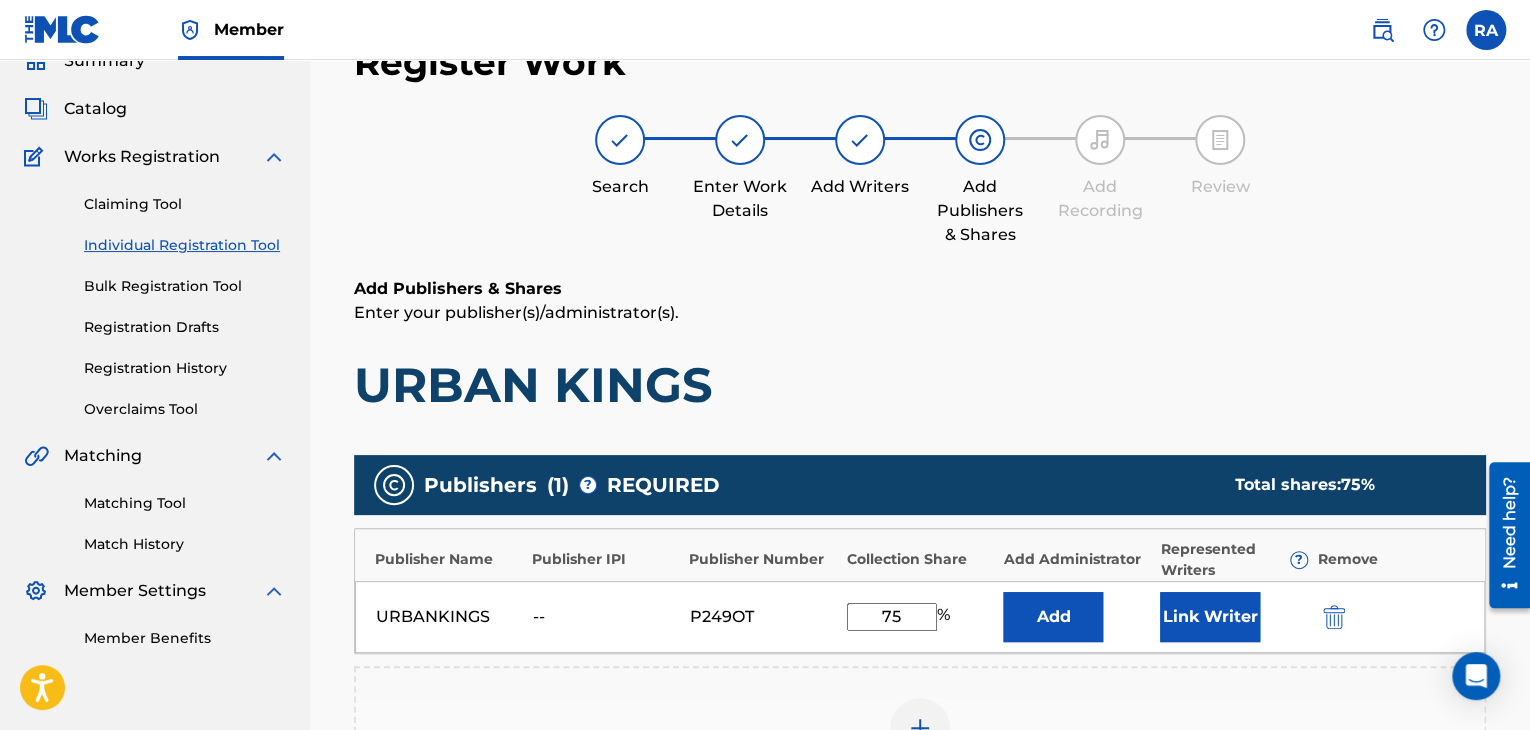 click on "Link Writer" at bounding box center (1210, 617) 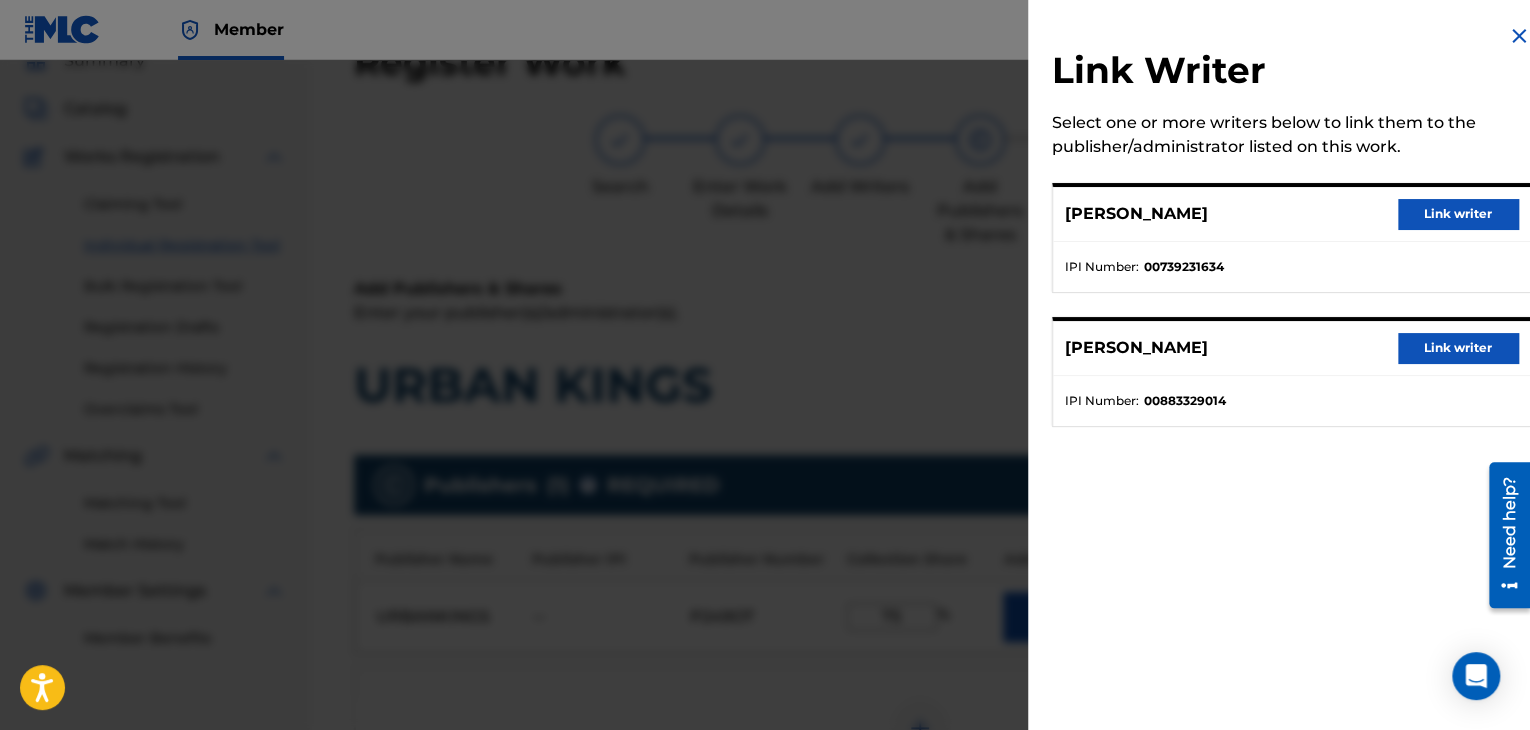 click on "Link writer" at bounding box center (1458, 214) 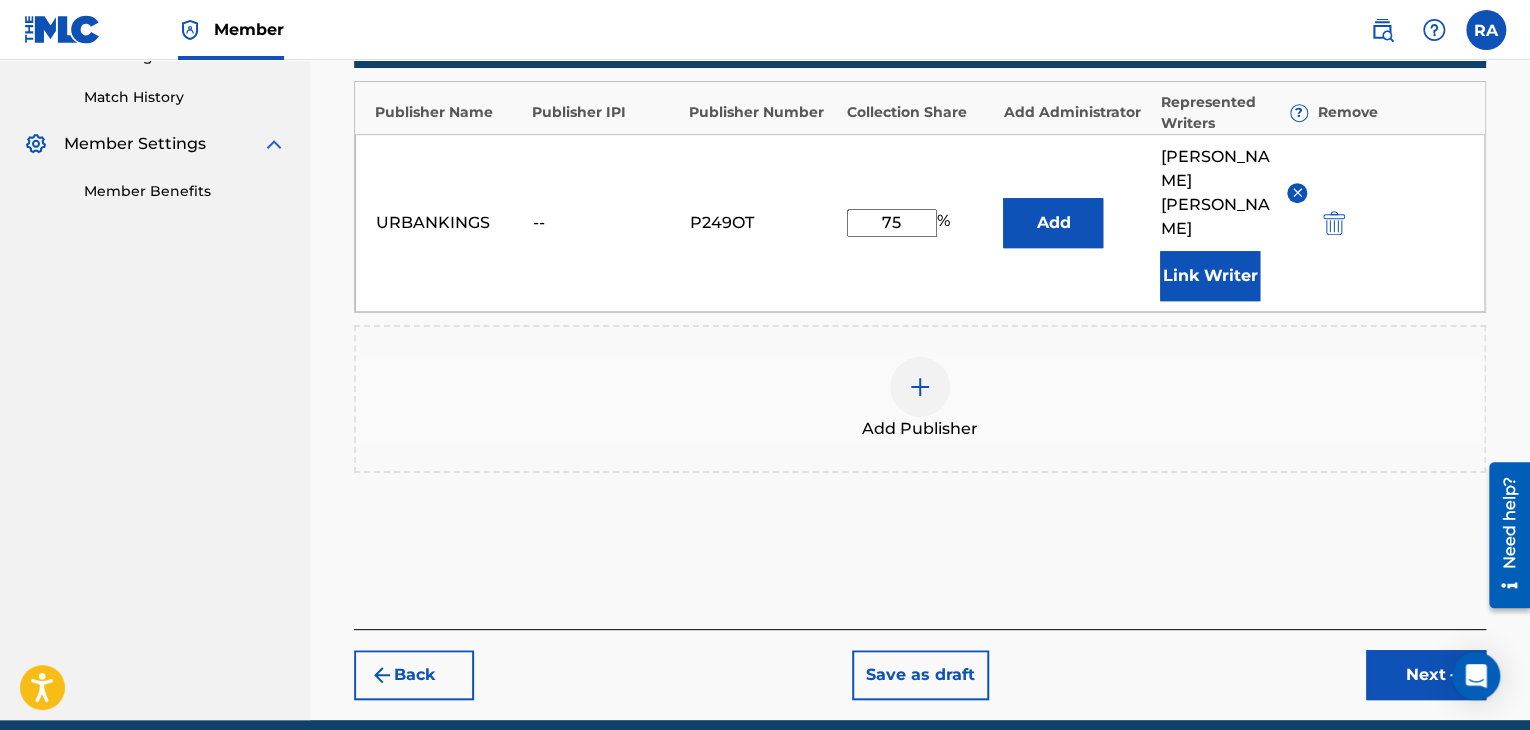 scroll, scrollTop: 549, scrollLeft: 0, axis: vertical 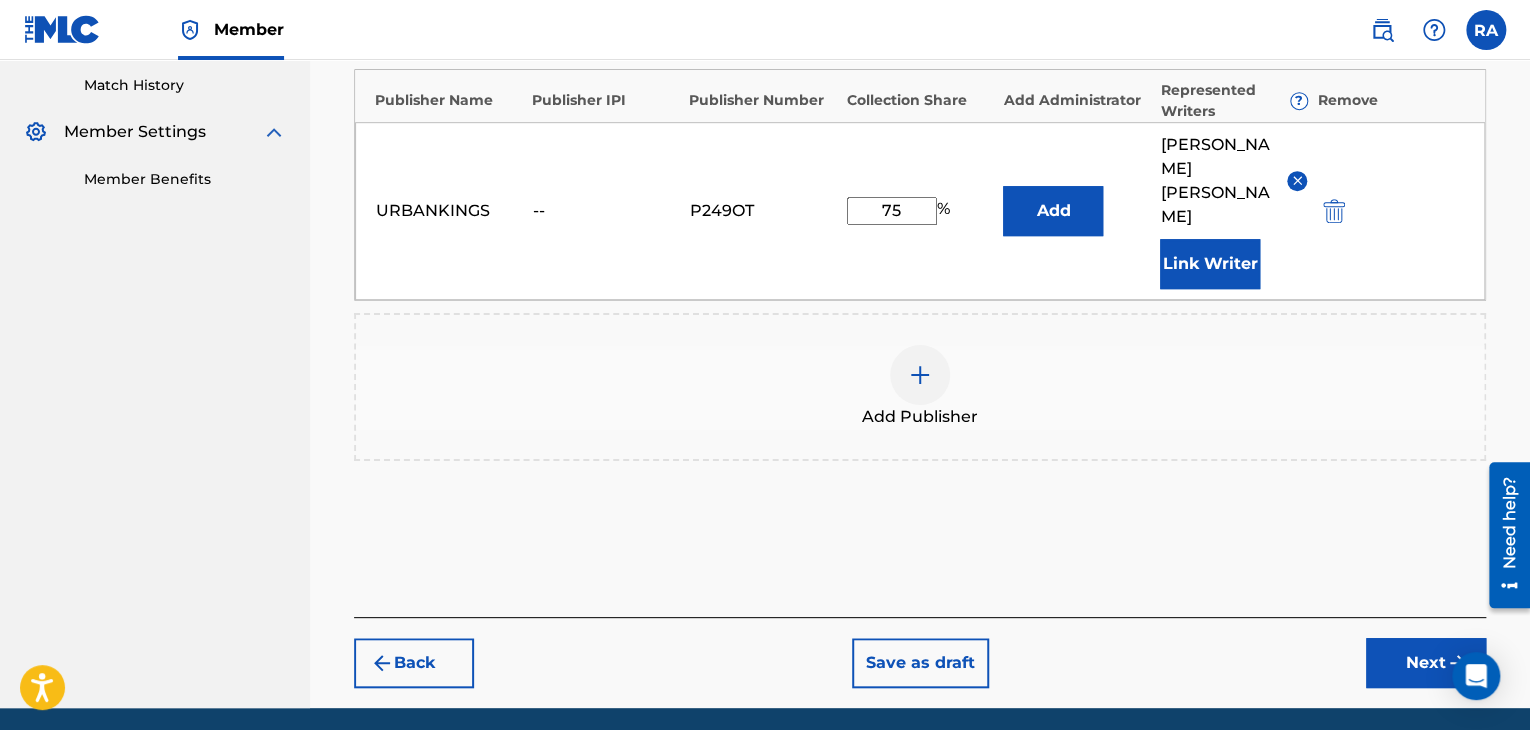 click on "Next" at bounding box center [1426, 663] 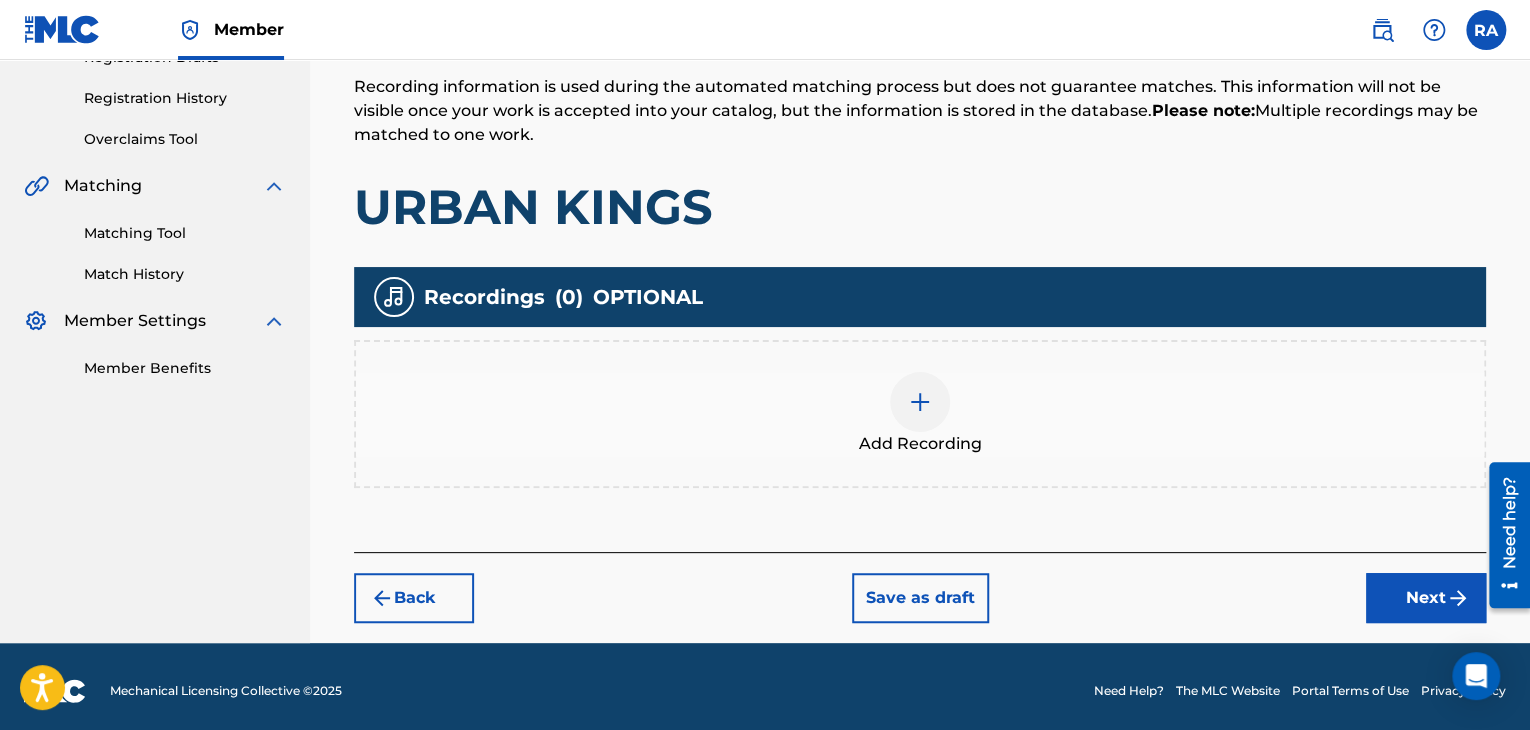 scroll, scrollTop: 368, scrollLeft: 0, axis: vertical 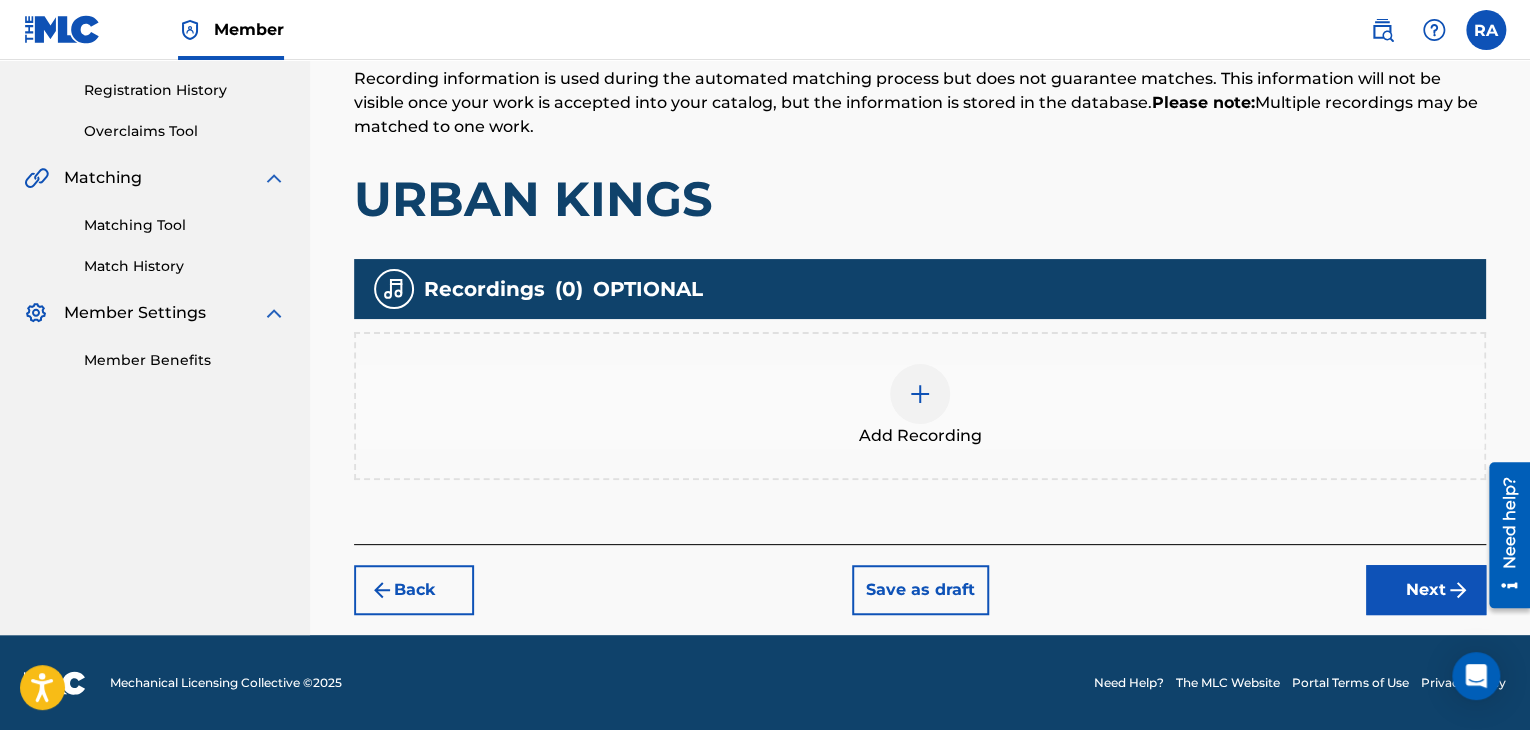 click at bounding box center (920, 394) 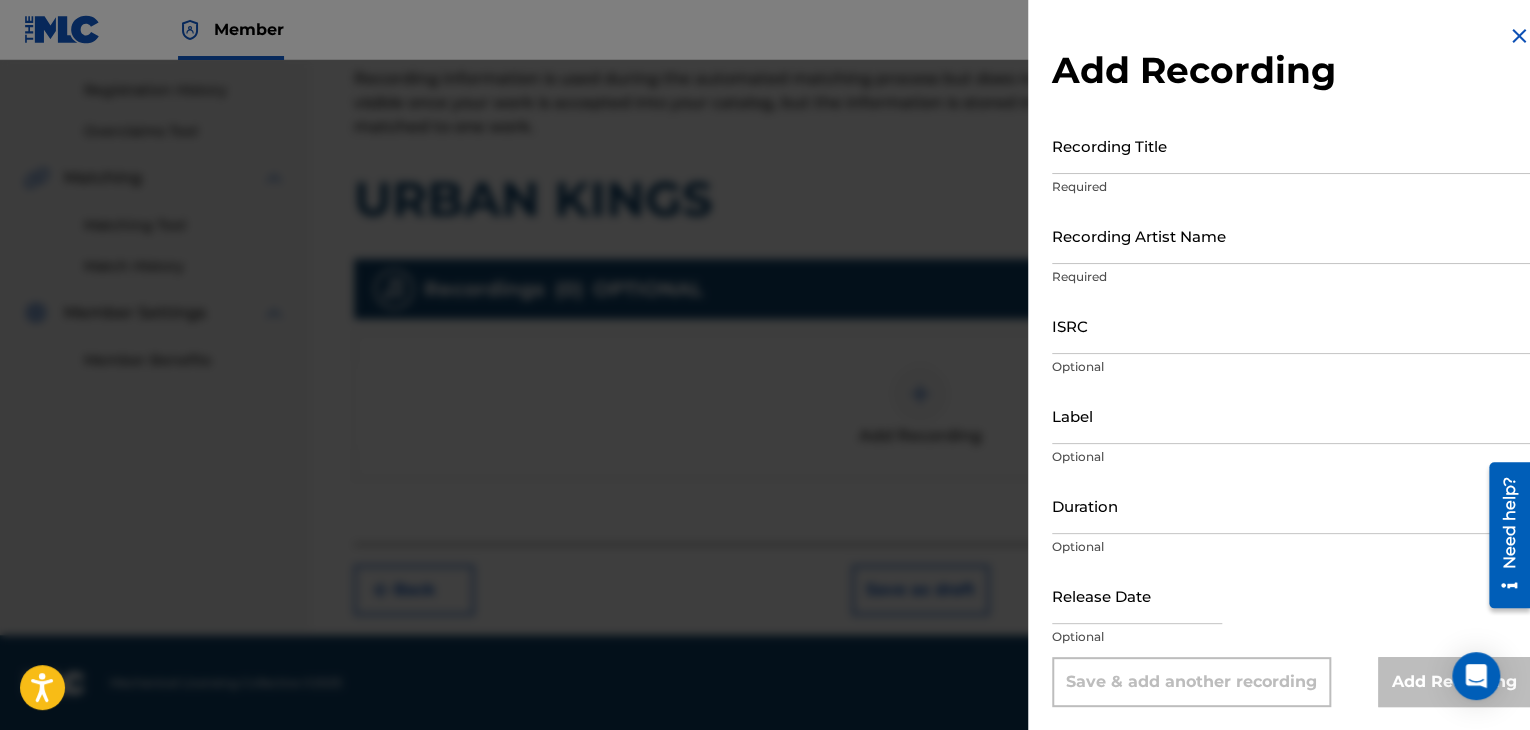 click on "Recording Title" at bounding box center [1291, 145] 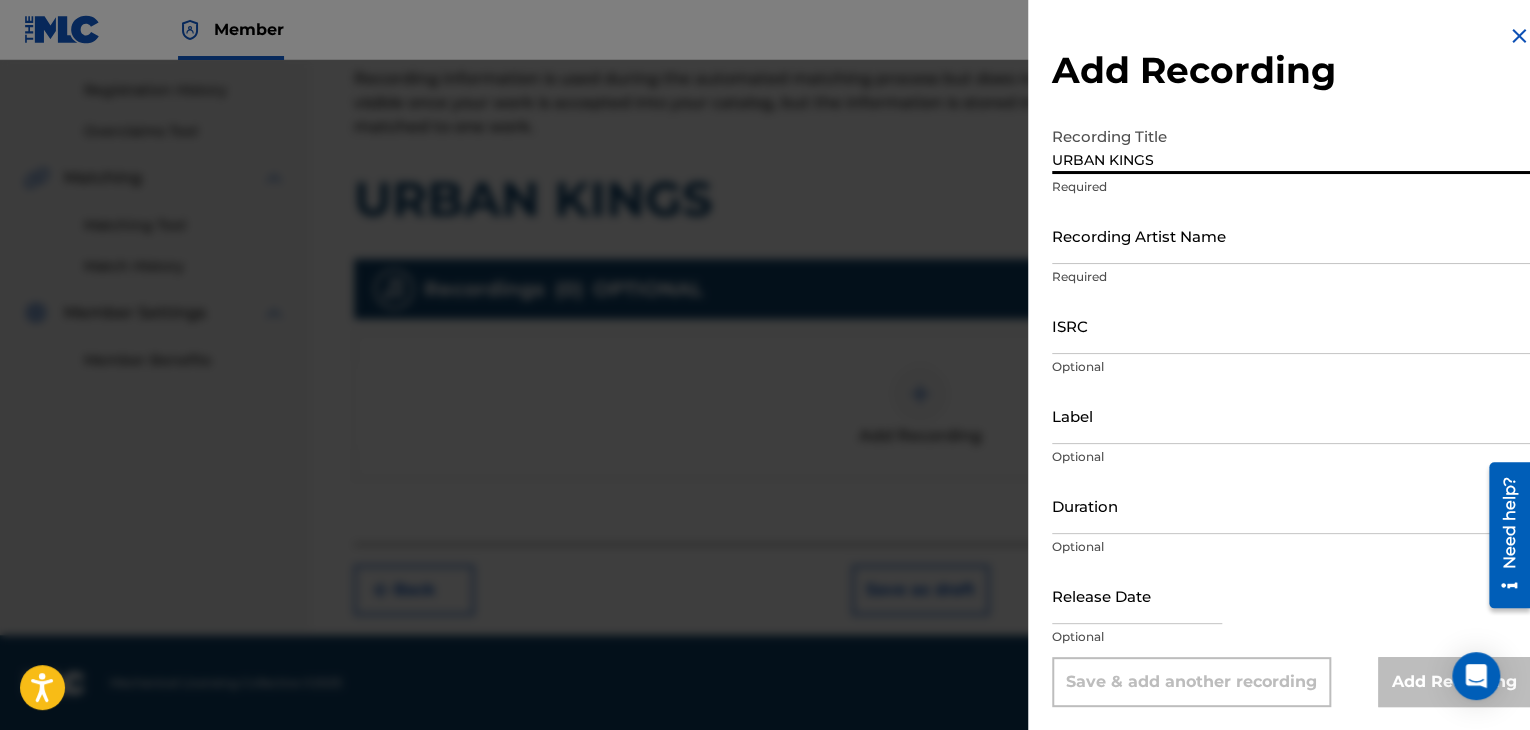 type on "URBAN KINGS" 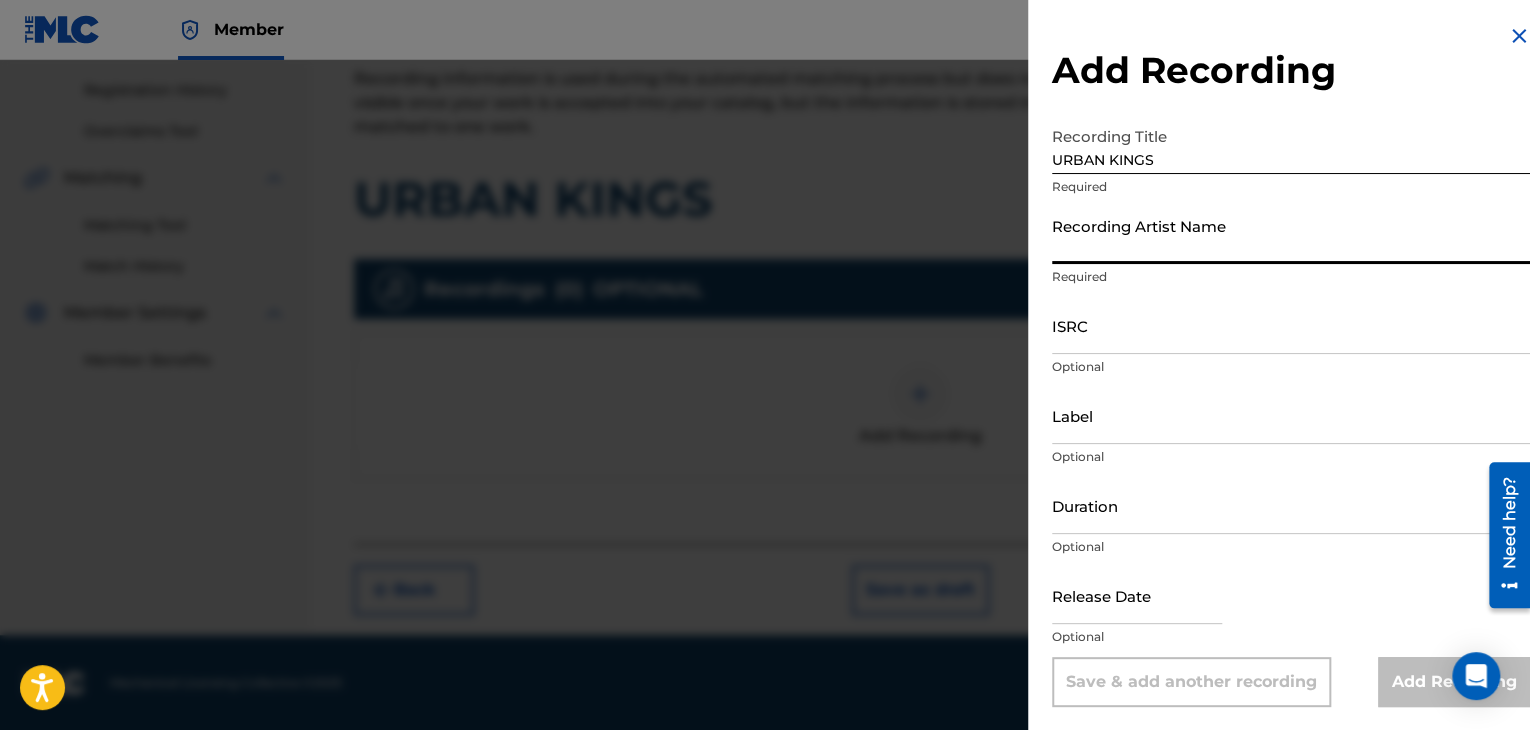 click on "Recording Artist Name" at bounding box center [1291, 235] 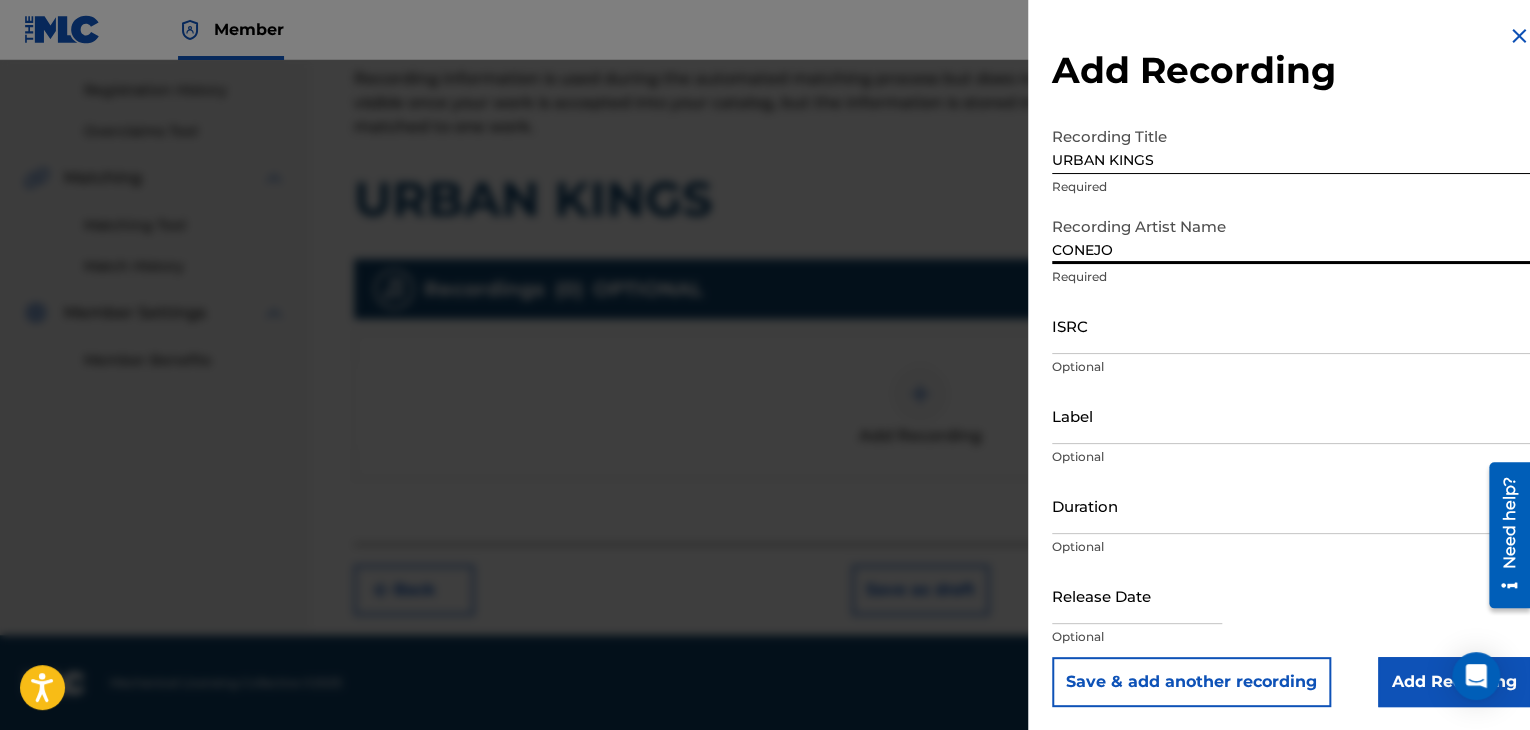type on "CONEJO, STOMPER" 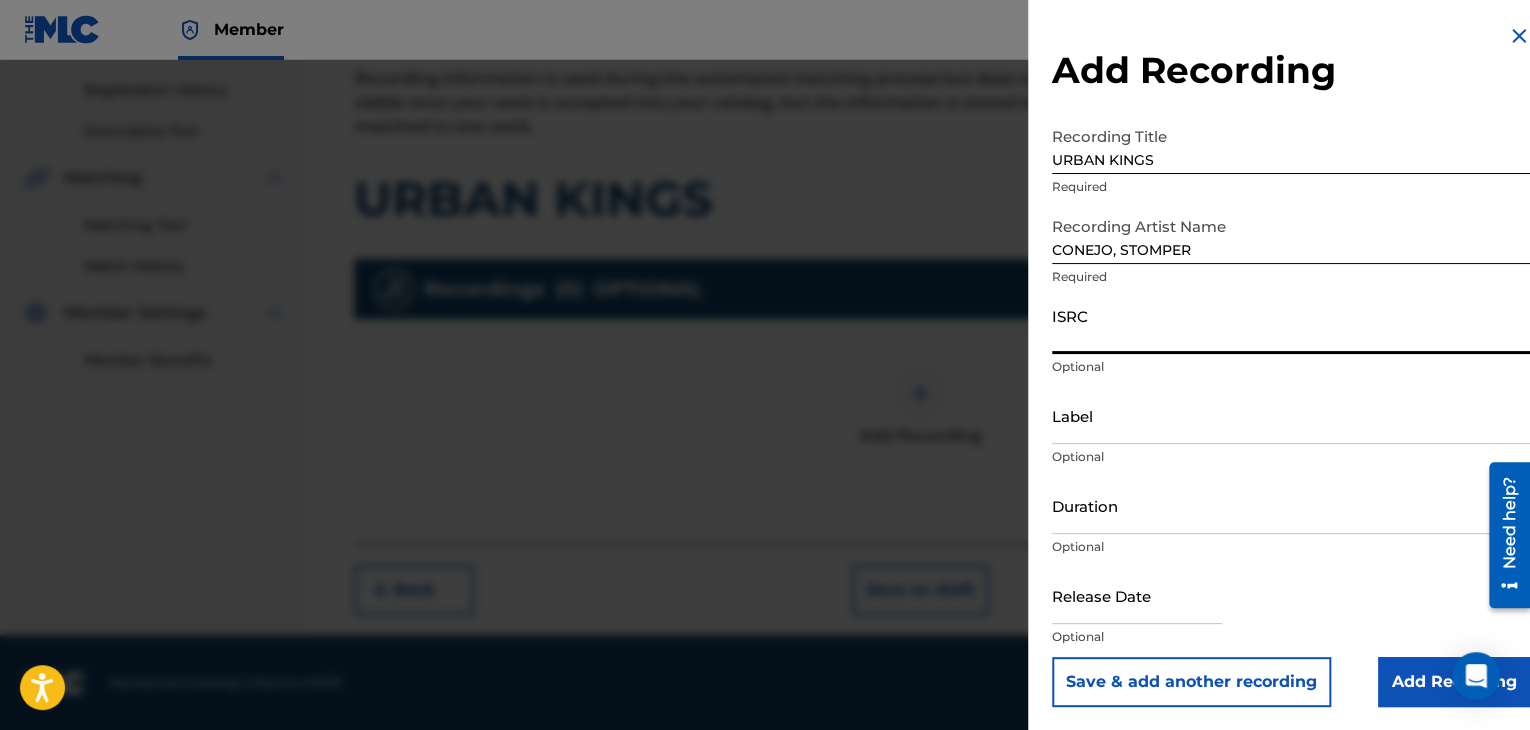 paste on "QM6P41914345" 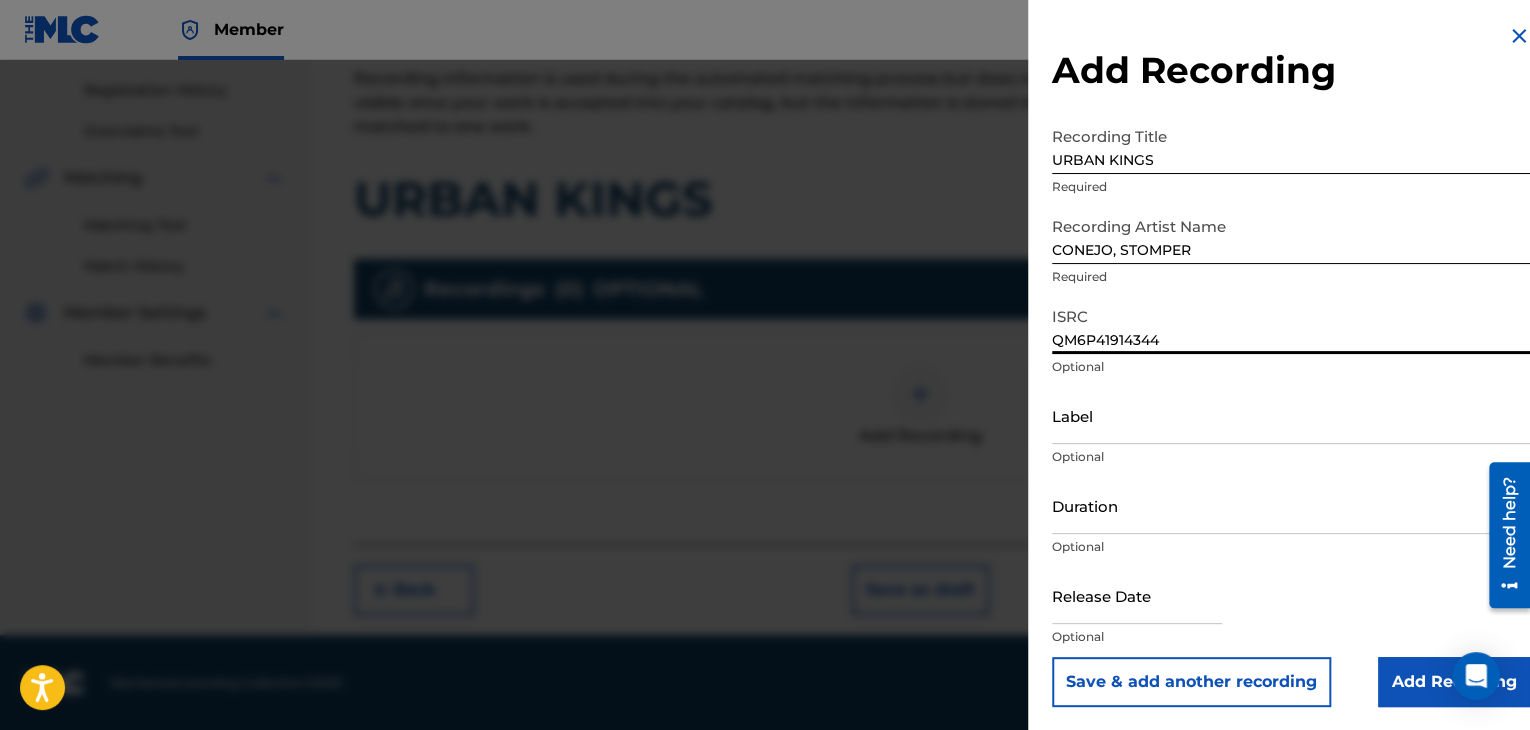 type on "QM6P41914344" 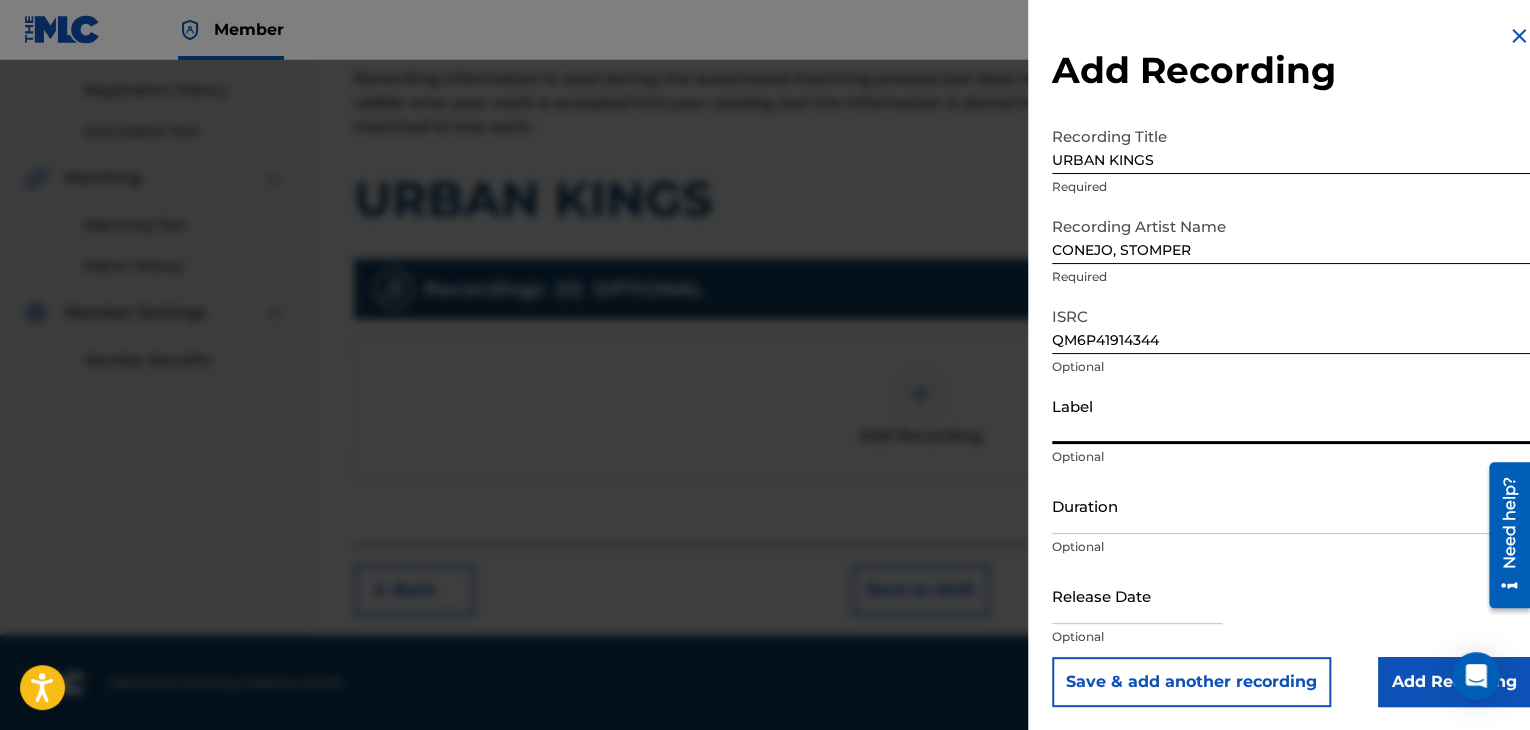 click on "Label" at bounding box center [1291, 415] 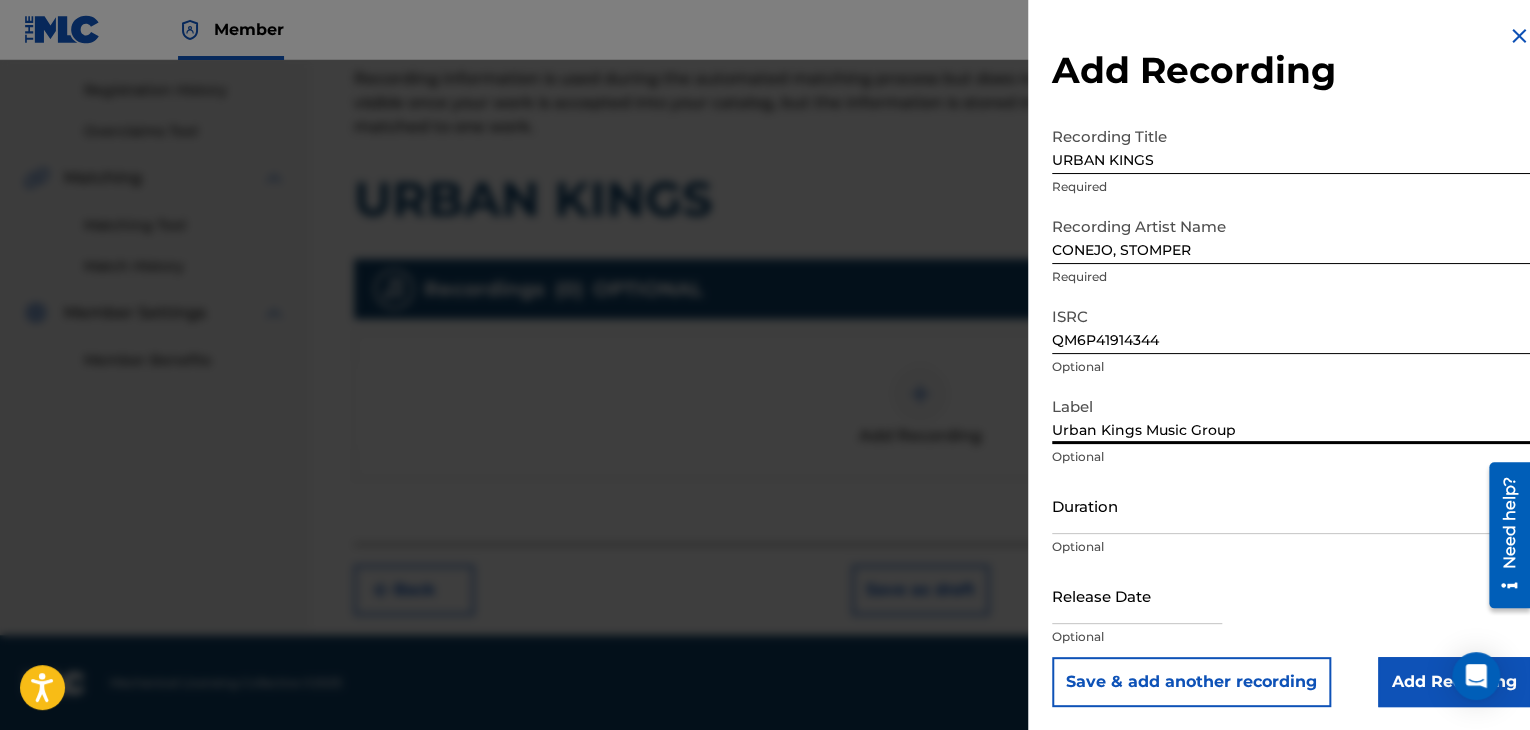 click on "Duration" at bounding box center (1291, 505) 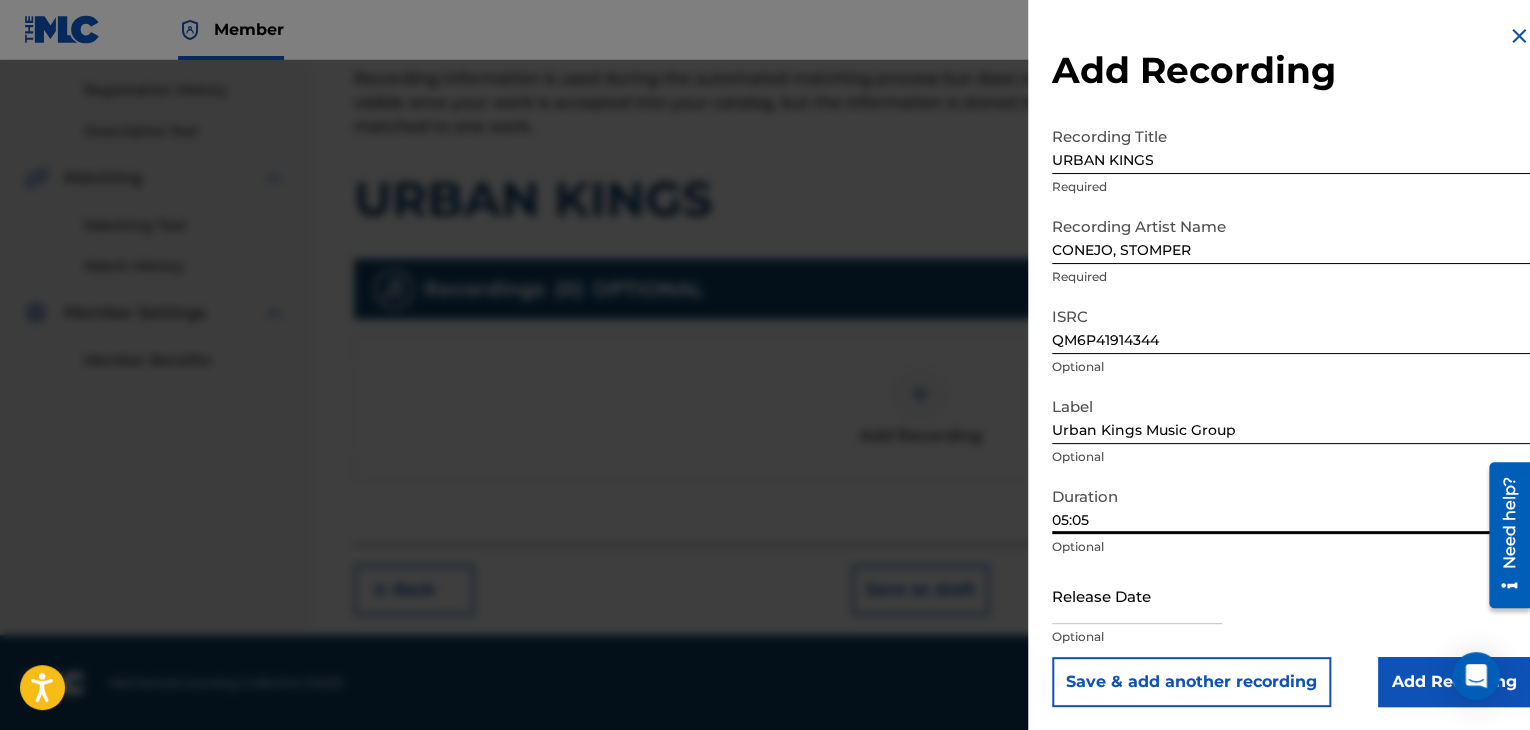 type on "05:05" 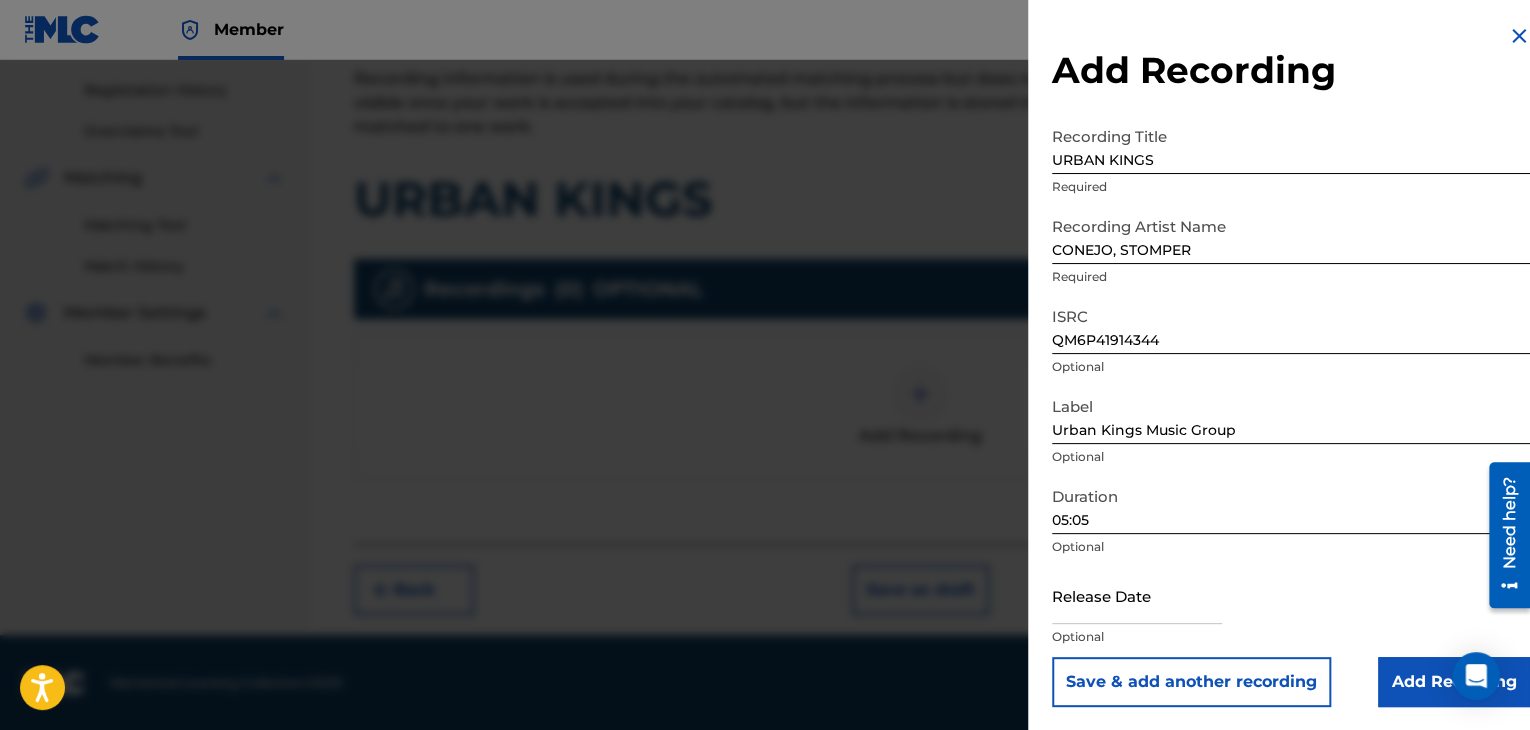 click at bounding box center [1137, 595] 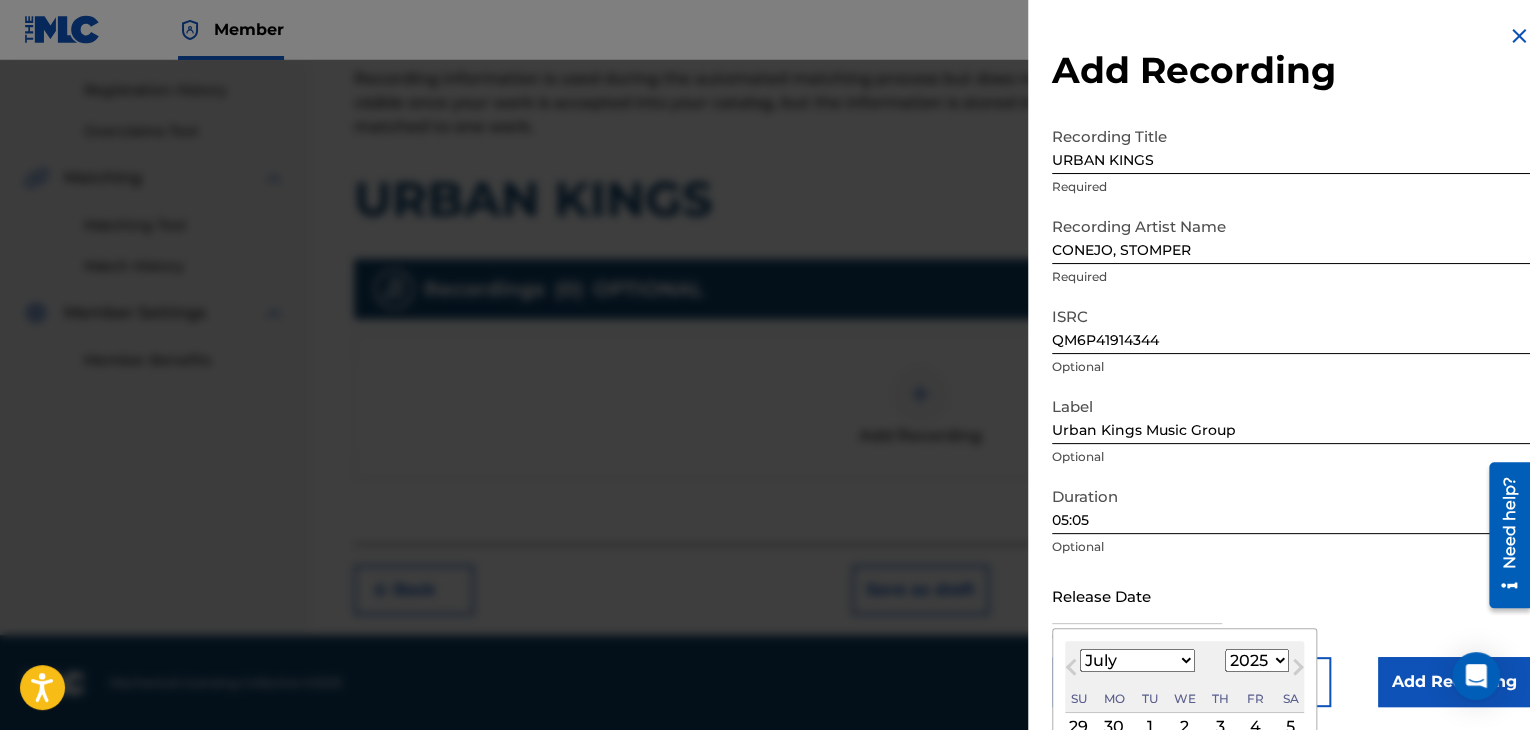 click on "1899 1900 1901 1902 1903 1904 1905 1906 1907 1908 1909 1910 1911 1912 1913 1914 1915 1916 1917 1918 1919 1920 1921 1922 1923 1924 1925 1926 1927 1928 1929 1930 1931 1932 1933 1934 1935 1936 1937 1938 1939 1940 1941 1942 1943 1944 1945 1946 1947 1948 1949 1950 1951 1952 1953 1954 1955 1956 1957 1958 1959 1960 1961 1962 1963 1964 1965 1966 1967 1968 1969 1970 1971 1972 1973 1974 1975 1976 1977 1978 1979 1980 1981 1982 1983 1984 1985 1986 1987 1988 1989 1990 1991 1992 1993 1994 1995 1996 1997 1998 1999 2000 2001 2002 2003 2004 2005 2006 2007 2008 2009 2010 2011 2012 2013 2014 2015 2016 2017 2018 2019 2020 2021 2022 2023 2024 2025 2026 2027 2028 2029 2030 2031 2032 2033 2034 2035 2036 2037 2038 2039 2040 2041 2042 2043 2044 2045 2046 2047 2048 2049 2050 2051 2052 2053 2054 2055 2056 2057 2058 2059 2060 2061 2062 2063 2064 2065 2066 2067 2068 2069 2070 2071 2072 2073 2074 2075 2076 2077 2078 2079 2080 2081 2082 2083 2084 2085 2086 2087 2088 2089 2090 2091 2092 2093 2094 2095 2096 2097 2098 2099 2100" at bounding box center [1257, 660] 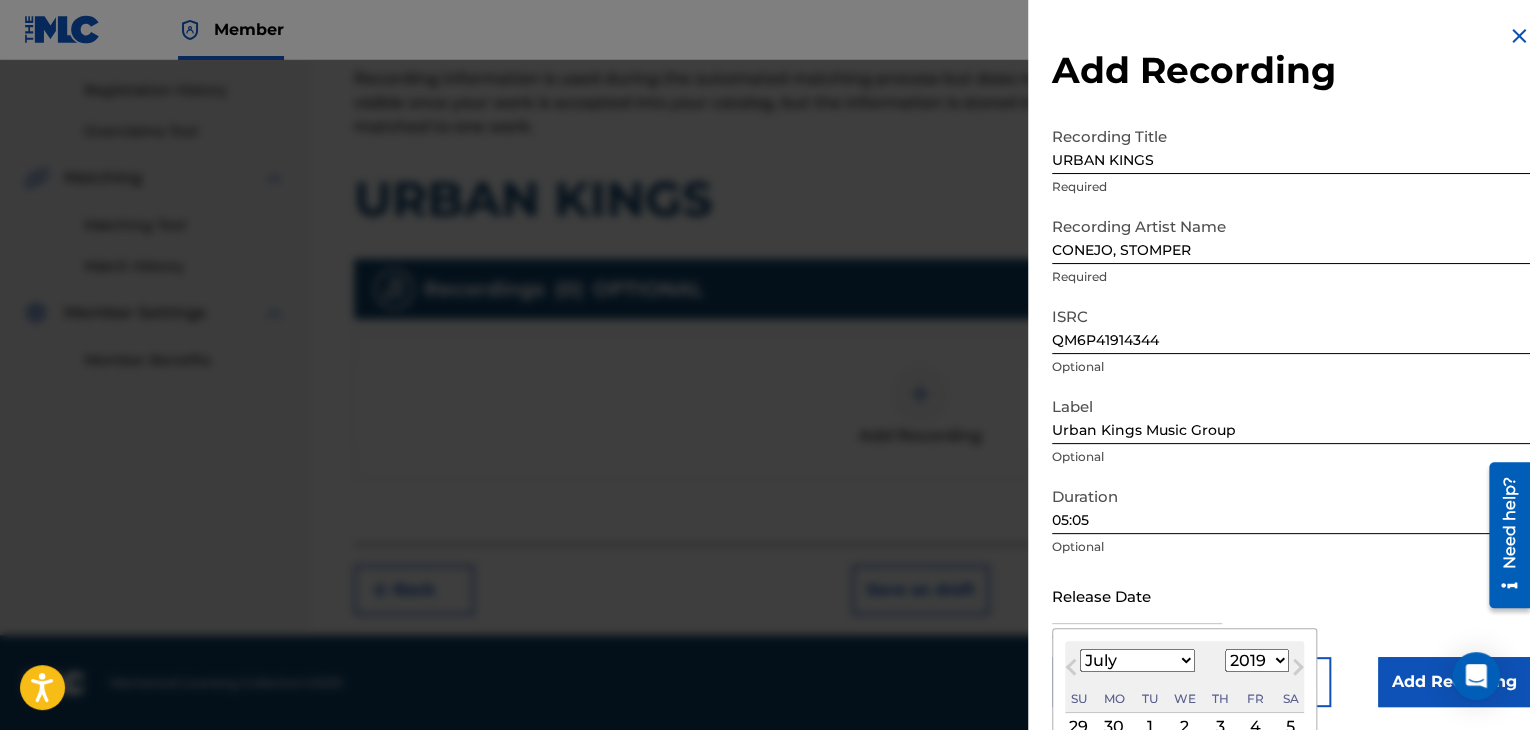 click on "1899 1900 1901 1902 1903 1904 1905 1906 1907 1908 1909 1910 1911 1912 1913 1914 1915 1916 1917 1918 1919 1920 1921 1922 1923 1924 1925 1926 1927 1928 1929 1930 1931 1932 1933 1934 1935 1936 1937 1938 1939 1940 1941 1942 1943 1944 1945 1946 1947 1948 1949 1950 1951 1952 1953 1954 1955 1956 1957 1958 1959 1960 1961 1962 1963 1964 1965 1966 1967 1968 1969 1970 1971 1972 1973 1974 1975 1976 1977 1978 1979 1980 1981 1982 1983 1984 1985 1986 1987 1988 1989 1990 1991 1992 1993 1994 1995 1996 1997 1998 1999 2000 2001 2002 2003 2004 2005 2006 2007 2008 2009 2010 2011 2012 2013 2014 2015 2016 2017 2018 2019 2020 2021 2022 2023 2024 2025 2026 2027 2028 2029 2030 2031 2032 2033 2034 2035 2036 2037 2038 2039 2040 2041 2042 2043 2044 2045 2046 2047 2048 2049 2050 2051 2052 2053 2054 2055 2056 2057 2058 2059 2060 2061 2062 2063 2064 2065 2066 2067 2068 2069 2070 2071 2072 2073 2074 2075 2076 2077 2078 2079 2080 2081 2082 2083 2084 2085 2086 2087 2088 2089 2090 2091 2092 2093 2094 2095 2096 2097 2098 2099 2100" at bounding box center [1257, 660] 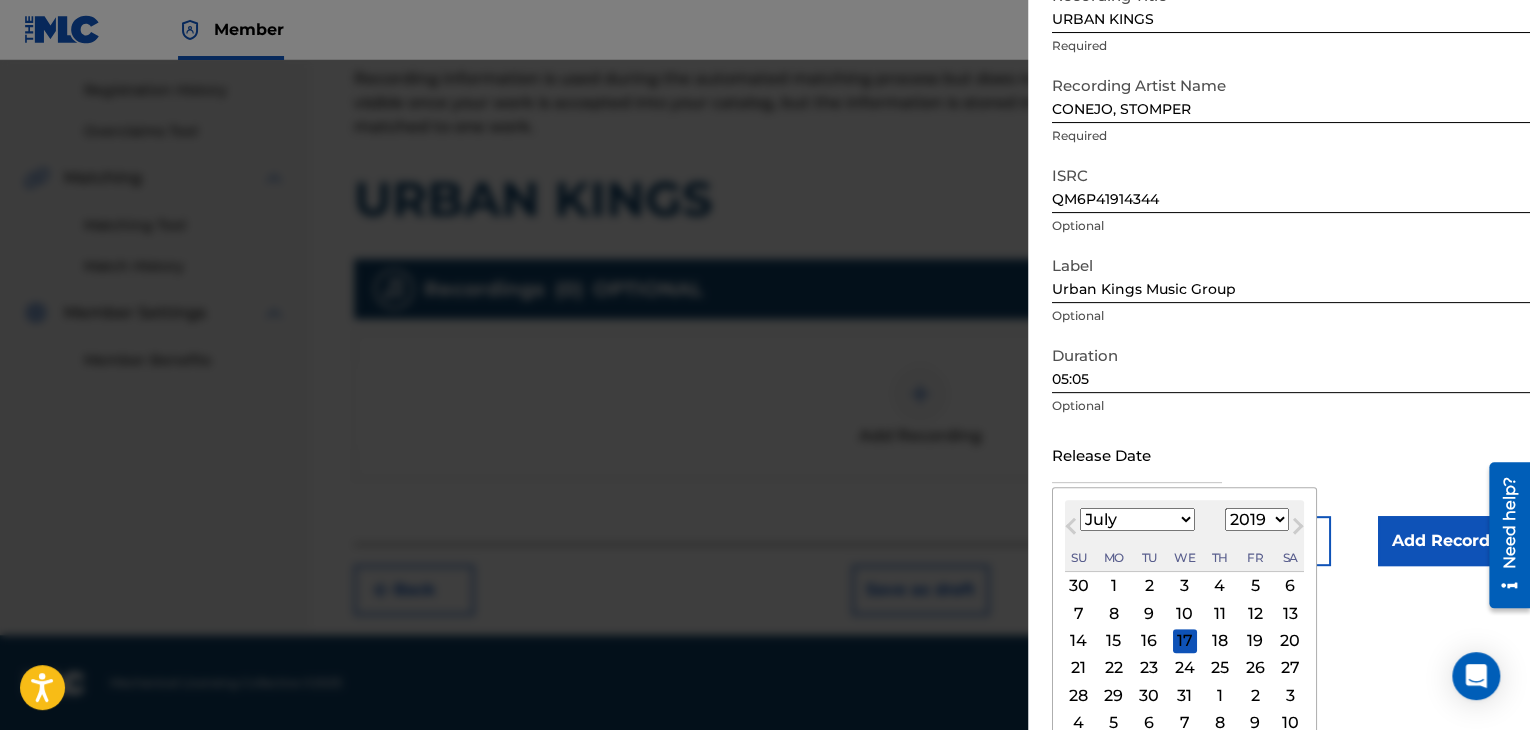 scroll, scrollTop: 160, scrollLeft: 0, axis: vertical 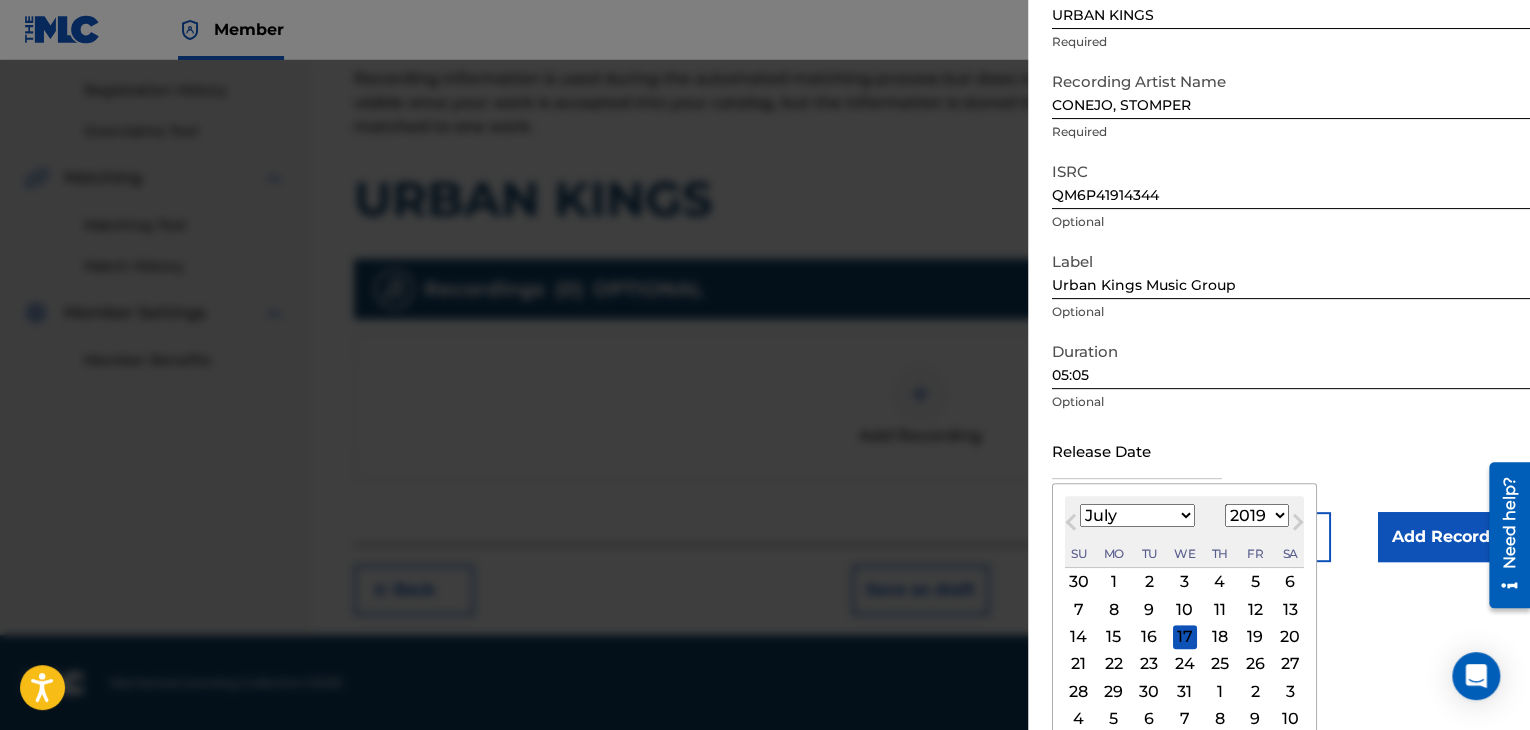 click on "11" at bounding box center [1220, 609] 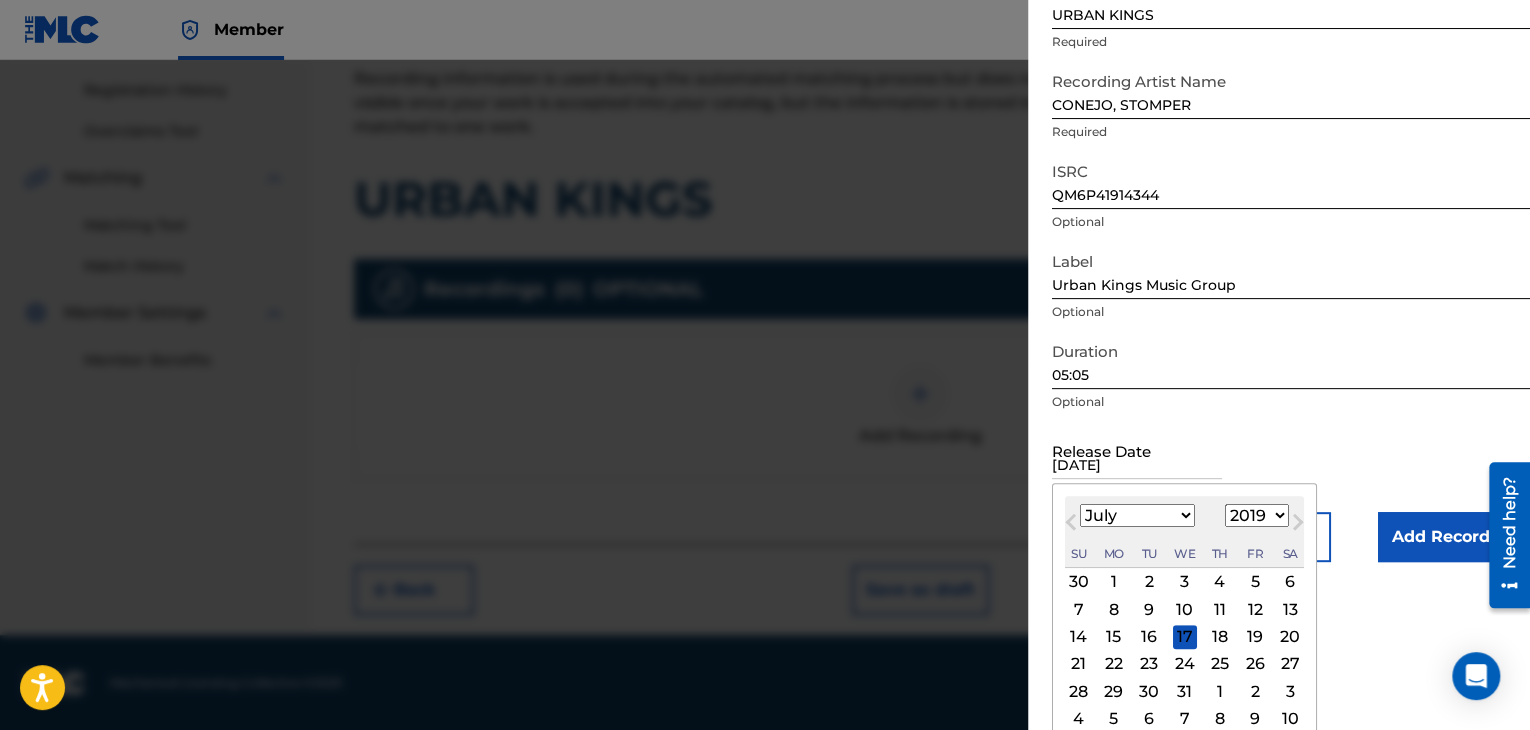 scroll, scrollTop: 1, scrollLeft: 0, axis: vertical 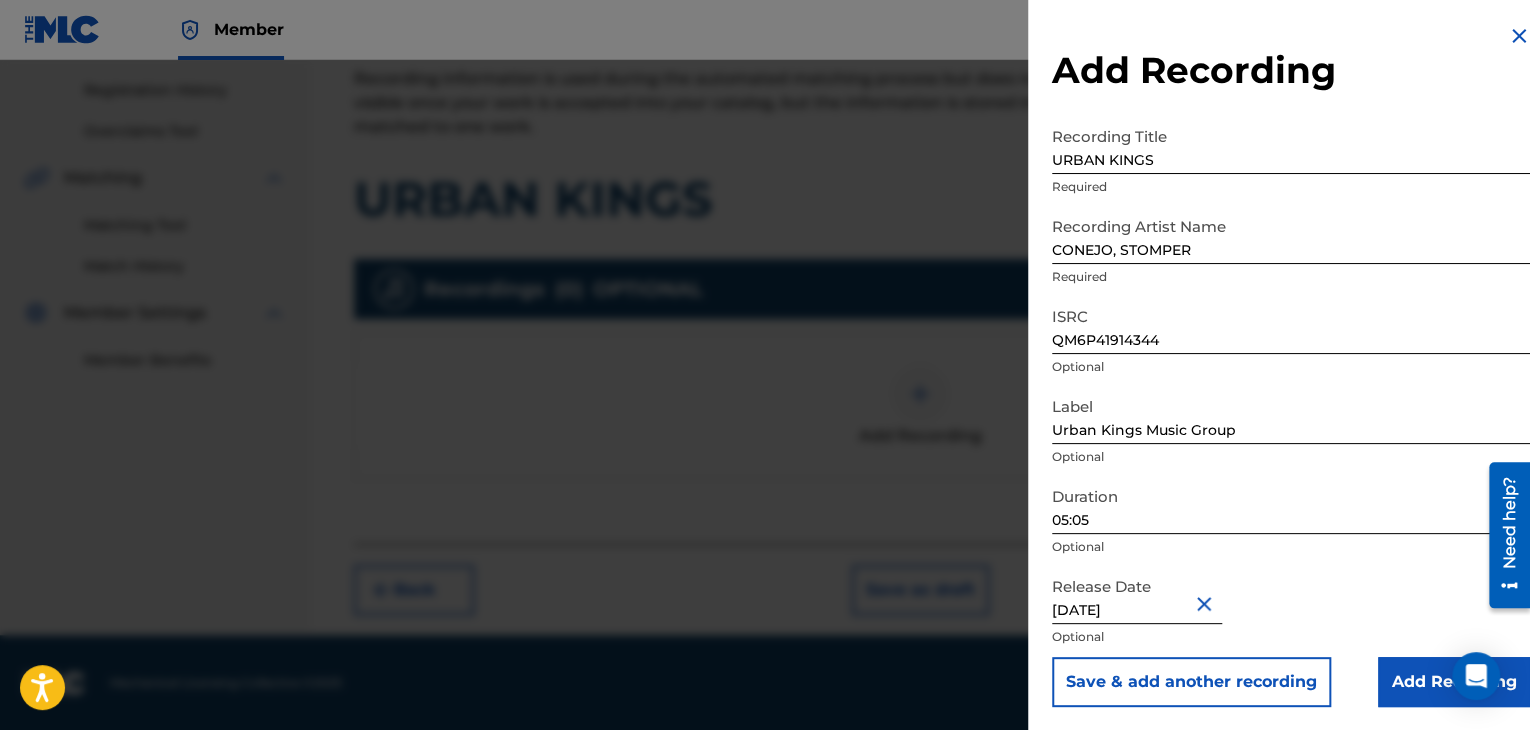 click on "Add Recording" at bounding box center (1454, 682) 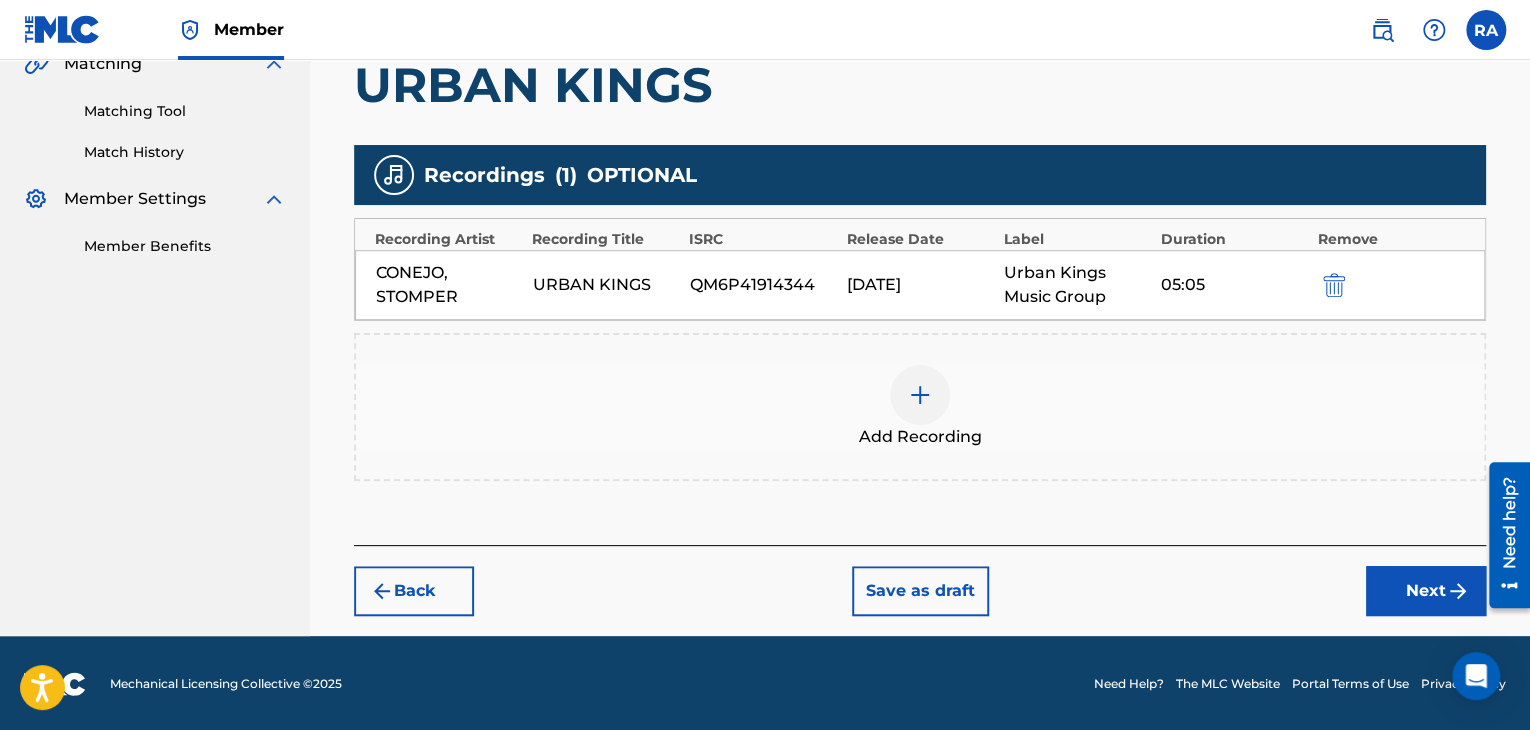 click on "Next" at bounding box center [1426, 591] 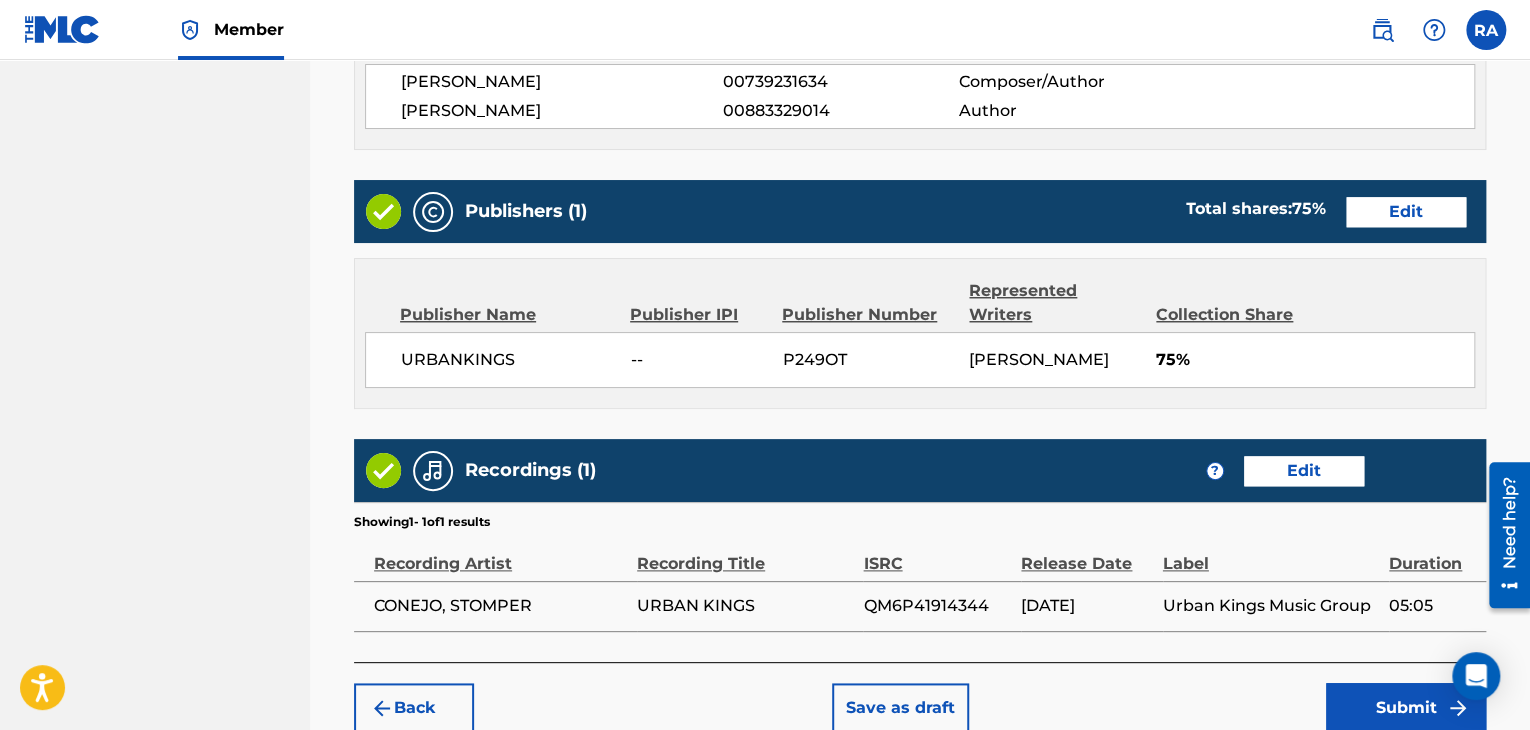 scroll, scrollTop: 1037, scrollLeft: 0, axis: vertical 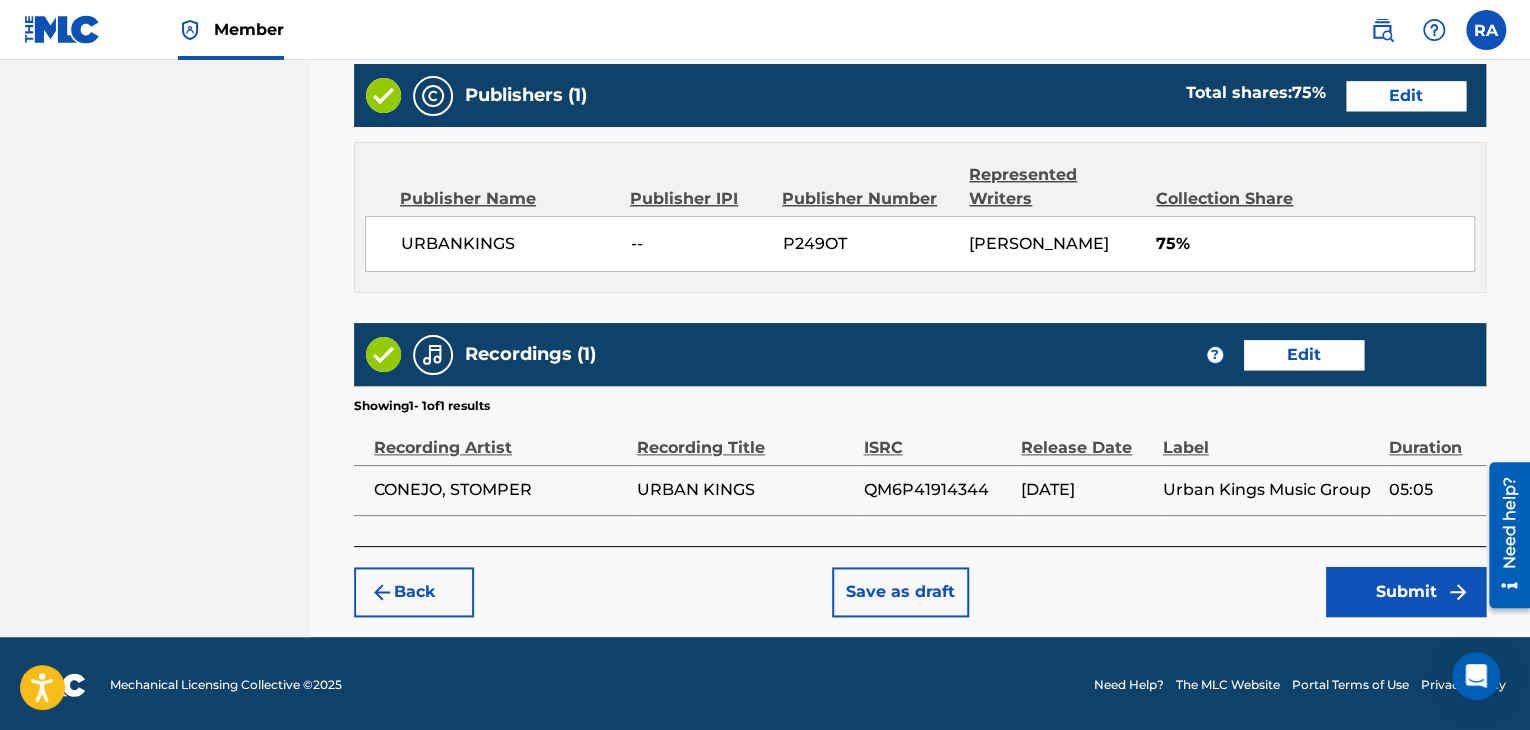 click on "Submit" at bounding box center [1406, 592] 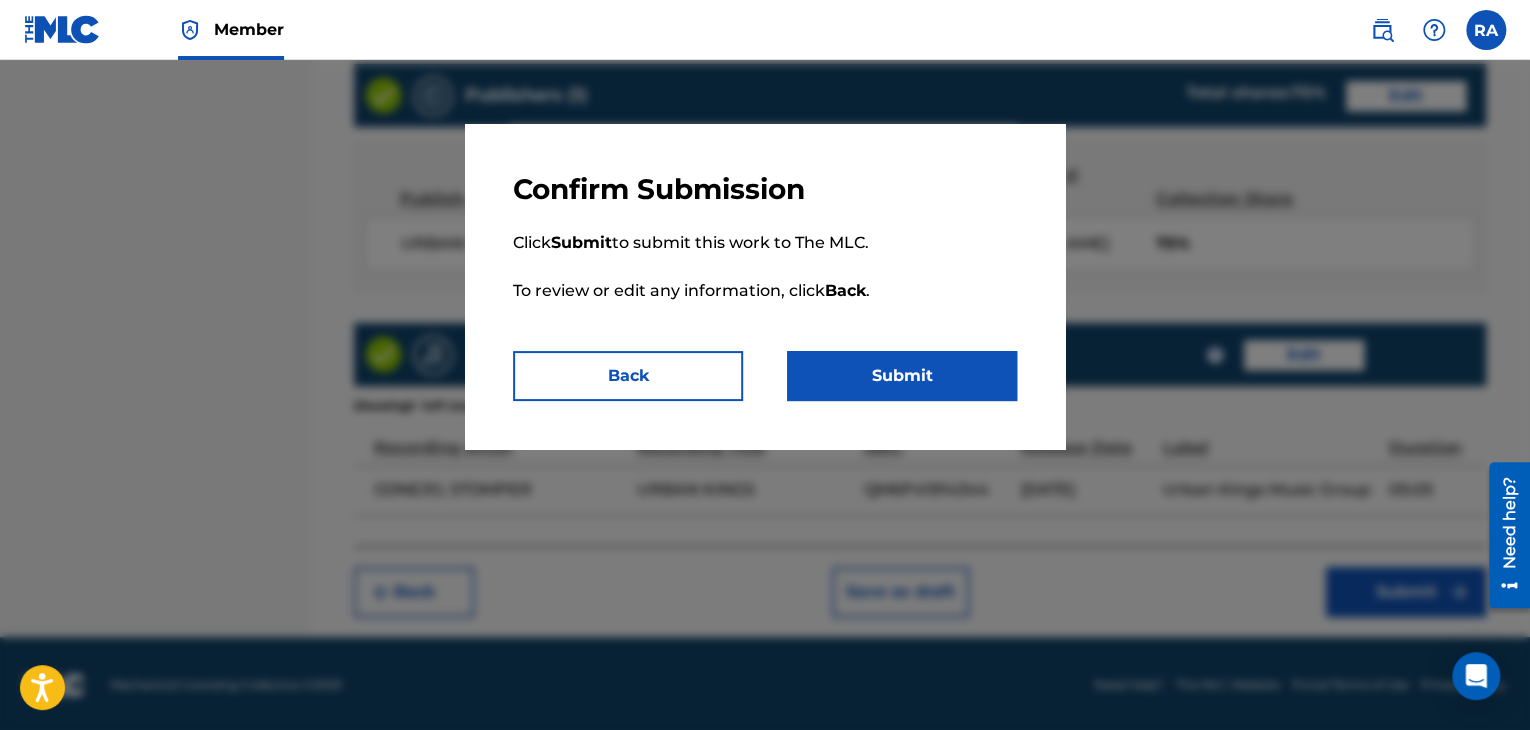 click on "Submit" at bounding box center [902, 376] 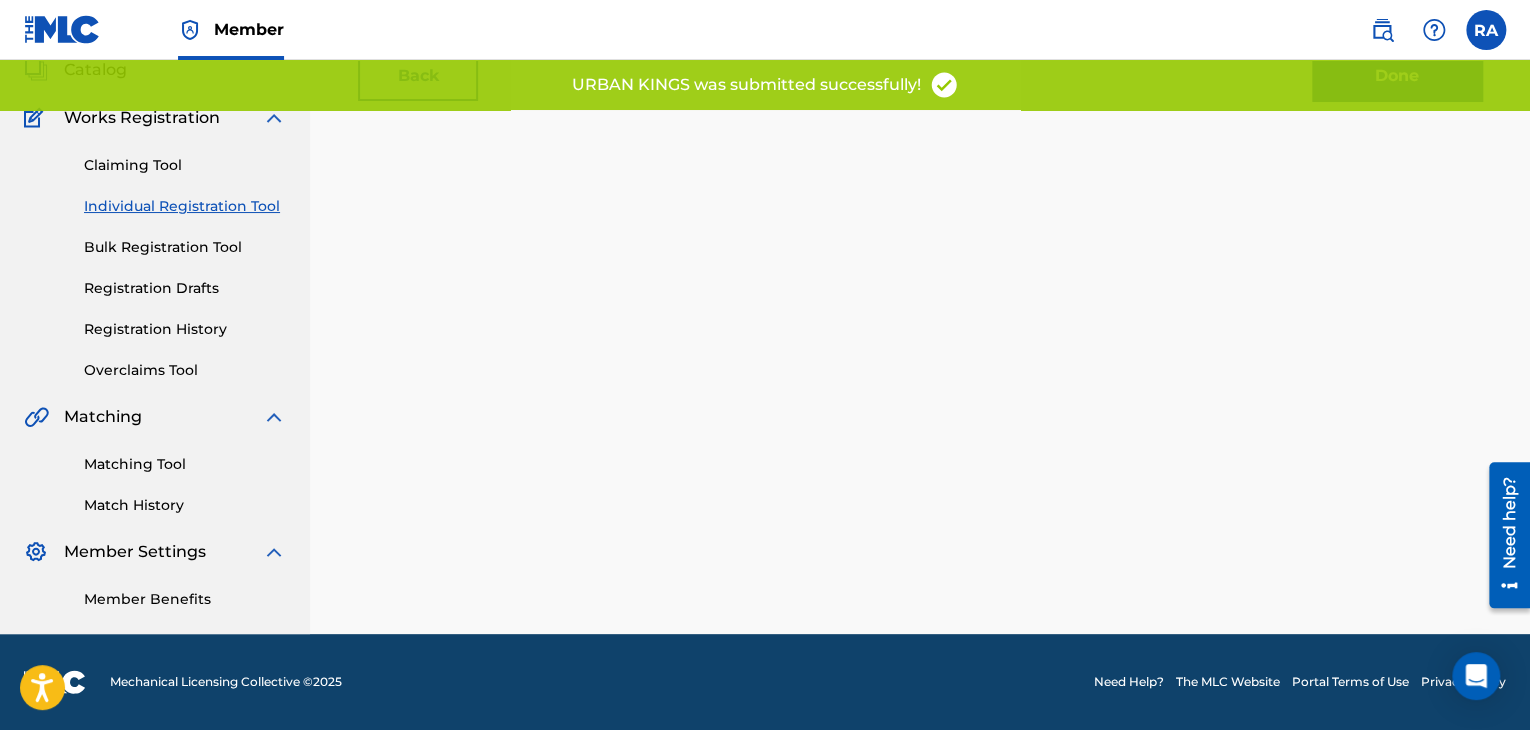 scroll, scrollTop: 0, scrollLeft: 0, axis: both 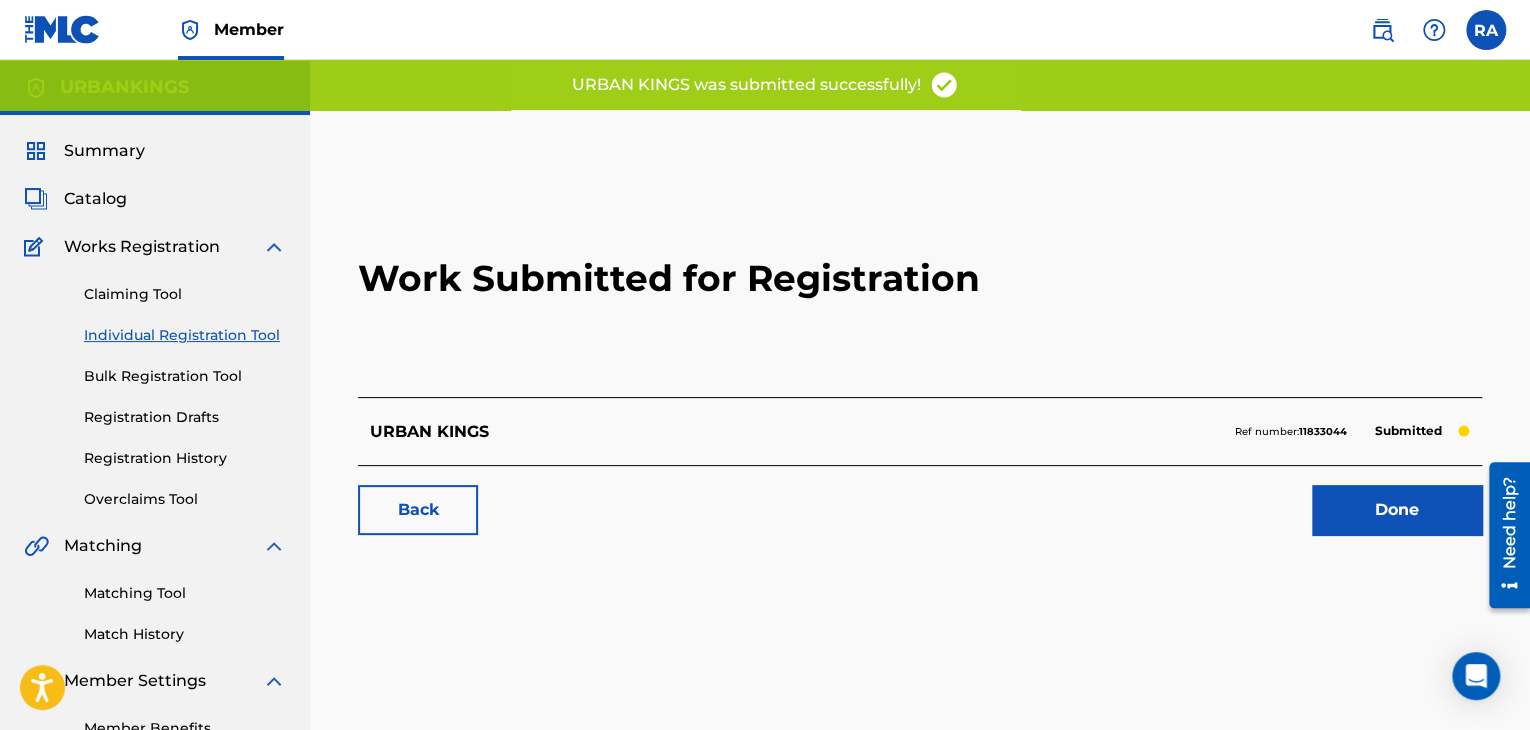 click on "Done" at bounding box center [1397, 510] 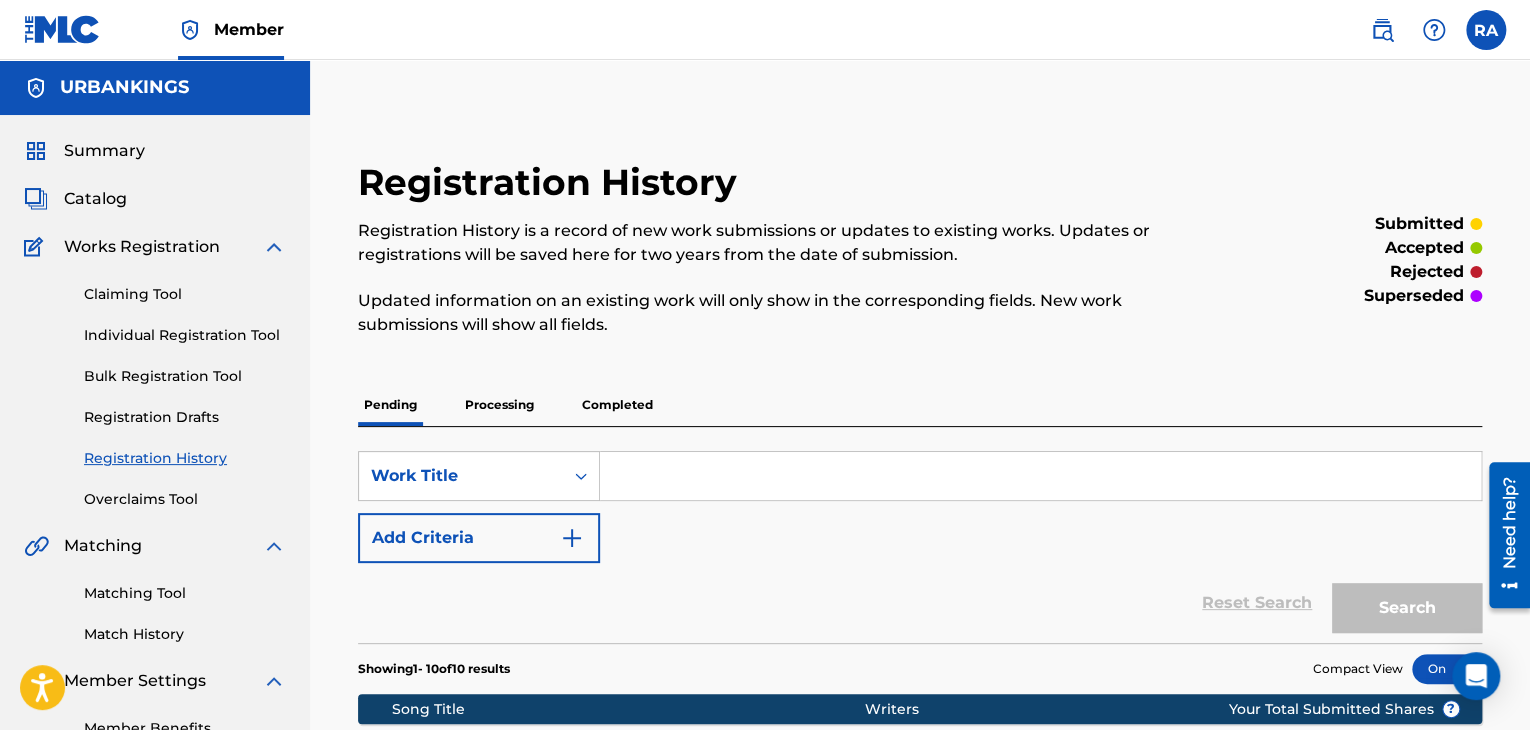click on "Individual Registration Tool" at bounding box center (185, 335) 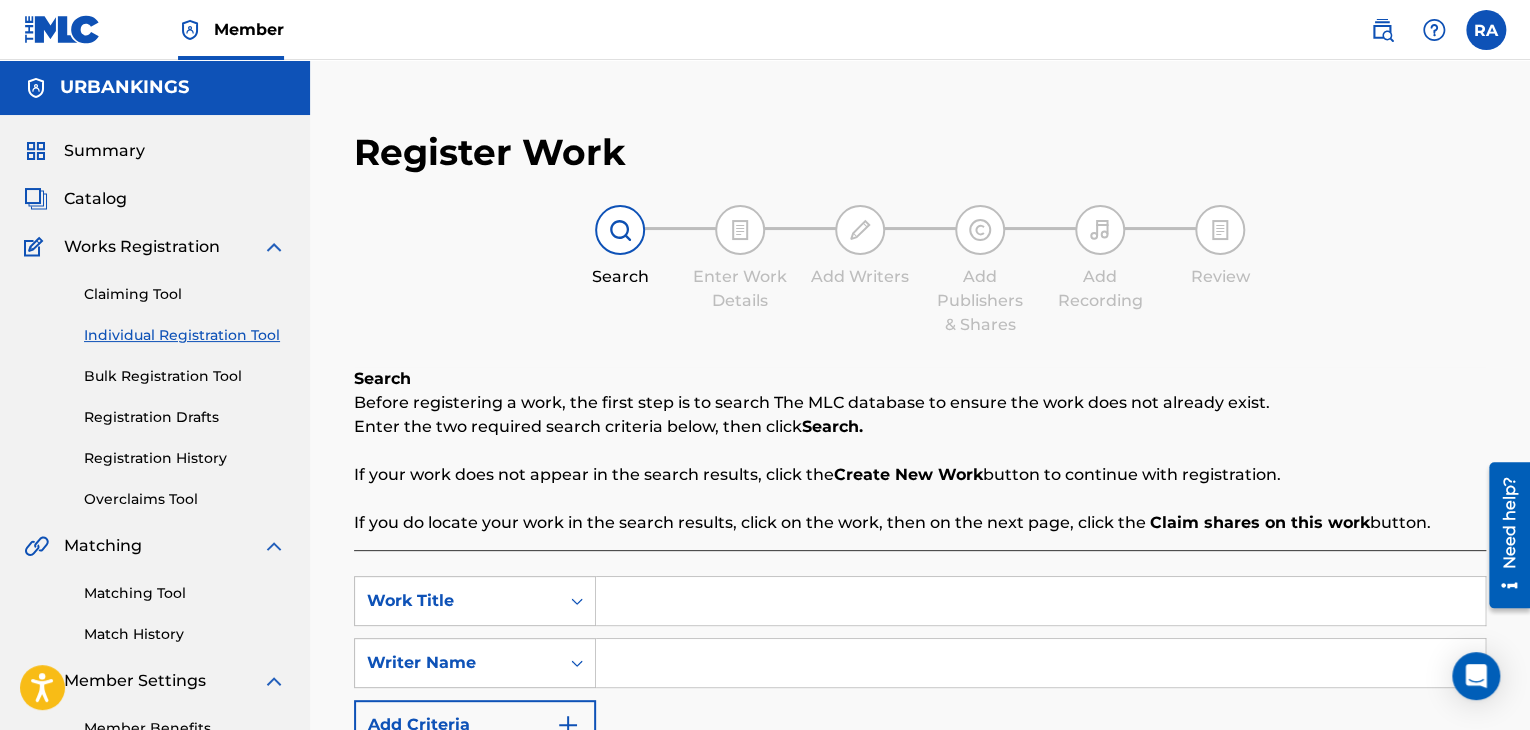 click at bounding box center [1040, 601] 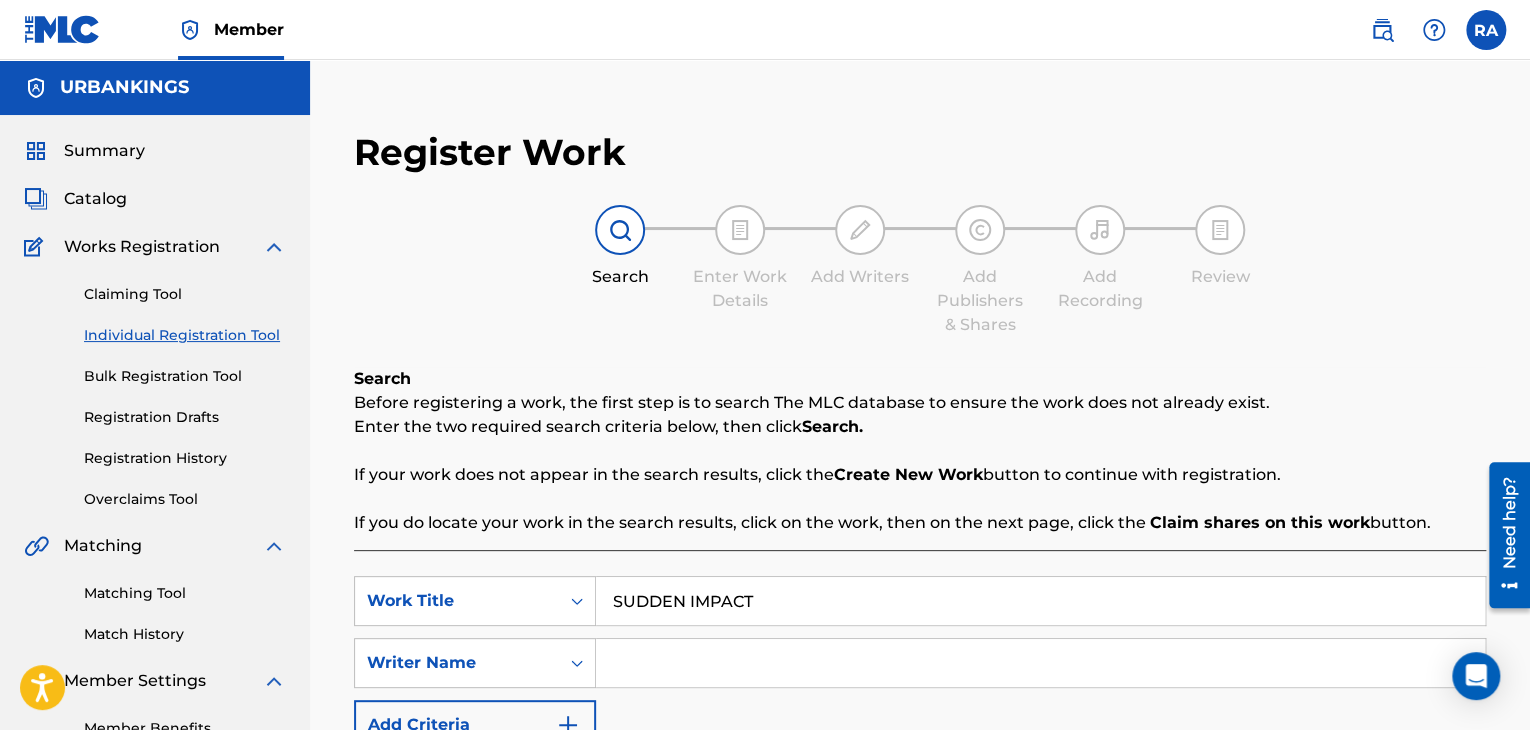 type on "SUDDEN IMPACT" 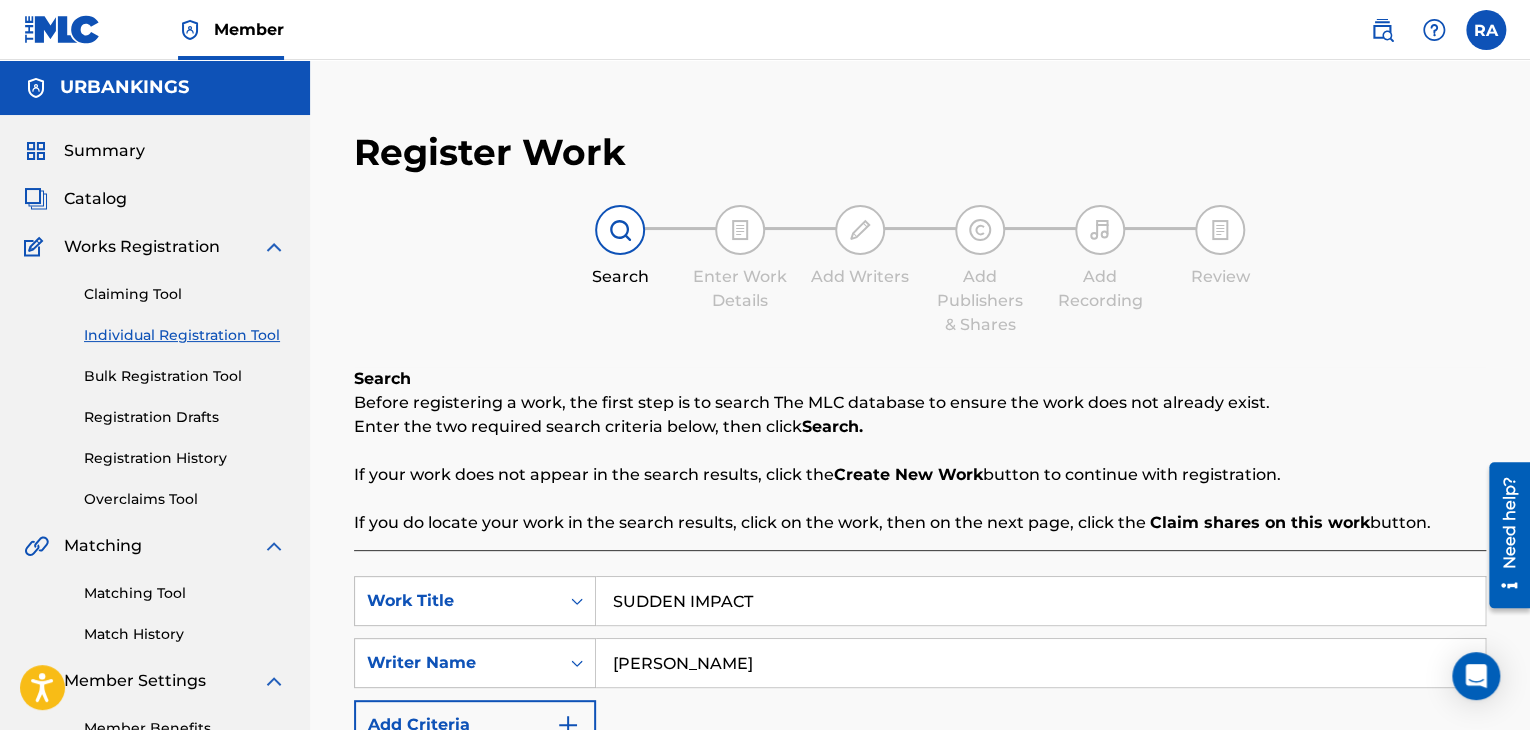 type on "[PERSON_NAME]" 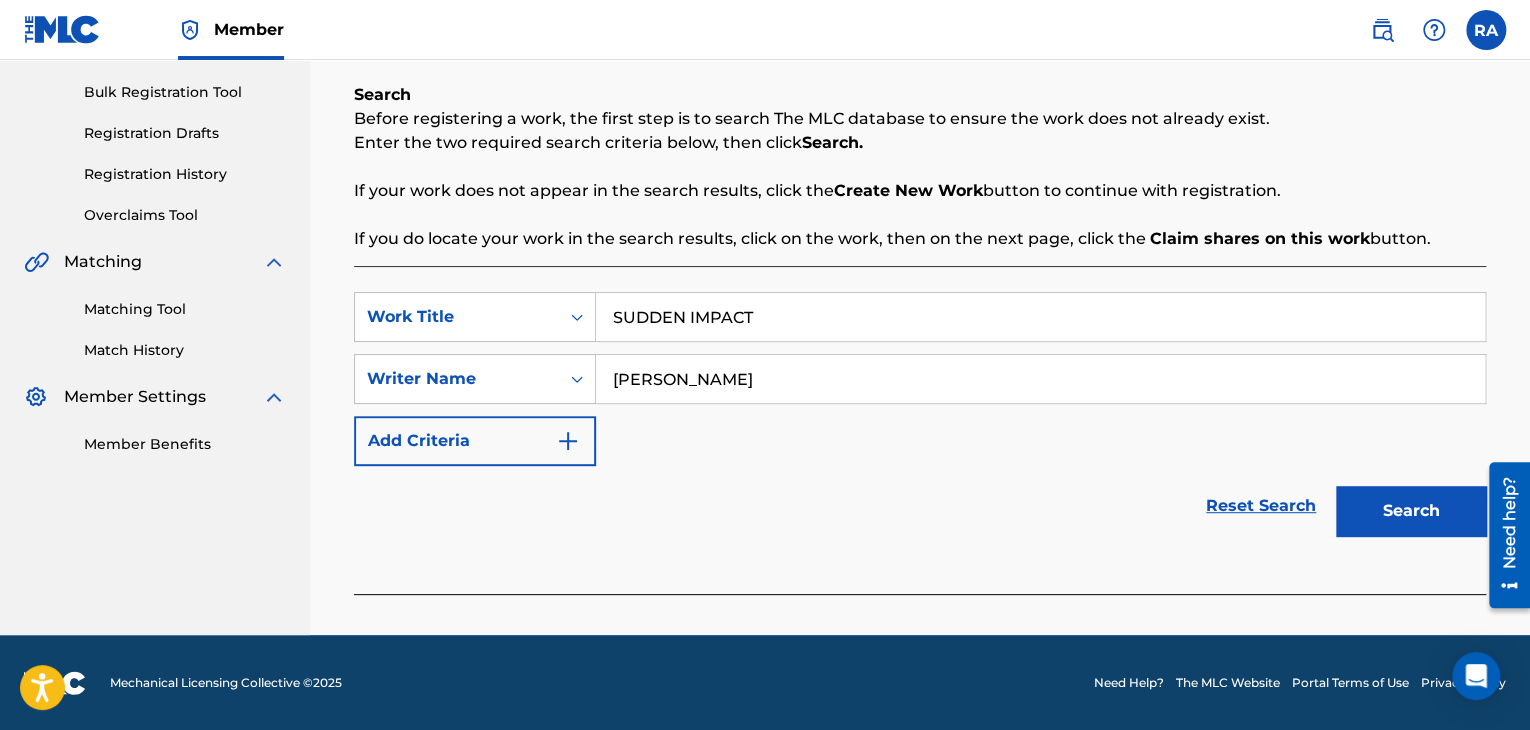 click on "Search" at bounding box center (1411, 511) 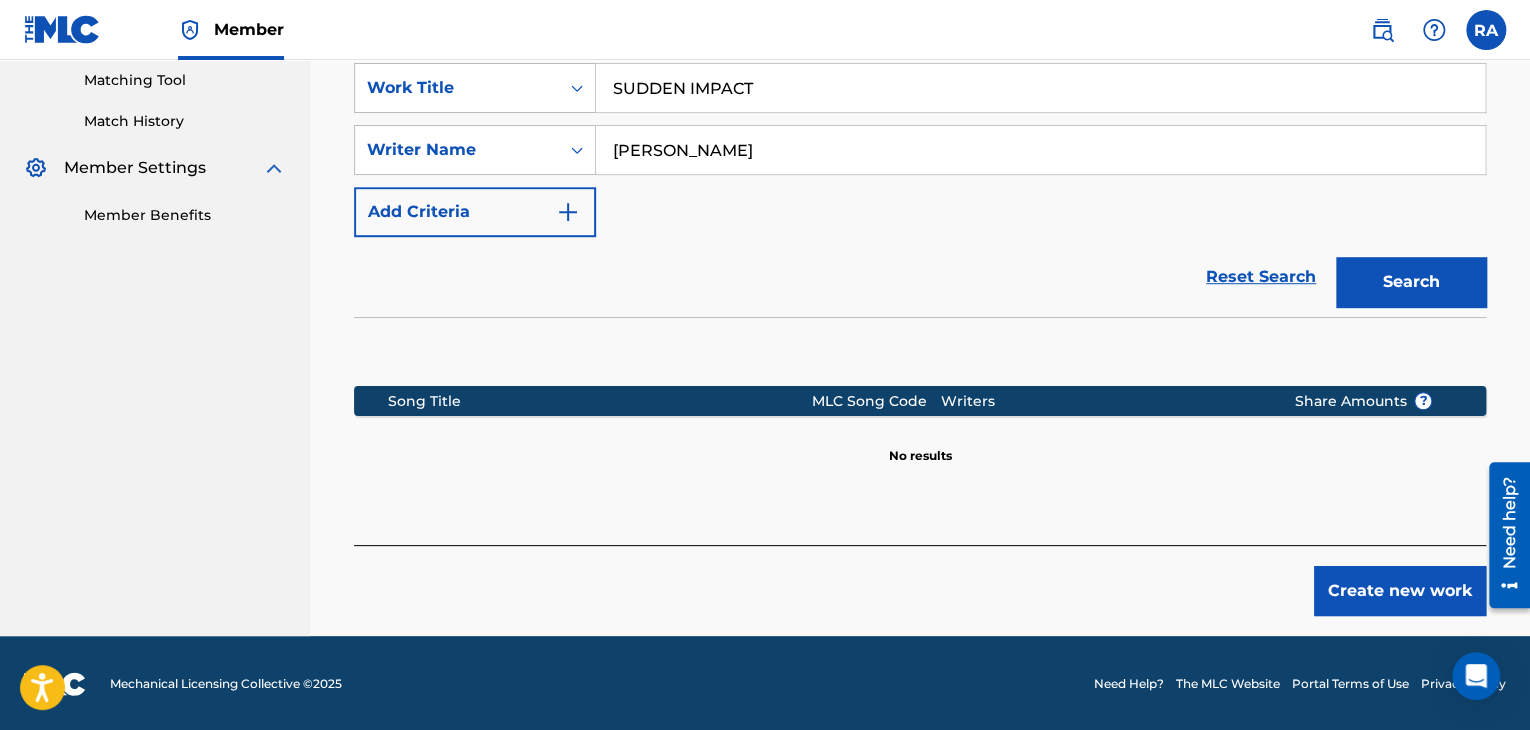 scroll, scrollTop: 515, scrollLeft: 0, axis: vertical 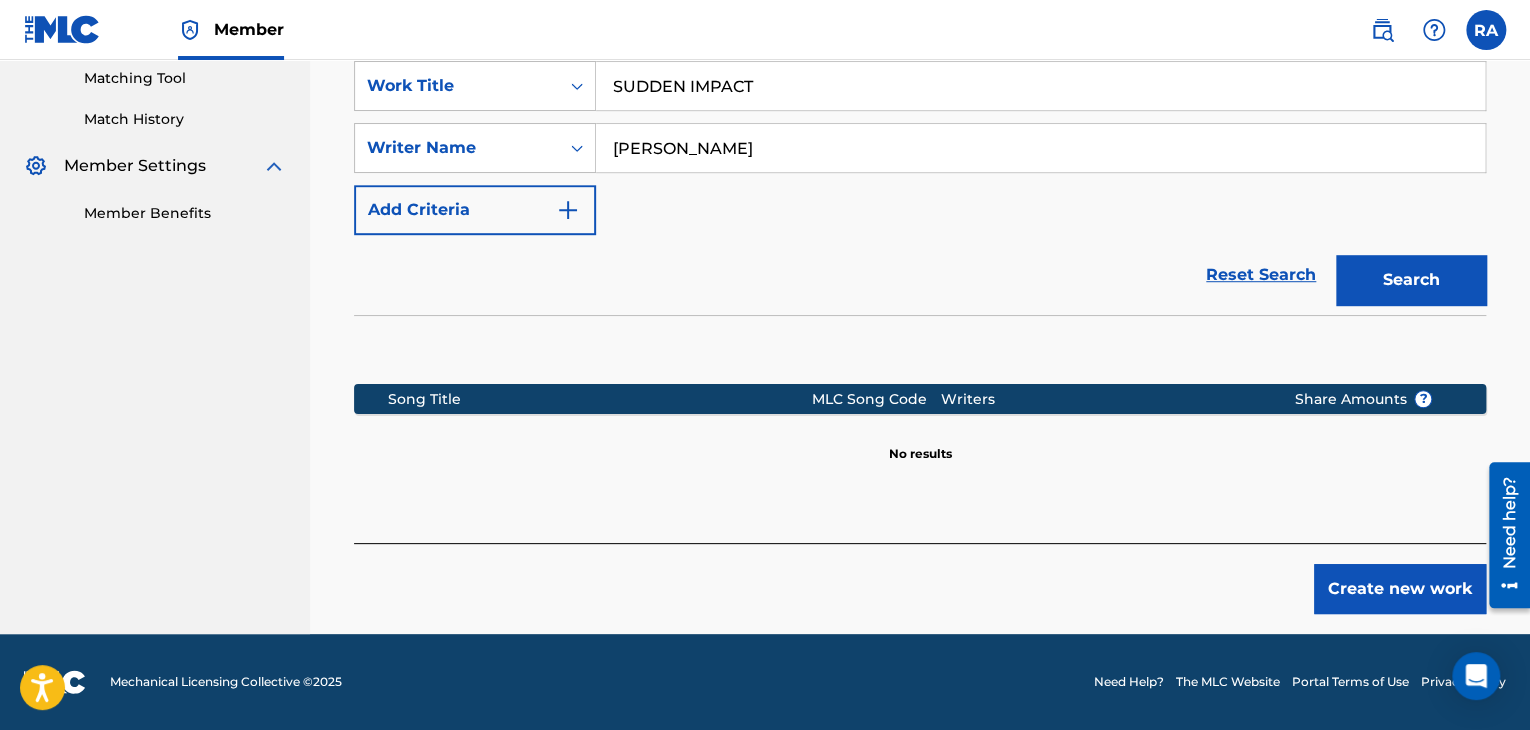 click on "Create new work" at bounding box center (1400, 589) 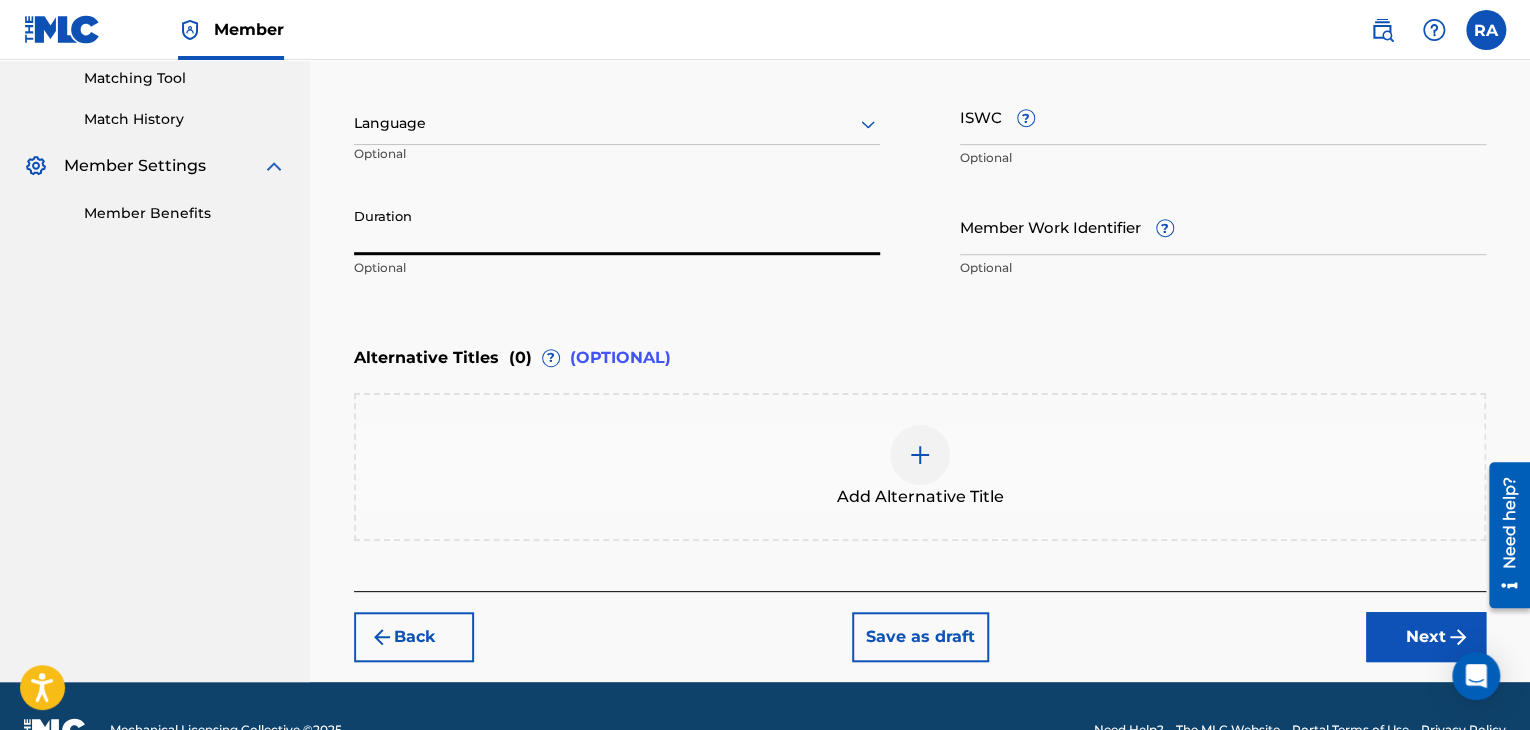 click on "Duration" at bounding box center [617, 226] 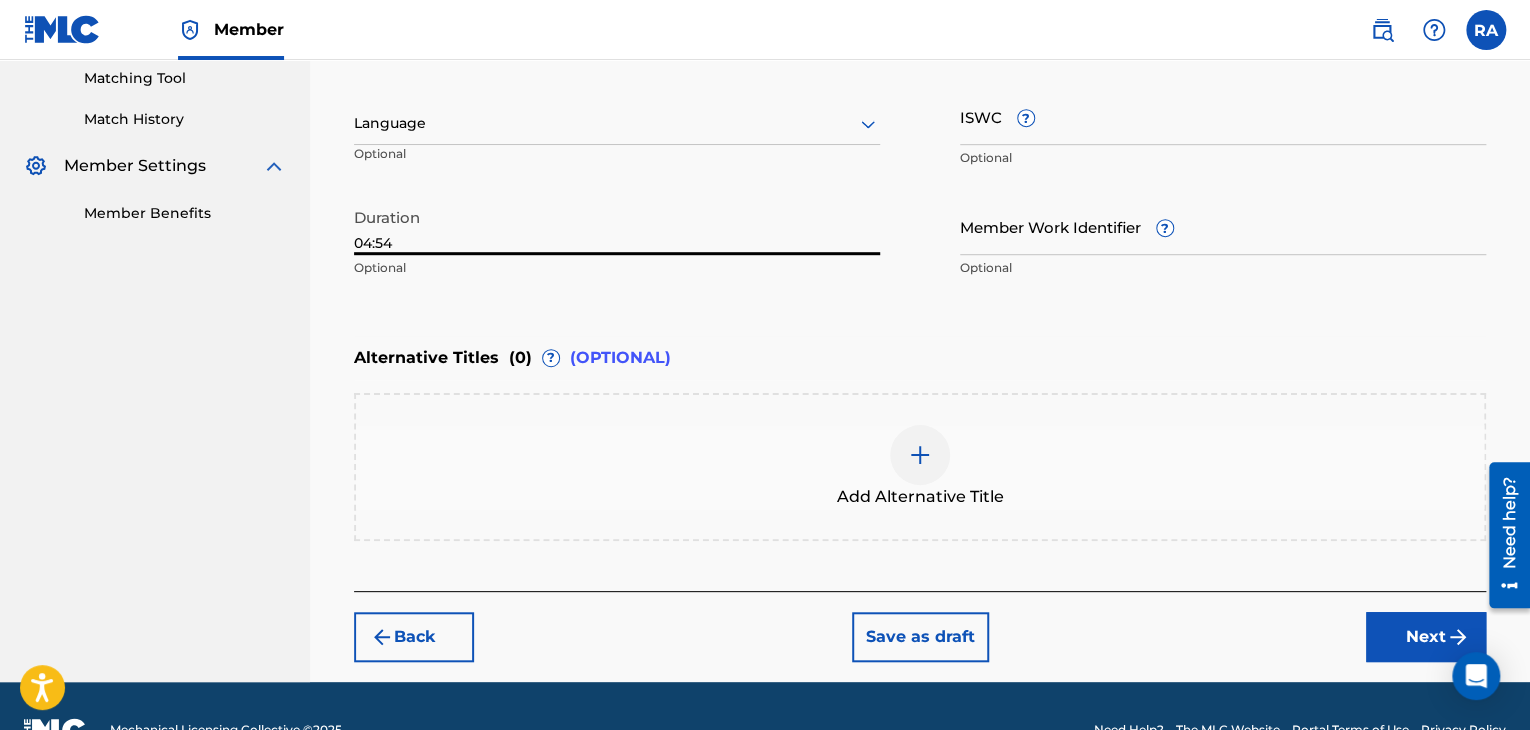 type on "04:54" 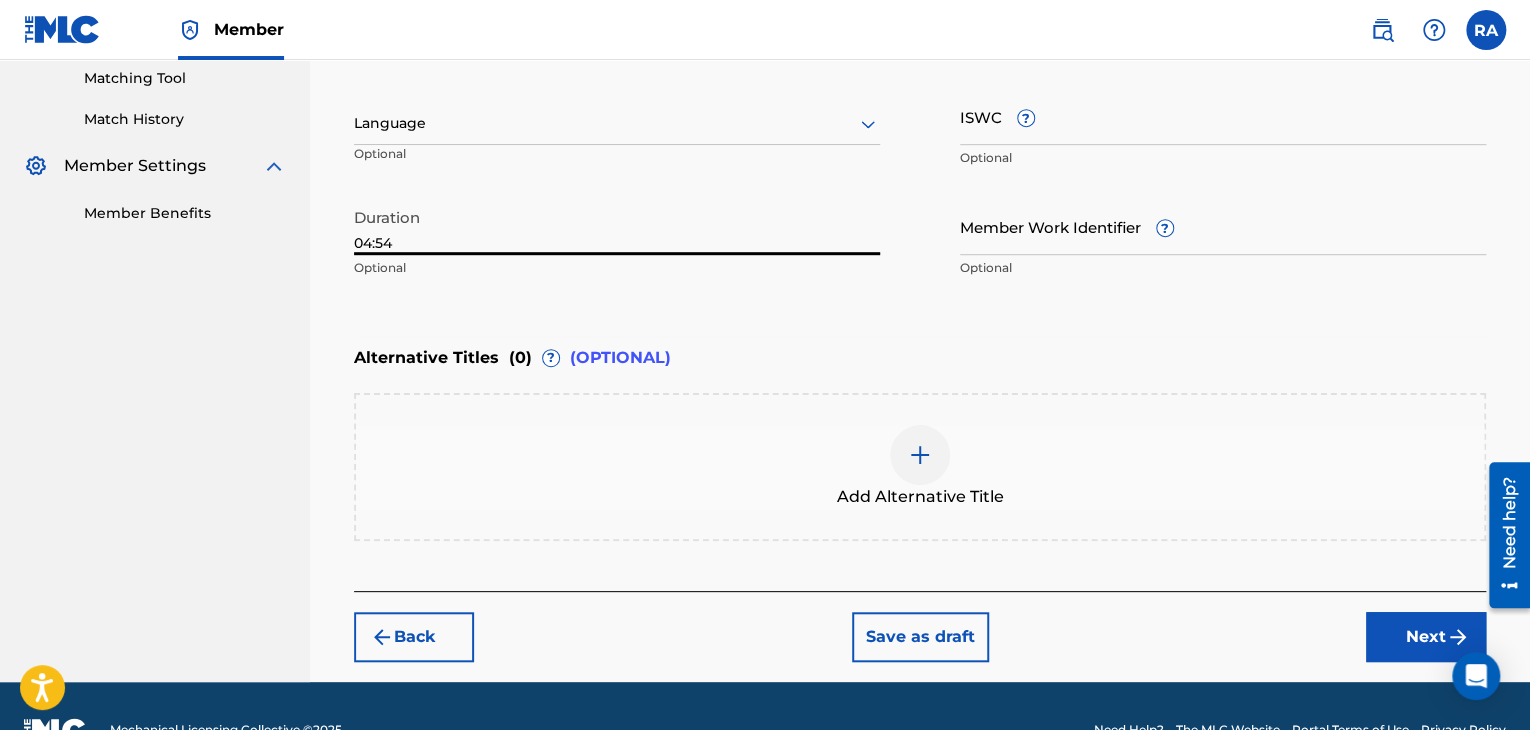 click on "Next" at bounding box center (1426, 637) 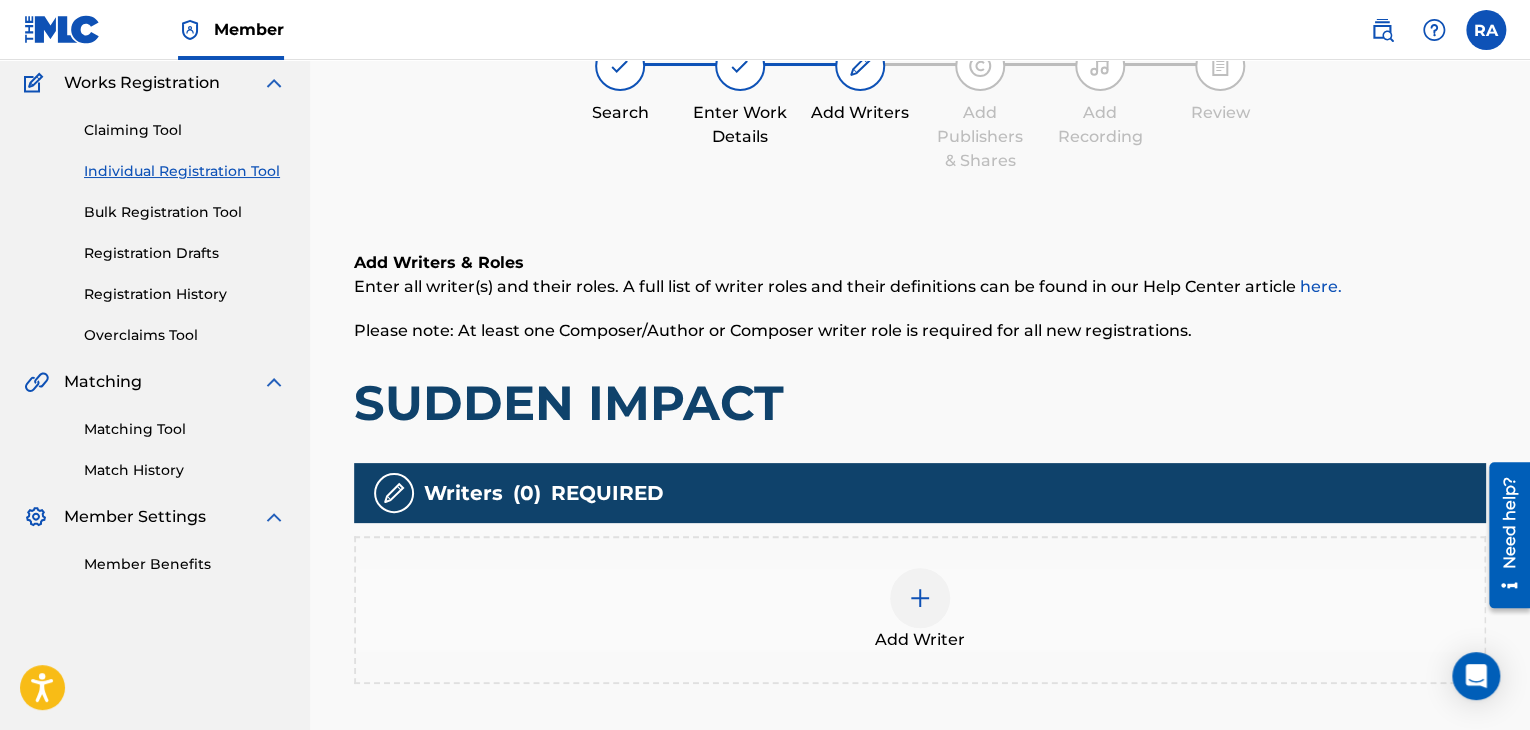 scroll, scrollTop: 90, scrollLeft: 0, axis: vertical 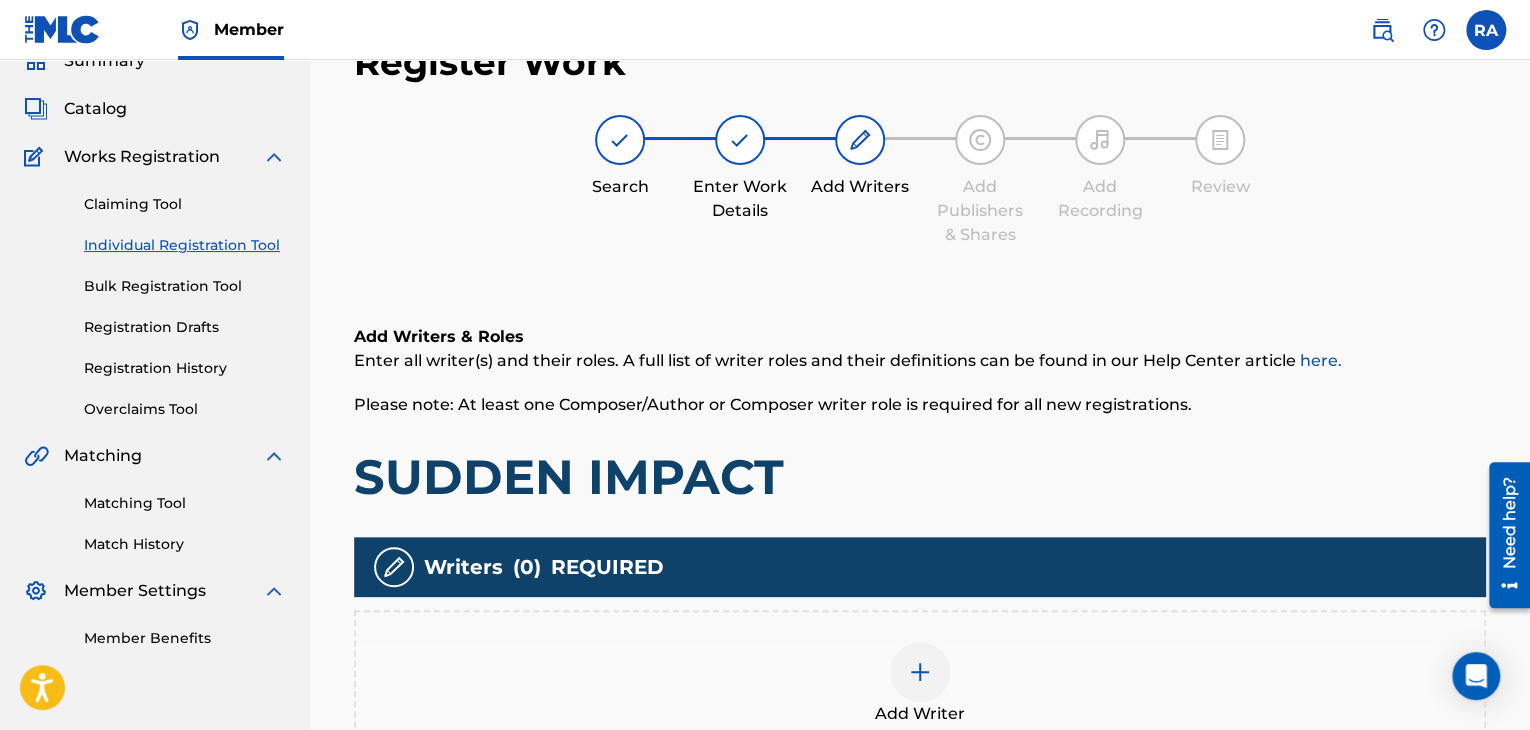 click at bounding box center [920, 672] 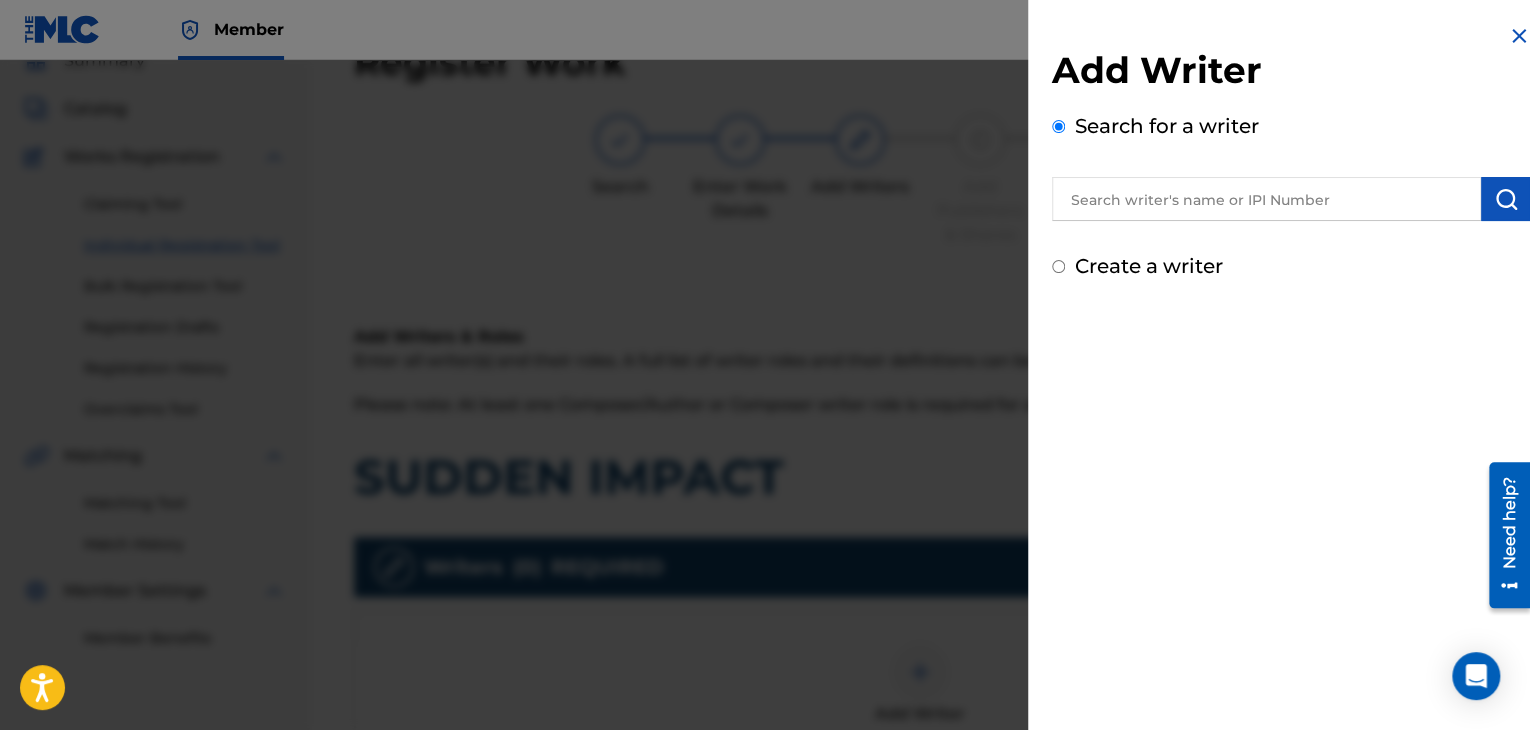 click at bounding box center (1266, 199) 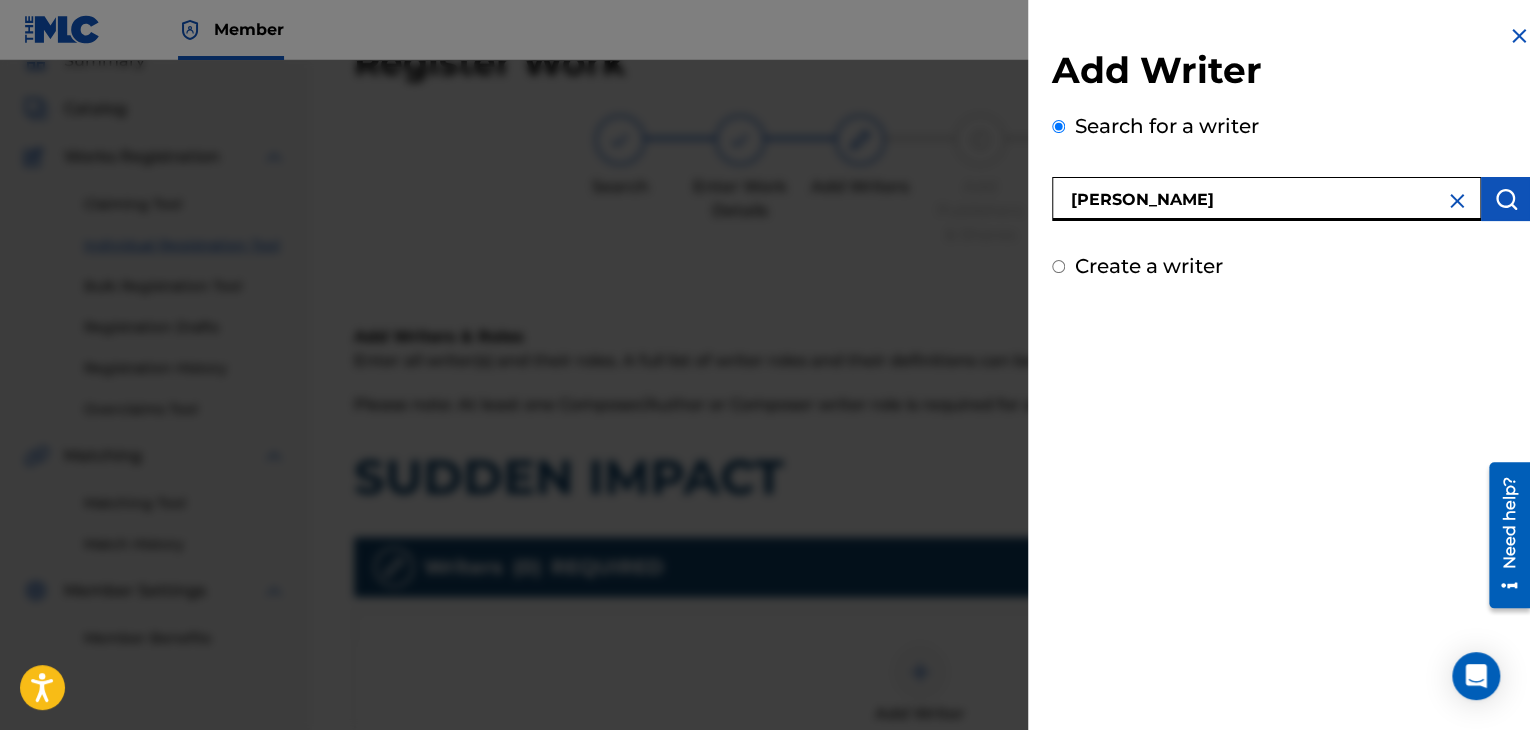 type on "[PERSON_NAME]" 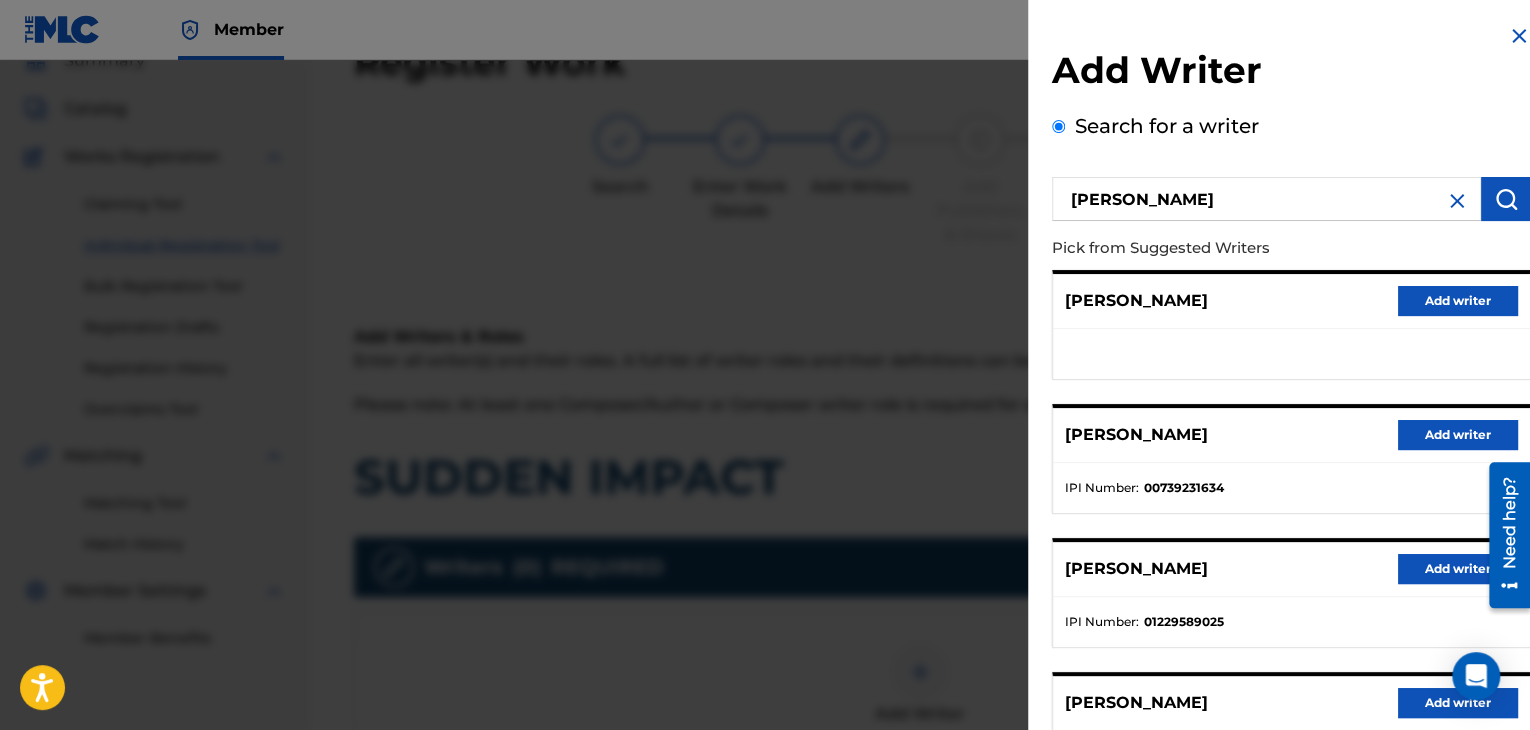 click on "Add writer" at bounding box center [1458, 435] 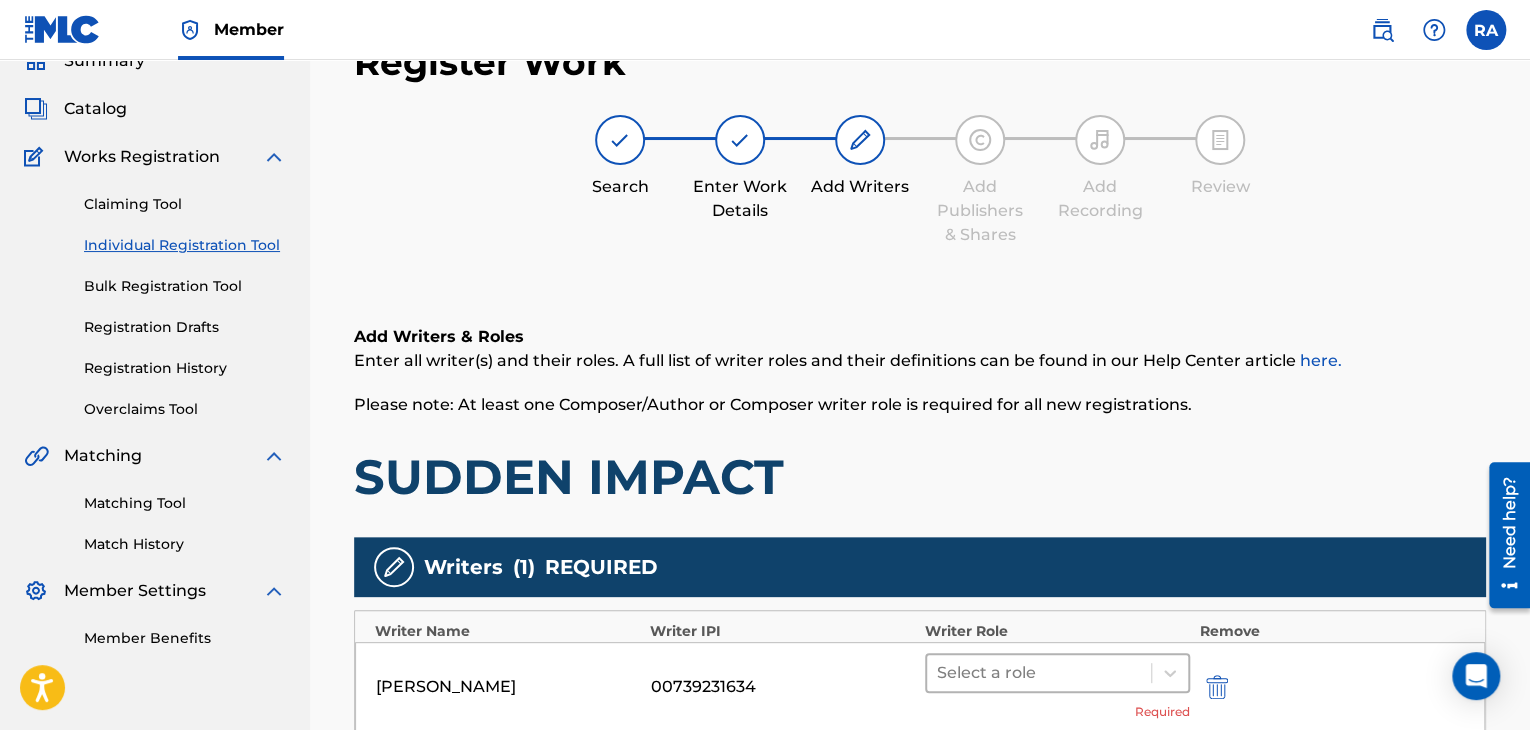 click at bounding box center [1039, 673] 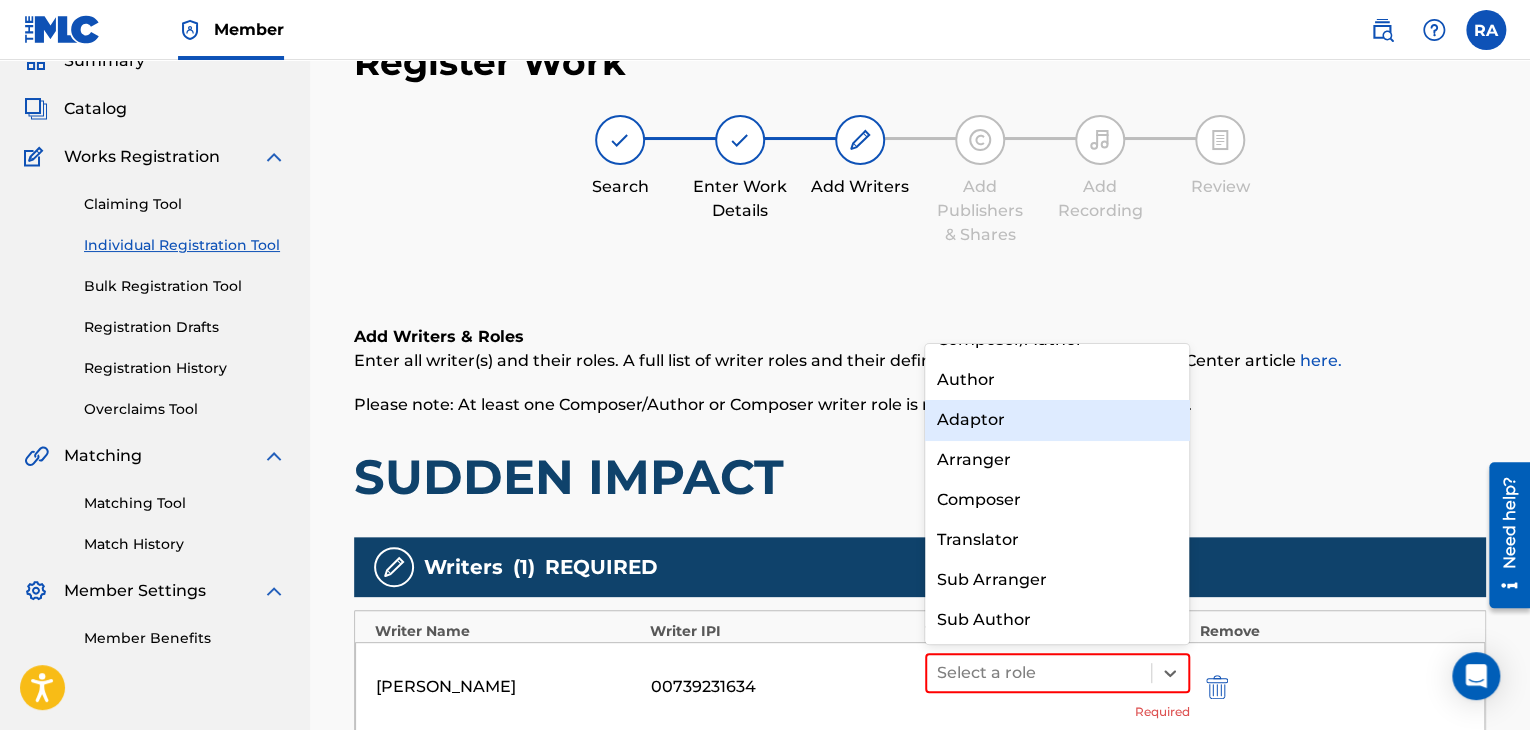 scroll, scrollTop: 0, scrollLeft: 0, axis: both 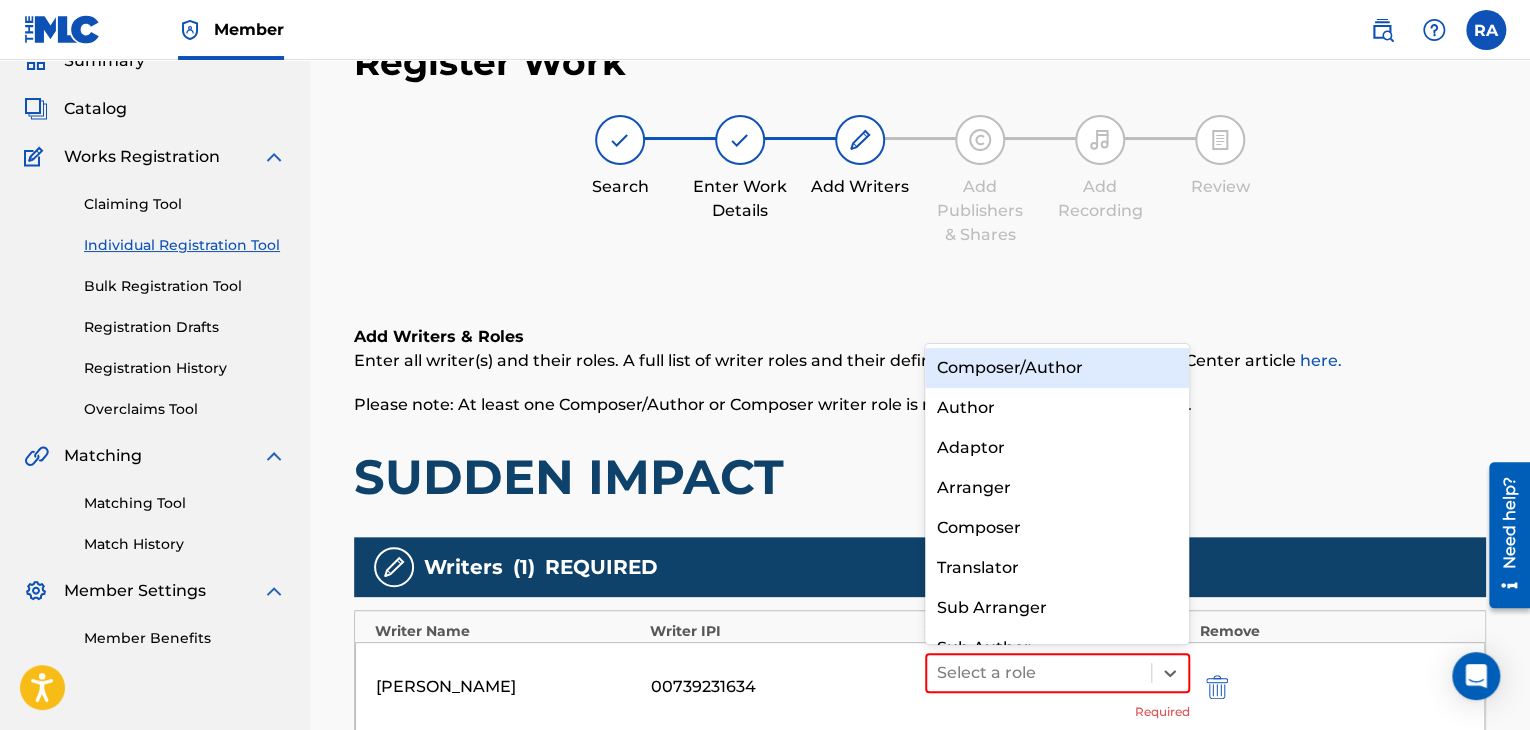 click on "Composer/Author" at bounding box center [1057, 368] 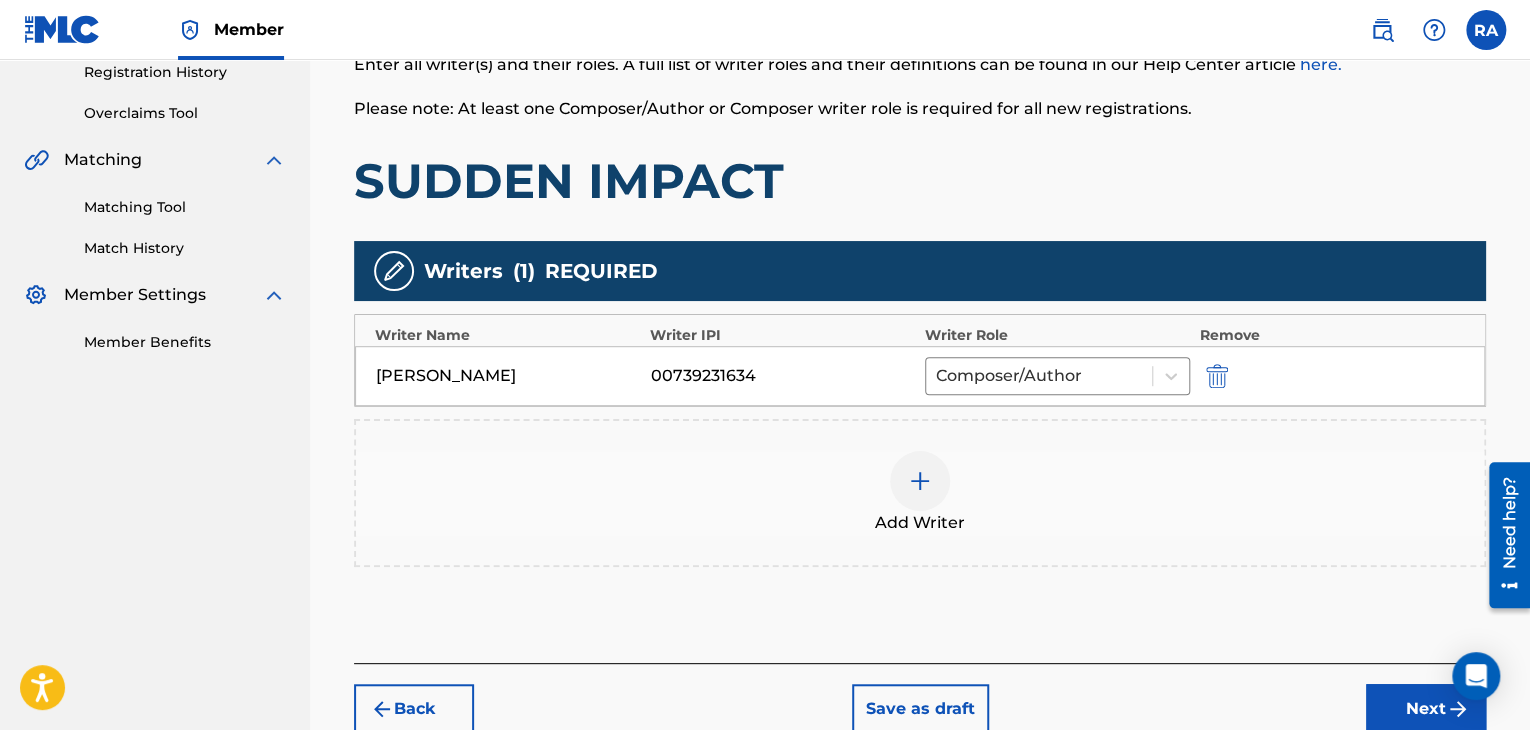 scroll, scrollTop: 390, scrollLeft: 0, axis: vertical 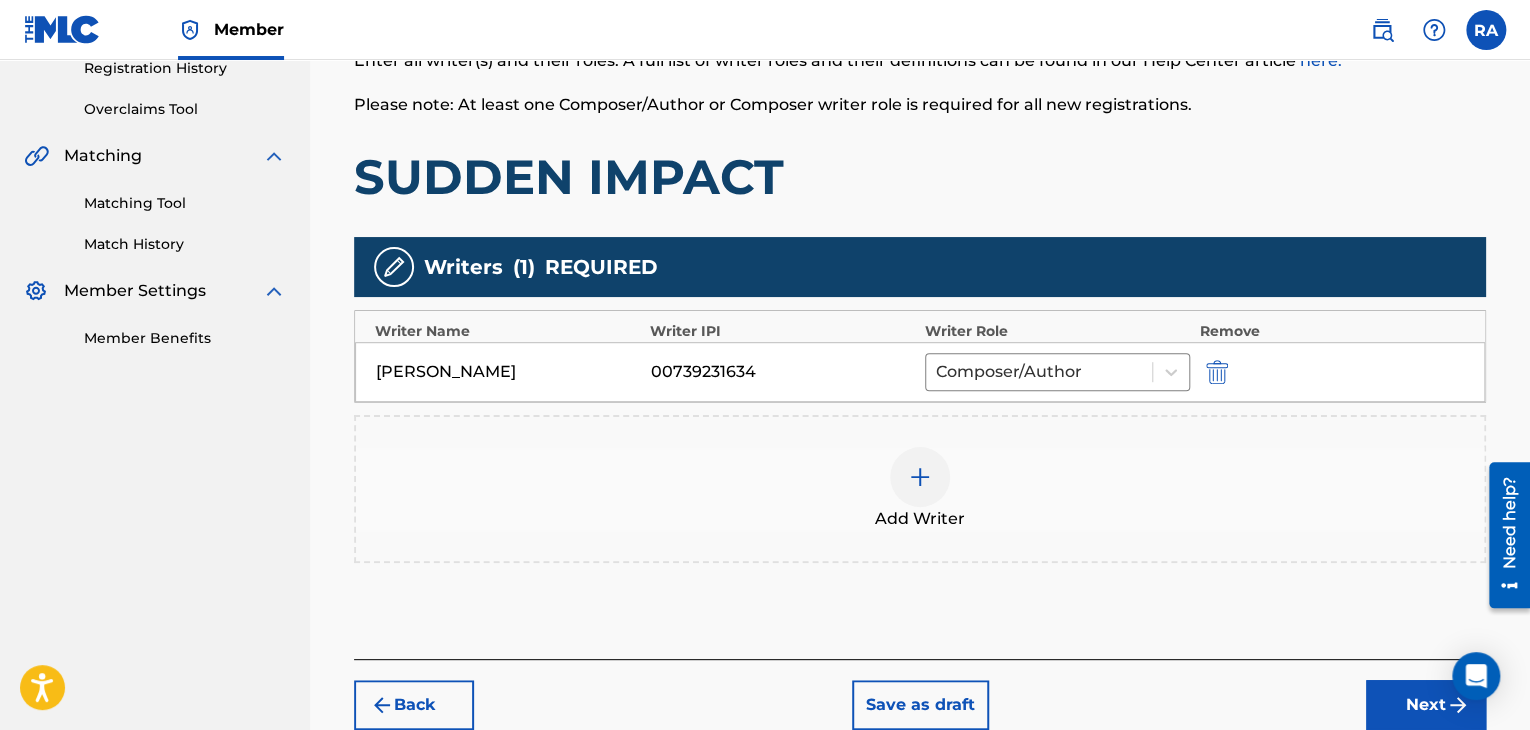 click at bounding box center (920, 477) 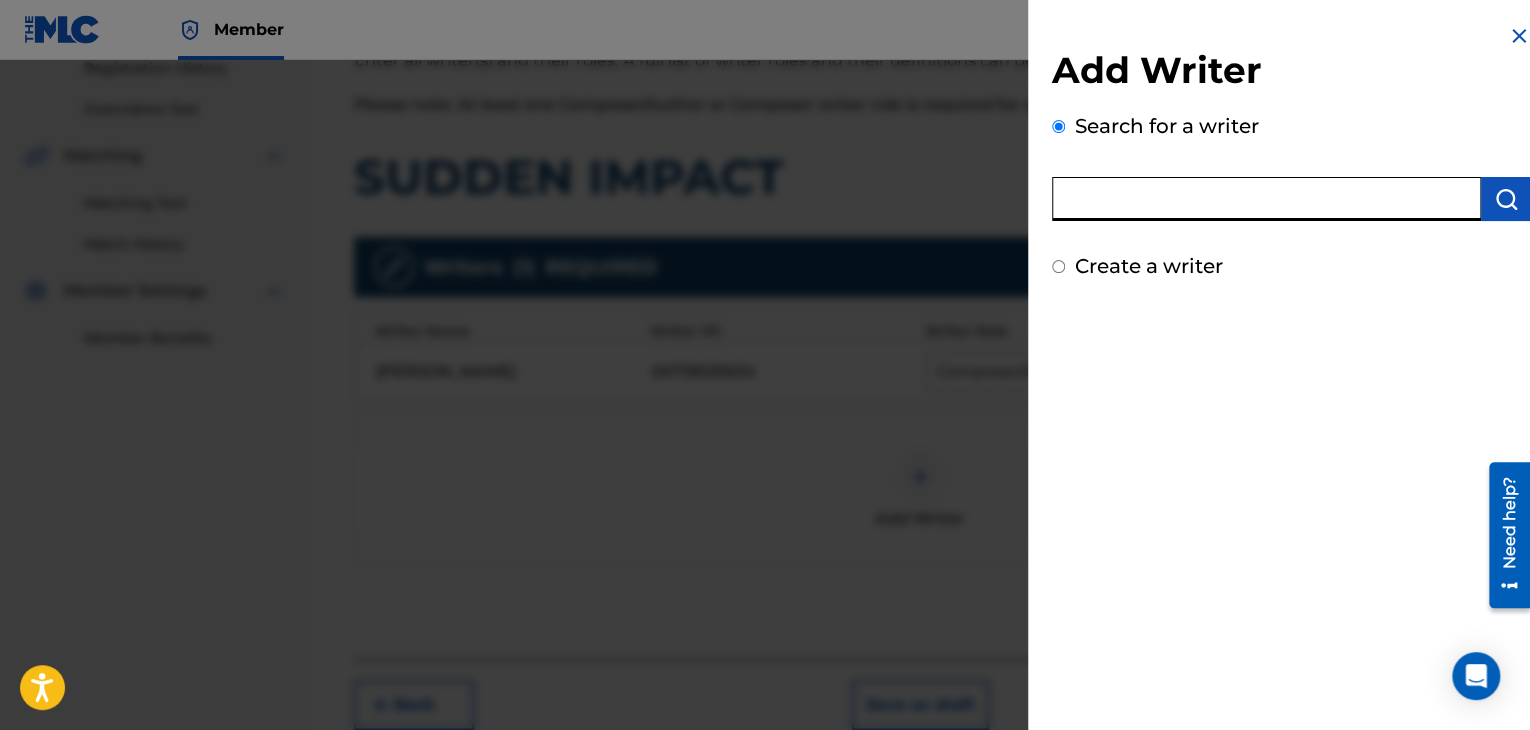 click at bounding box center [1266, 199] 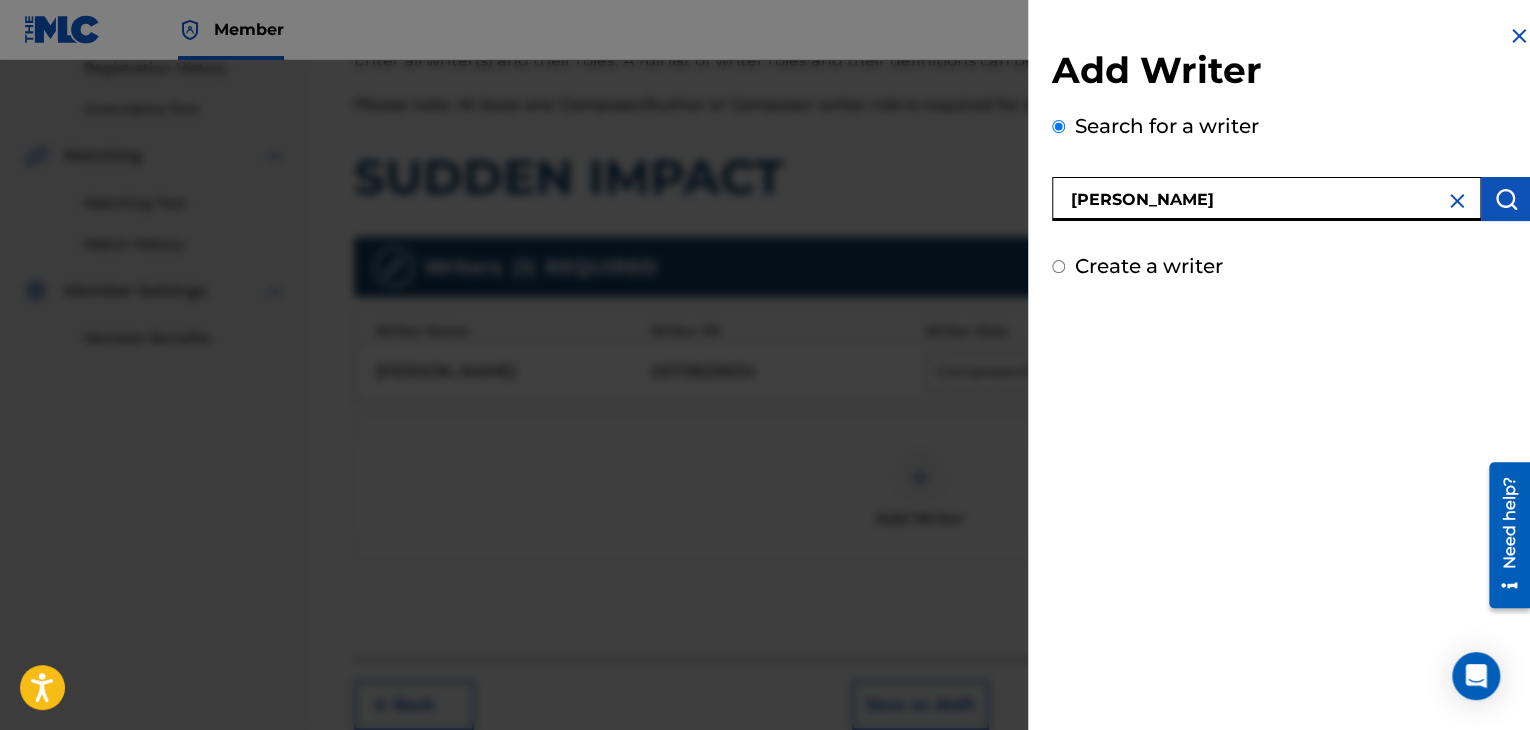 type on "[PERSON_NAME]" 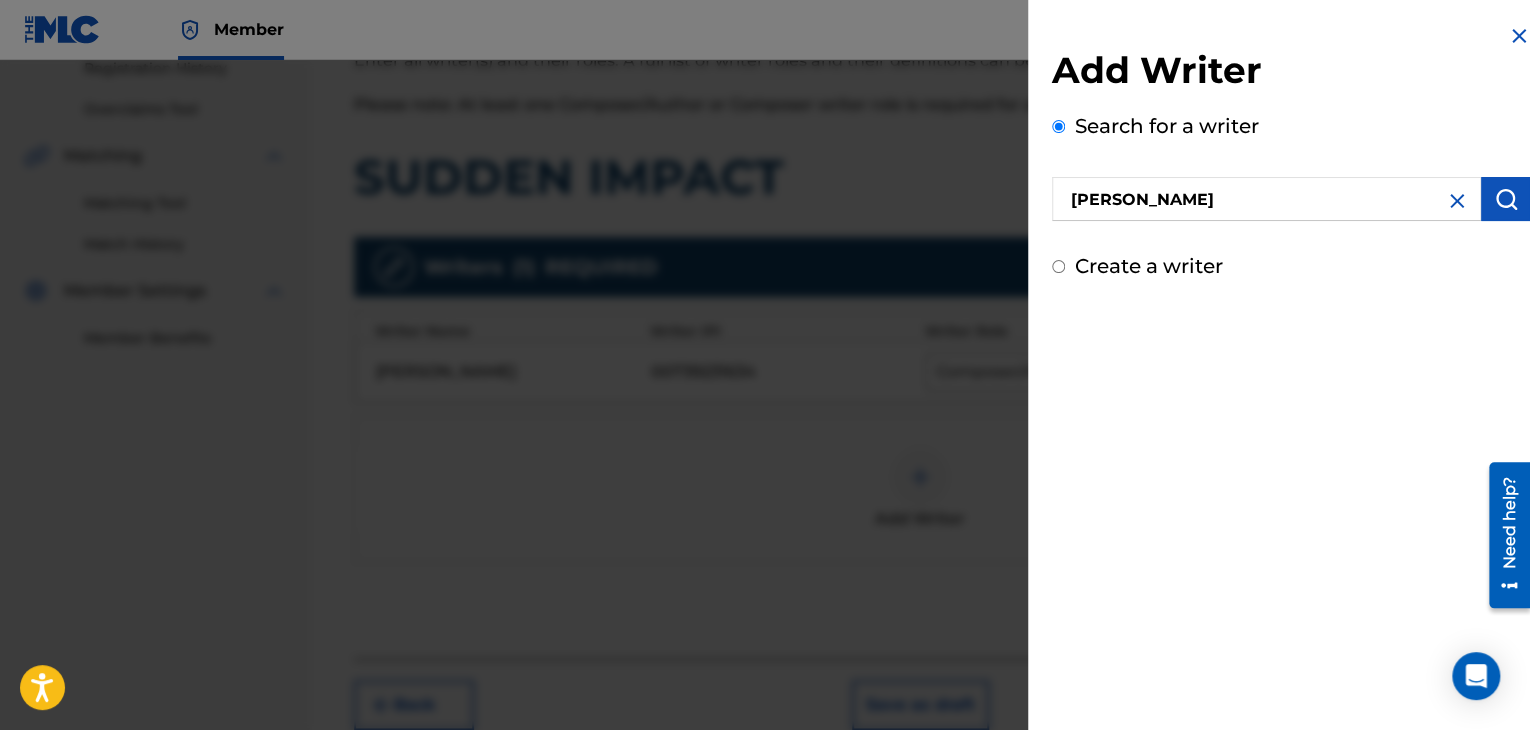 click at bounding box center [1506, 199] 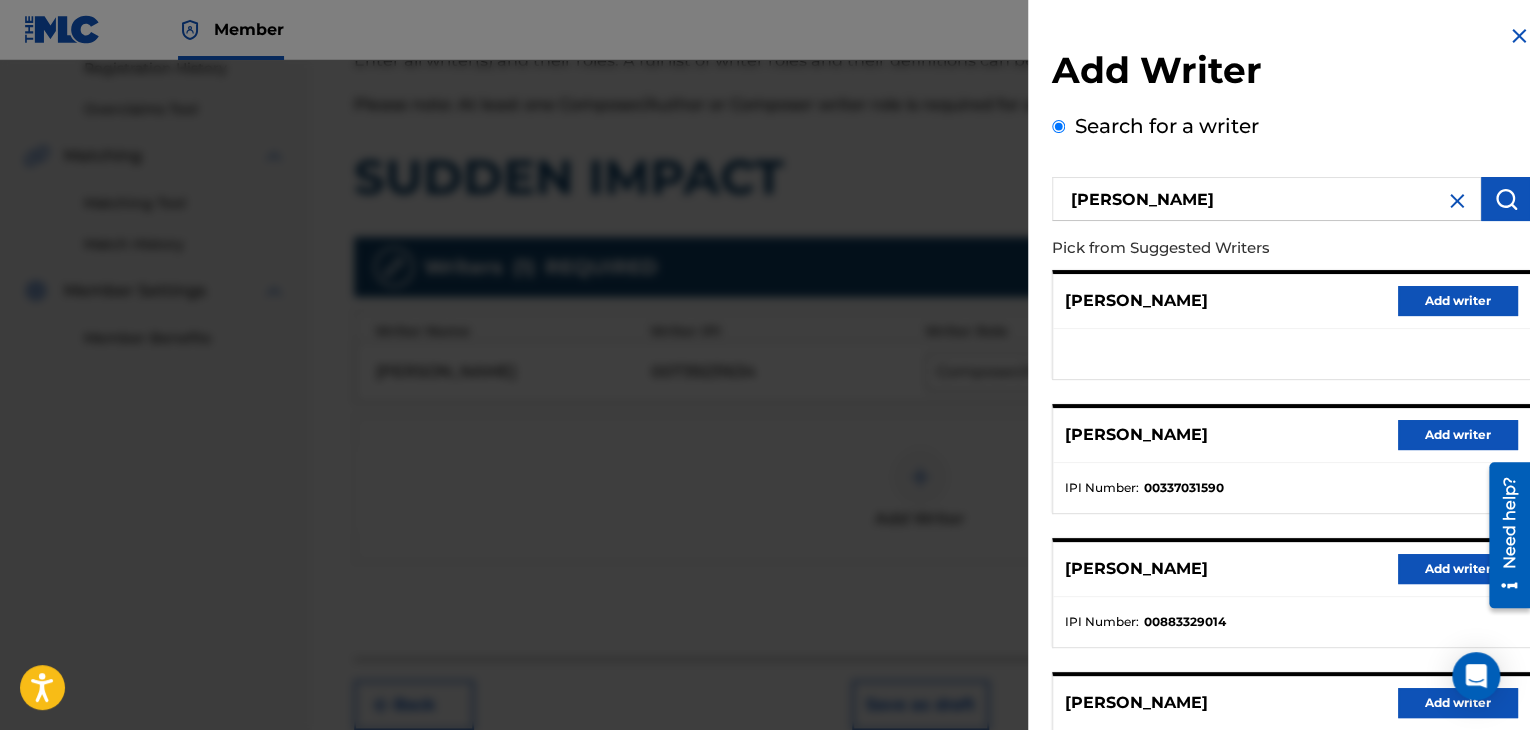 click on "Add writer" at bounding box center (1458, 569) 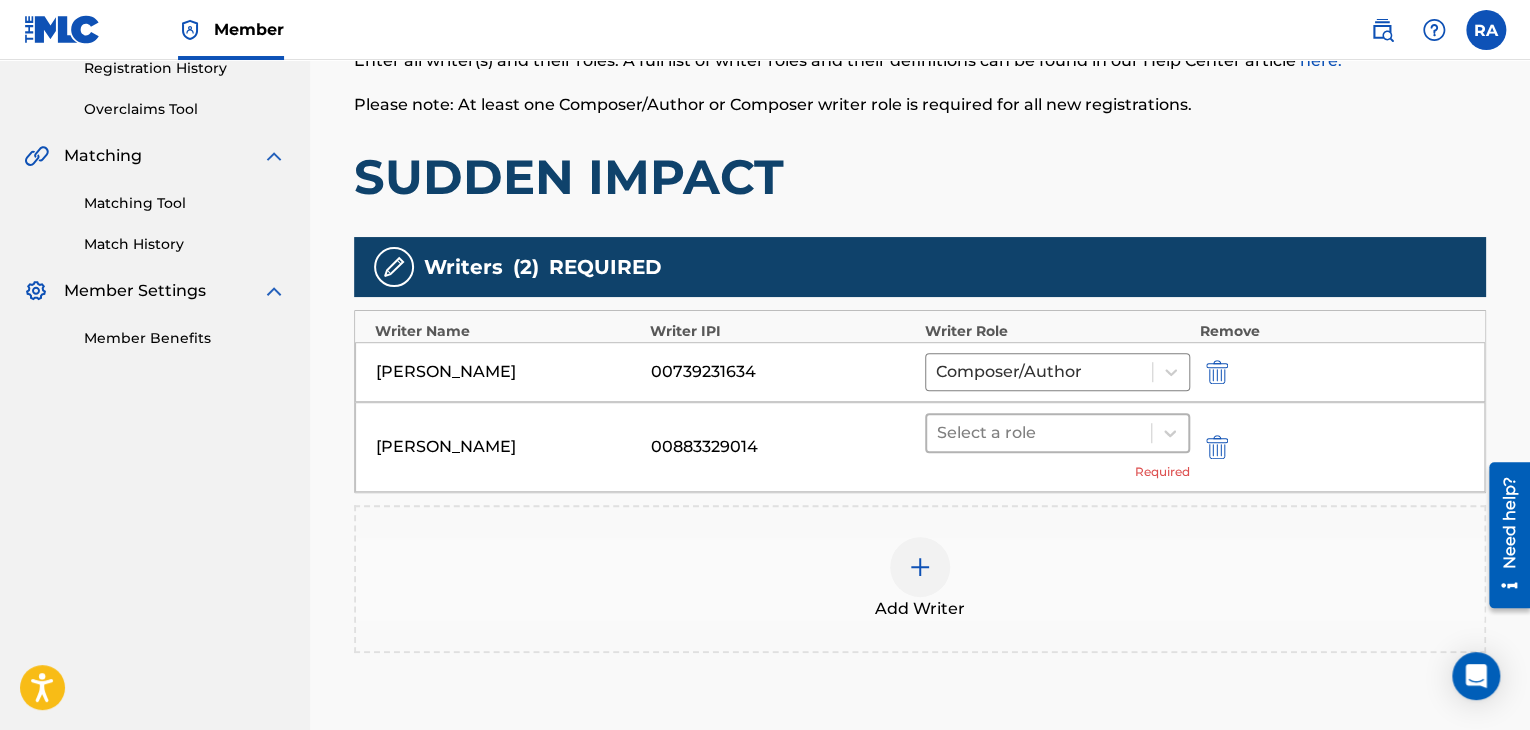 click at bounding box center [1039, 433] 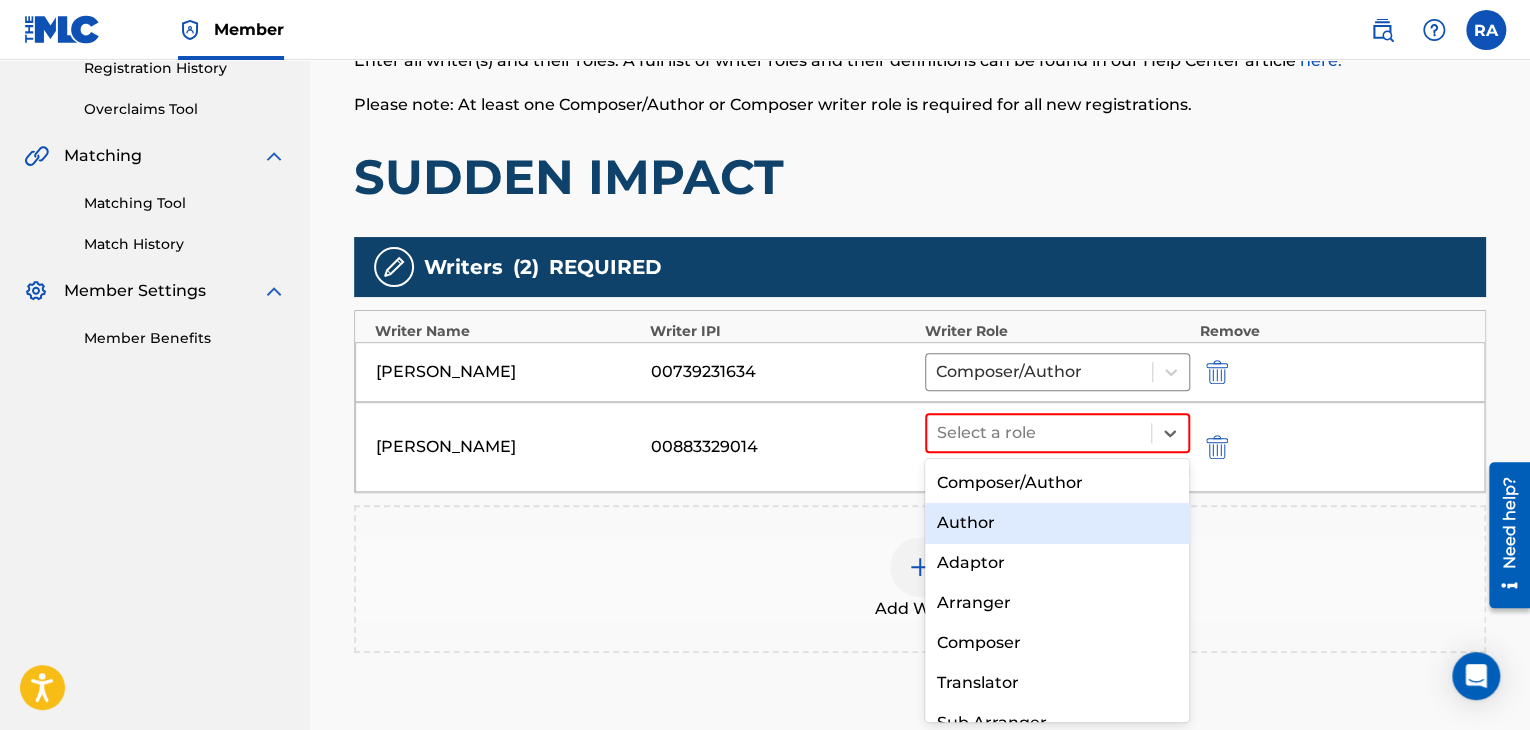 click on "Author" at bounding box center [1057, 523] 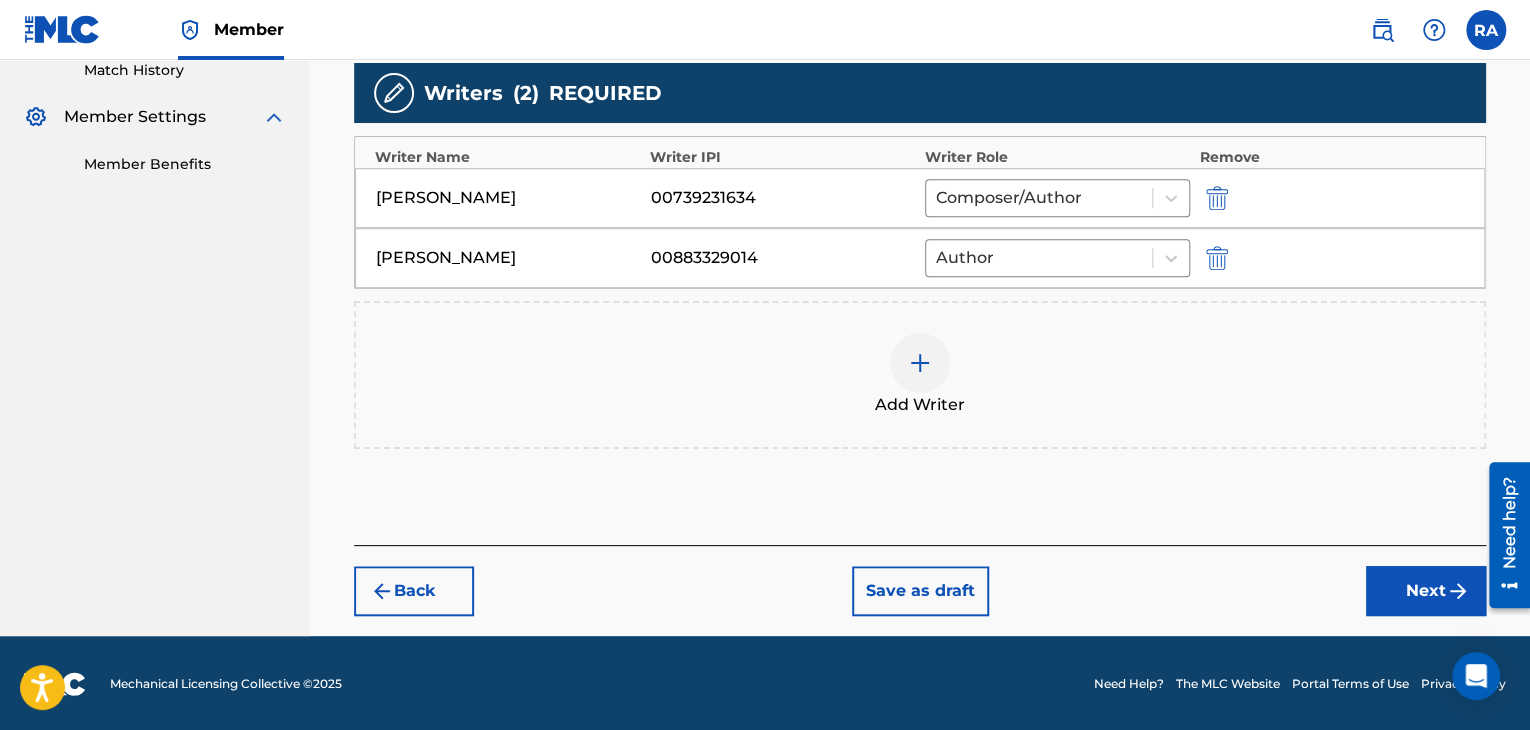click on "Next" at bounding box center (1426, 591) 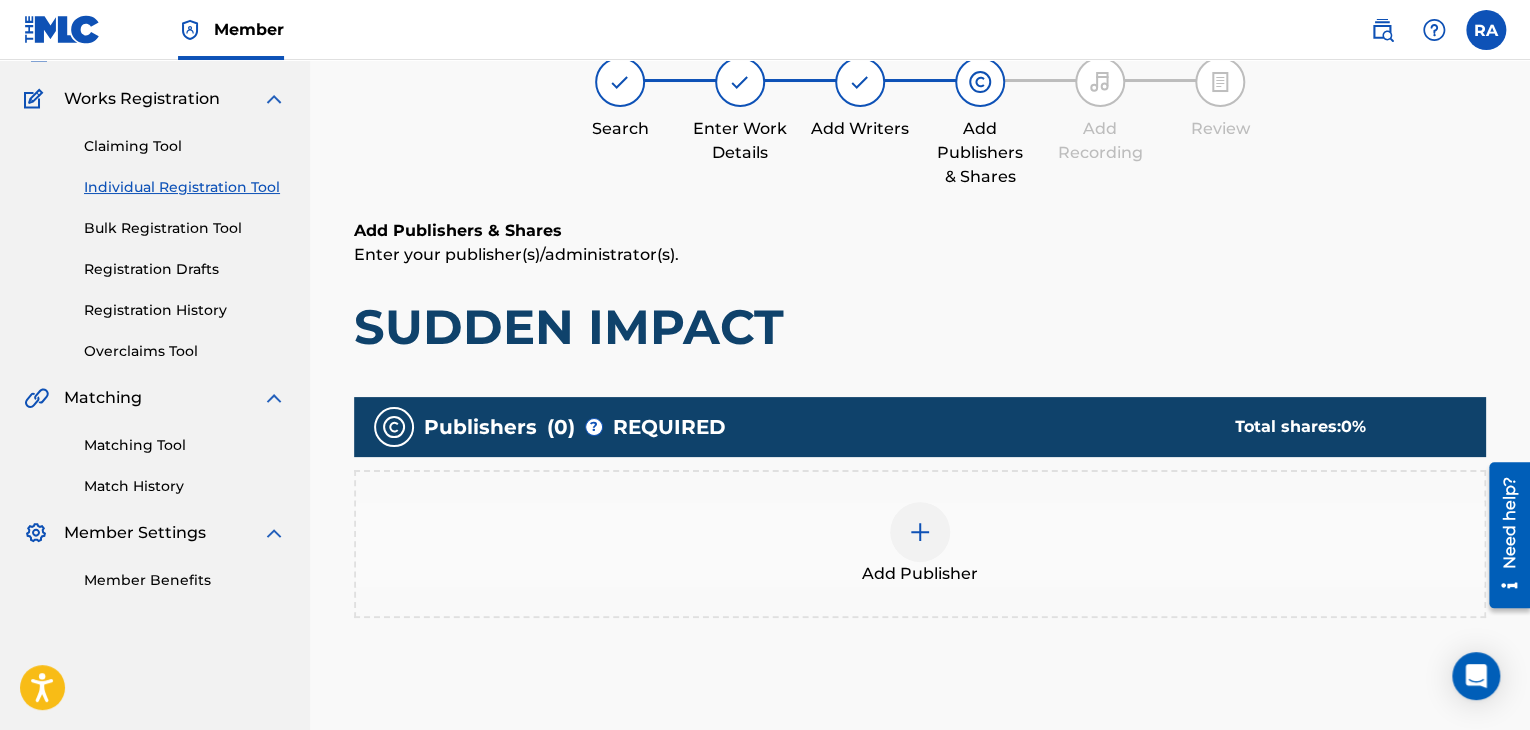 scroll, scrollTop: 90, scrollLeft: 0, axis: vertical 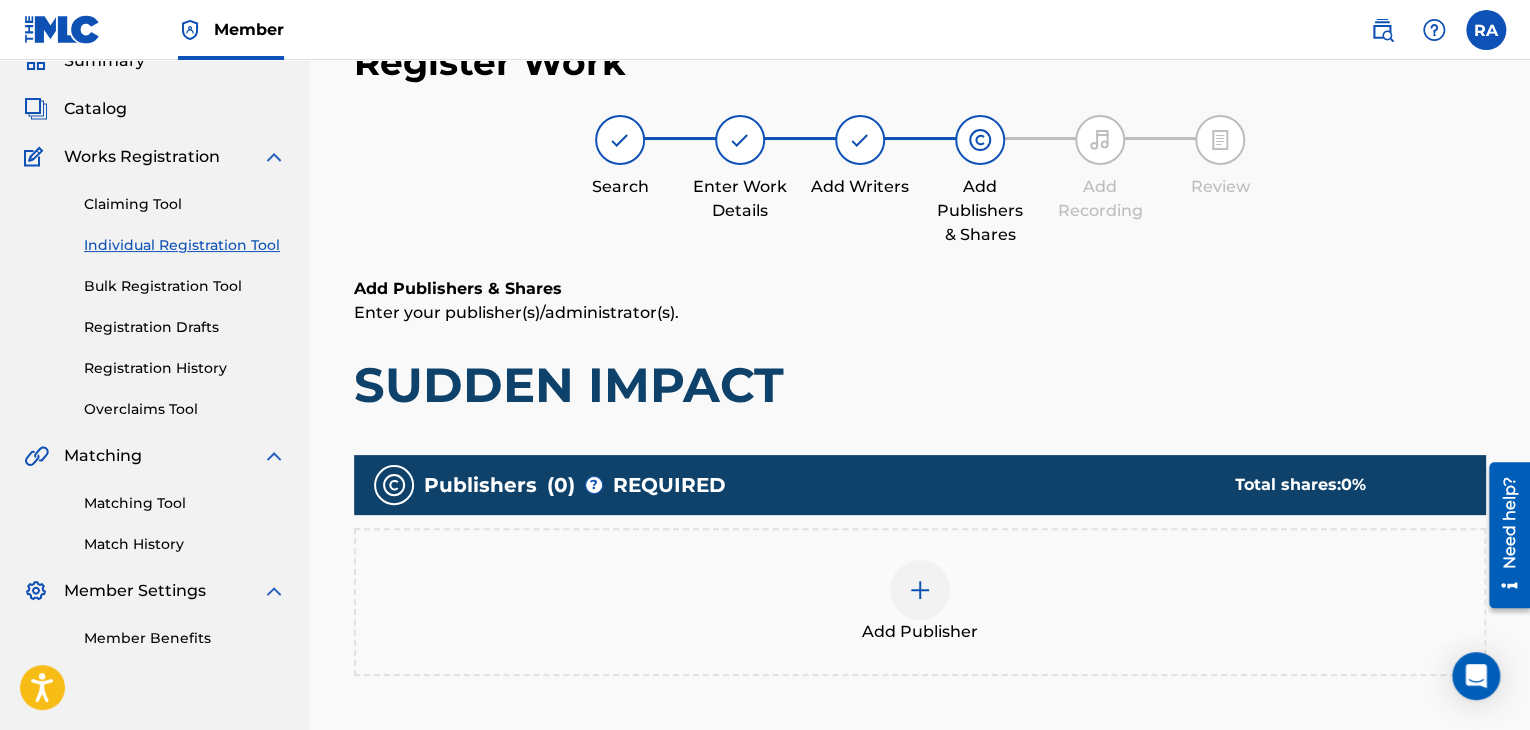 click at bounding box center (920, 590) 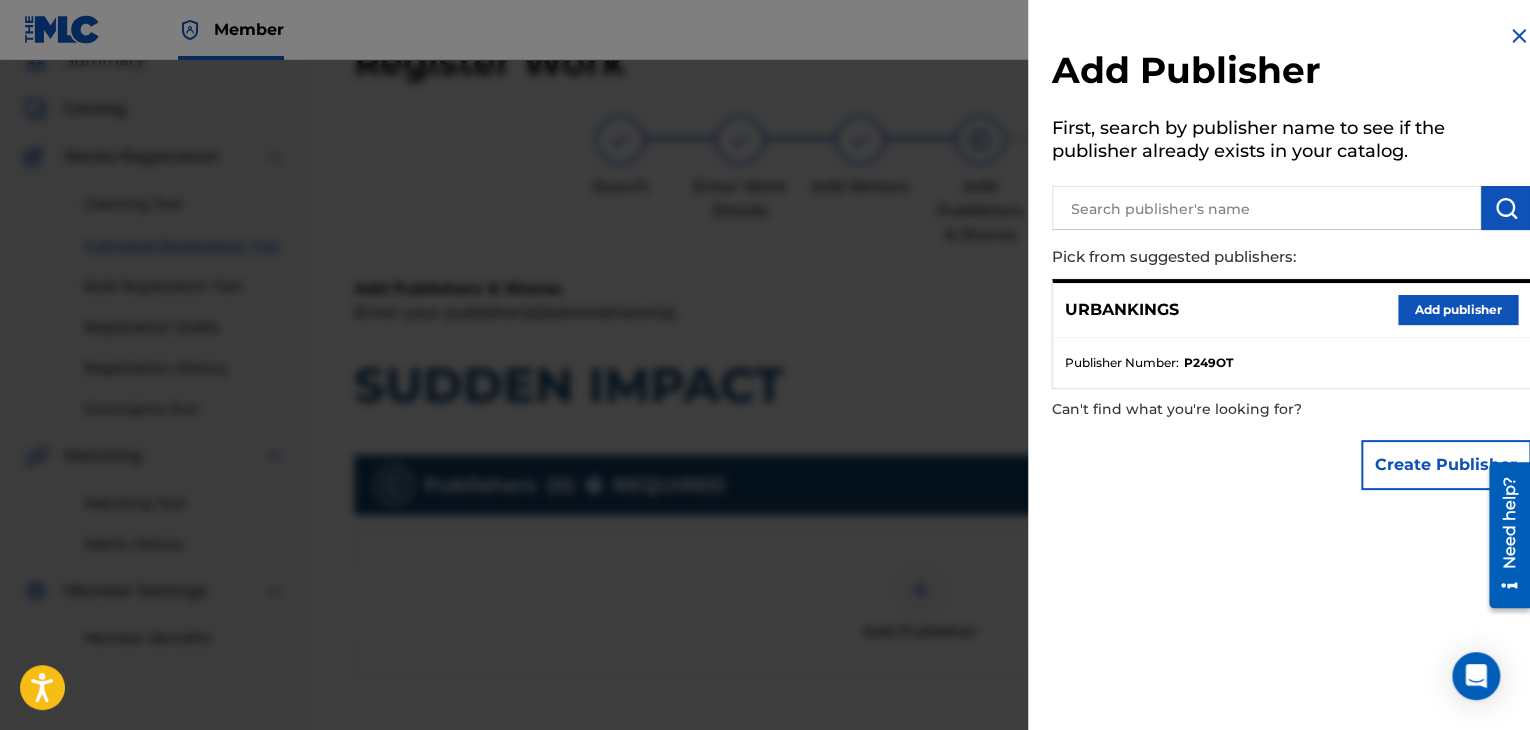 click on "Add publisher" at bounding box center (1458, 310) 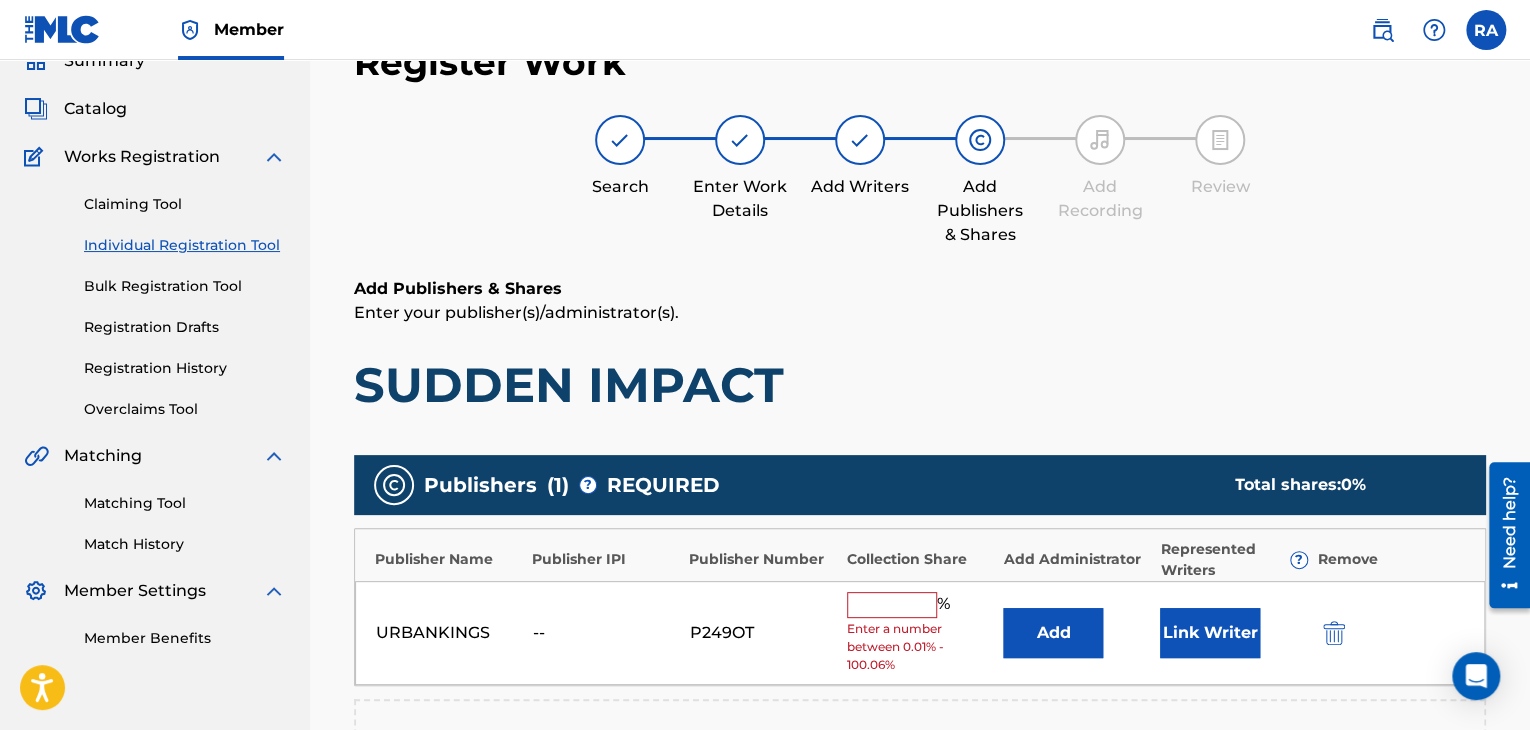 click at bounding box center (892, 605) 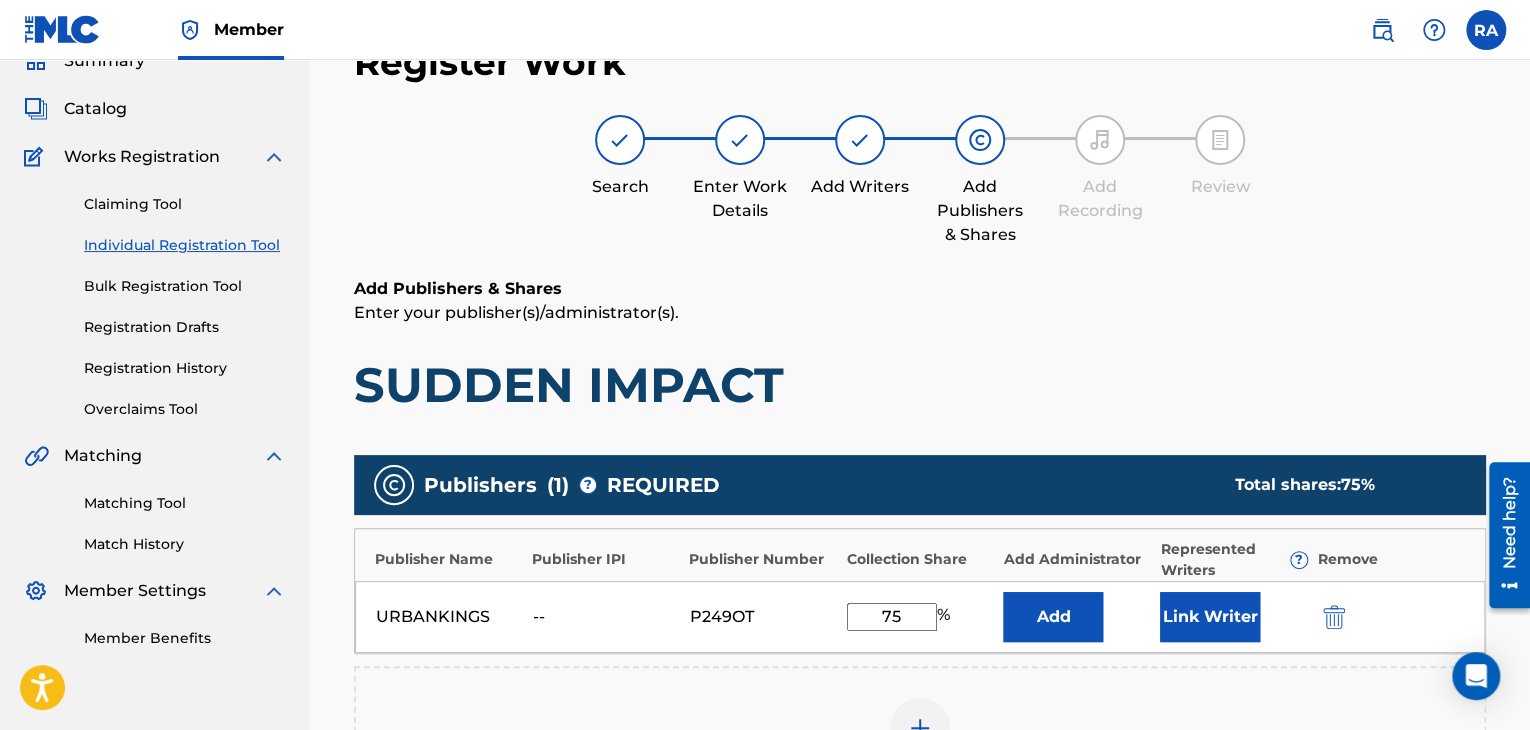 click on "Link Writer" at bounding box center (1210, 617) 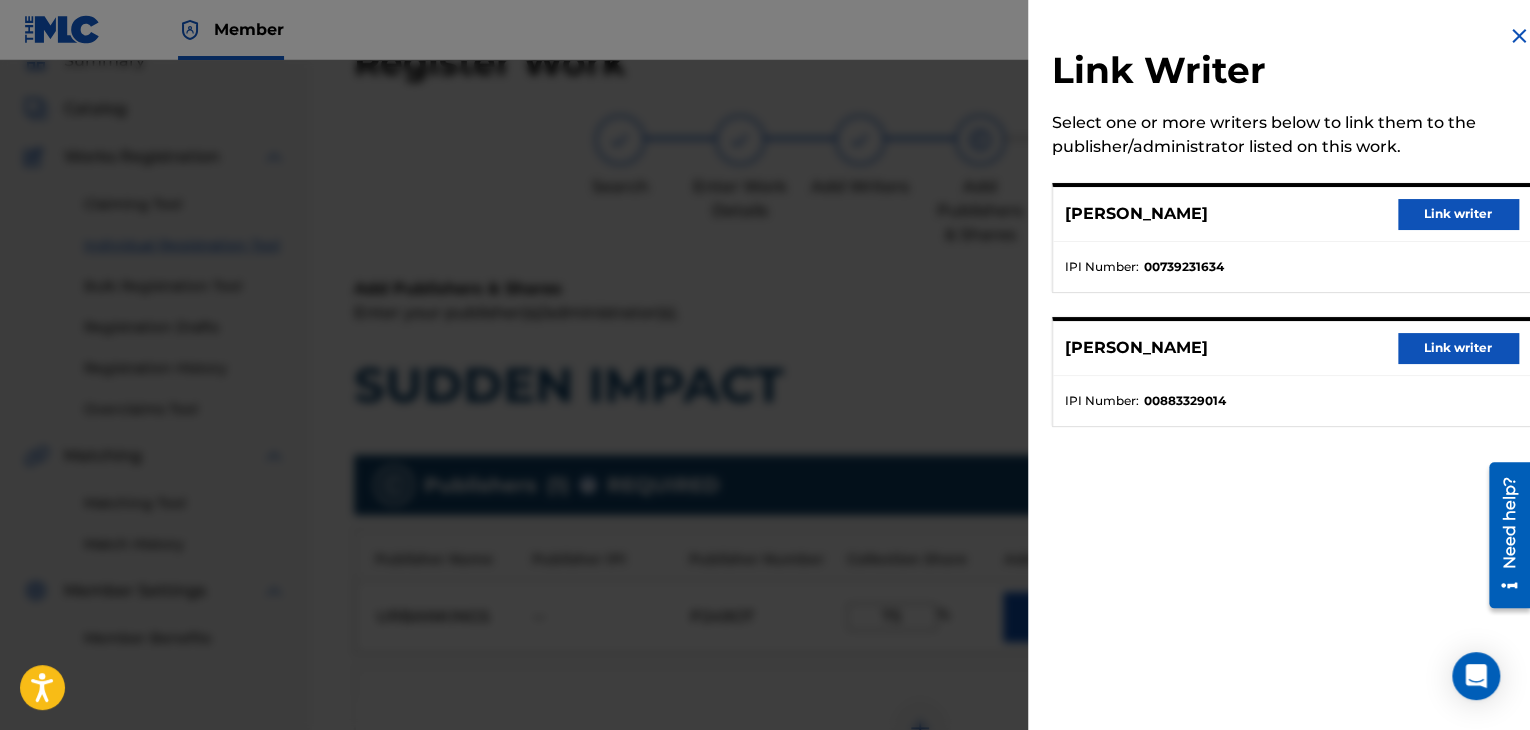 click on "Link writer" at bounding box center [1458, 214] 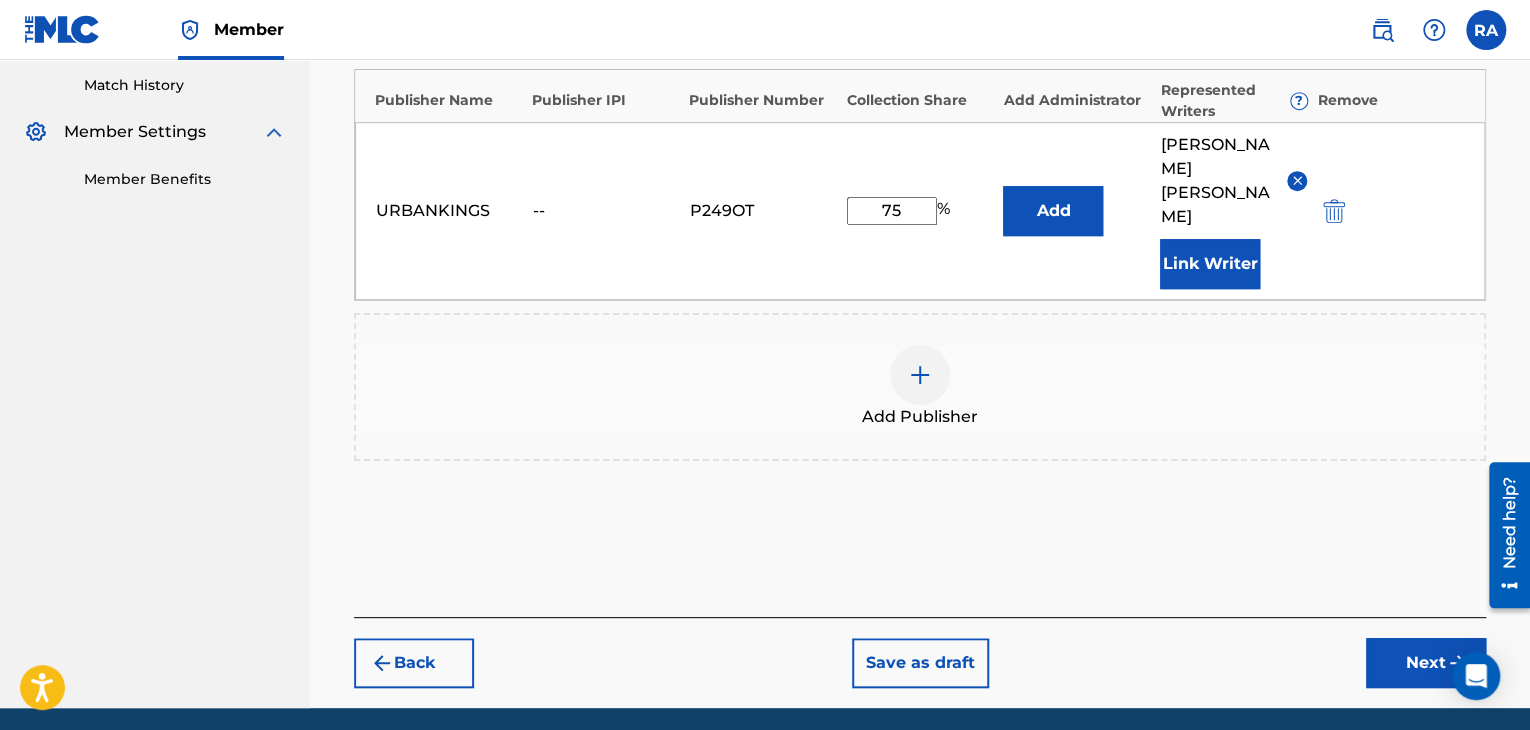 click on "Next" at bounding box center (1426, 663) 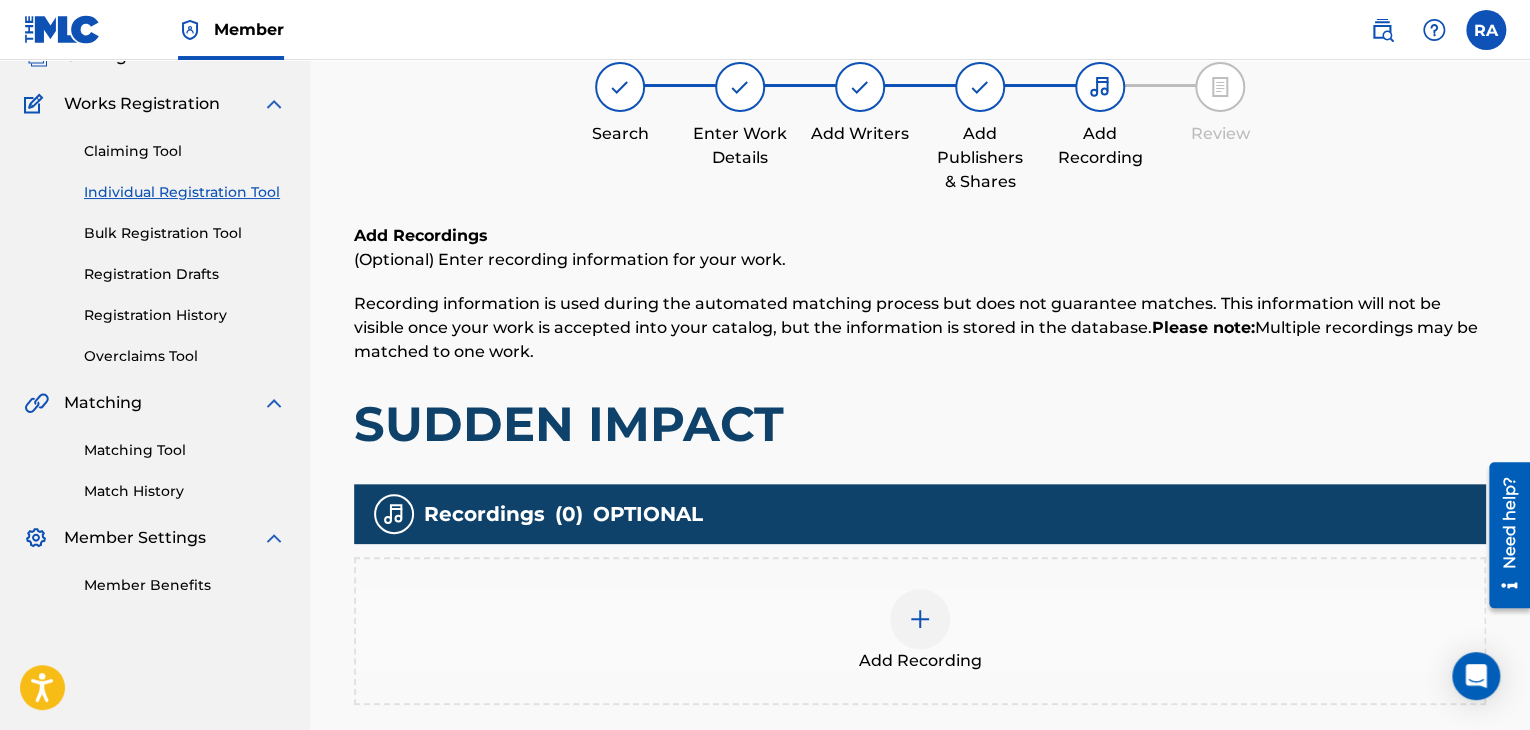 scroll, scrollTop: 90, scrollLeft: 0, axis: vertical 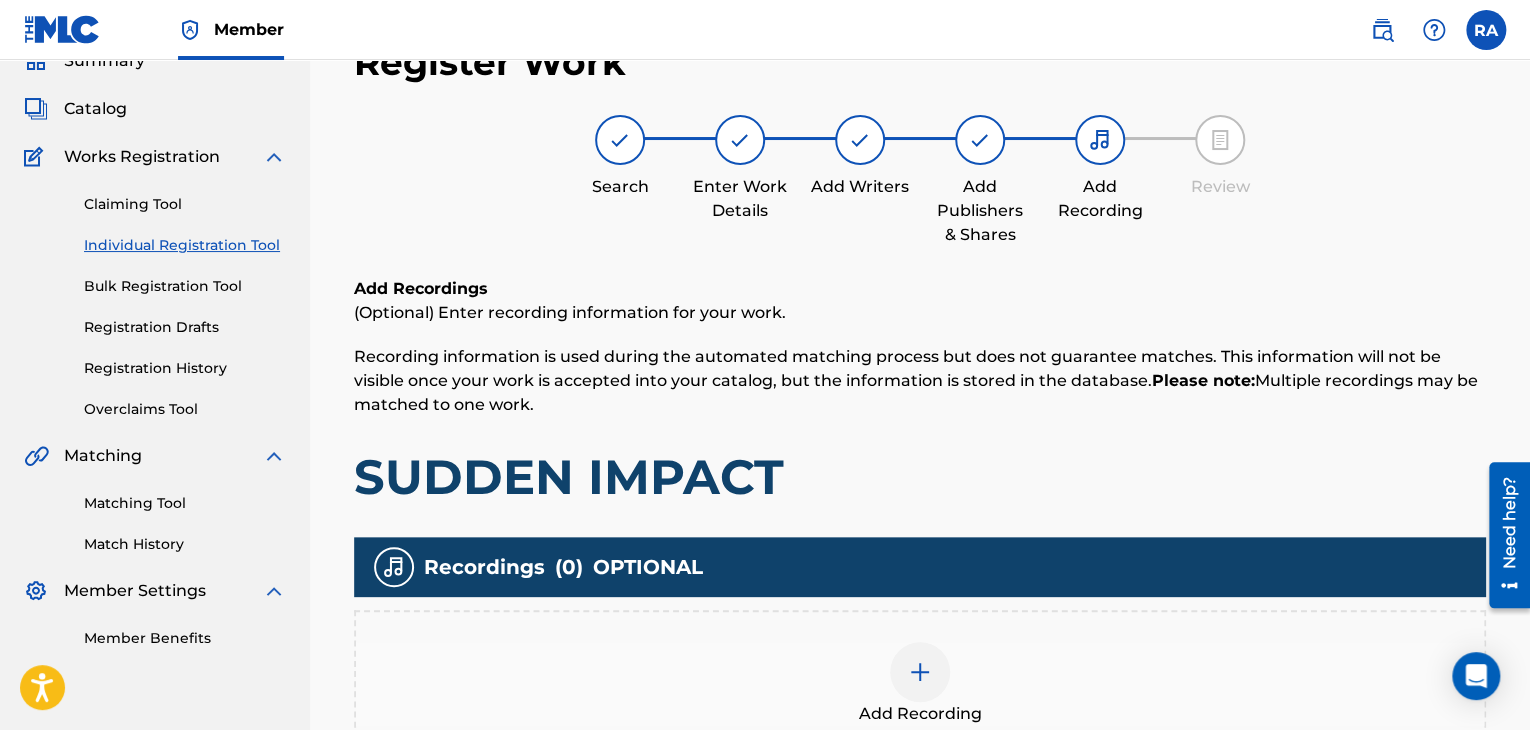 click at bounding box center [920, 672] 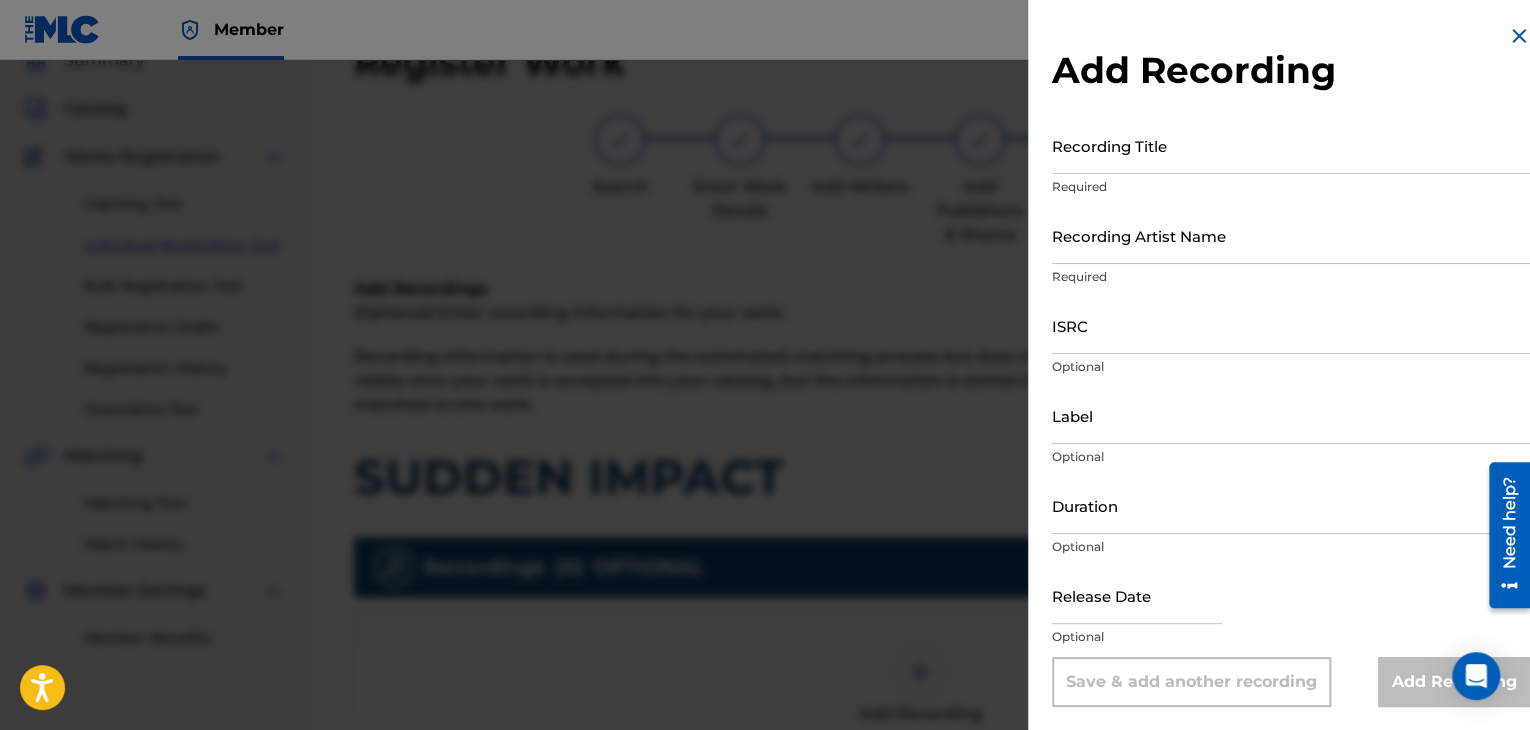 click on "Recording Title" at bounding box center (1291, 145) 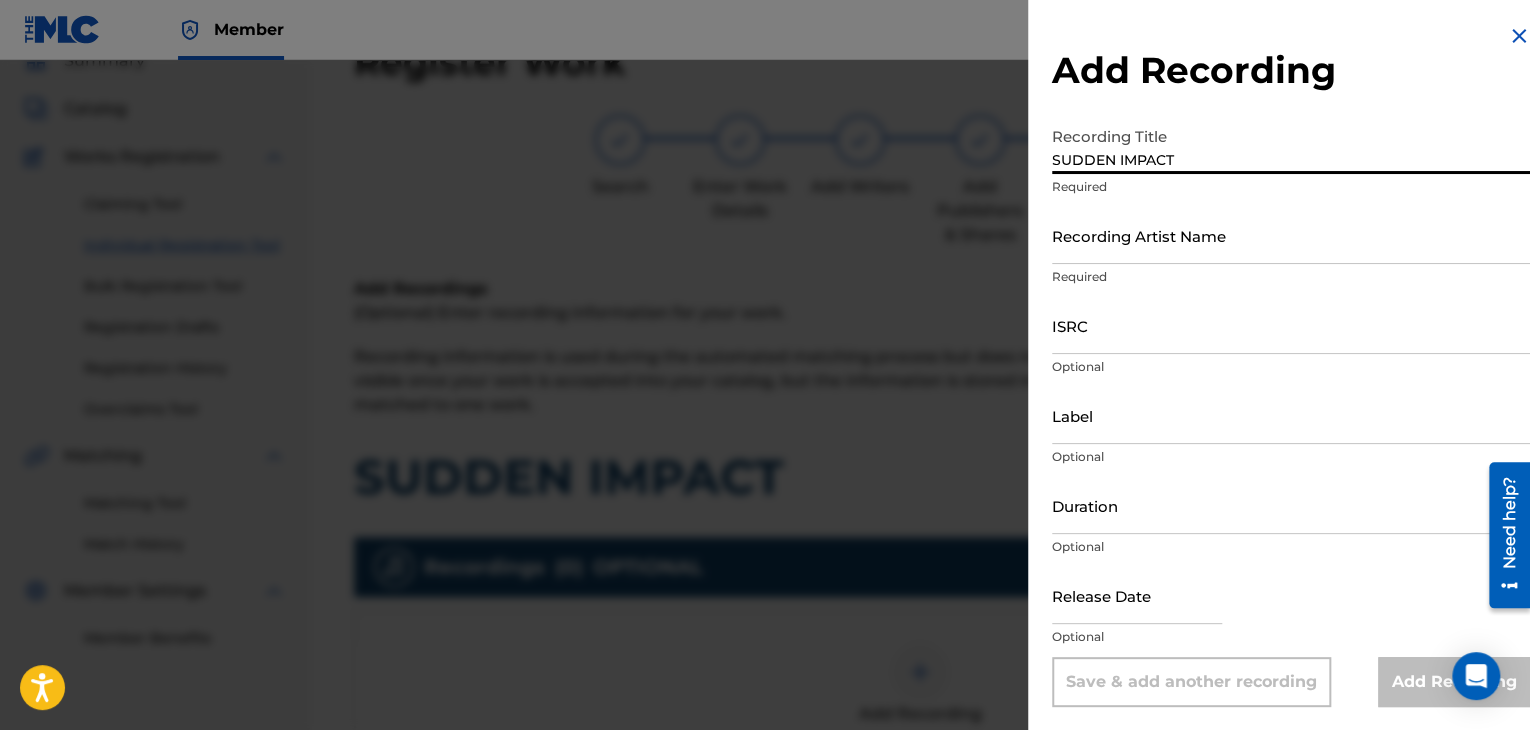 type on "SUDDEN IMPACT" 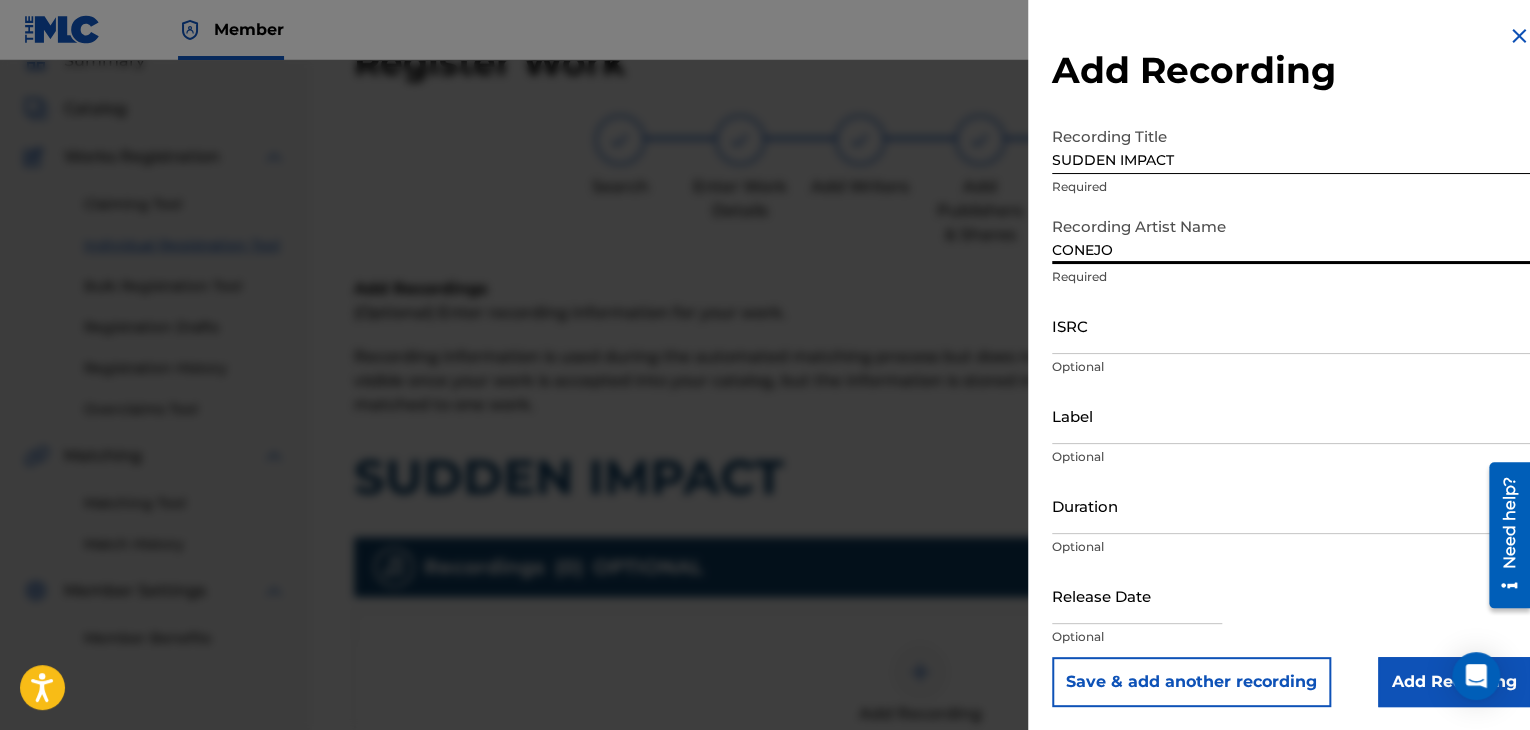 type on "CONEJO, STOMPER" 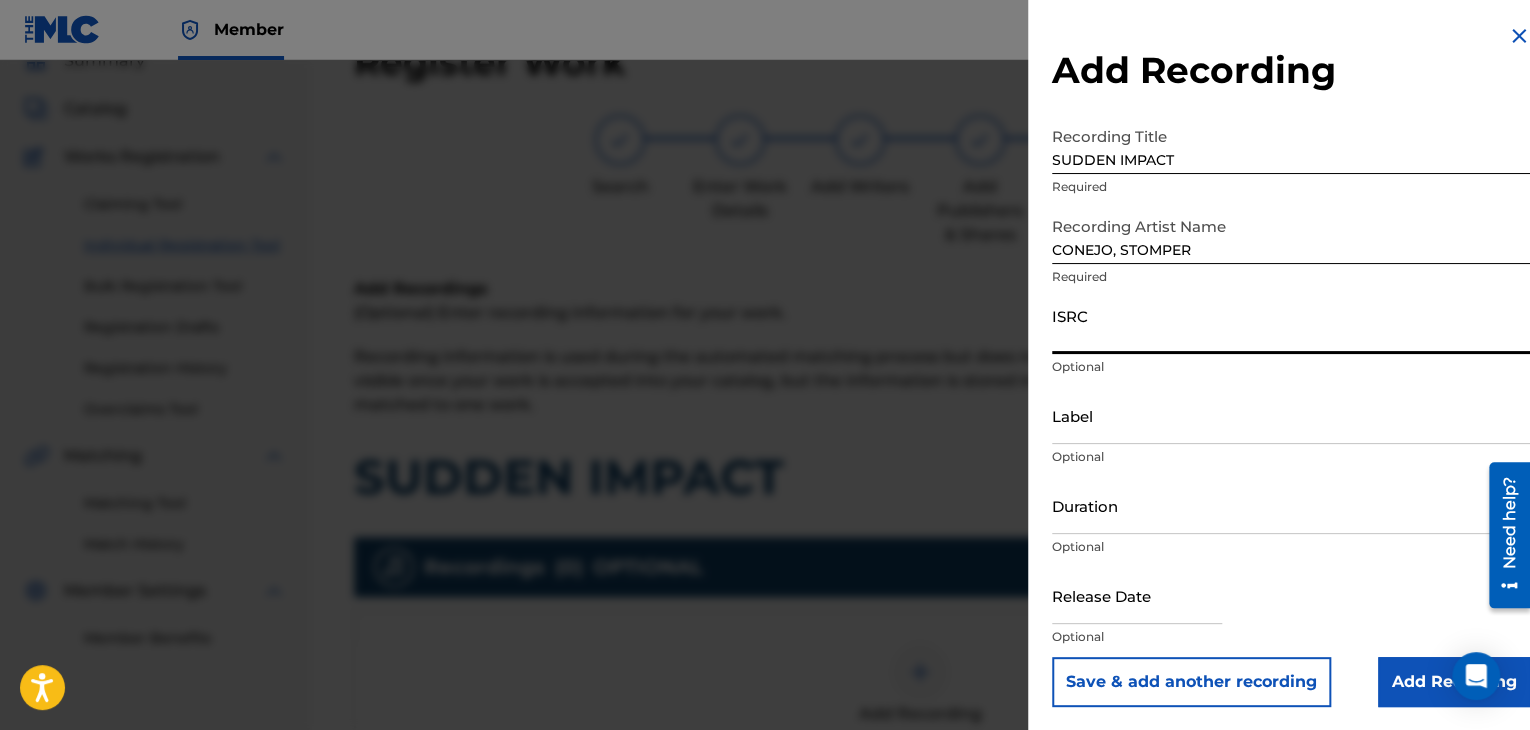 paste on "QM6P41914345" 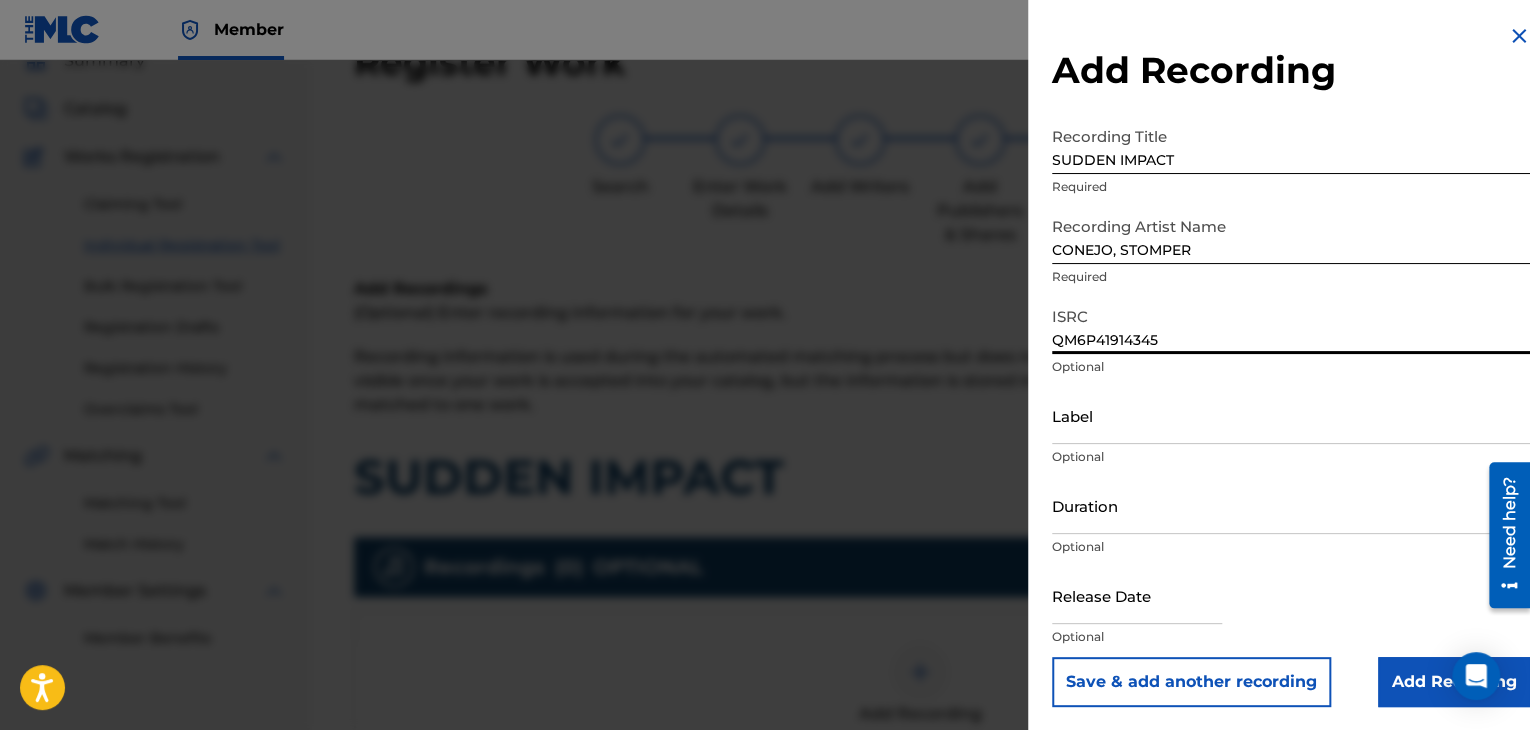type on "QM6P41914345" 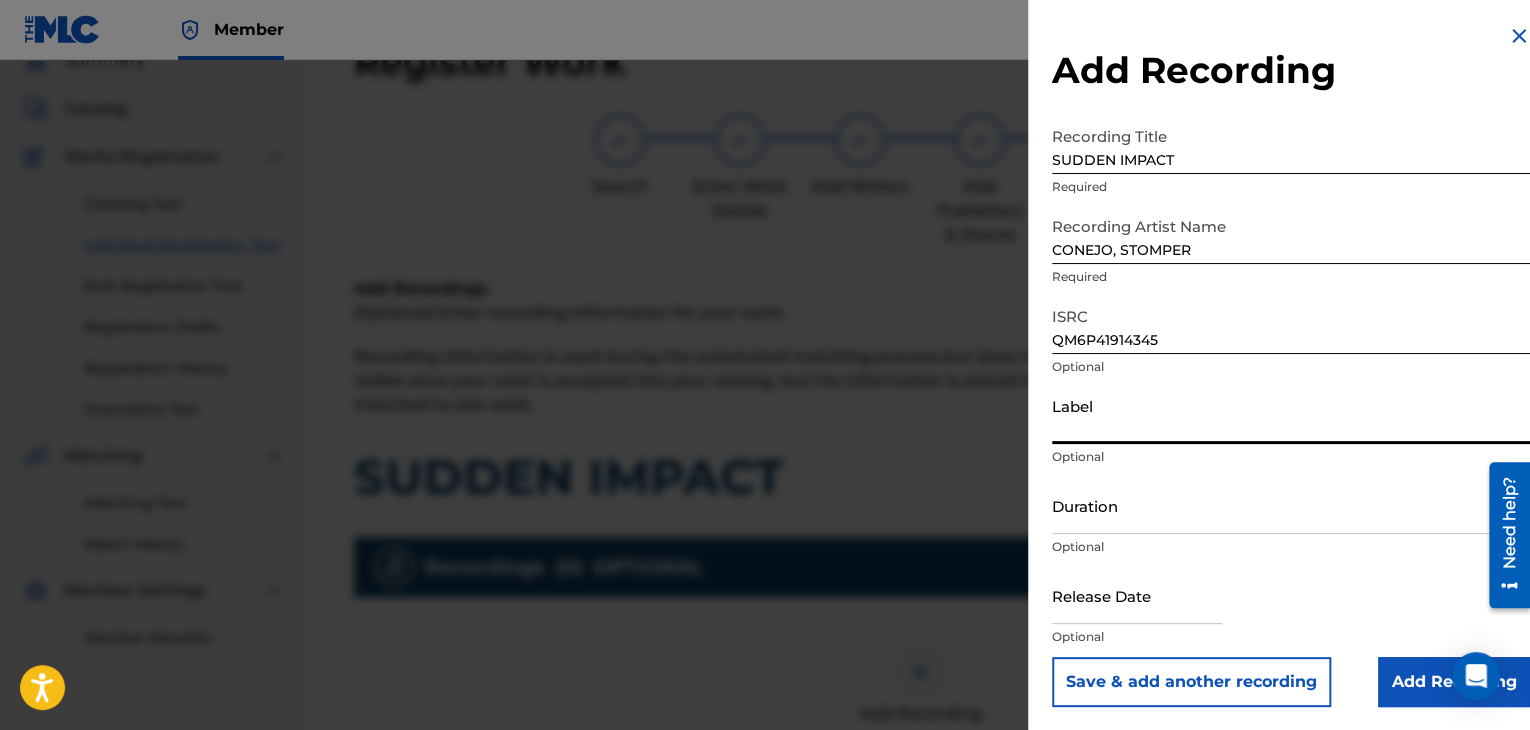 click on "Label" at bounding box center [1291, 415] 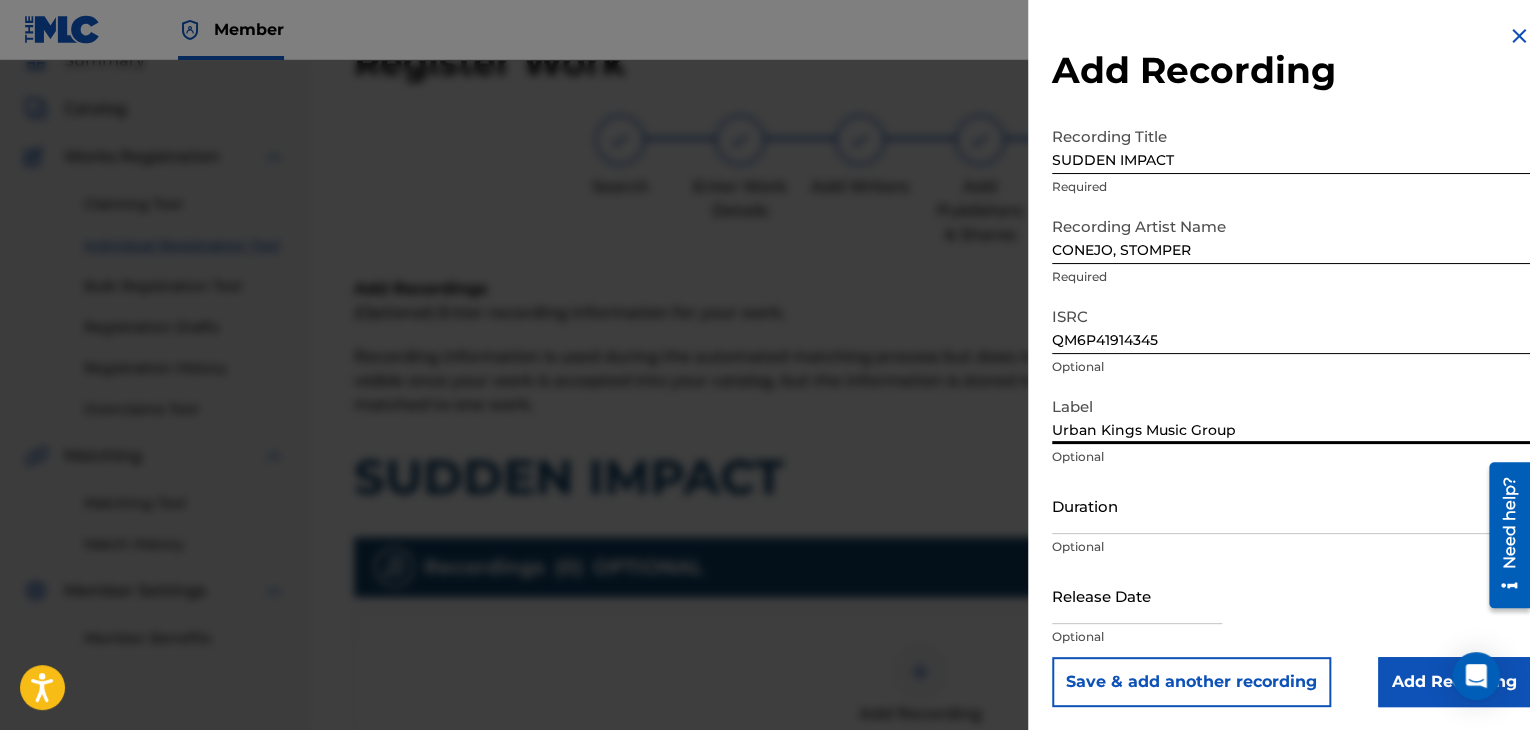 click on "Duration" at bounding box center [1291, 505] 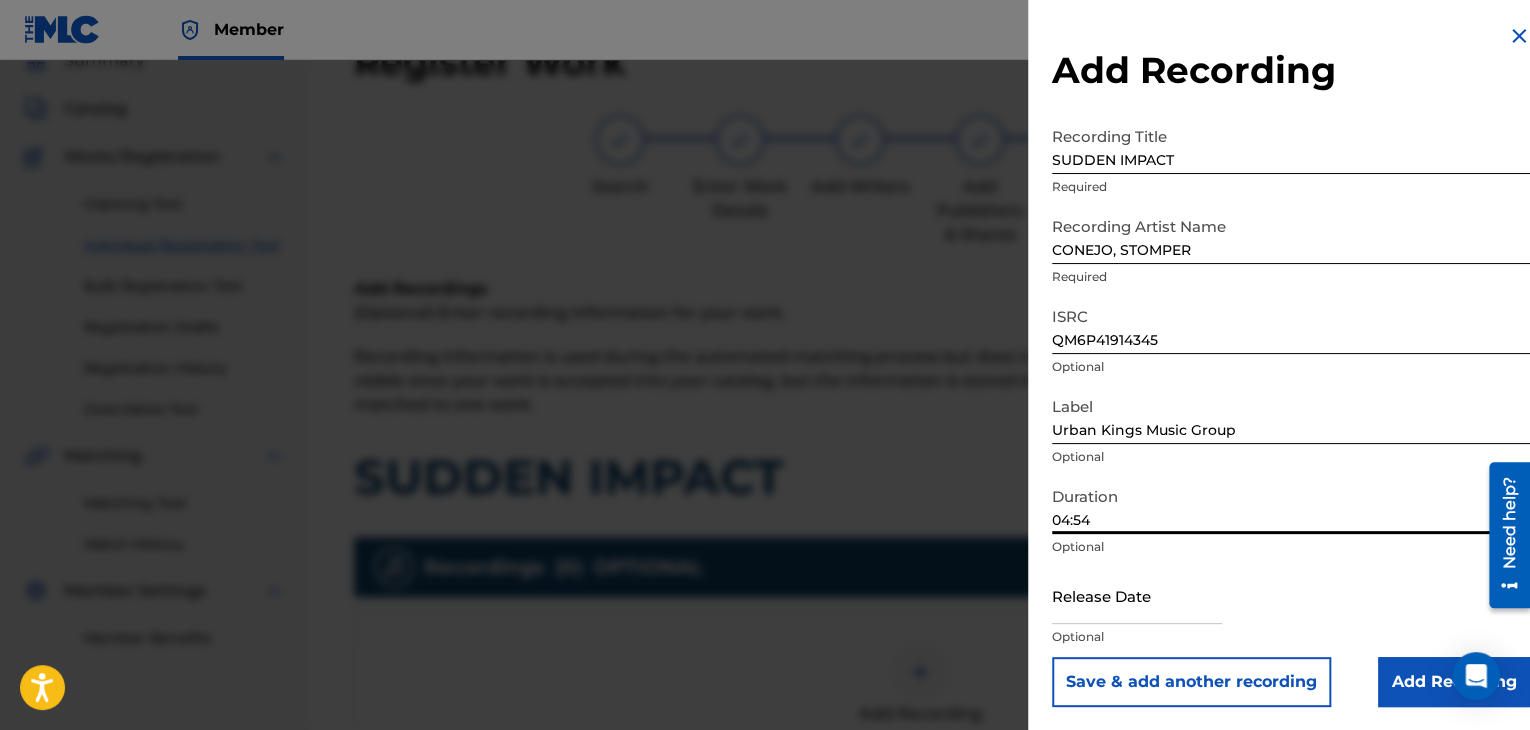 type on "04:54" 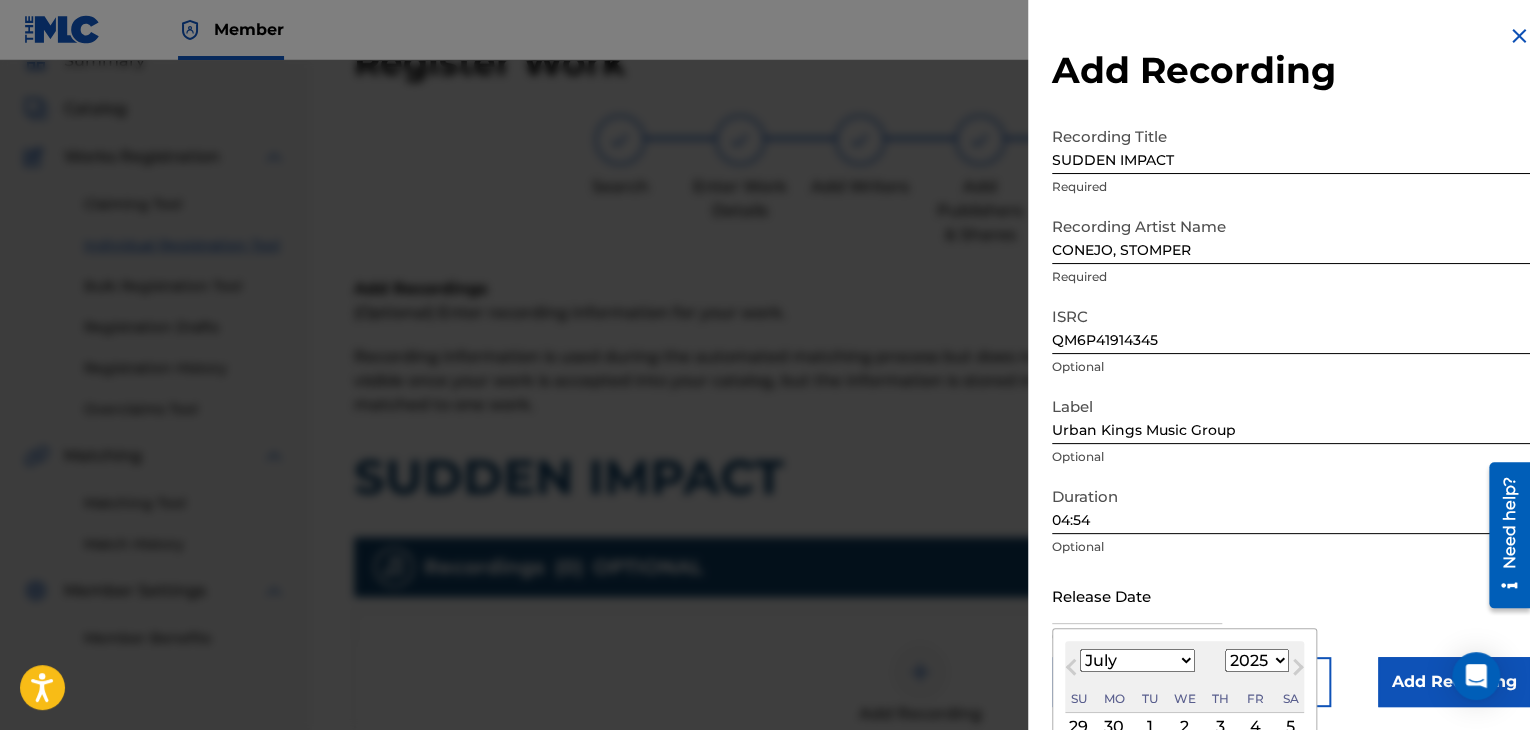 click at bounding box center (1137, 595) 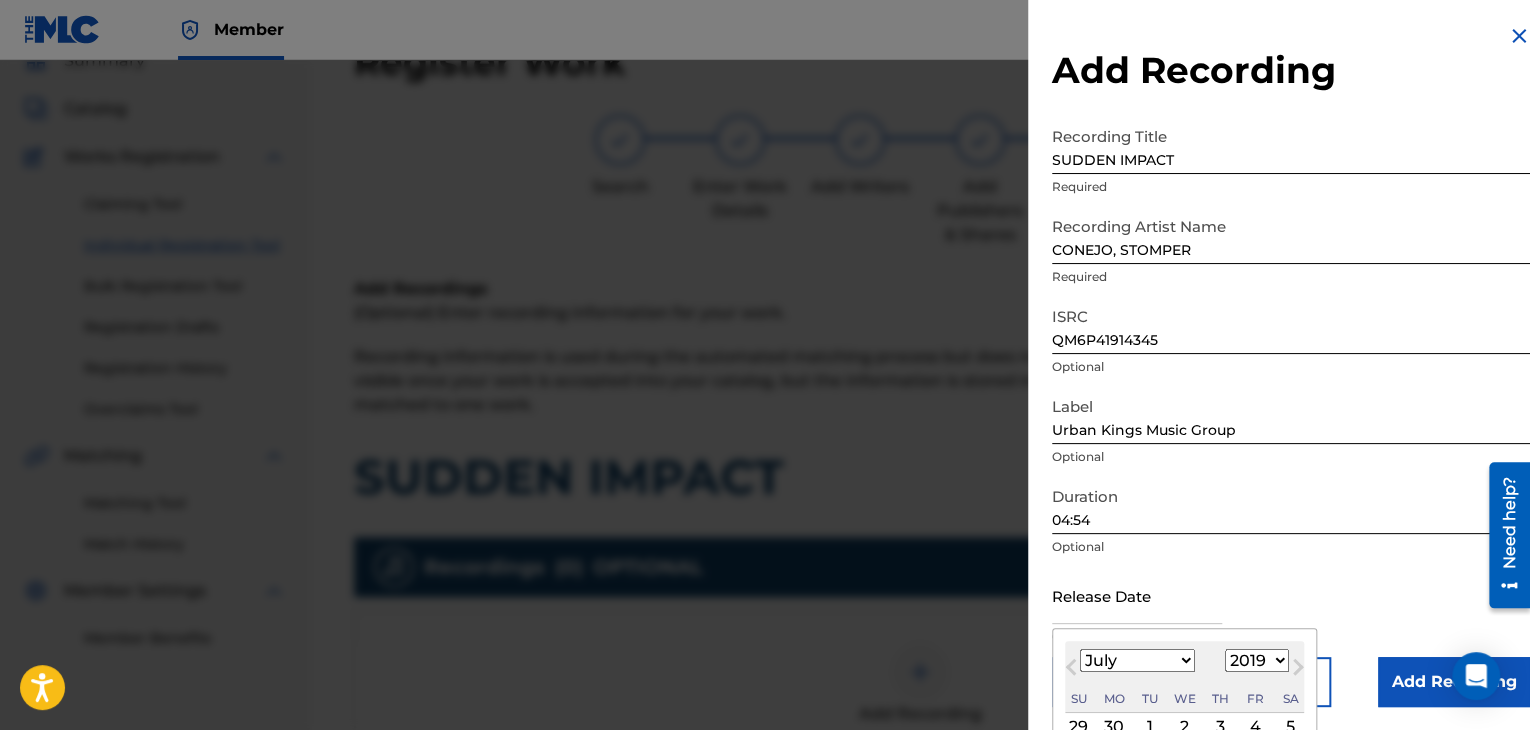 click on "1899 1900 1901 1902 1903 1904 1905 1906 1907 1908 1909 1910 1911 1912 1913 1914 1915 1916 1917 1918 1919 1920 1921 1922 1923 1924 1925 1926 1927 1928 1929 1930 1931 1932 1933 1934 1935 1936 1937 1938 1939 1940 1941 1942 1943 1944 1945 1946 1947 1948 1949 1950 1951 1952 1953 1954 1955 1956 1957 1958 1959 1960 1961 1962 1963 1964 1965 1966 1967 1968 1969 1970 1971 1972 1973 1974 1975 1976 1977 1978 1979 1980 1981 1982 1983 1984 1985 1986 1987 1988 1989 1990 1991 1992 1993 1994 1995 1996 1997 1998 1999 2000 2001 2002 2003 2004 2005 2006 2007 2008 2009 2010 2011 2012 2013 2014 2015 2016 2017 2018 2019 2020 2021 2022 2023 2024 2025 2026 2027 2028 2029 2030 2031 2032 2033 2034 2035 2036 2037 2038 2039 2040 2041 2042 2043 2044 2045 2046 2047 2048 2049 2050 2051 2052 2053 2054 2055 2056 2057 2058 2059 2060 2061 2062 2063 2064 2065 2066 2067 2068 2069 2070 2071 2072 2073 2074 2075 2076 2077 2078 2079 2080 2081 2082 2083 2084 2085 2086 2087 2088 2089 2090 2091 2092 2093 2094 2095 2096 2097 2098 2099 2100" at bounding box center [1257, 660] 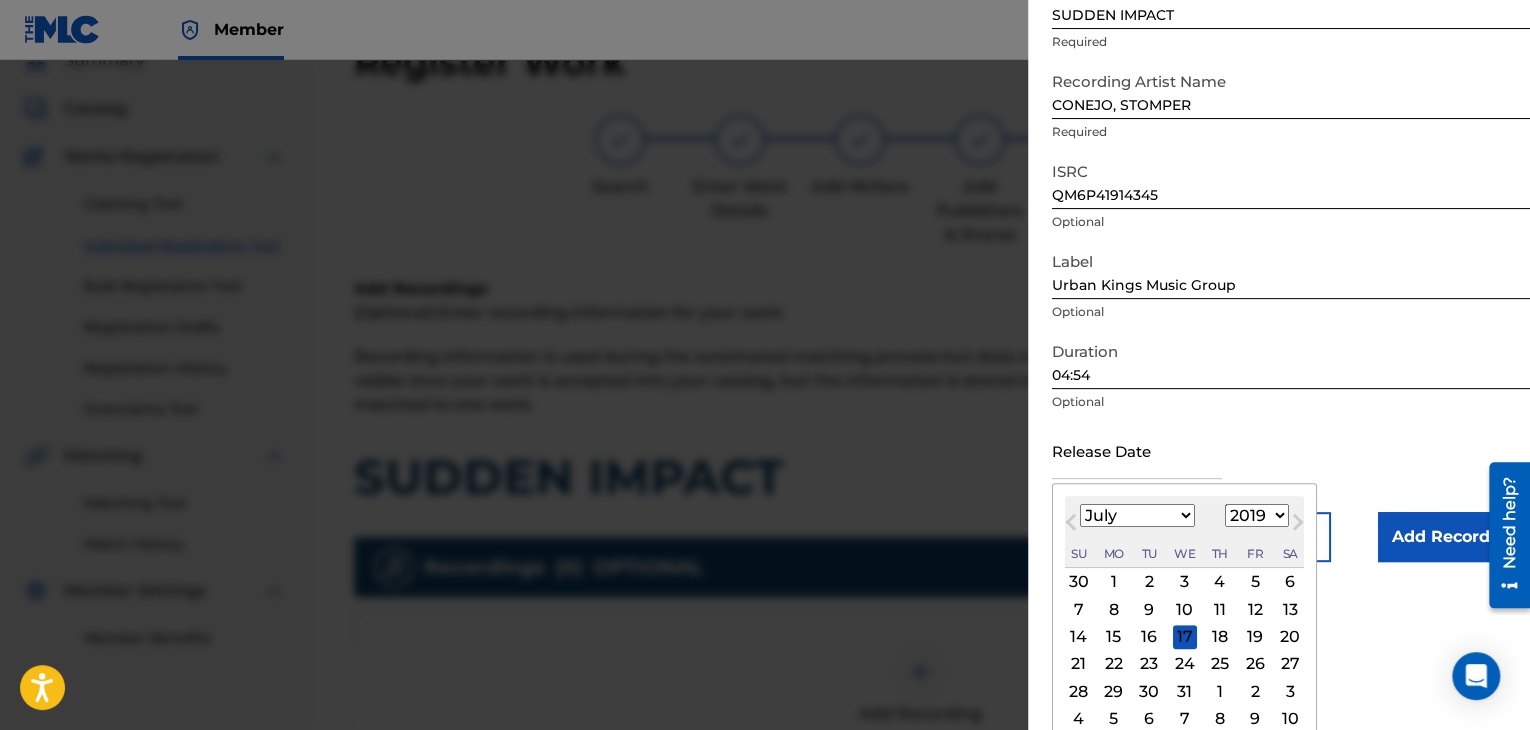 scroll, scrollTop: 160, scrollLeft: 0, axis: vertical 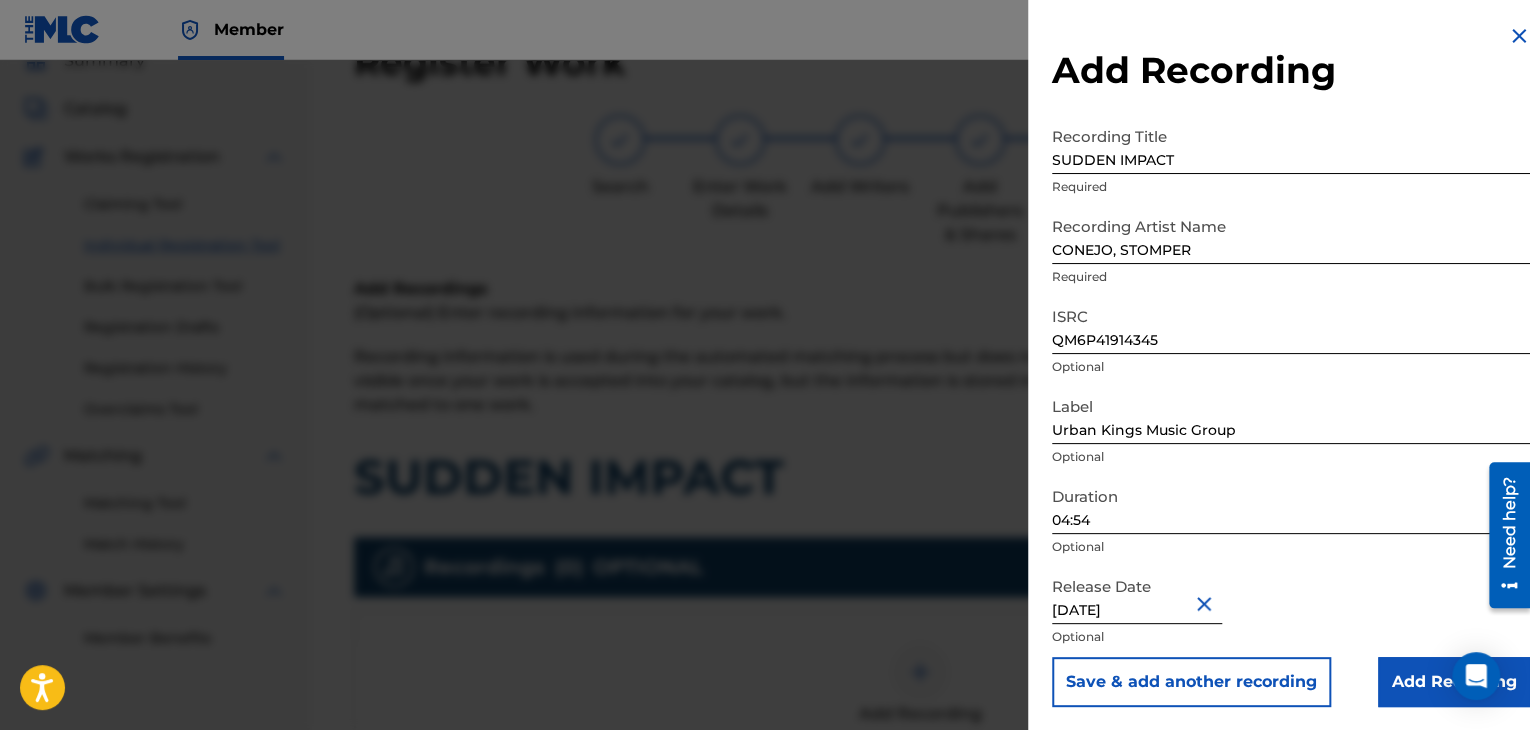 click on "Add Recording" at bounding box center [1454, 682] 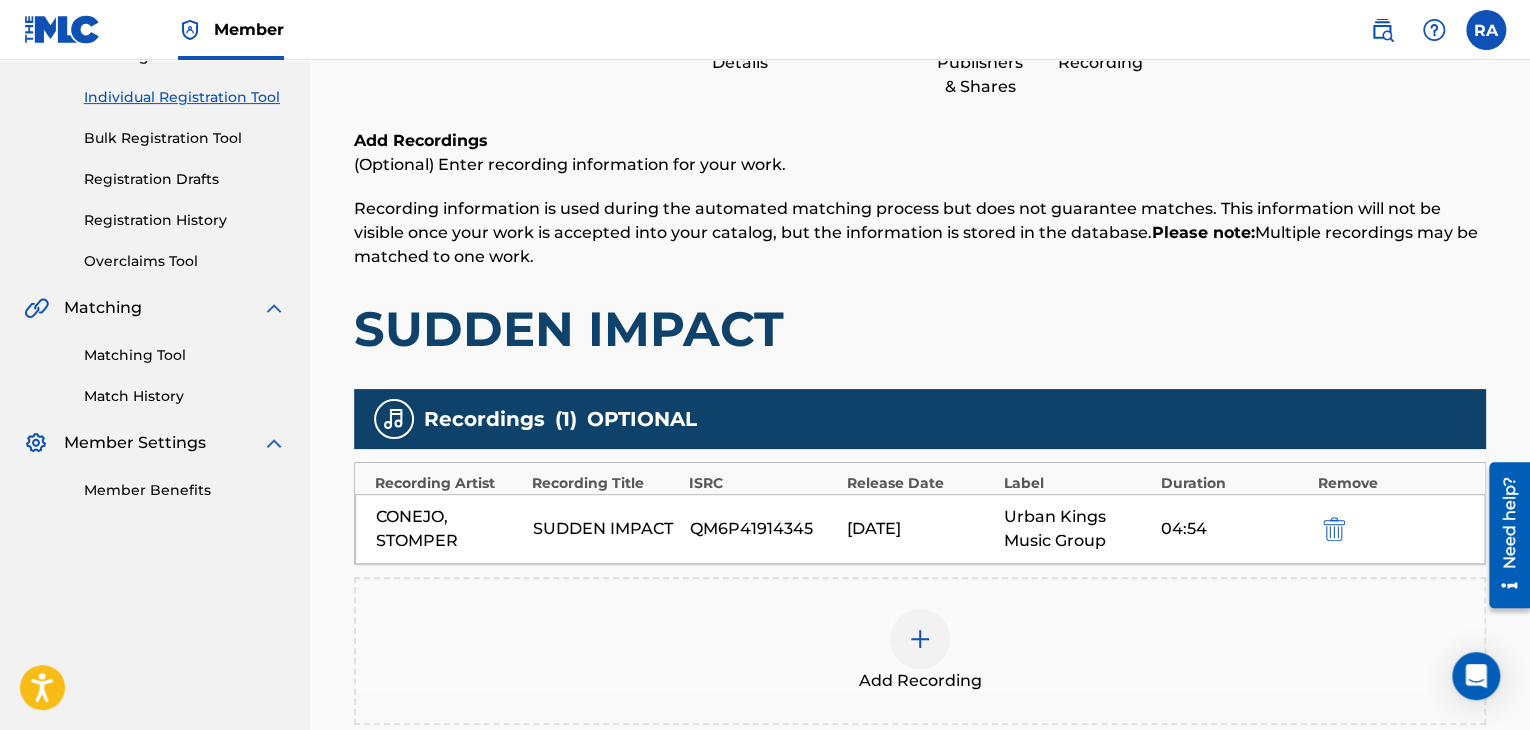 scroll, scrollTop: 482, scrollLeft: 0, axis: vertical 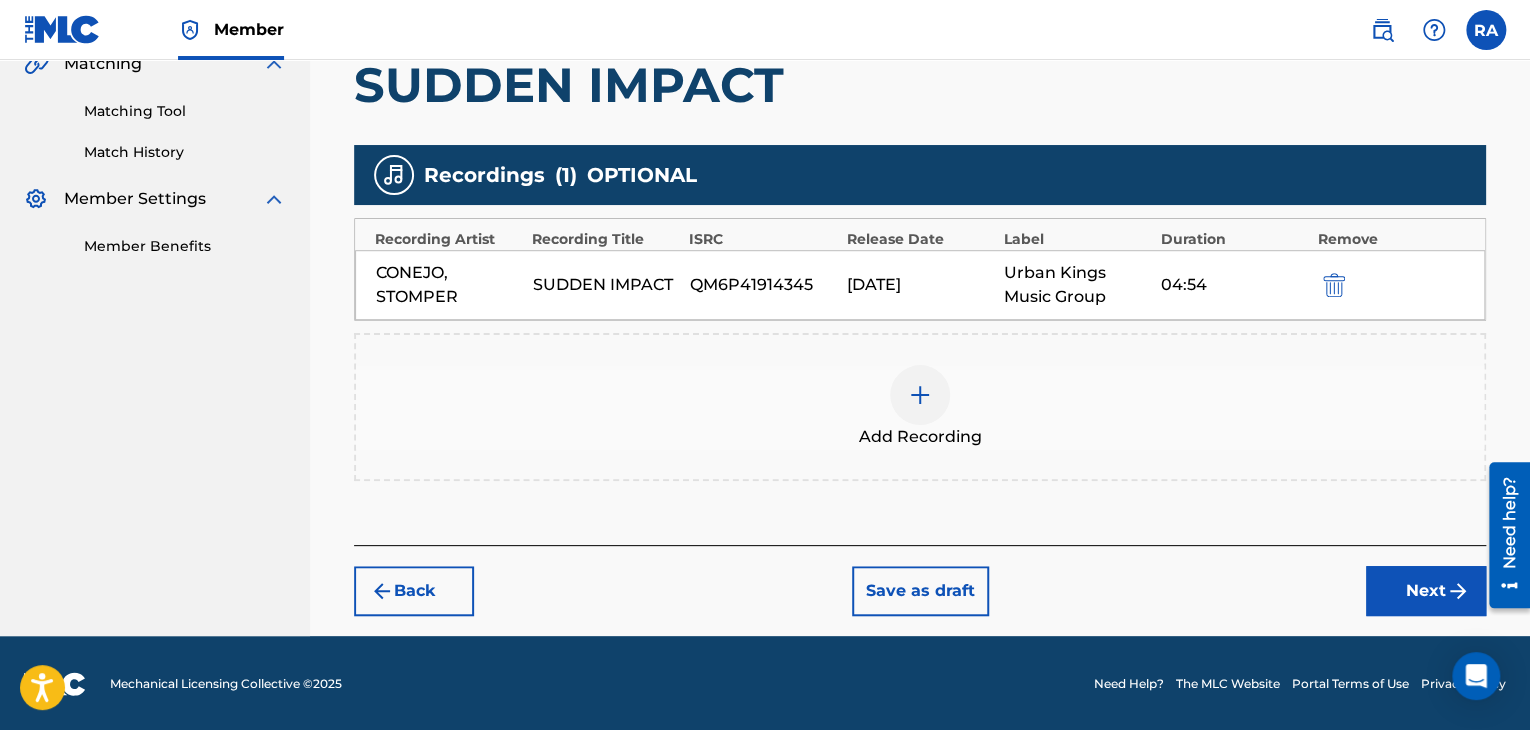 click on "Next" at bounding box center (1426, 591) 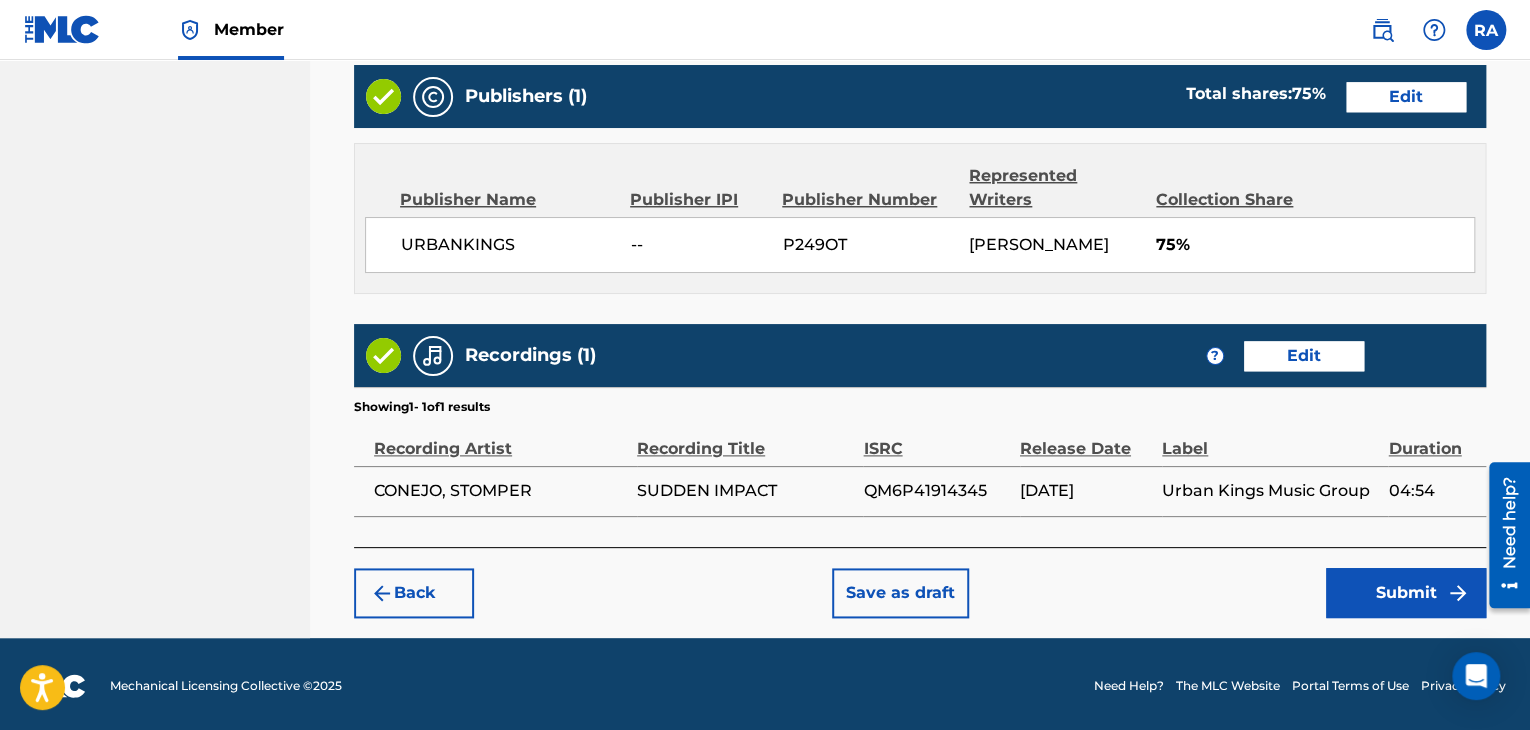 scroll, scrollTop: 1037, scrollLeft: 0, axis: vertical 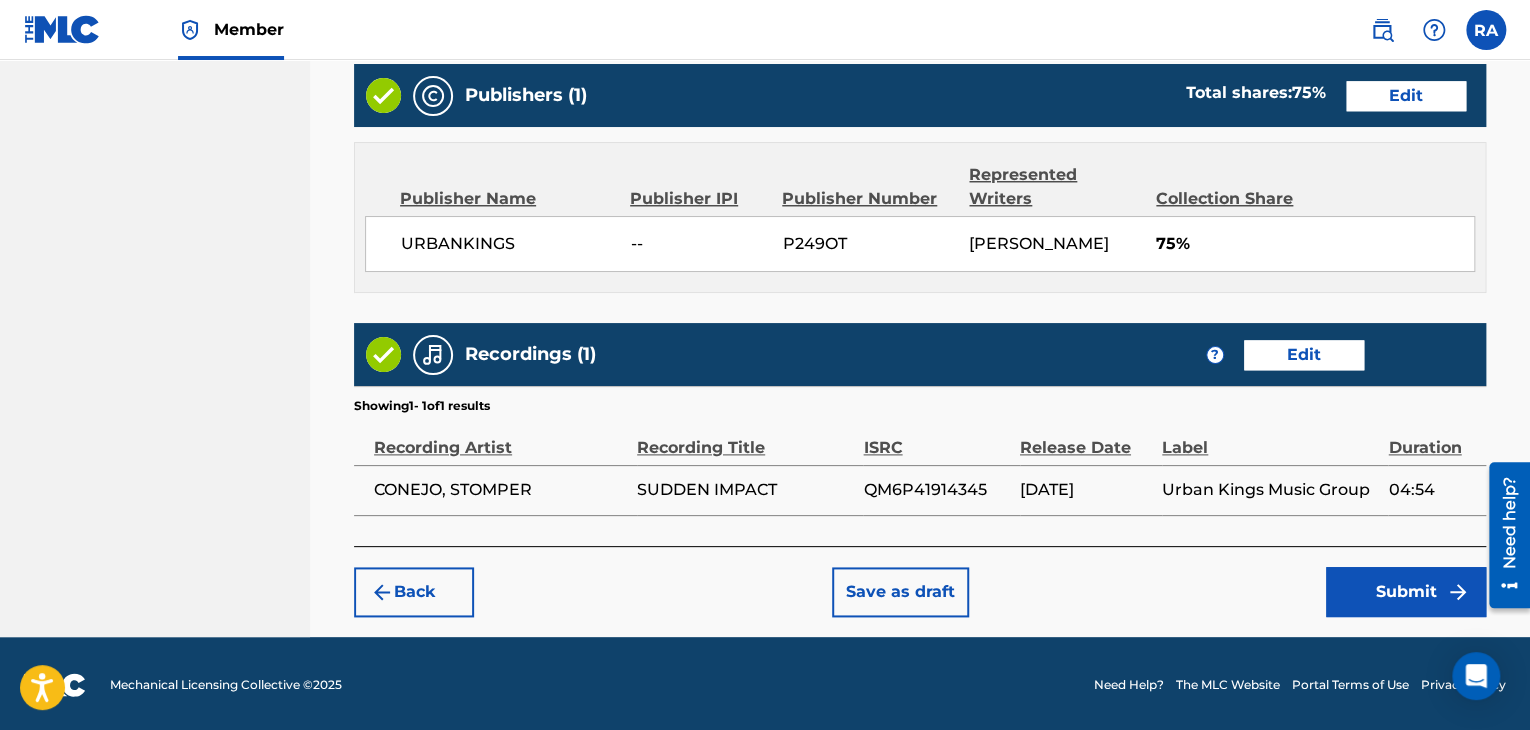 click on "Submit" at bounding box center [1406, 592] 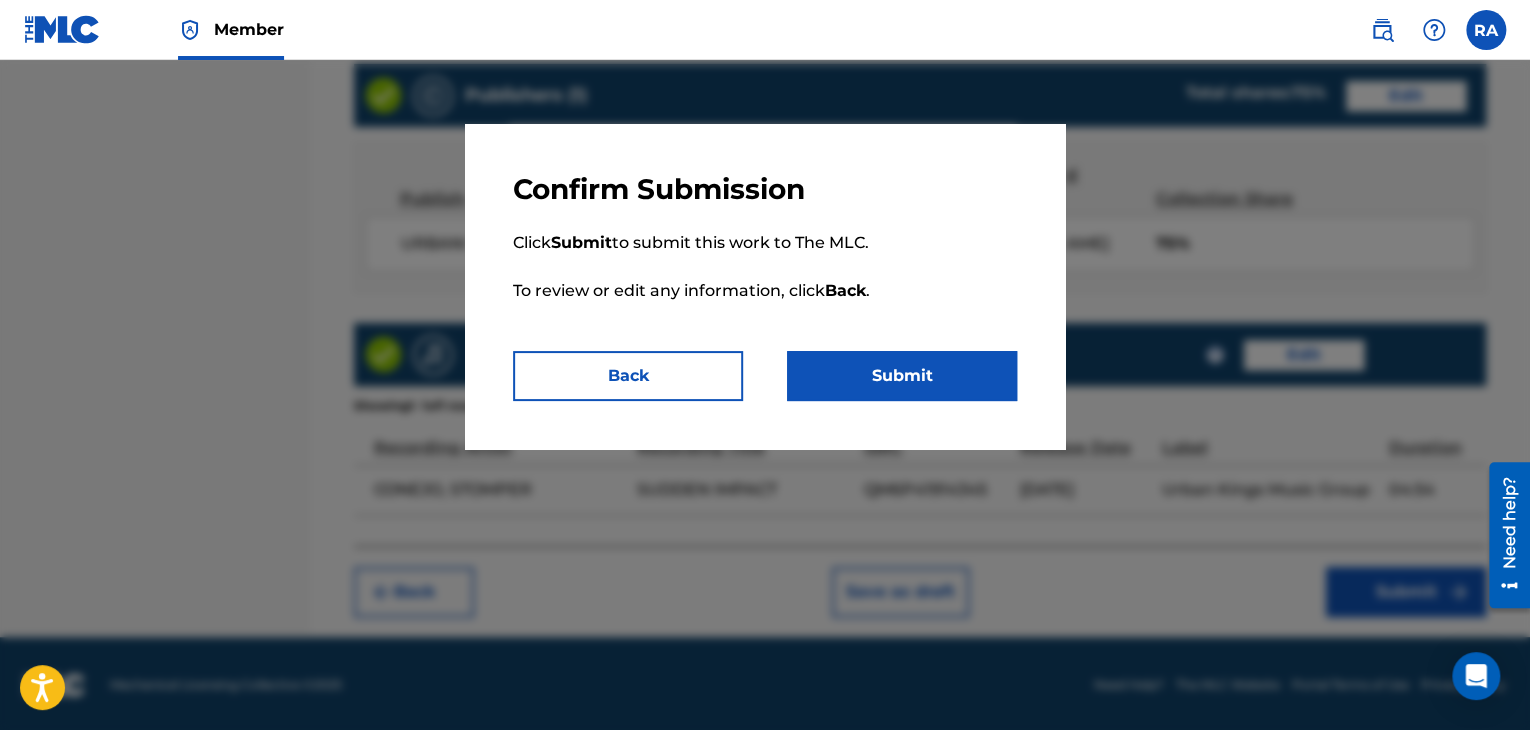 click on "Submit" at bounding box center [902, 376] 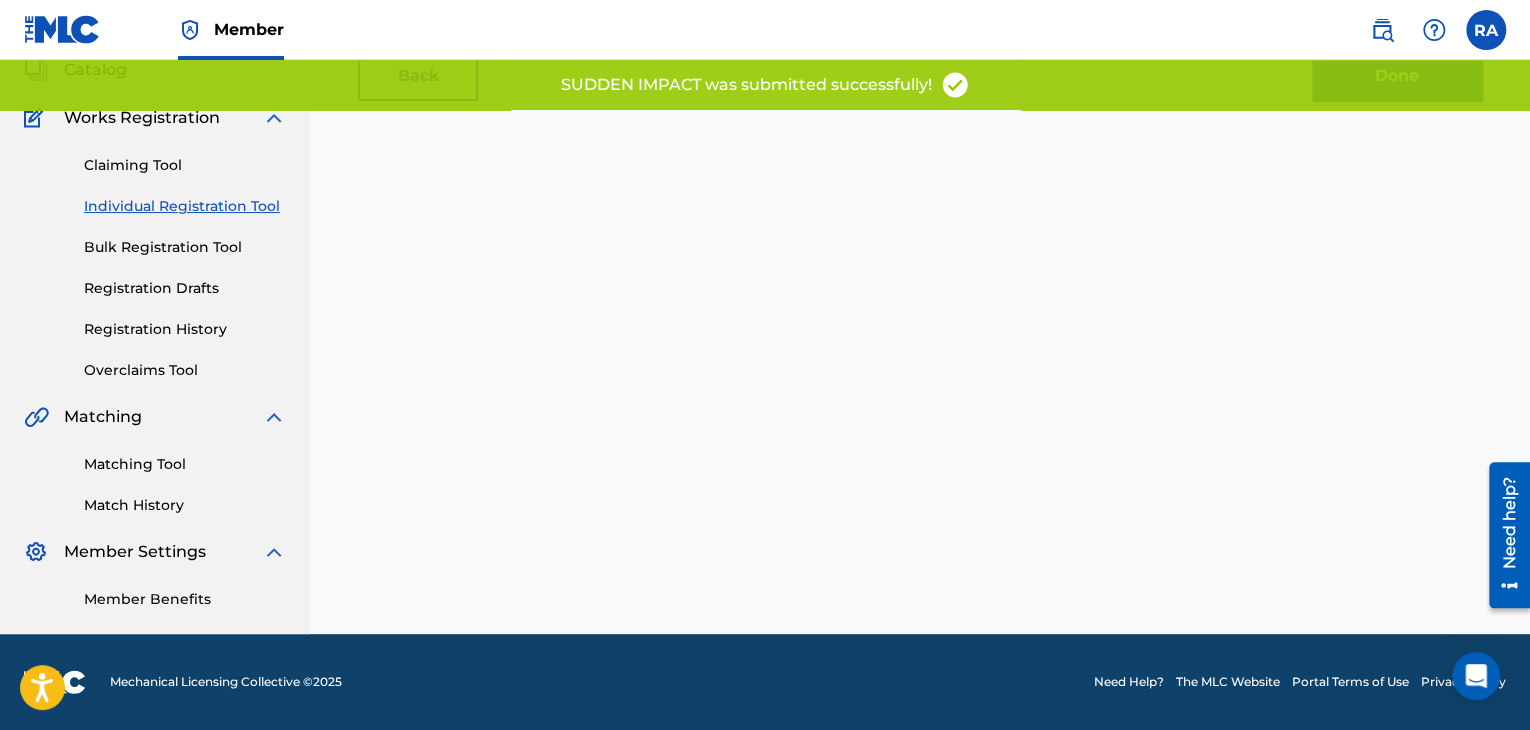 scroll, scrollTop: 0, scrollLeft: 0, axis: both 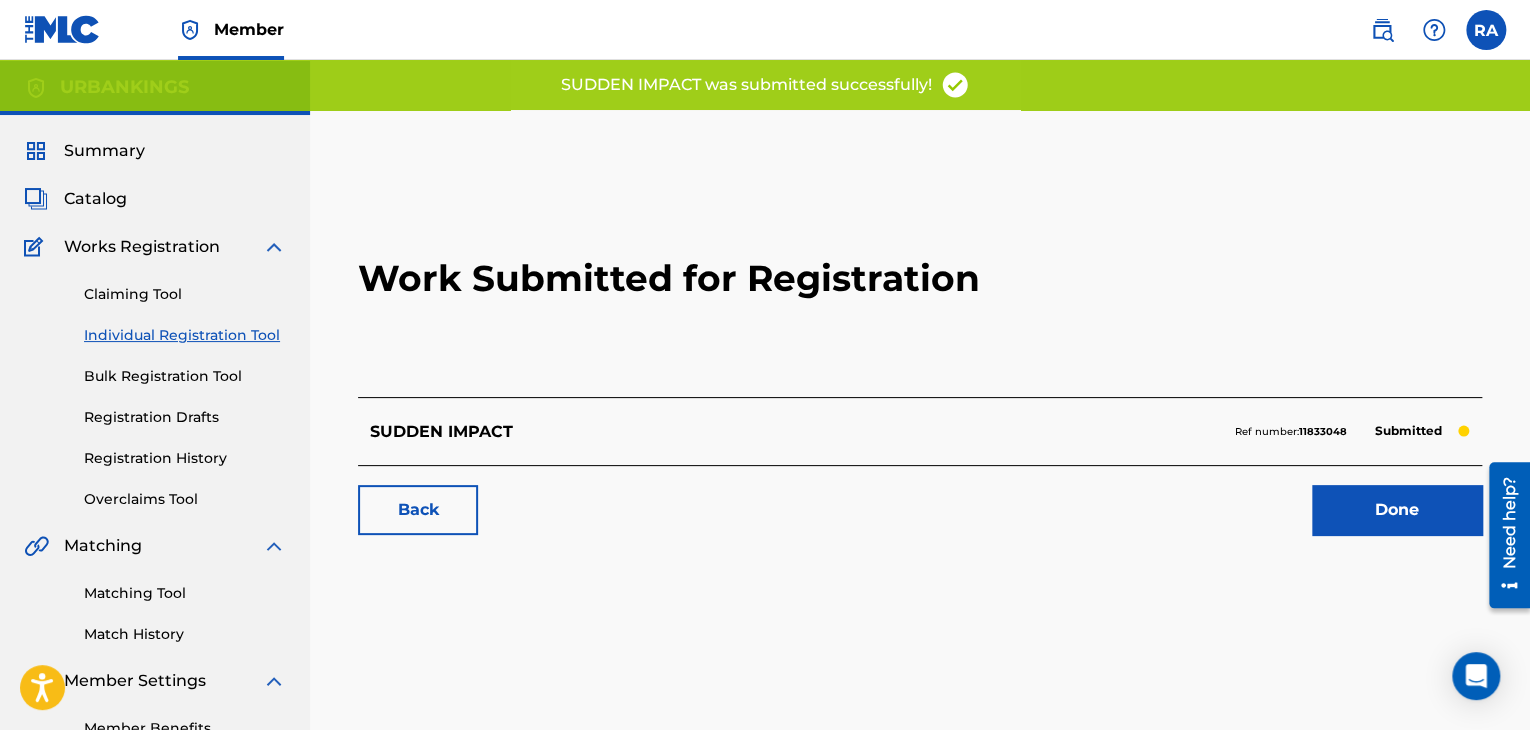 click on "Done" at bounding box center (1397, 510) 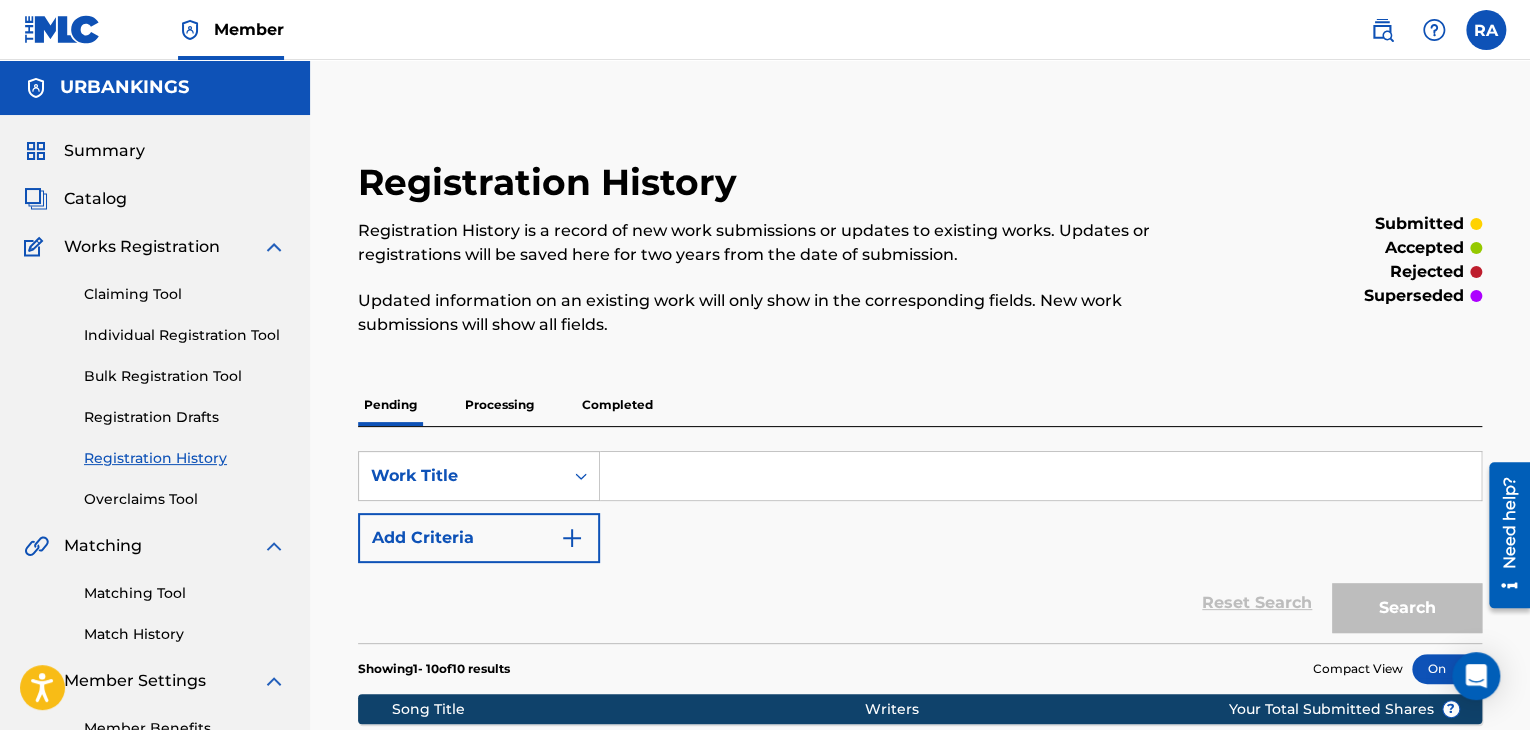 click on "Individual Registration Tool" at bounding box center (185, 335) 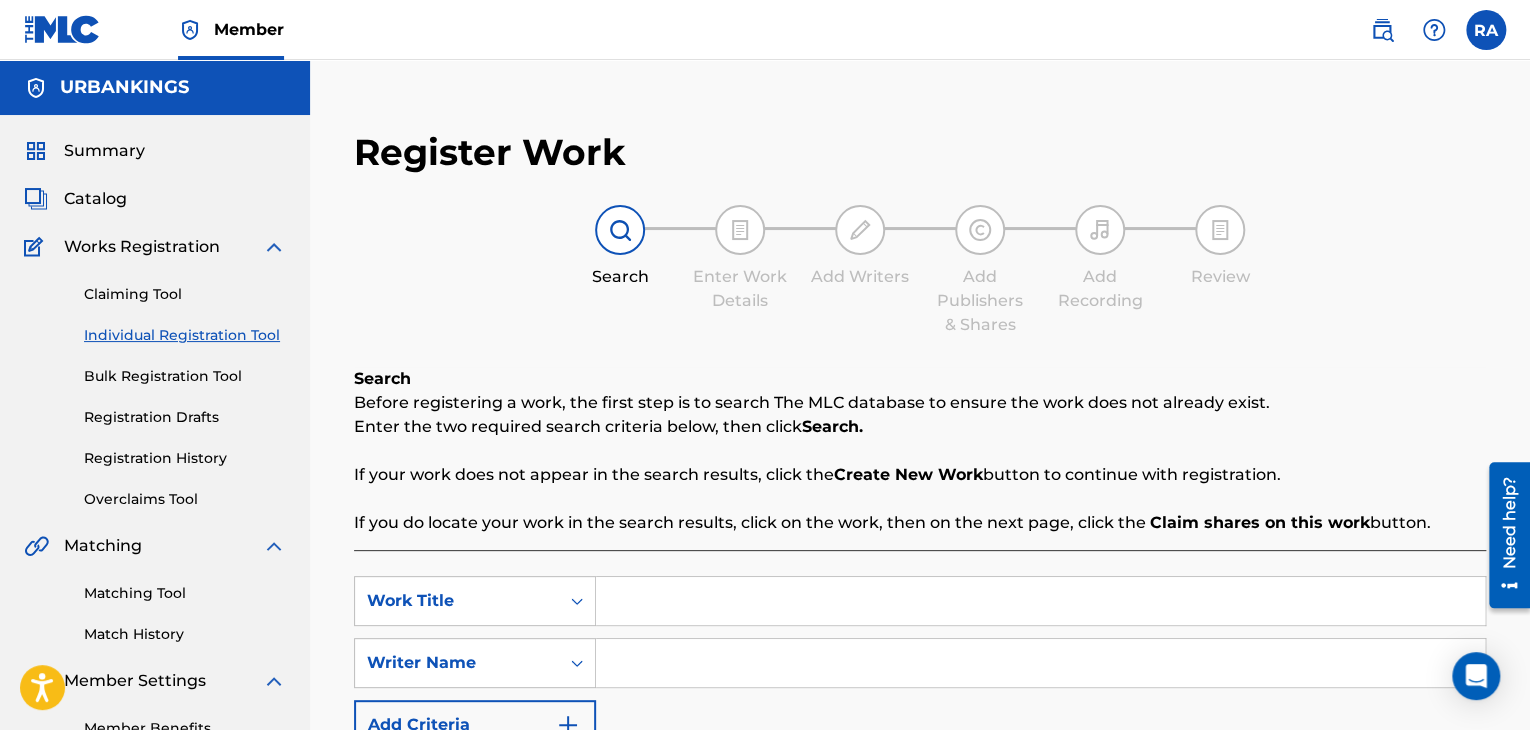 click at bounding box center (1040, 601) 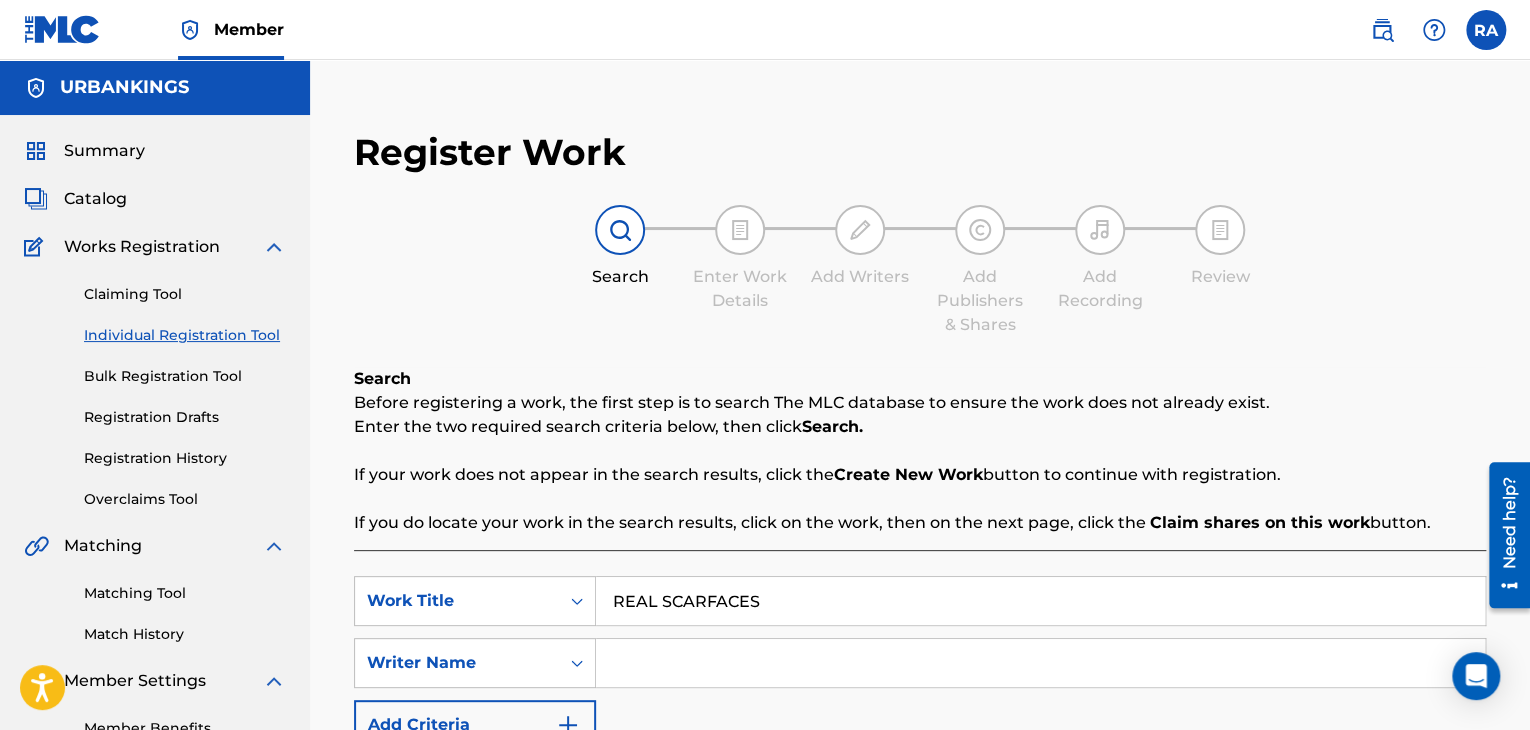 type on "REAL SCARFACES" 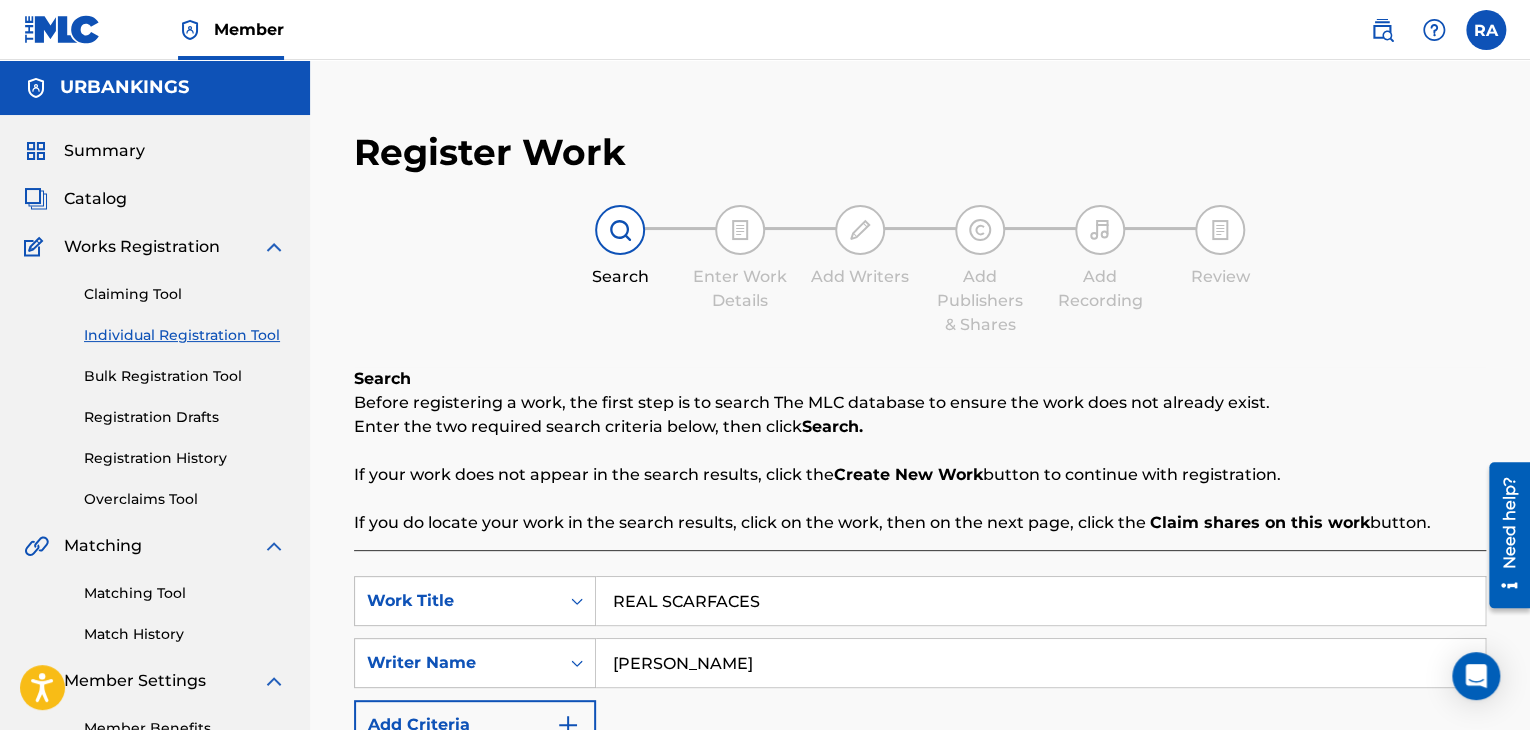 type on "[PERSON_NAME]" 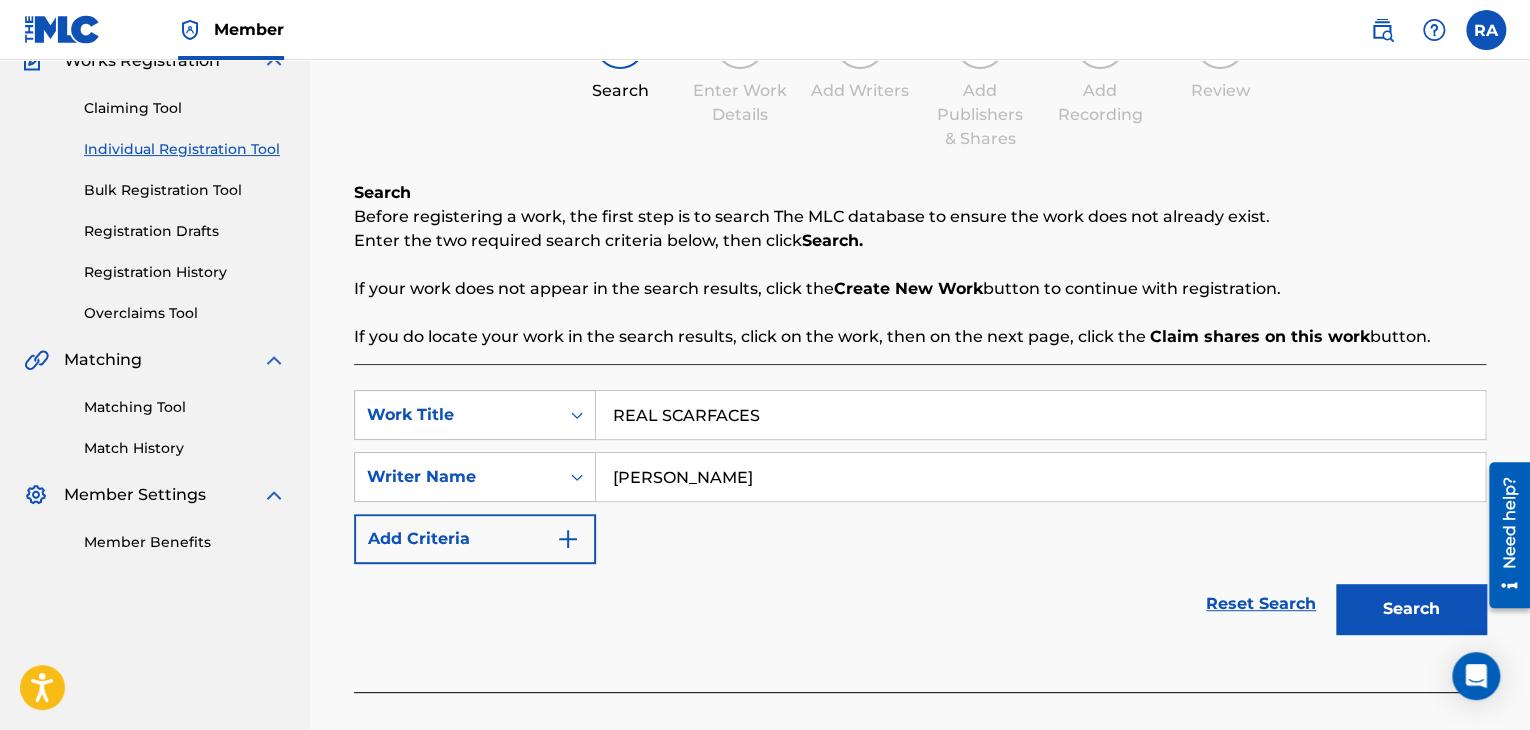 scroll, scrollTop: 284, scrollLeft: 0, axis: vertical 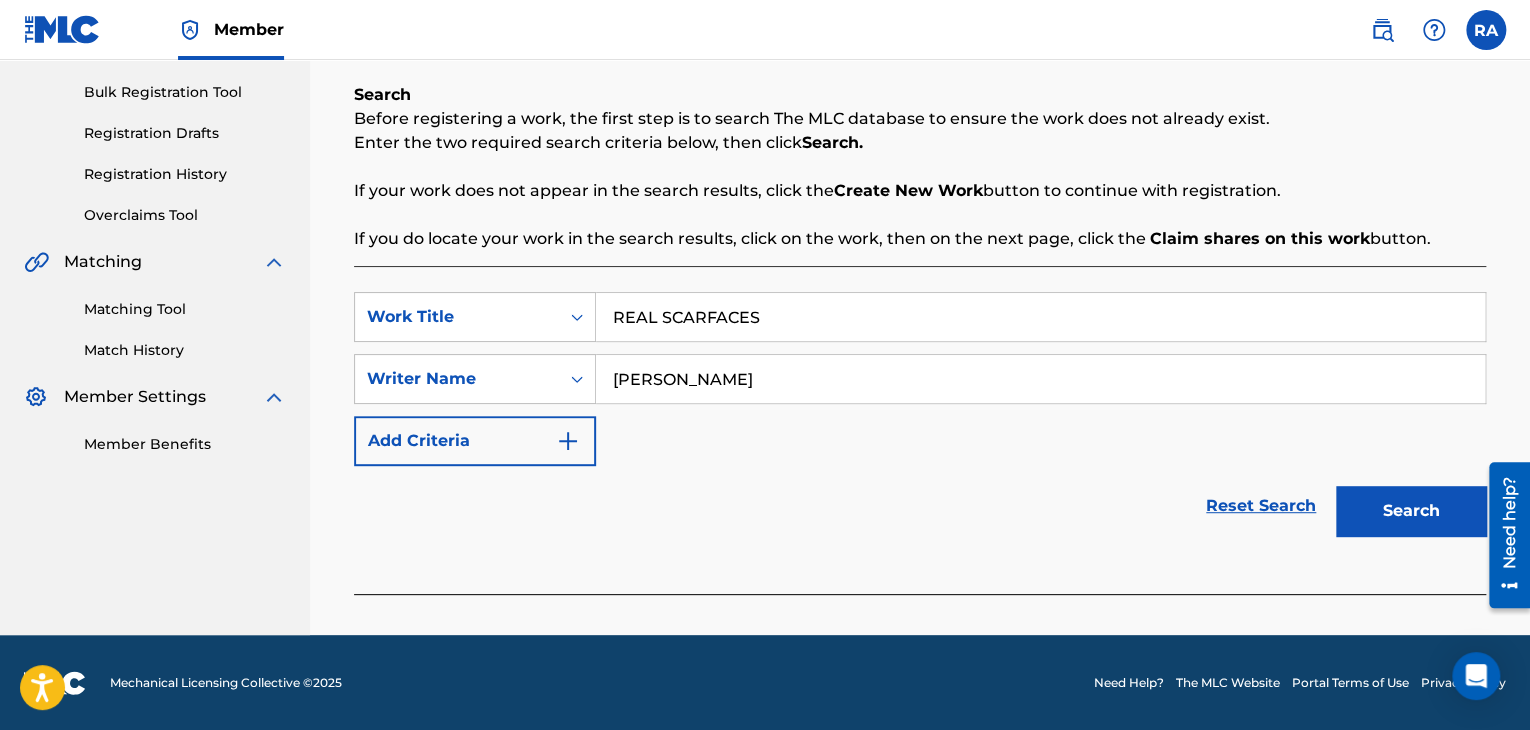 click on "Search" at bounding box center (1411, 511) 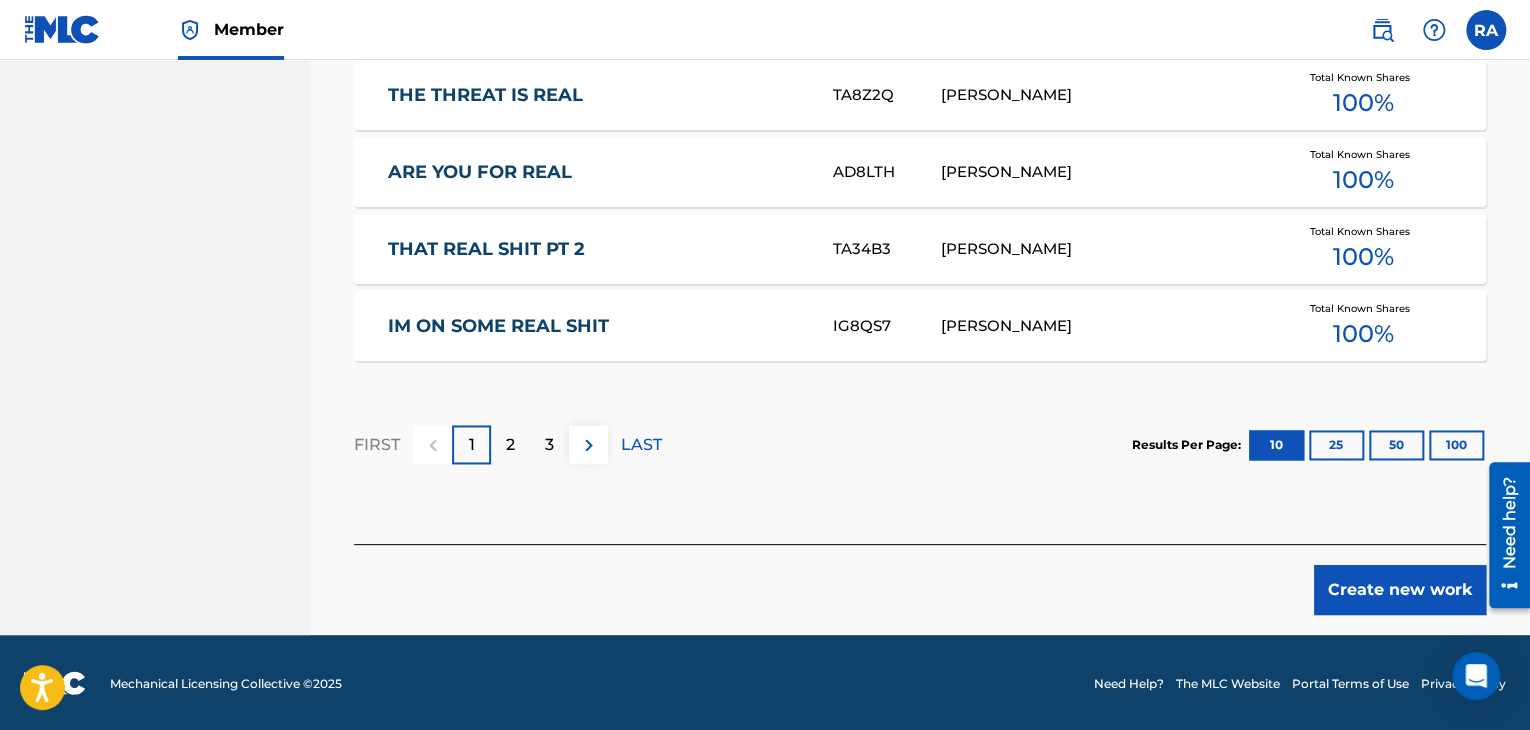 click on "Create new work" at bounding box center [1400, 590] 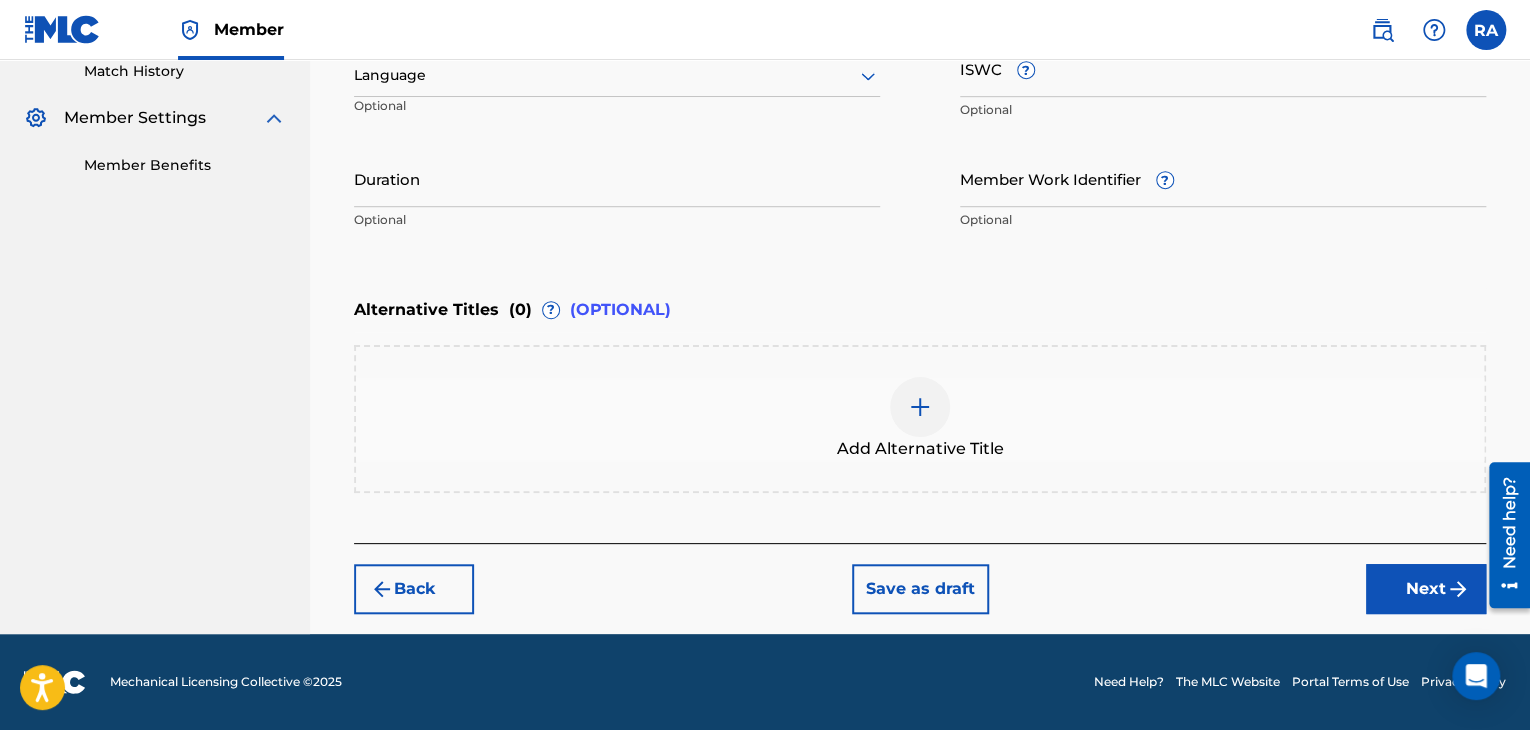 scroll, scrollTop: 561, scrollLeft: 0, axis: vertical 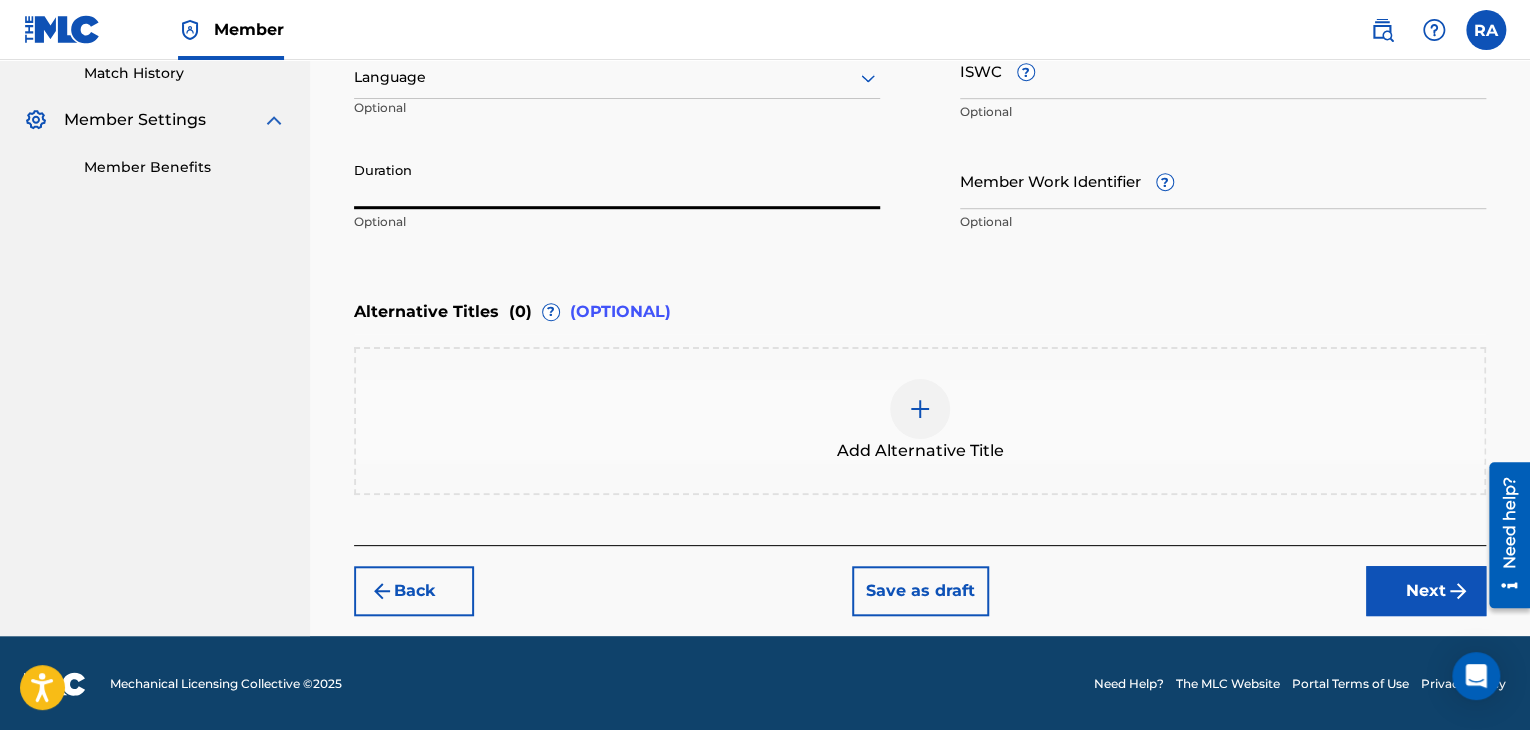 click on "Duration" at bounding box center (617, 180) 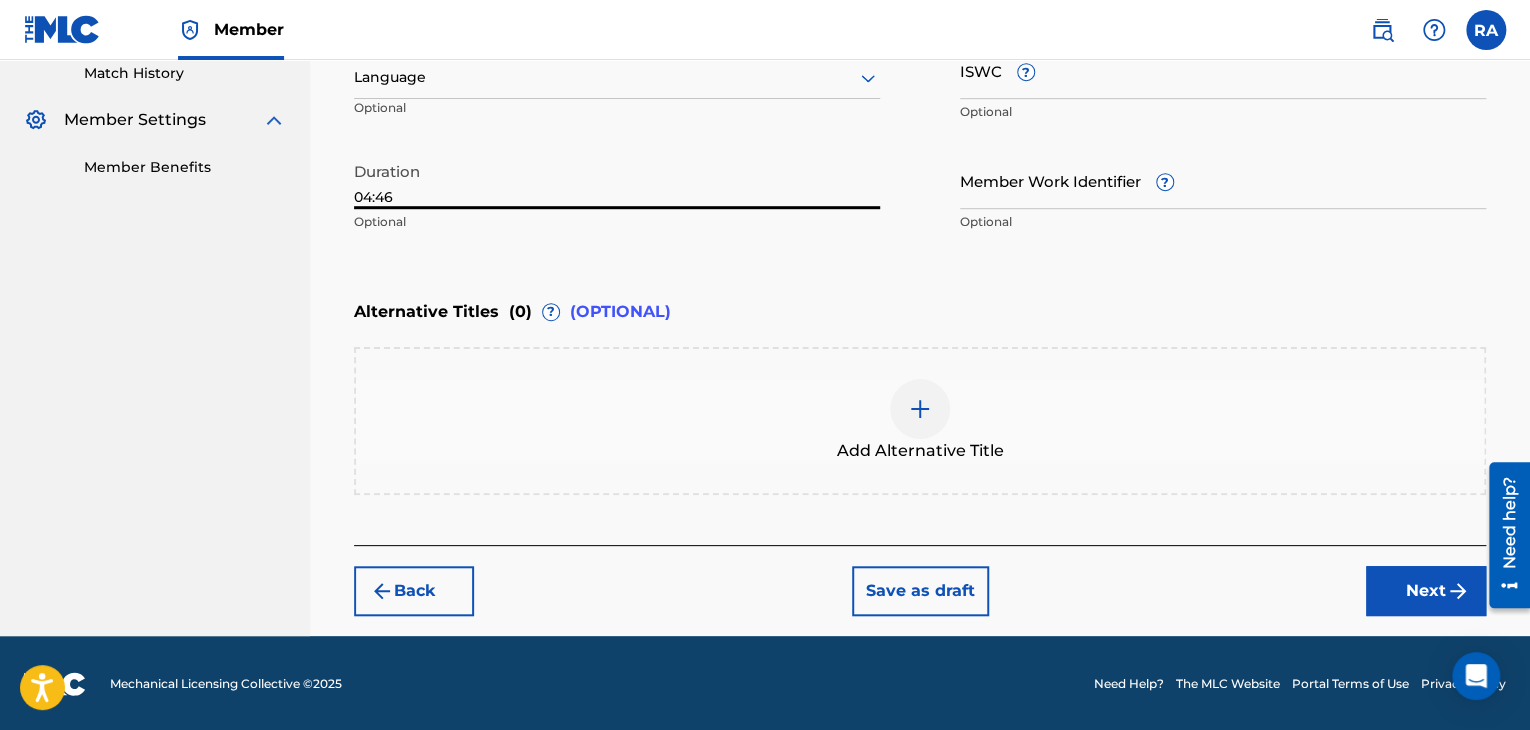 type on "04:46" 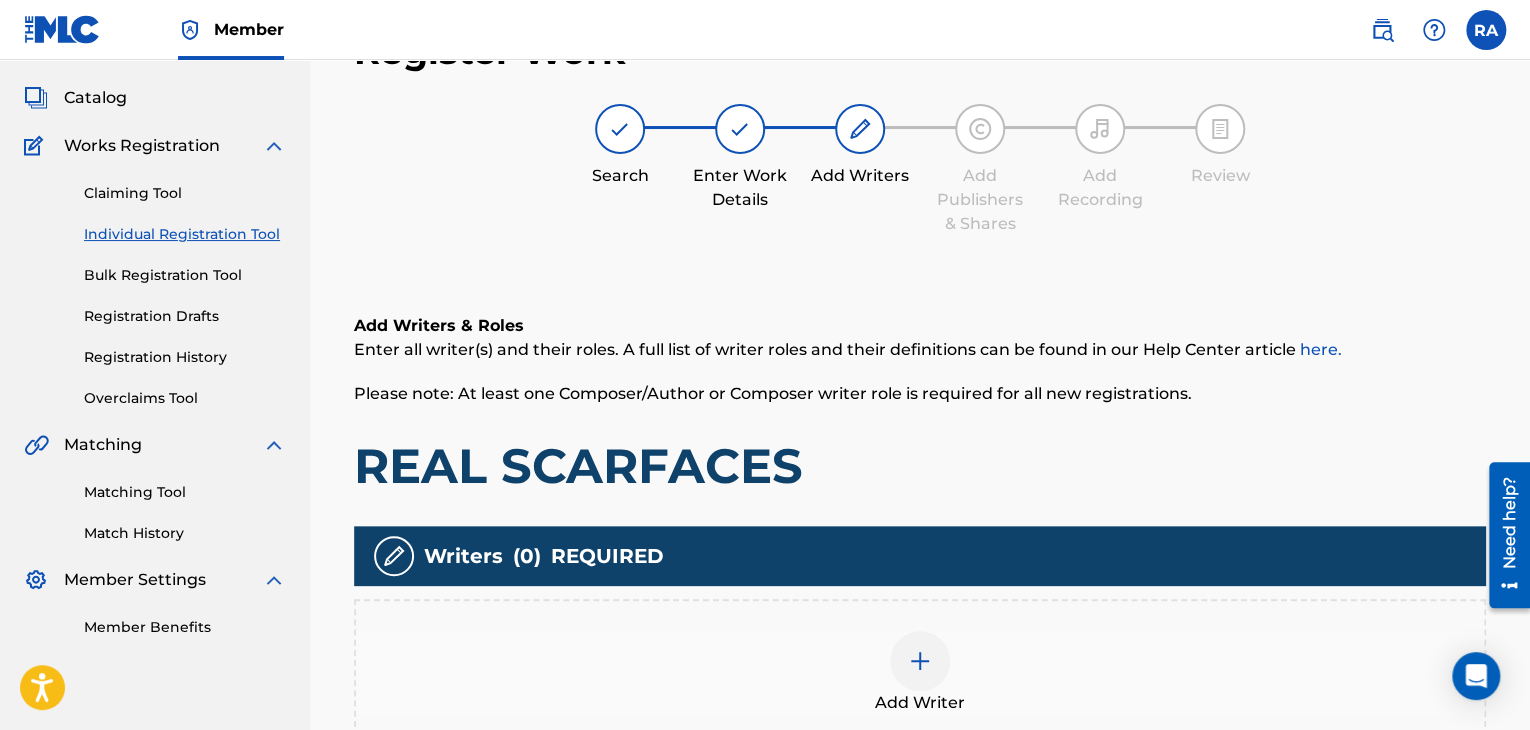 scroll, scrollTop: 90, scrollLeft: 0, axis: vertical 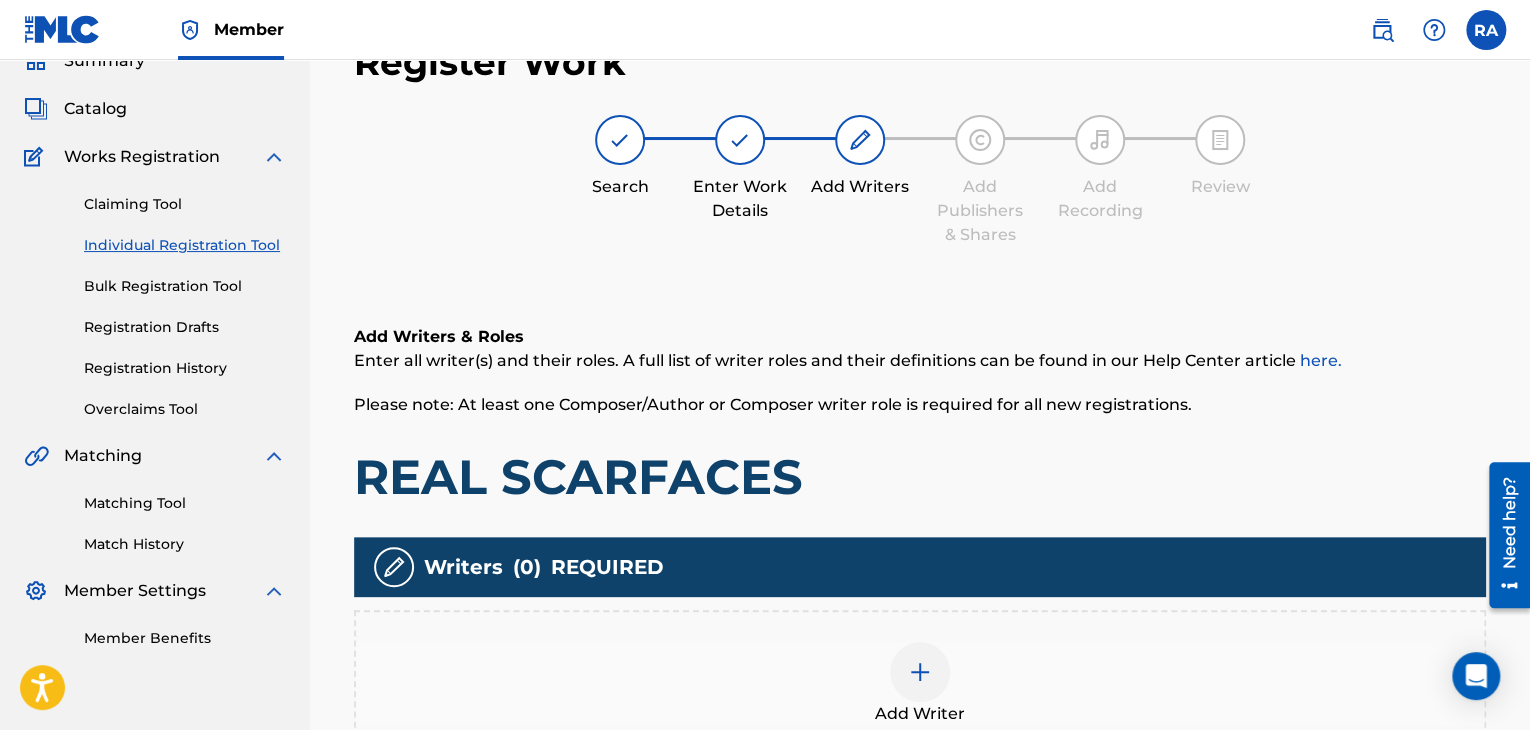 click at bounding box center [920, 672] 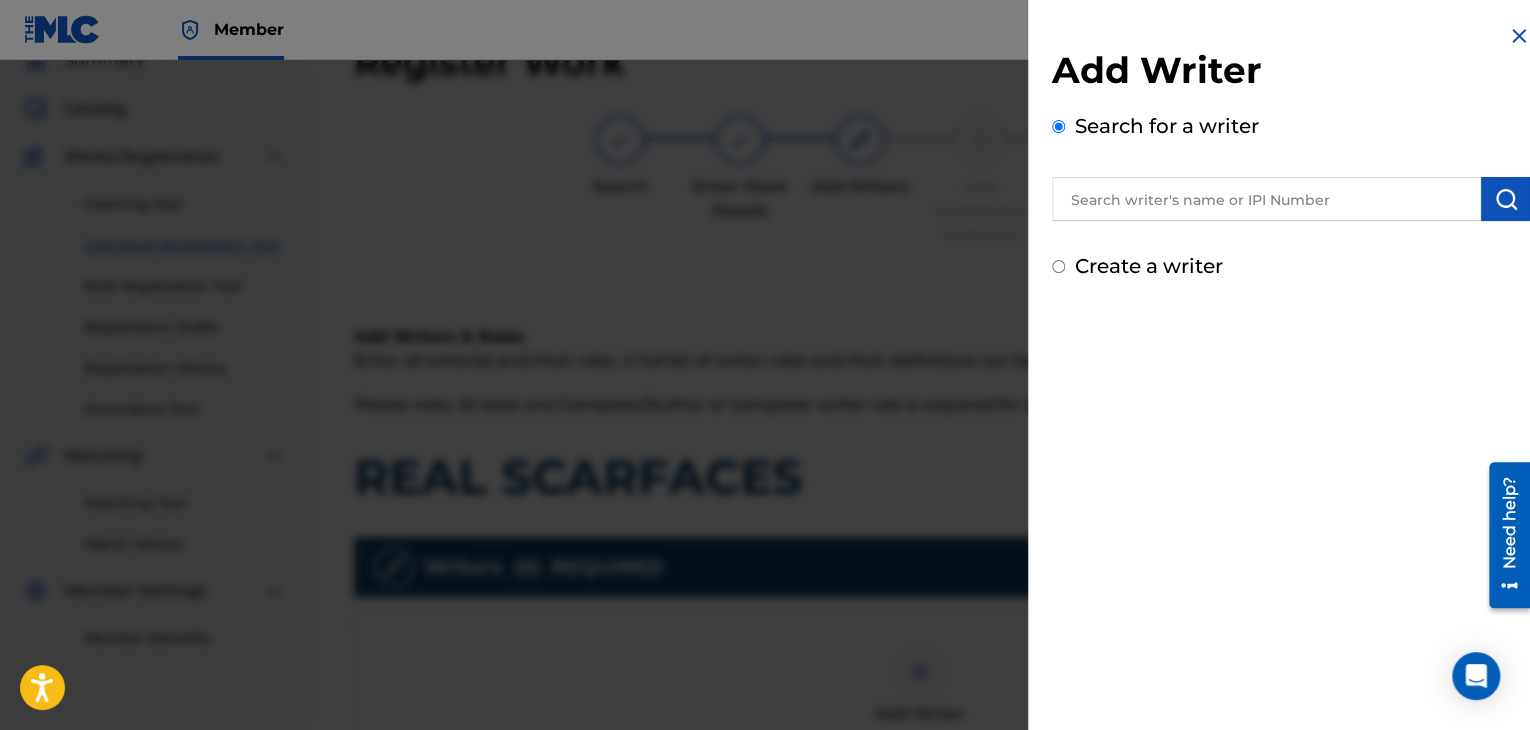 click at bounding box center (1266, 199) 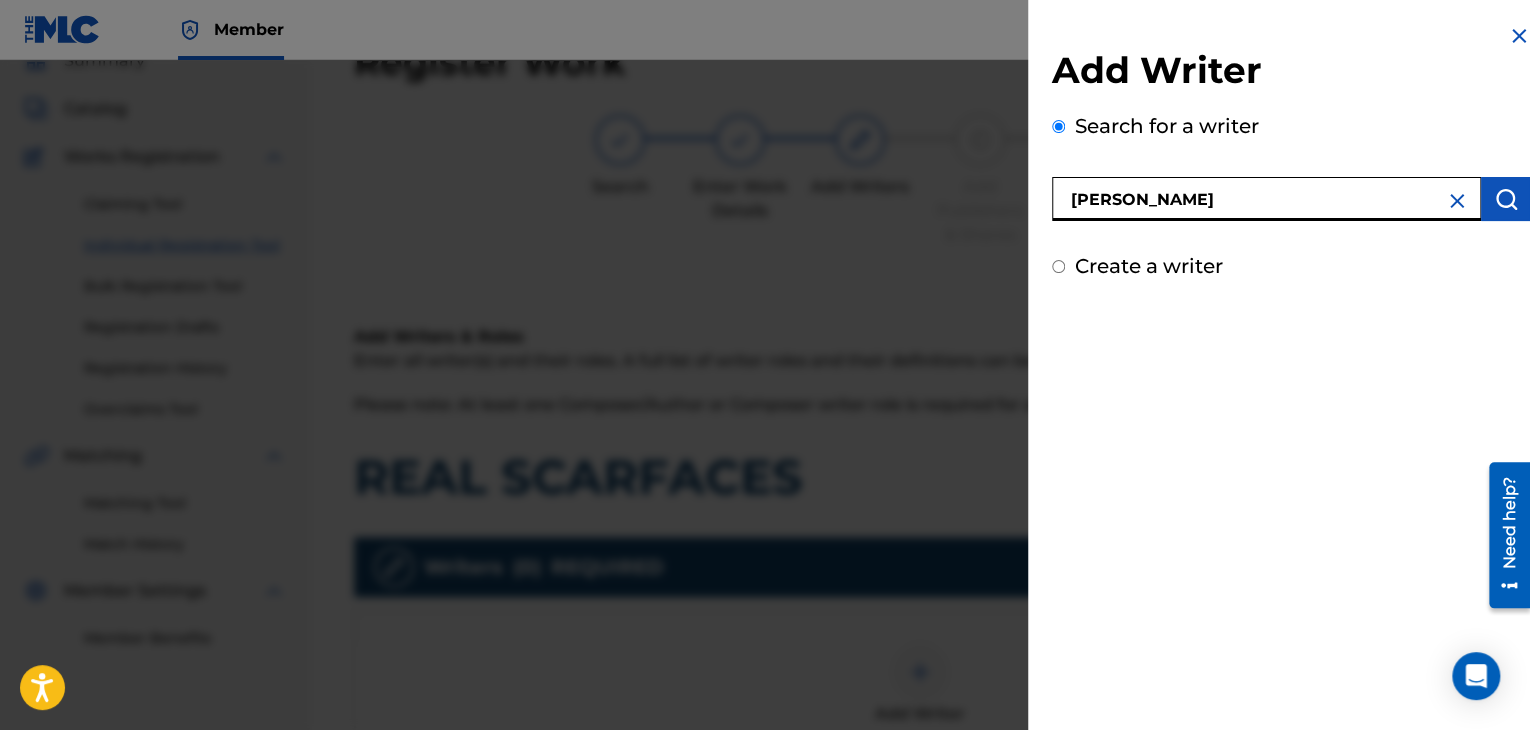 type on "[PERSON_NAME]" 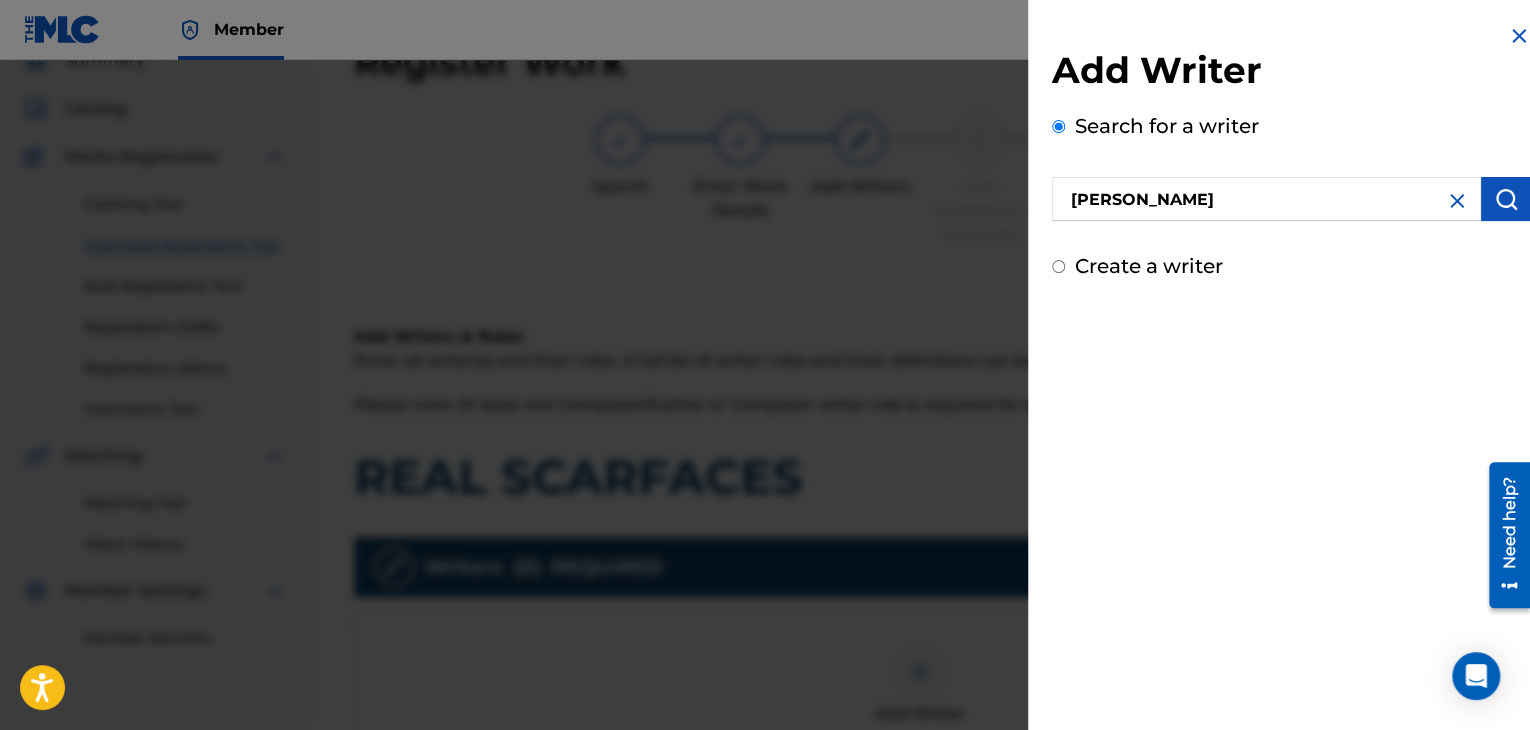 click at bounding box center (1506, 199) 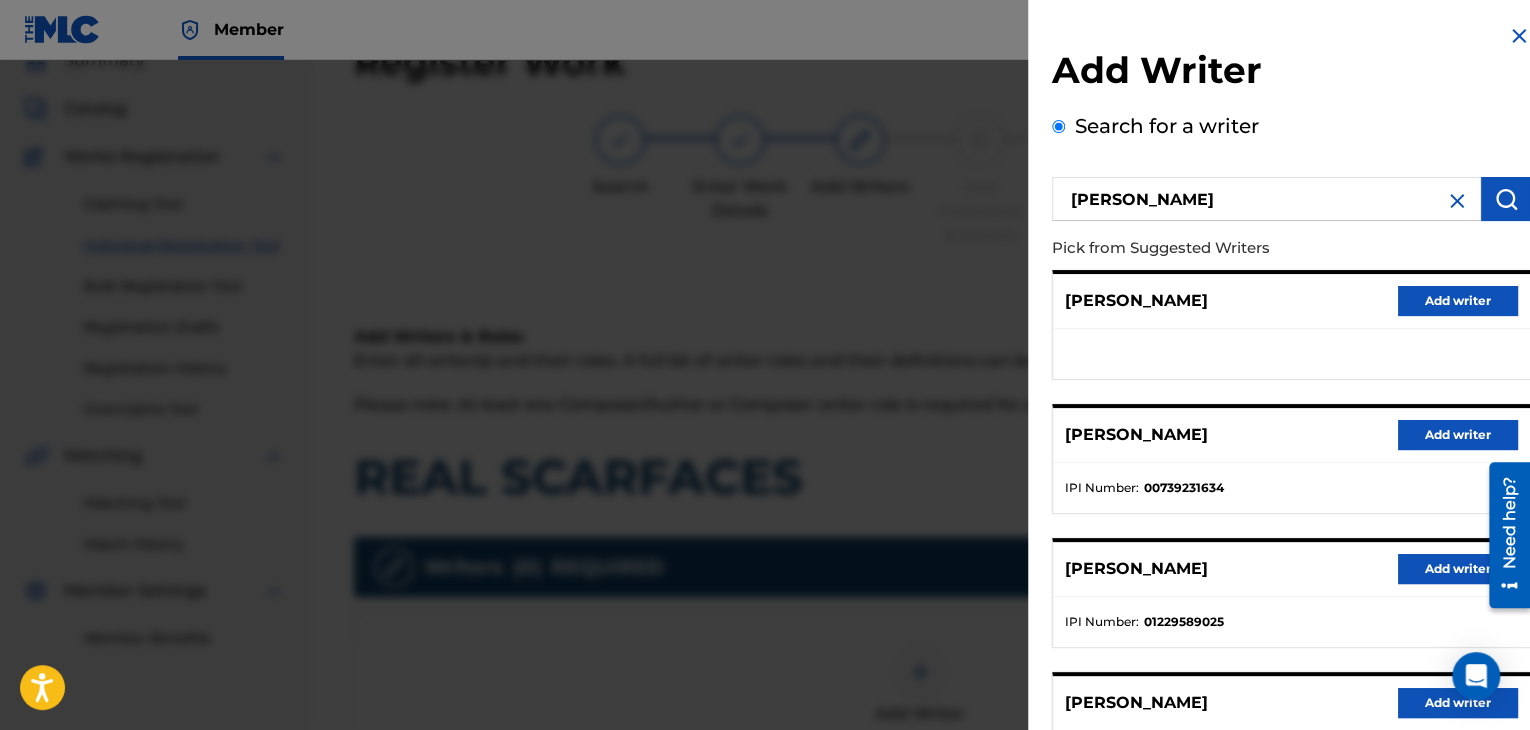 click on "Add writer" at bounding box center [1458, 435] 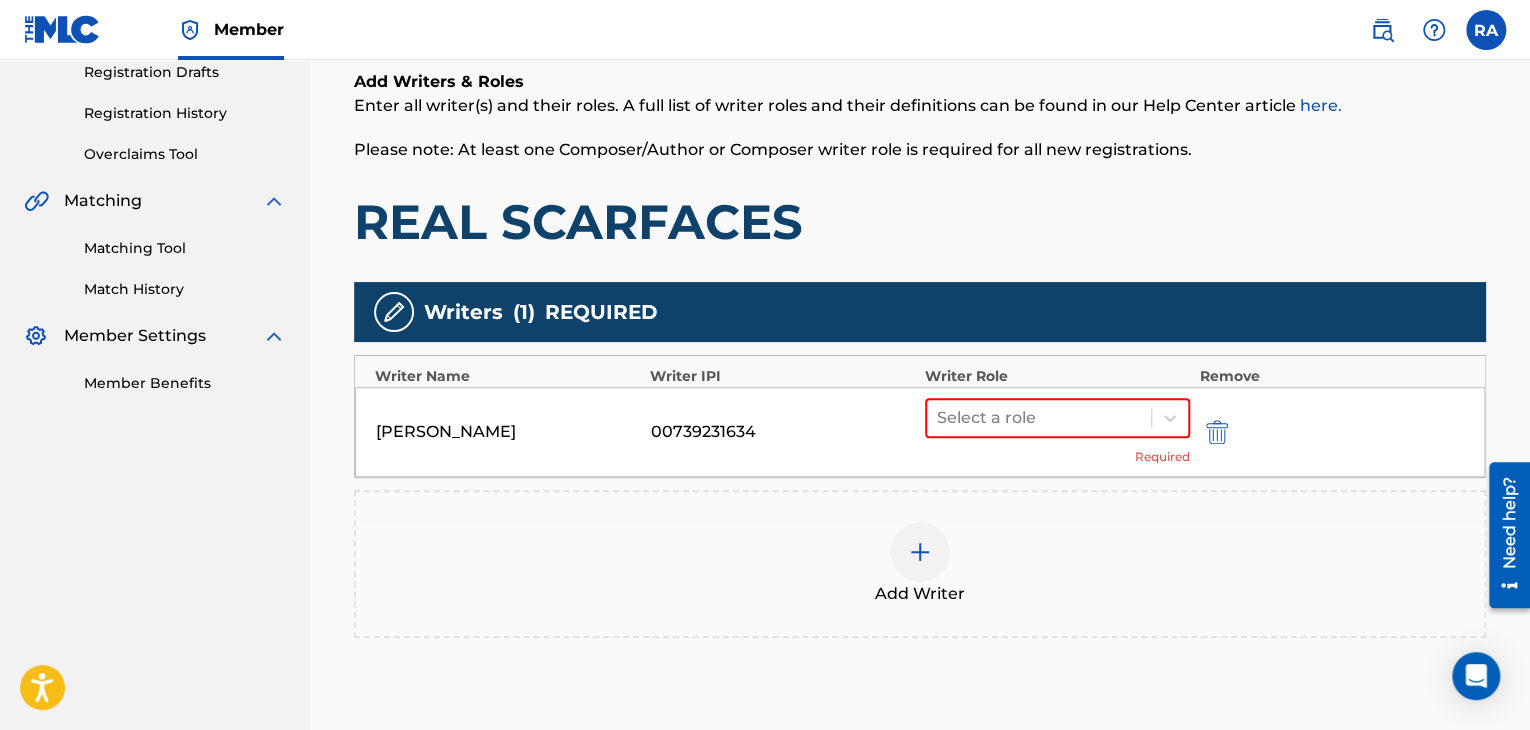 scroll, scrollTop: 390, scrollLeft: 0, axis: vertical 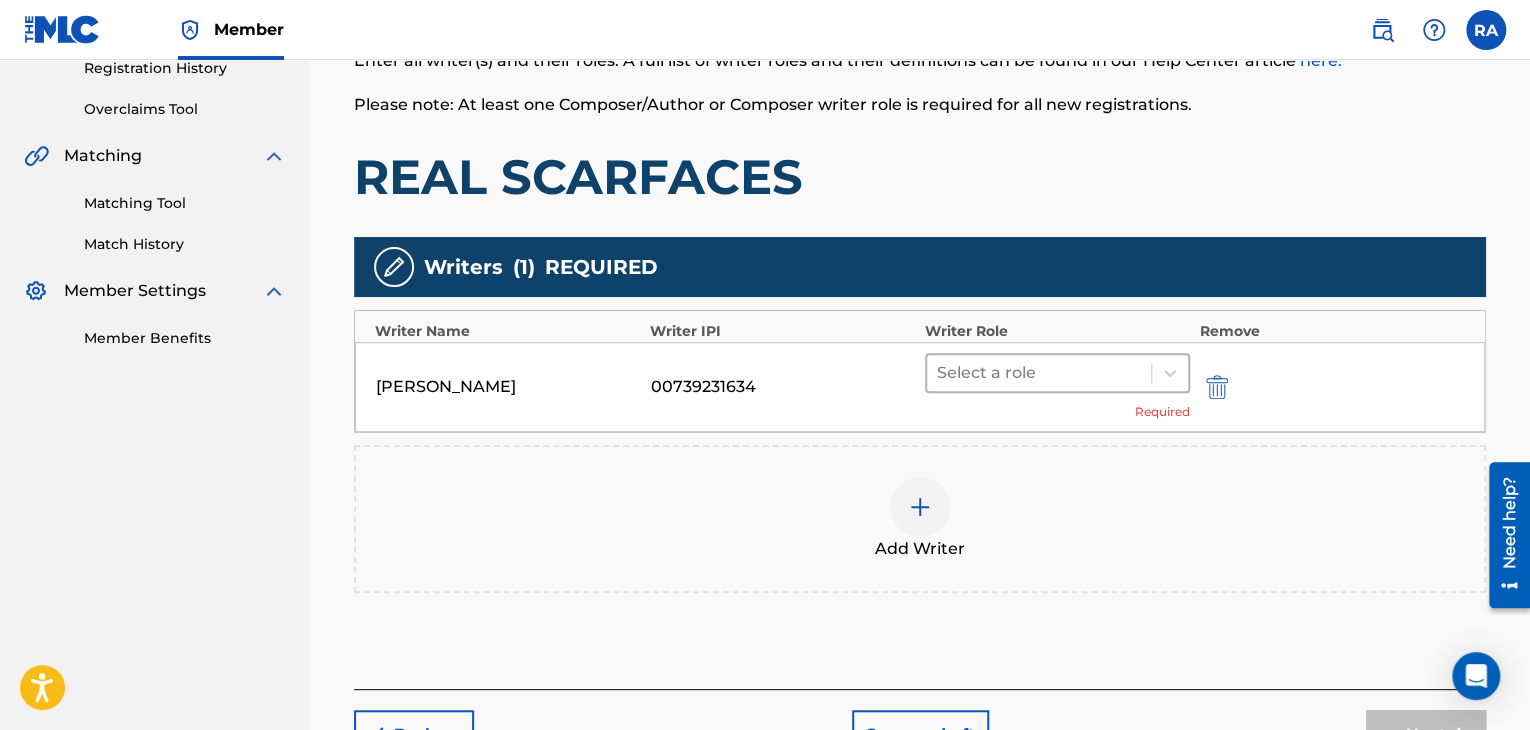 click on "Select a role" at bounding box center (1039, 373) 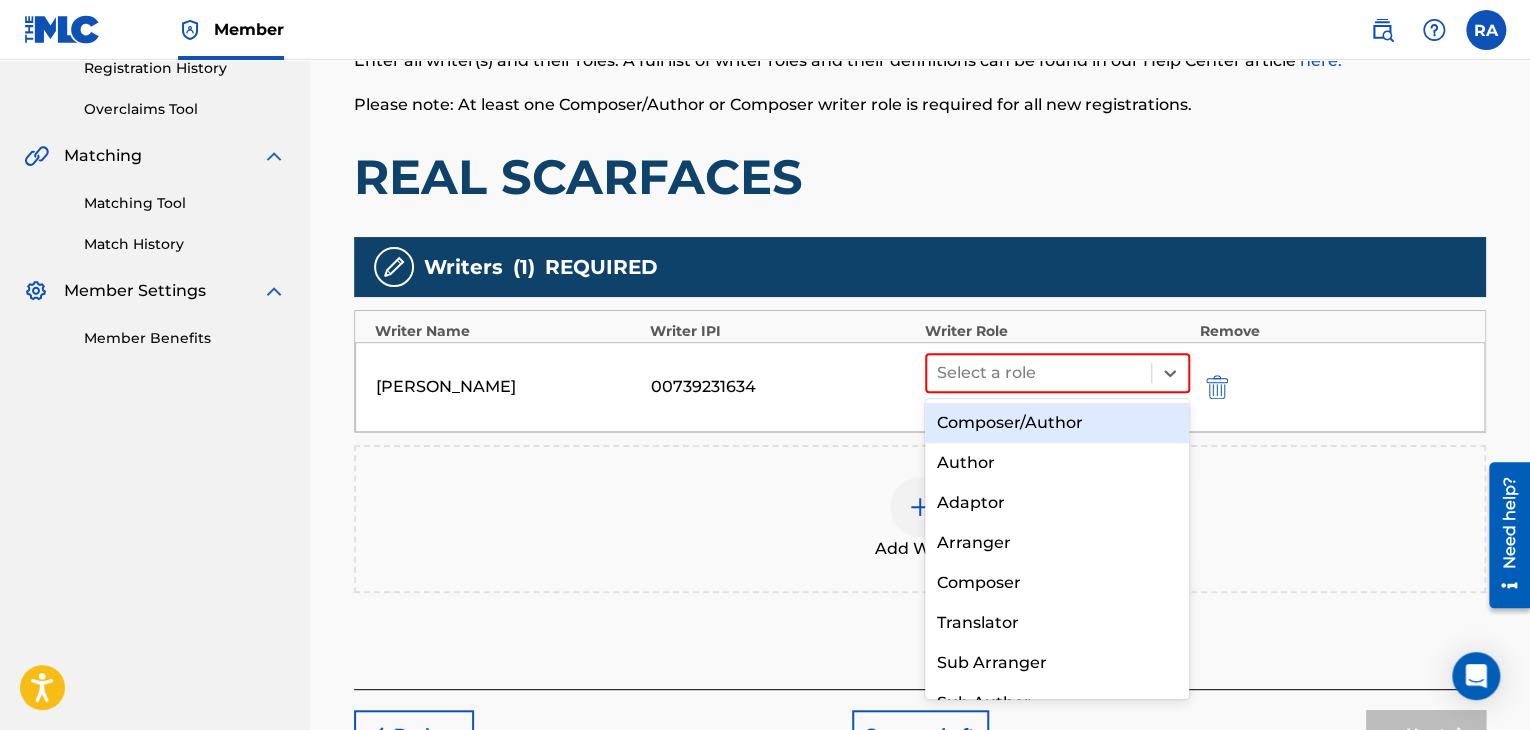 click on "Composer/Author" at bounding box center (1057, 423) 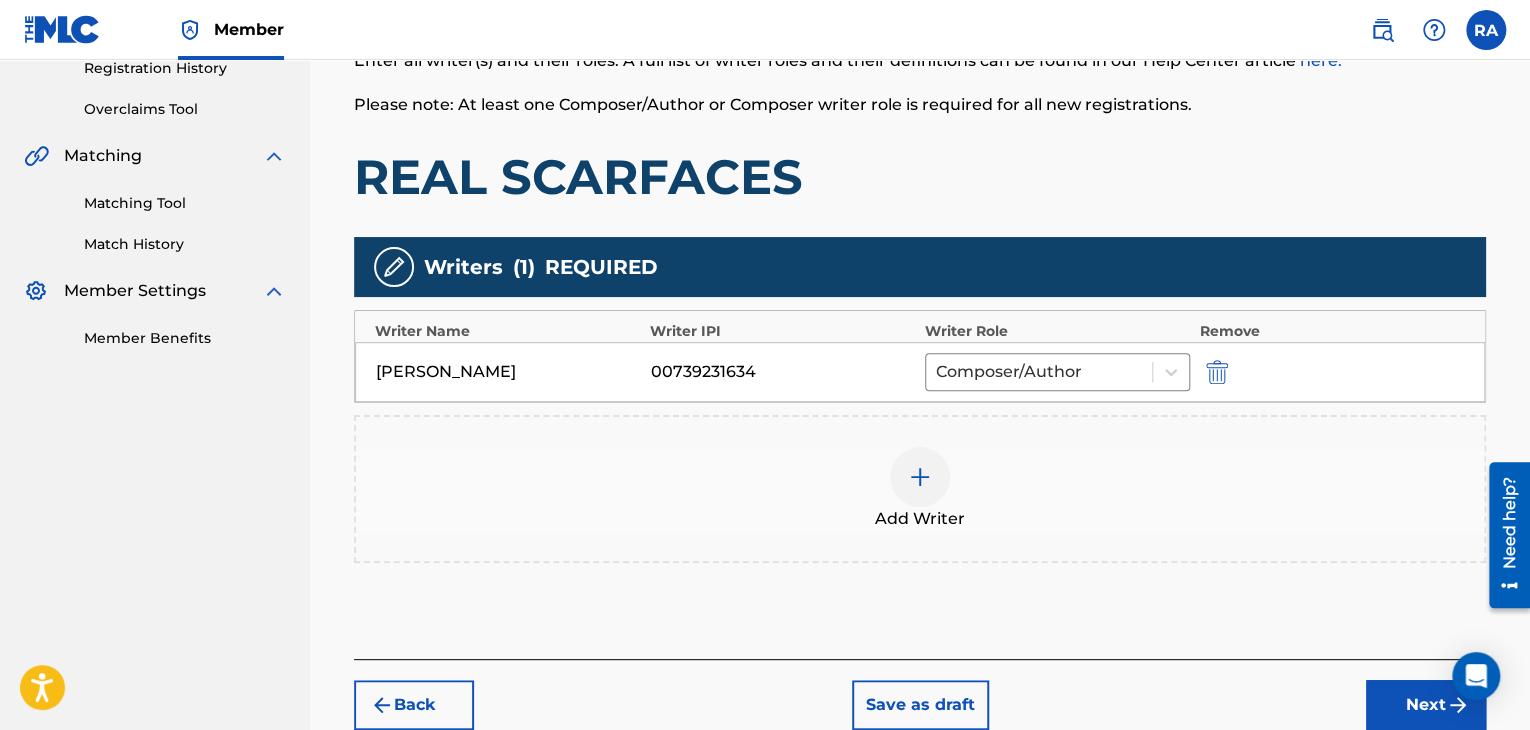 click at bounding box center (920, 477) 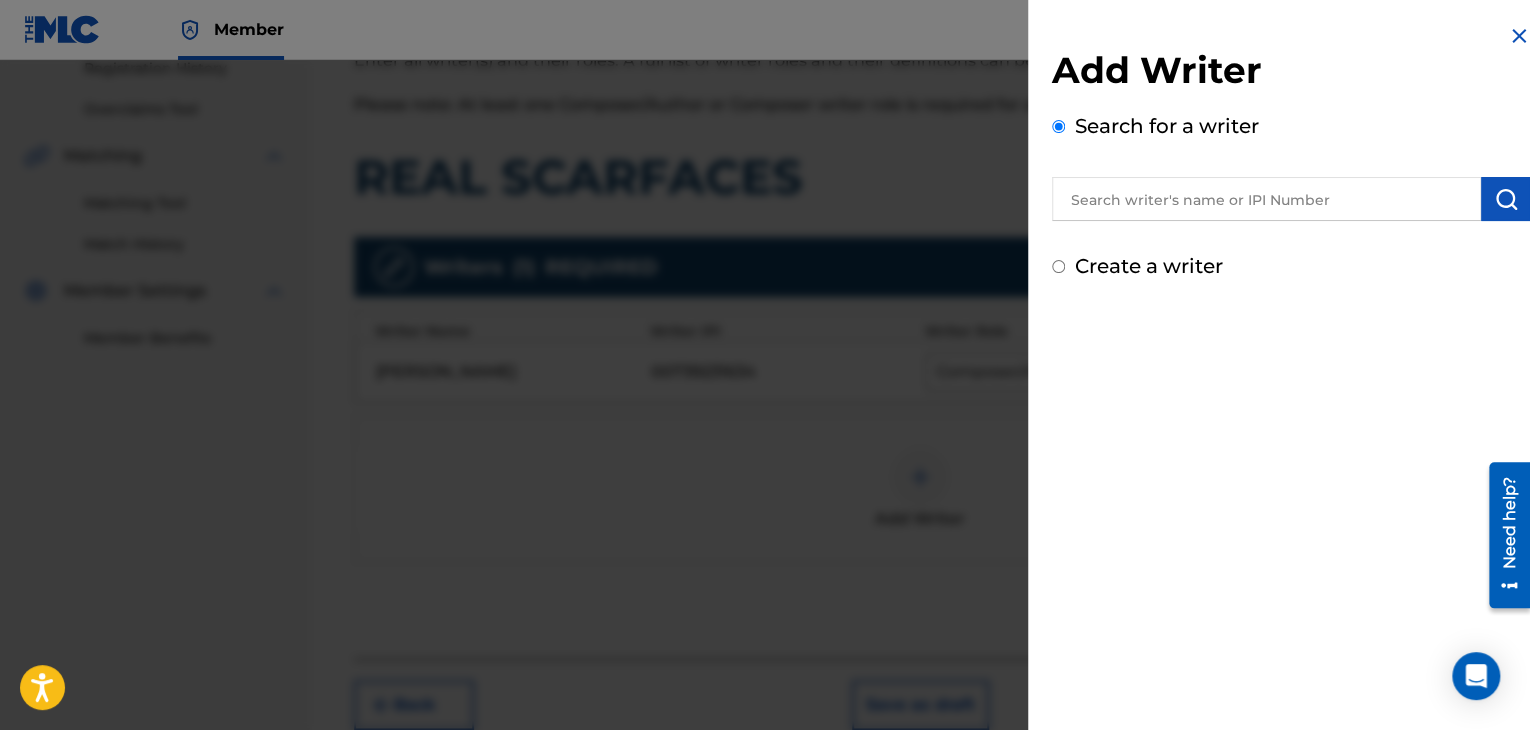 click at bounding box center [1266, 199] 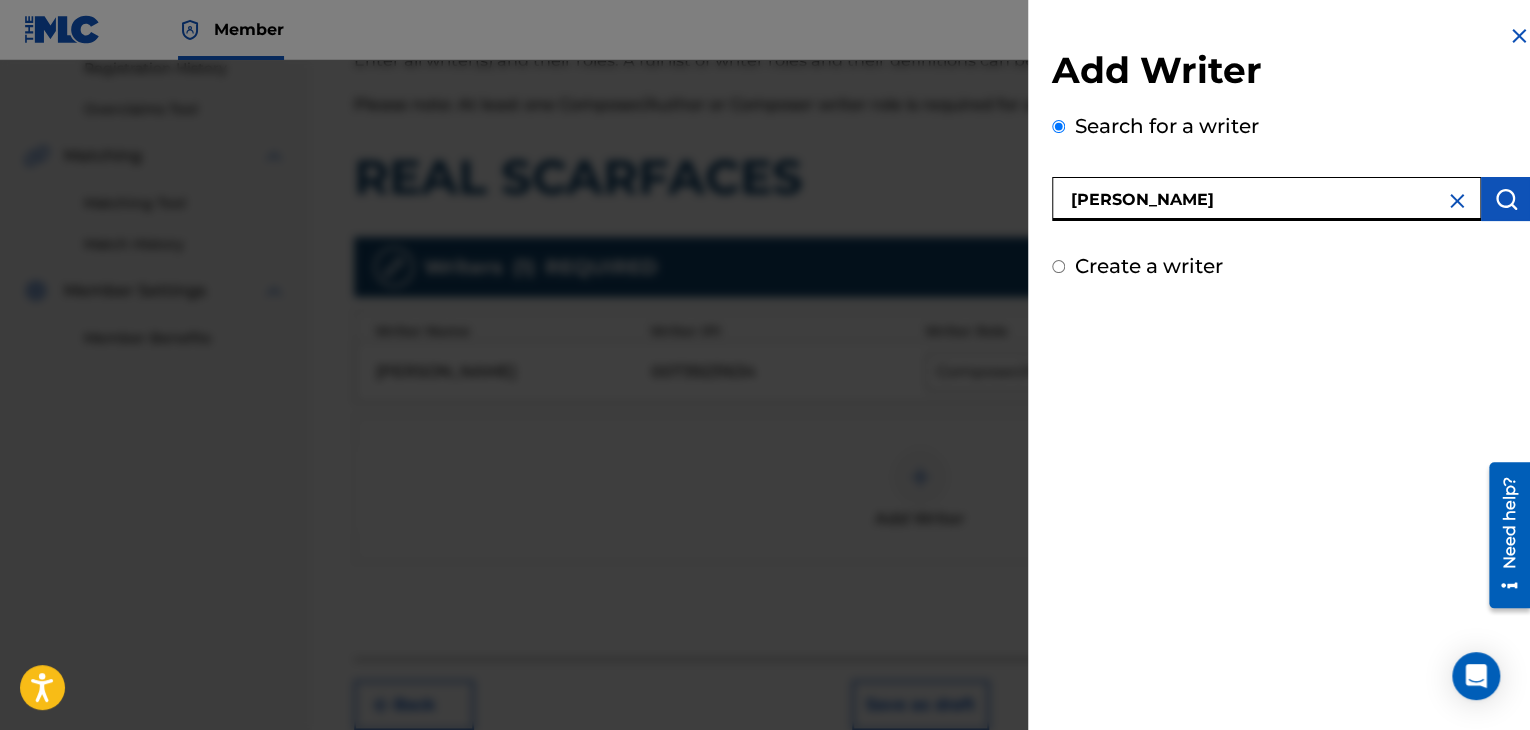 type on "[PERSON_NAME]" 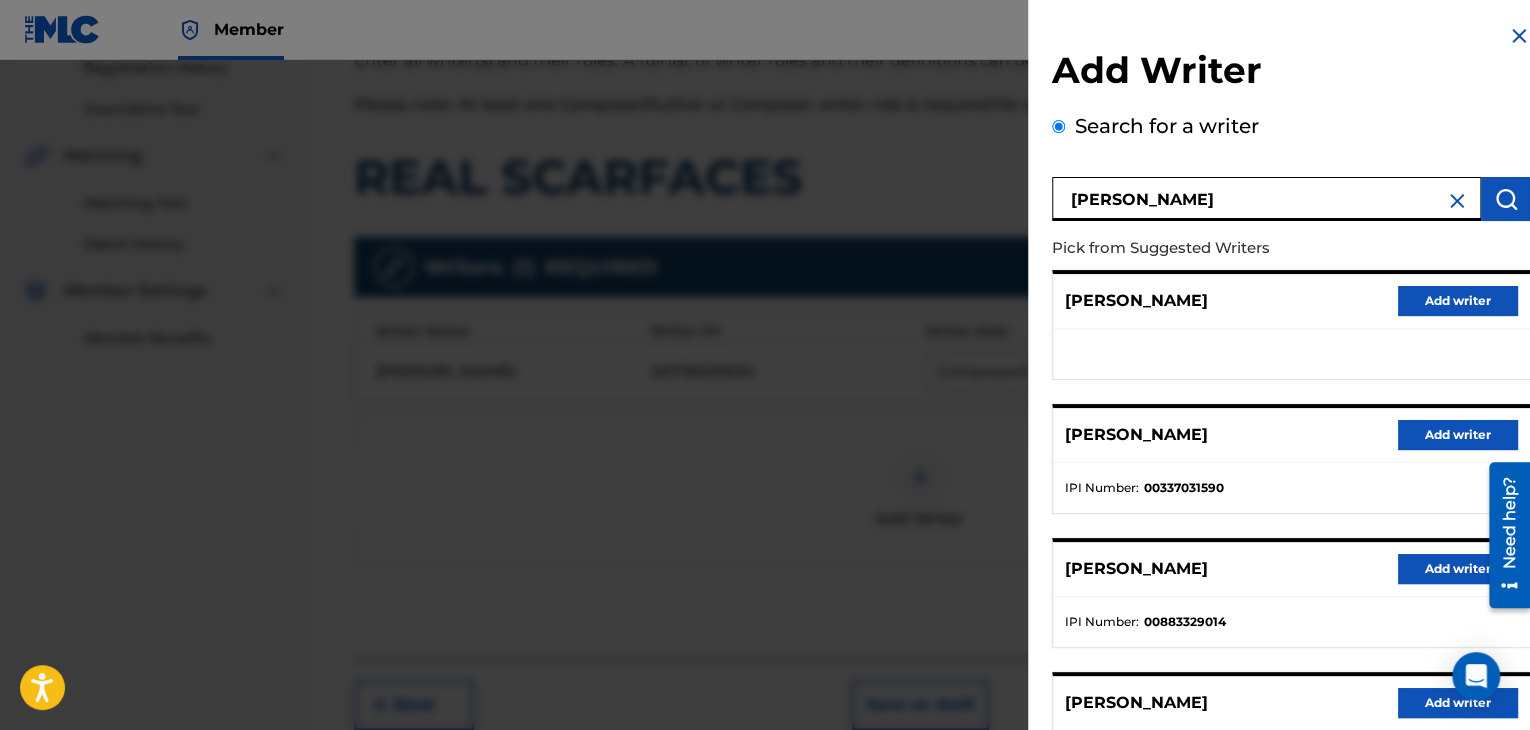 click on "Add writer" at bounding box center [1458, 569] 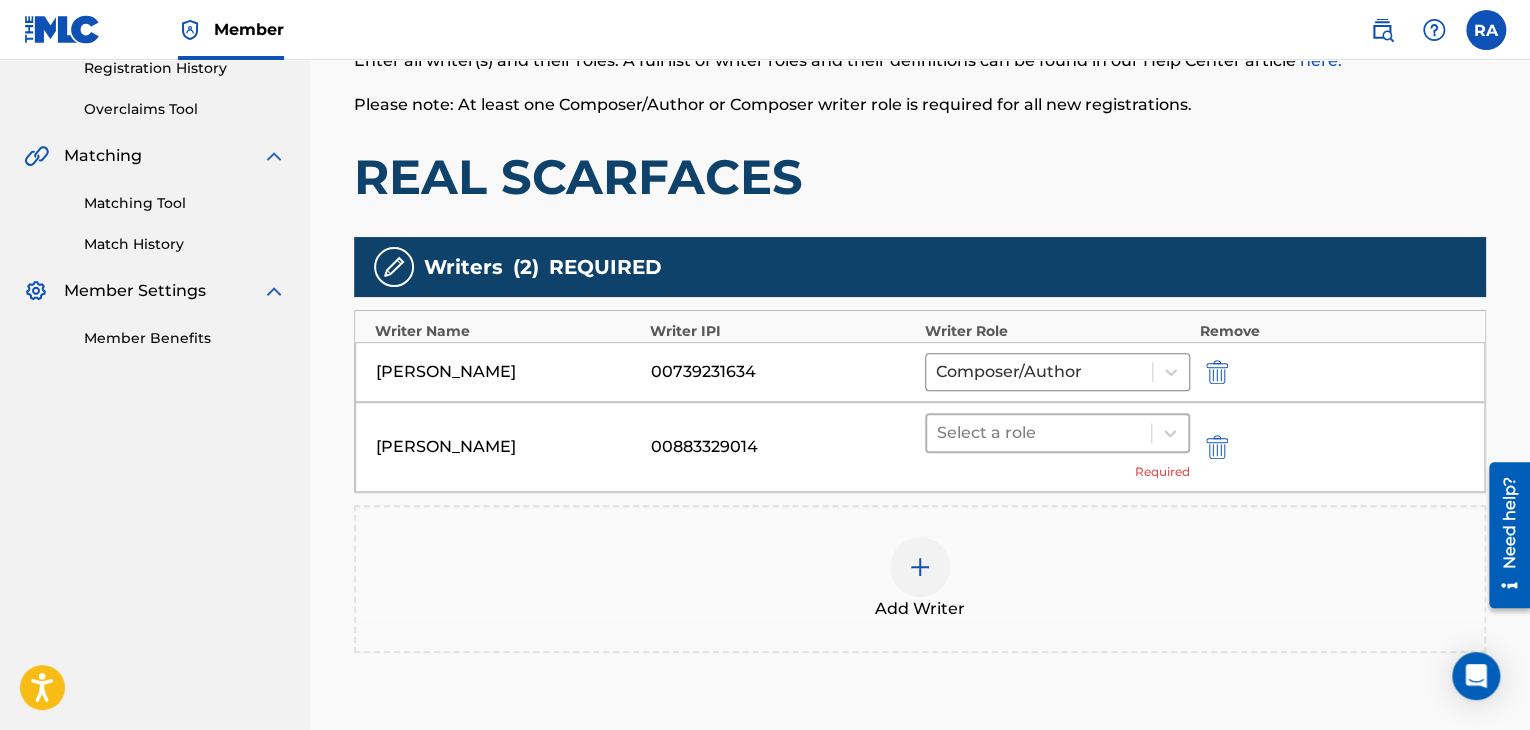click at bounding box center [1039, 433] 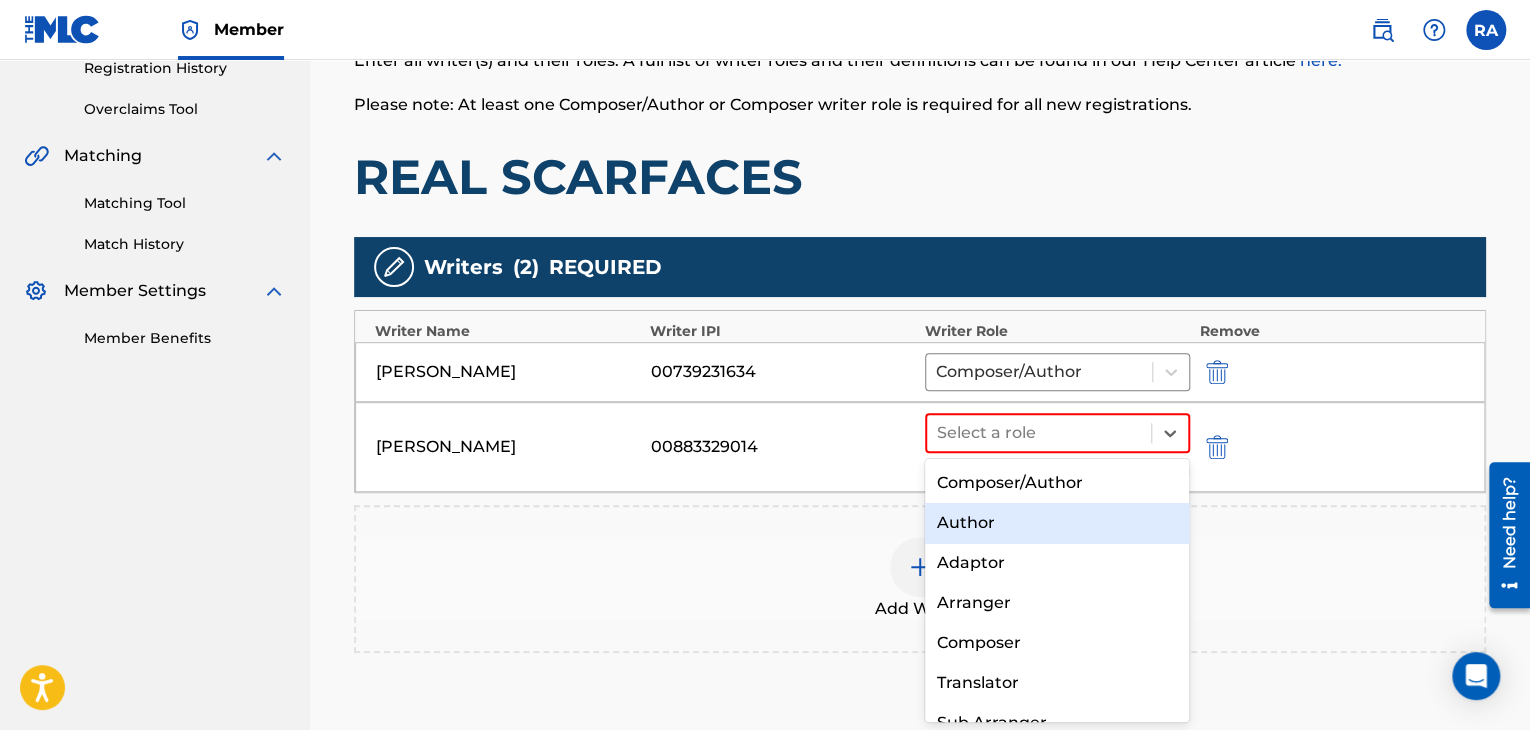 click on "Author" at bounding box center (1057, 523) 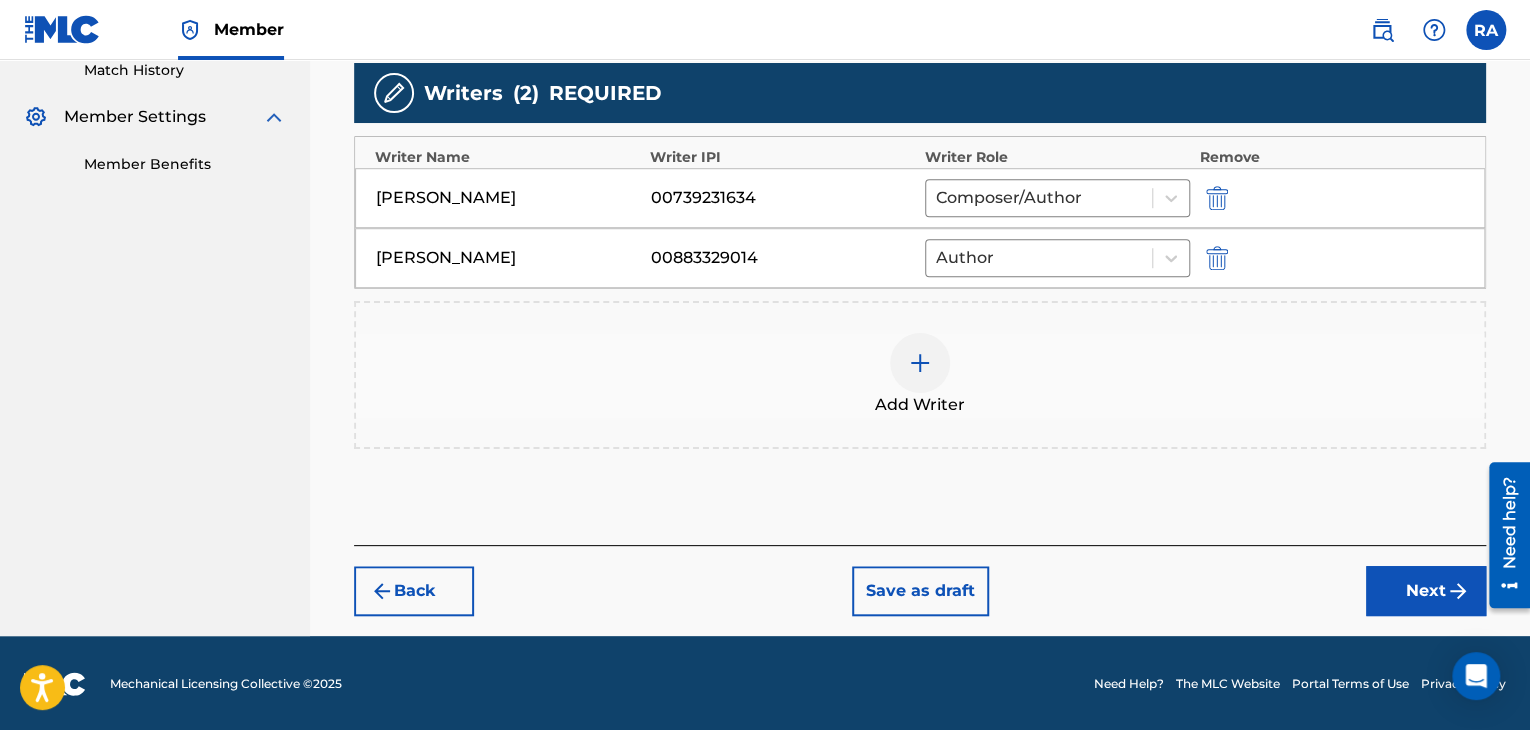 click on "Next" at bounding box center (1426, 591) 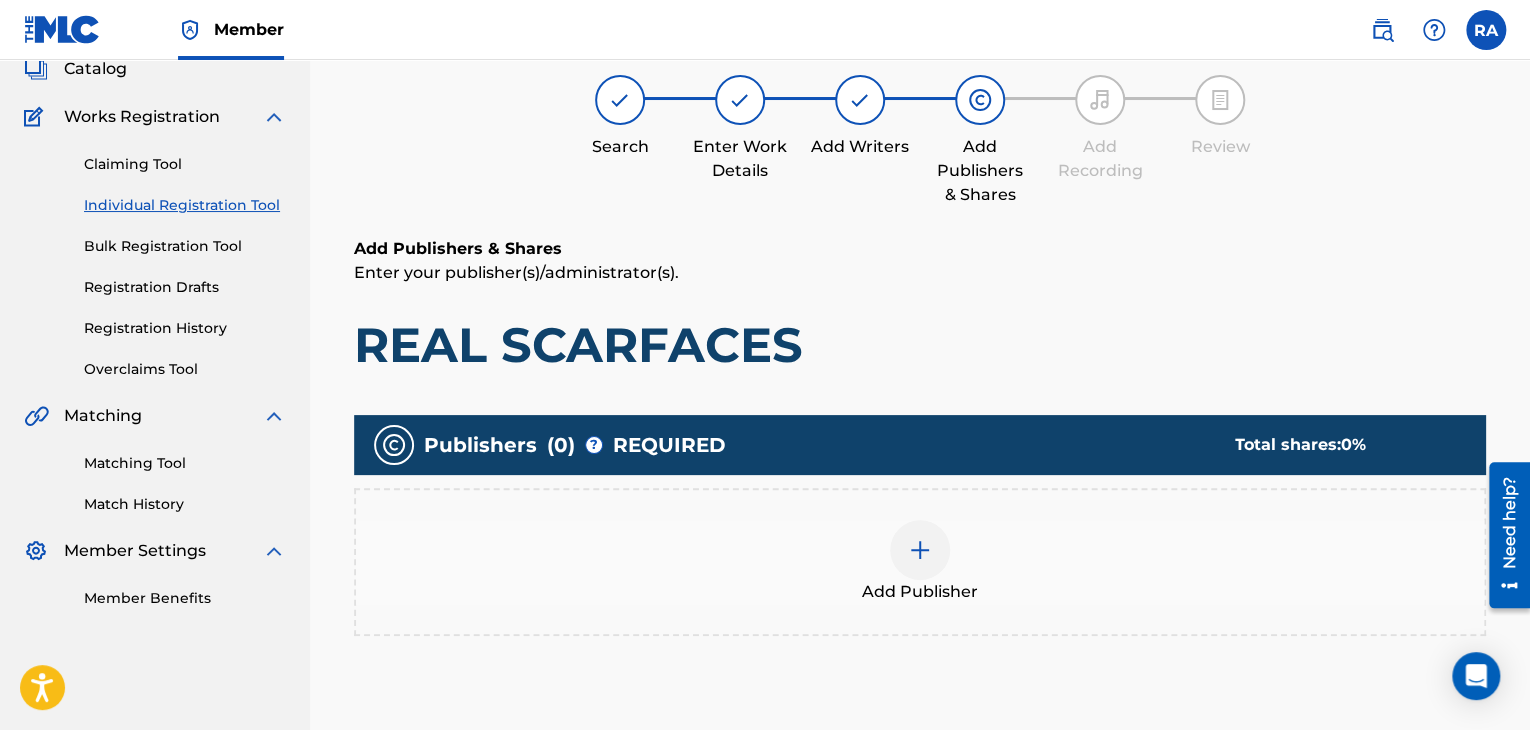 scroll, scrollTop: 90, scrollLeft: 0, axis: vertical 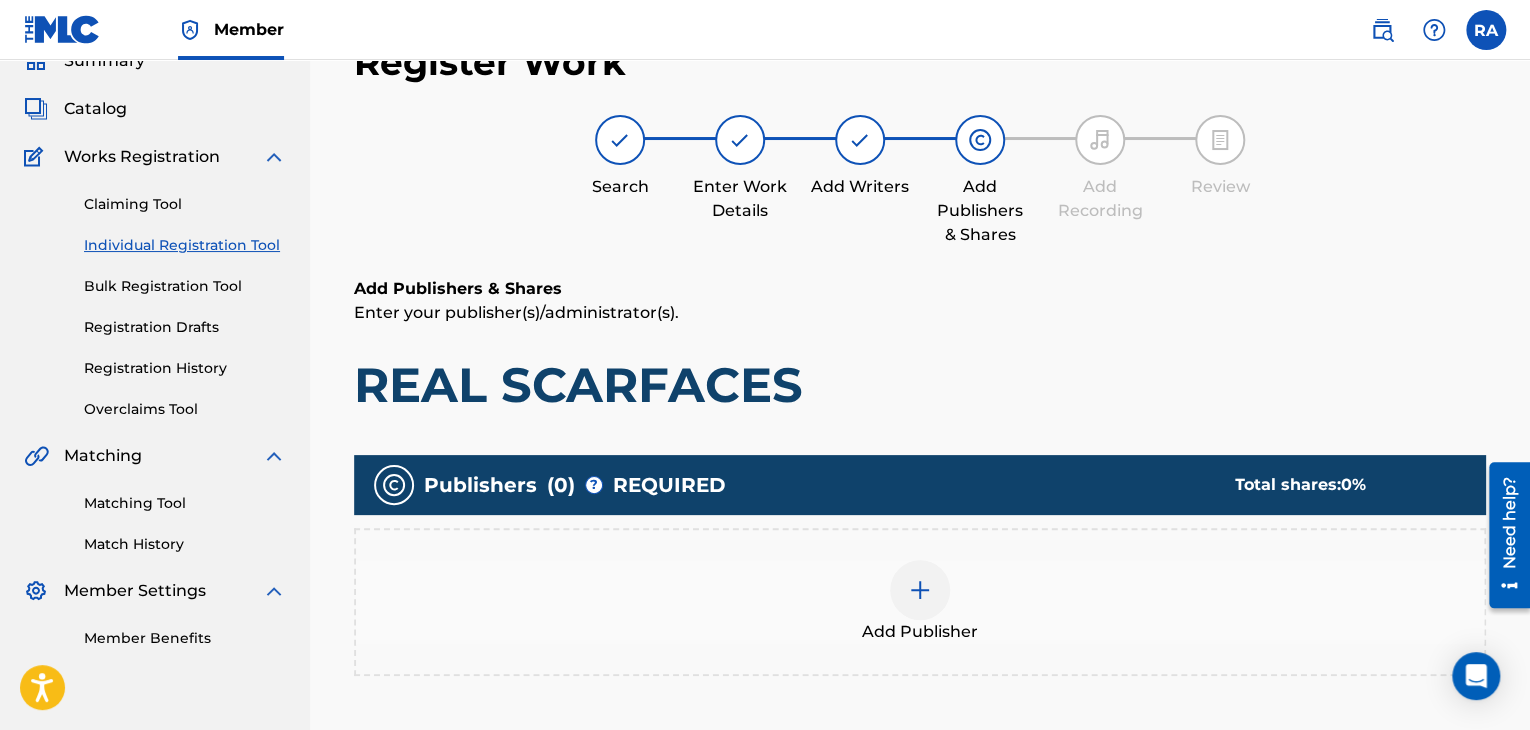 click at bounding box center [920, 590] 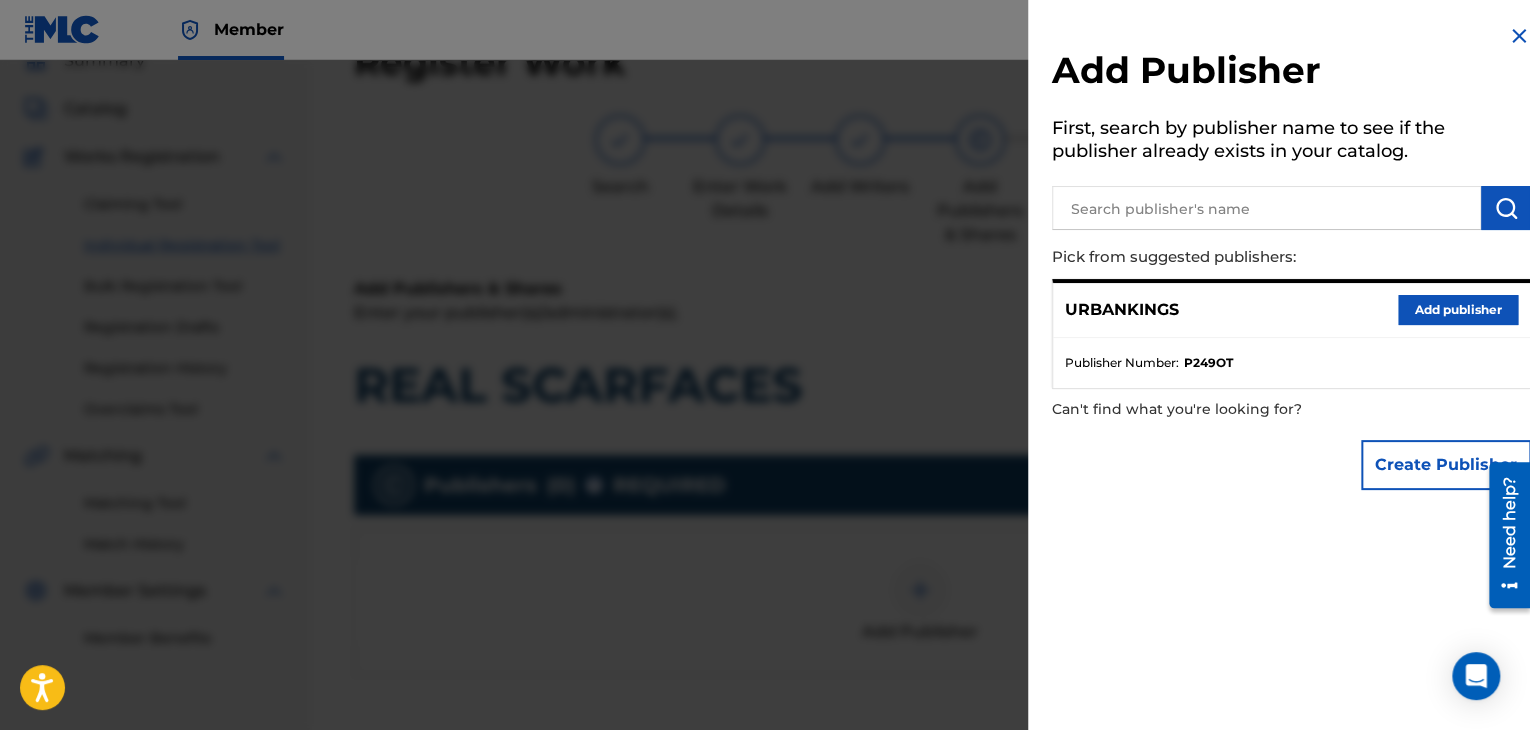 click on "Add publisher" at bounding box center [1458, 310] 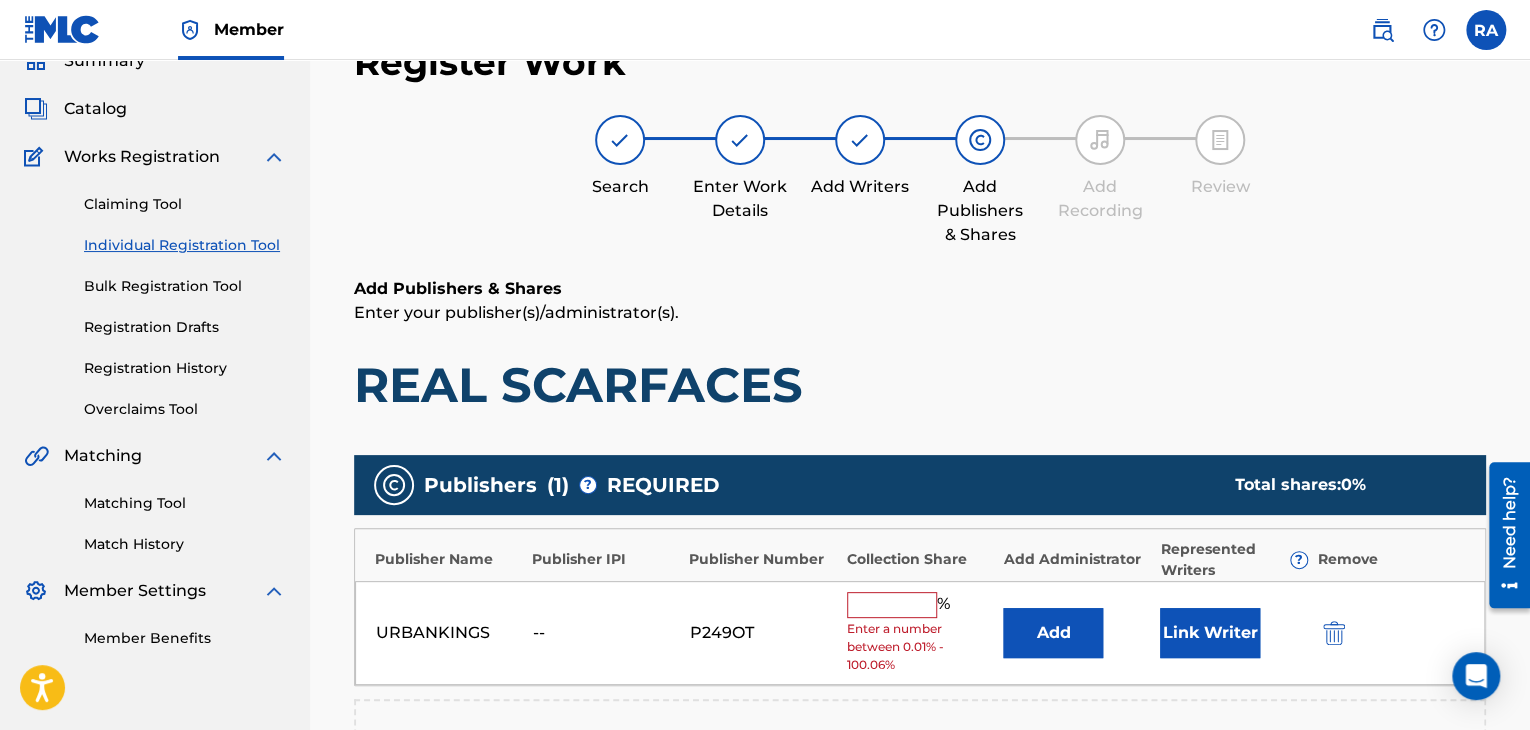 click at bounding box center [892, 605] 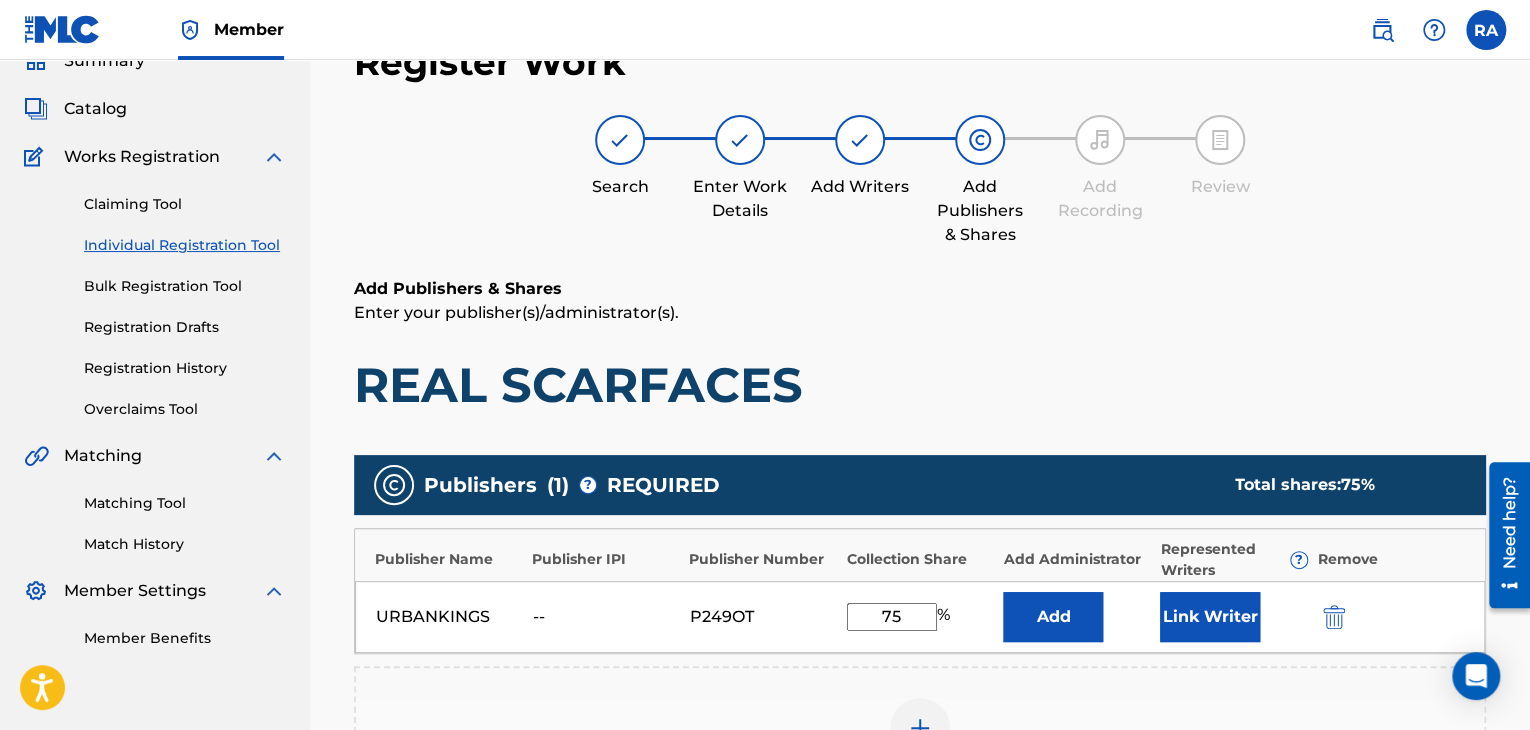 click on "Link Writer" at bounding box center [1210, 617] 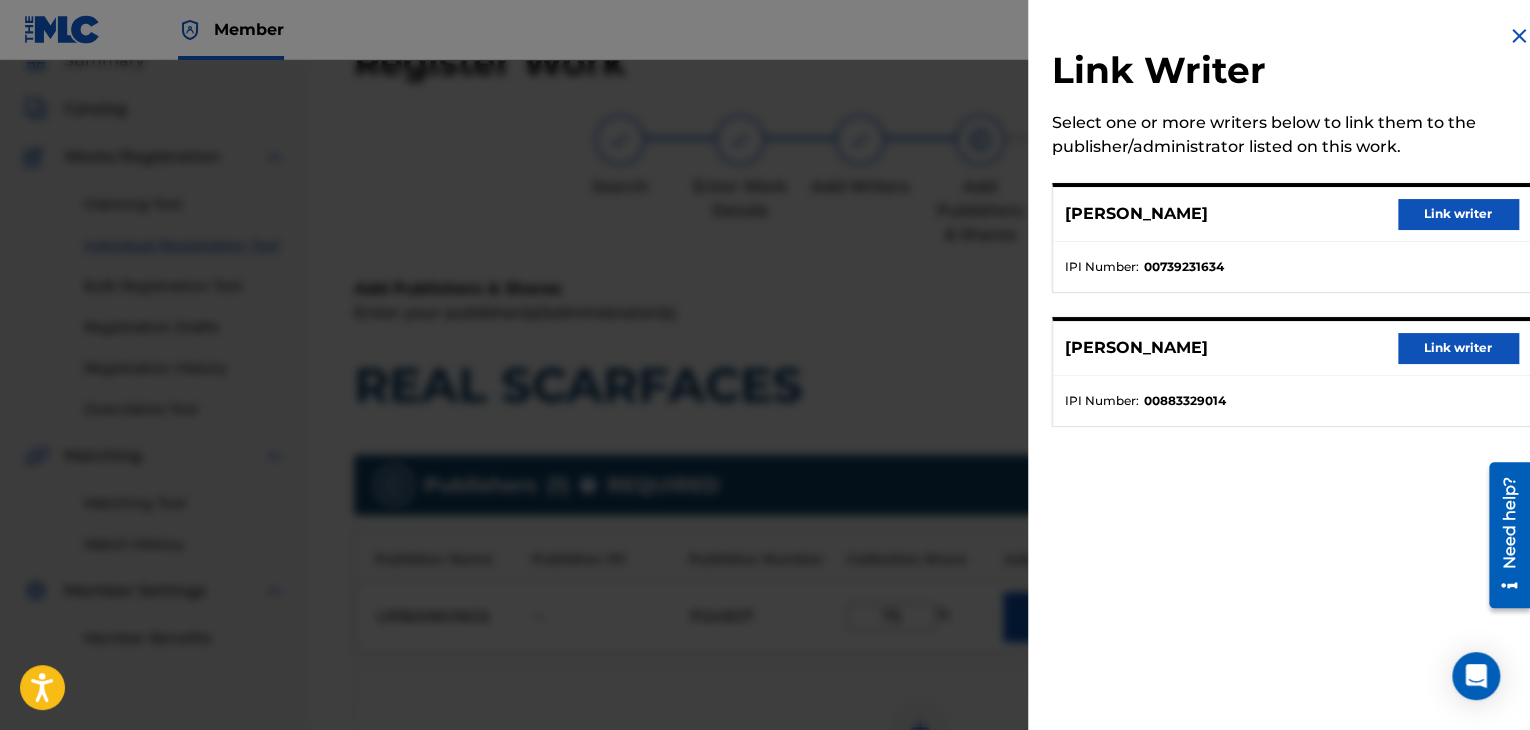 click on "Link writer" at bounding box center (1458, 214) 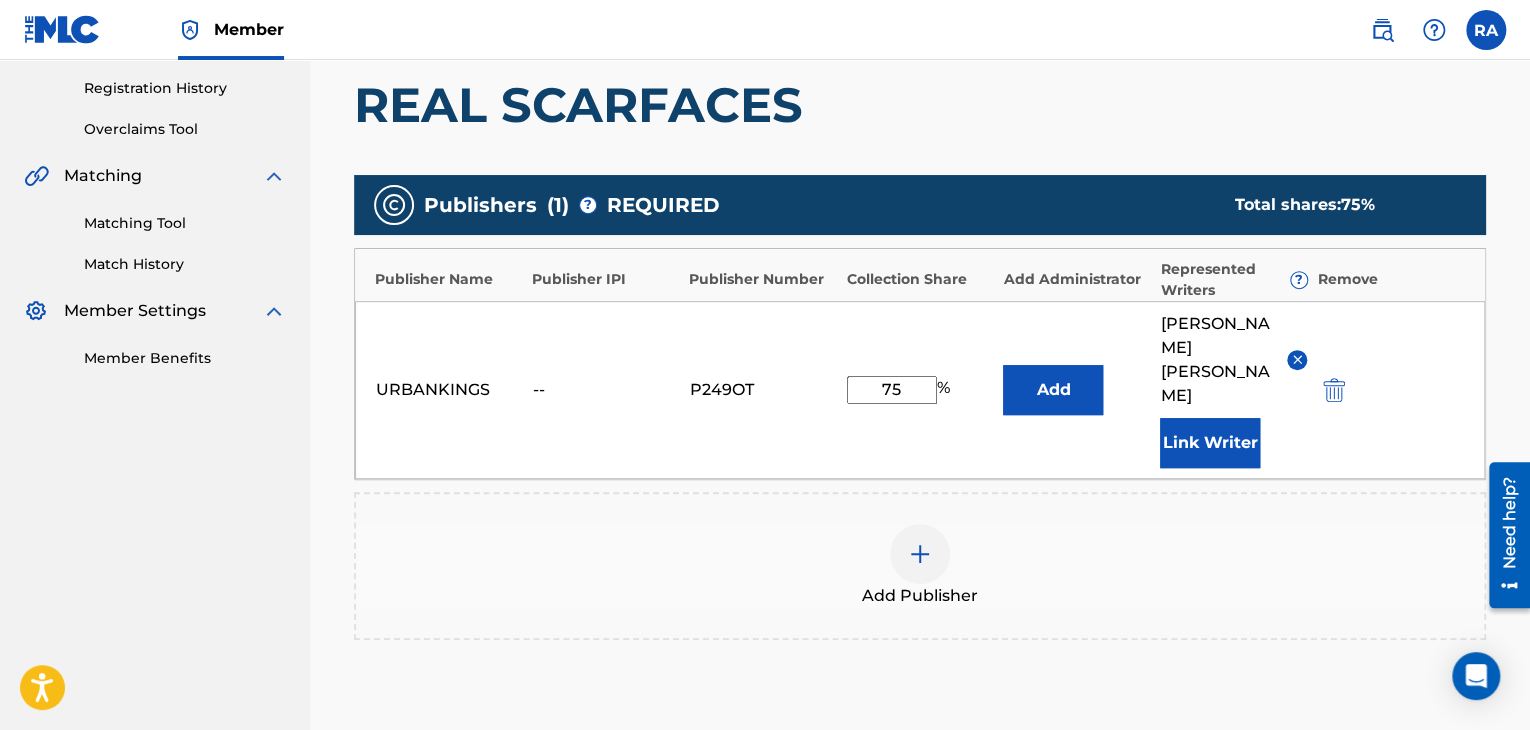 scroll, scrollTop: 549, scrollLeft: 0, axis: vertical 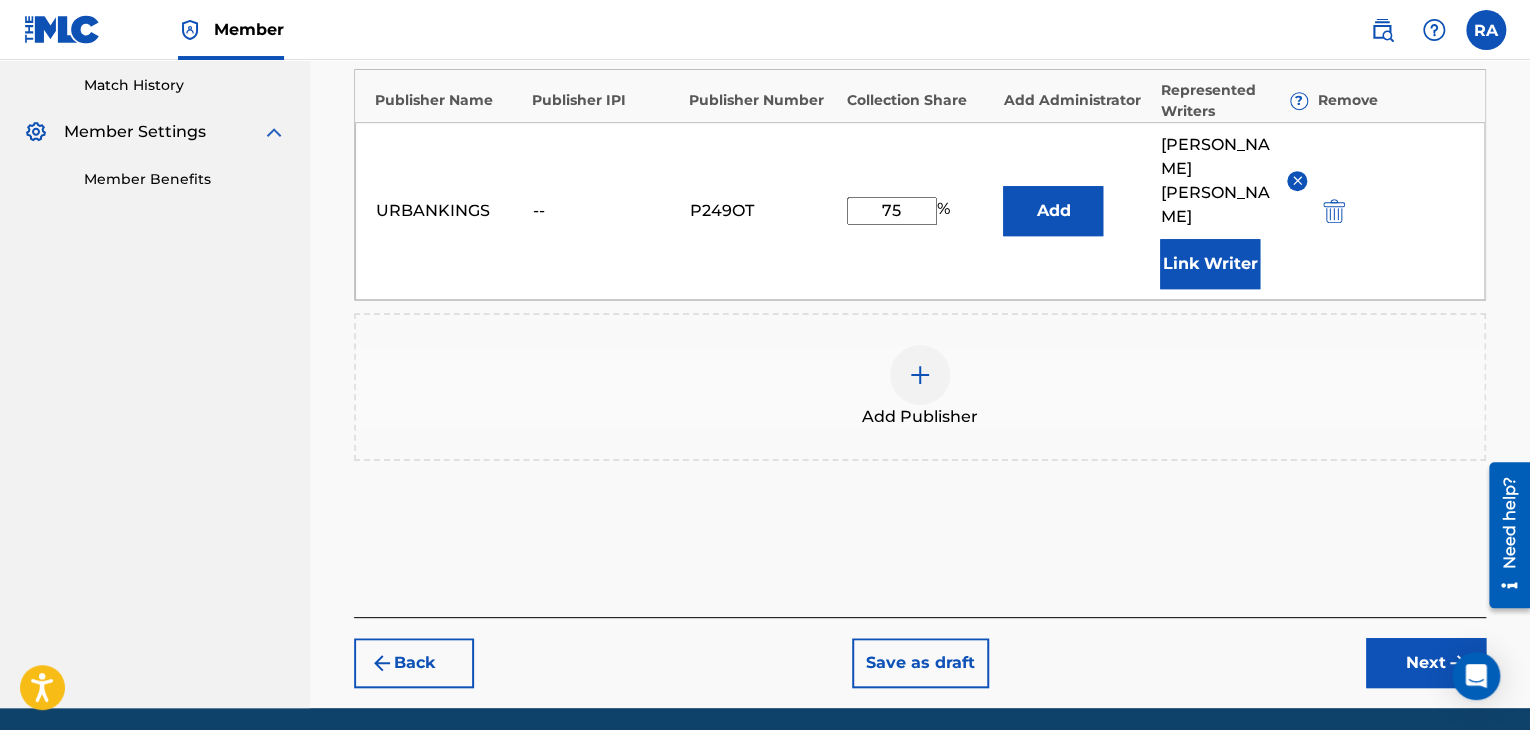 click at bounding box center (1458, 663) 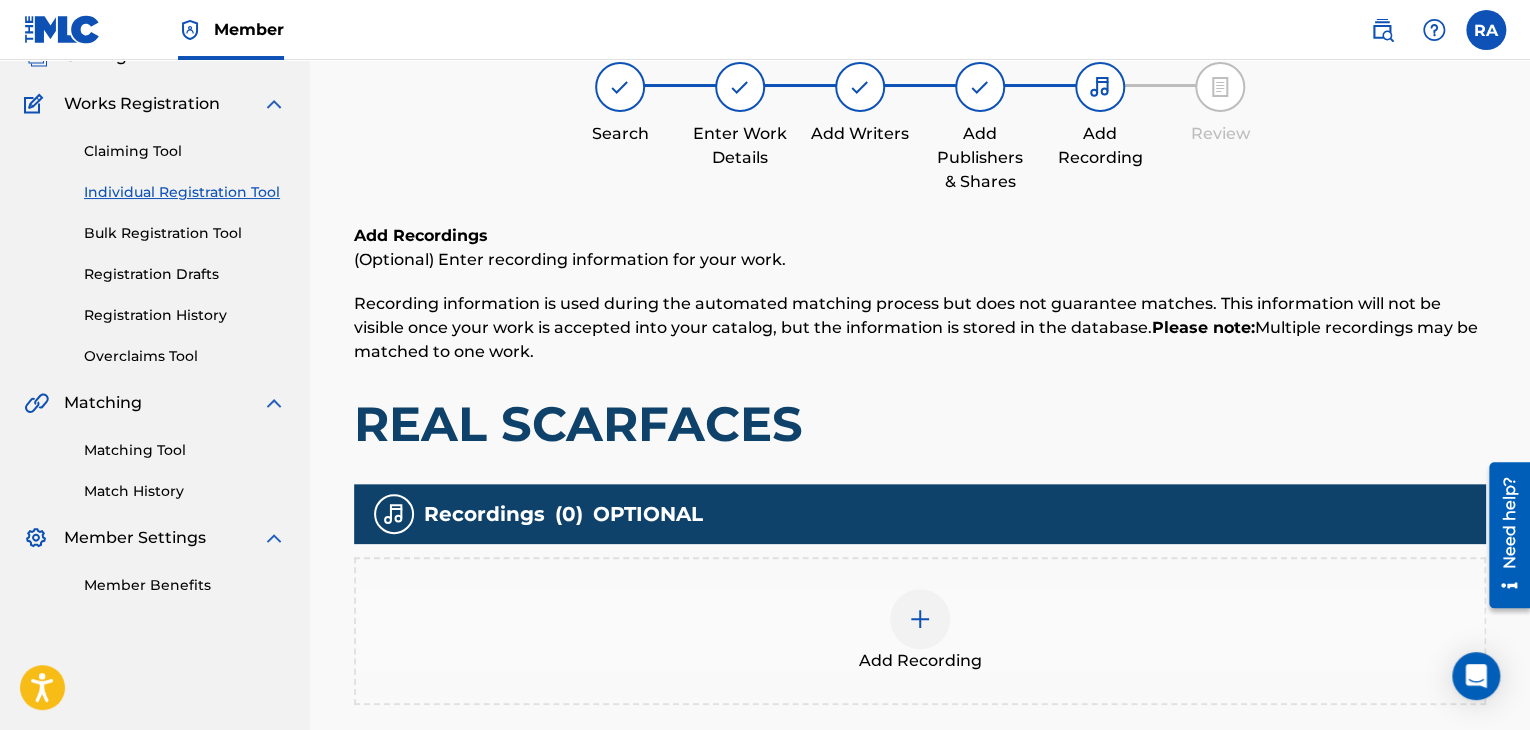 scroll, scrollTop: 90, scrollLeft: 0, axis: vertical 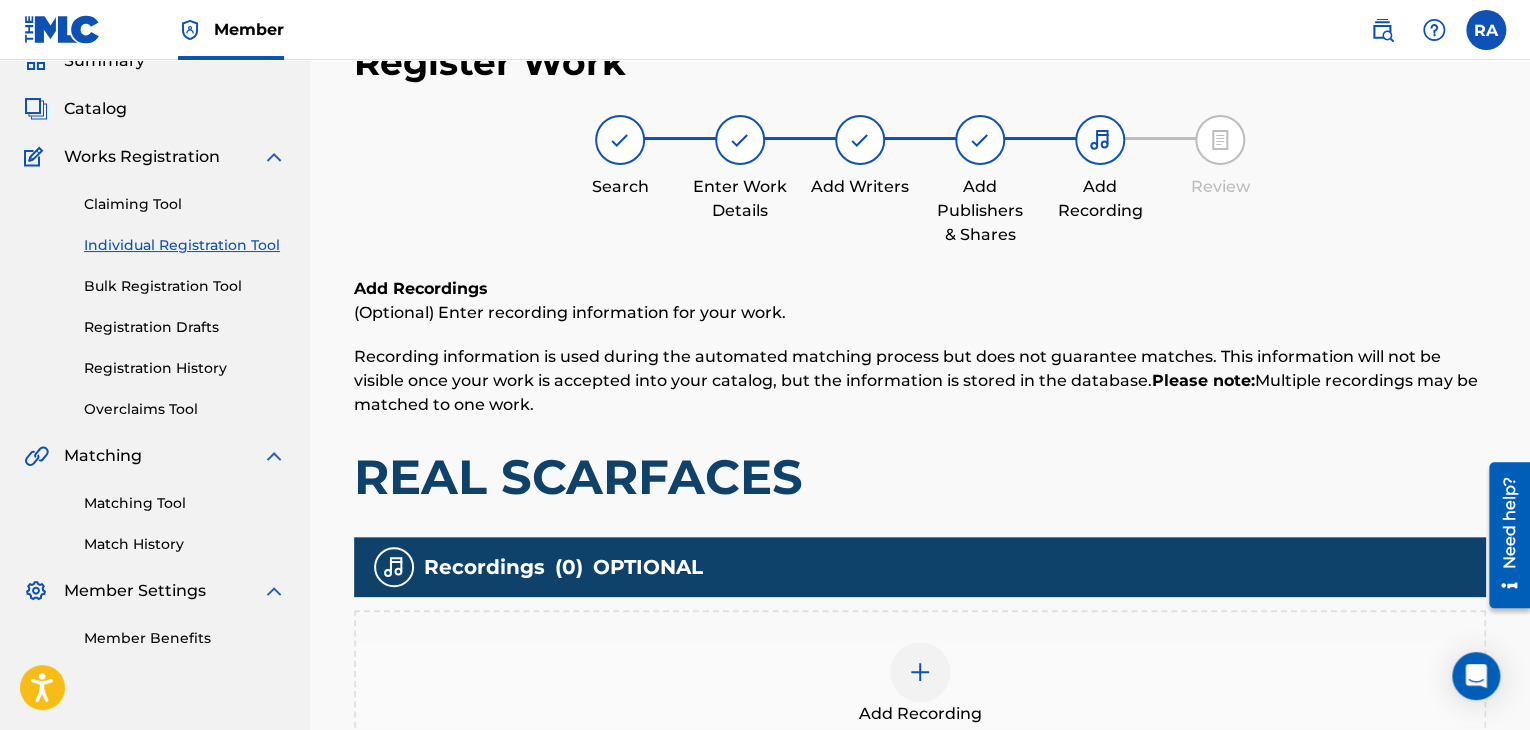 click at bounding box center (920, 672) 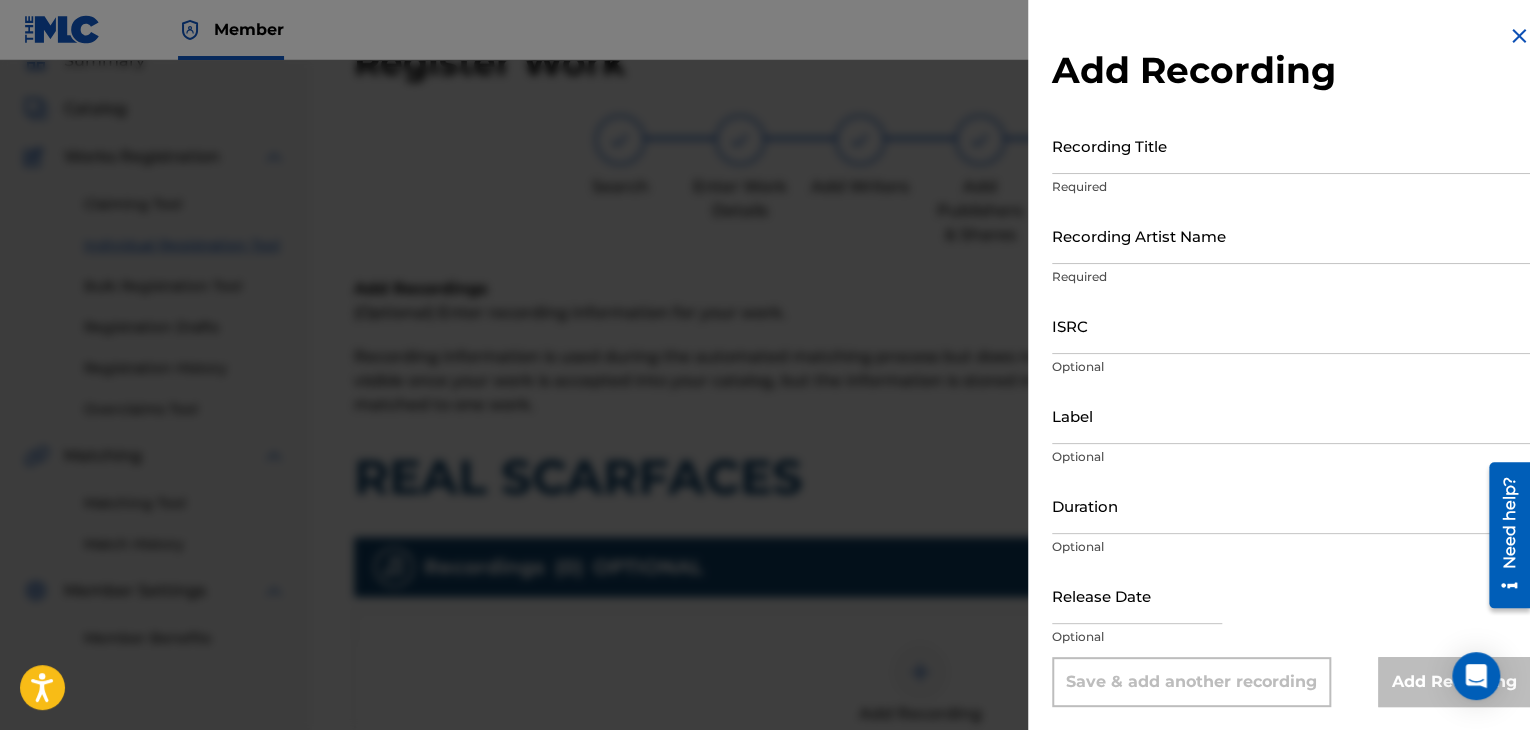 click on "Recording Title" at bounding box center (1291, 145) 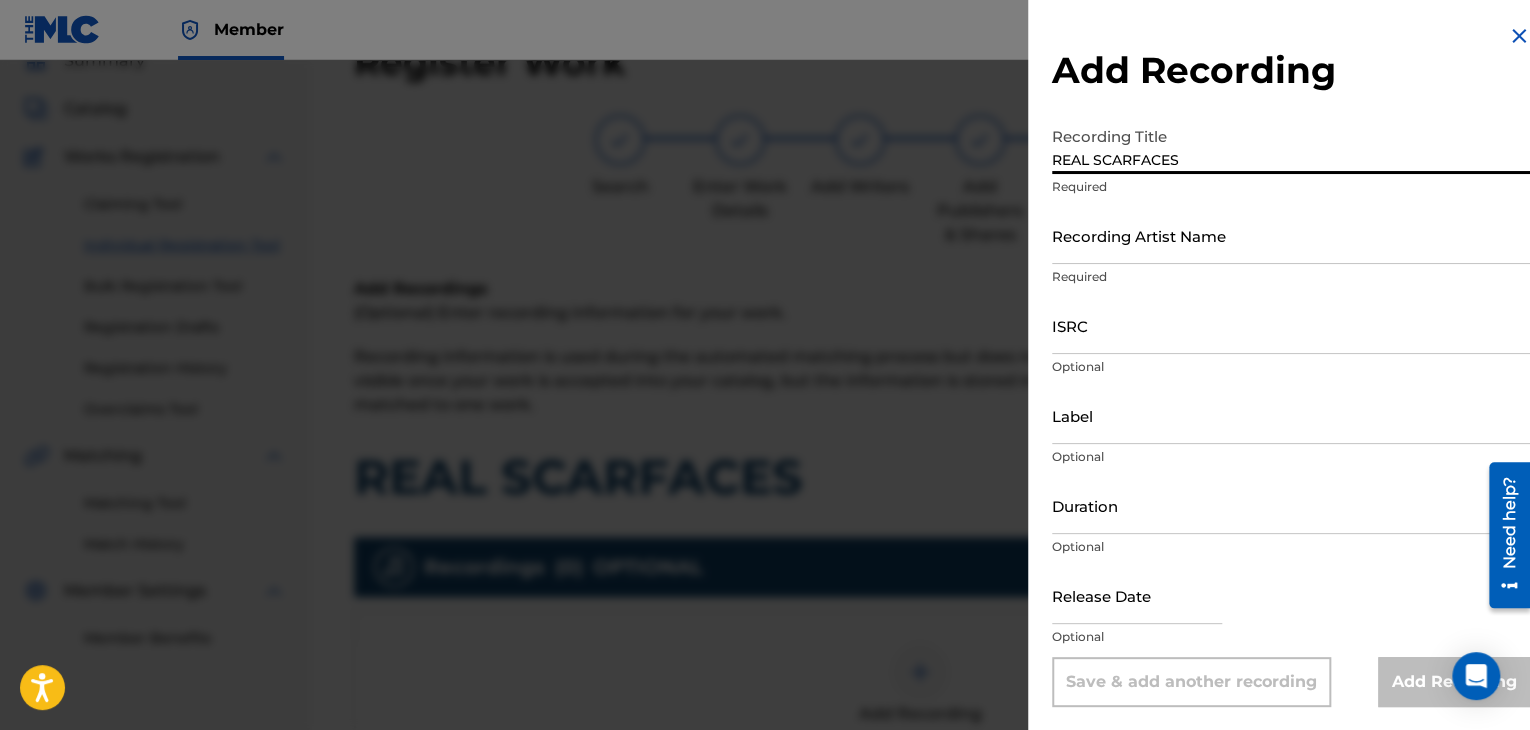type on "REAL SCARFACES" 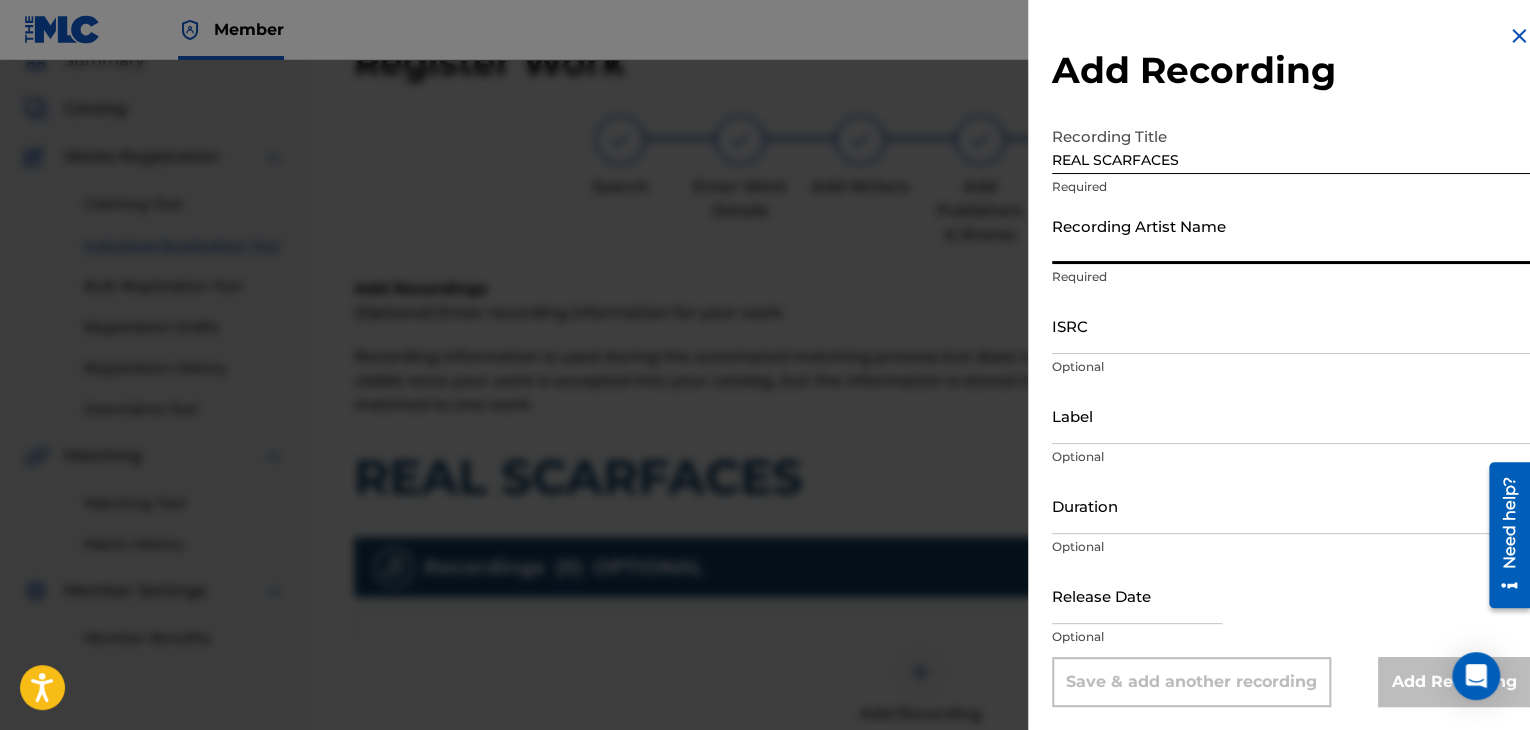 click on "Recording Artist Name" at bounding box center (1291, 235) 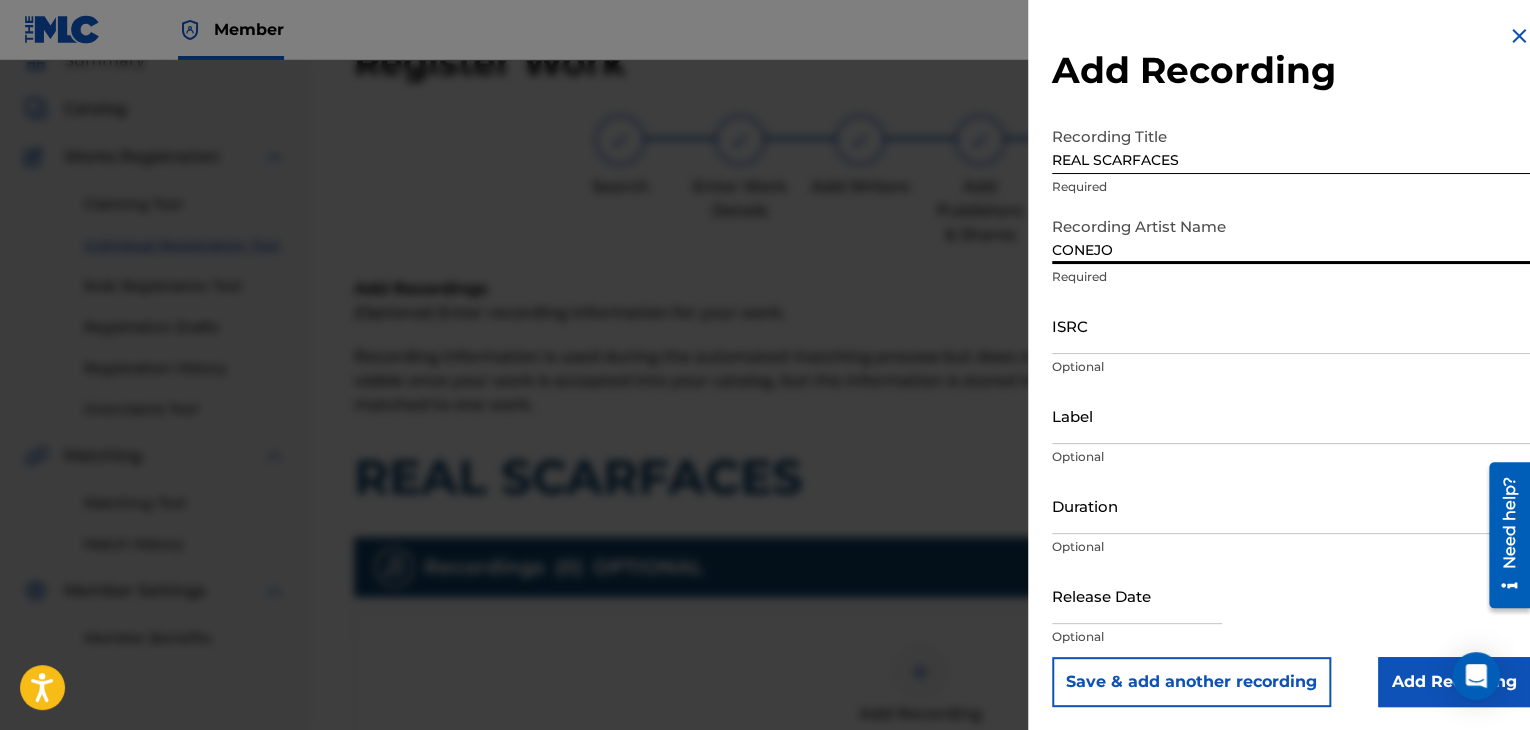 type on "CONEJO, STOMPER" 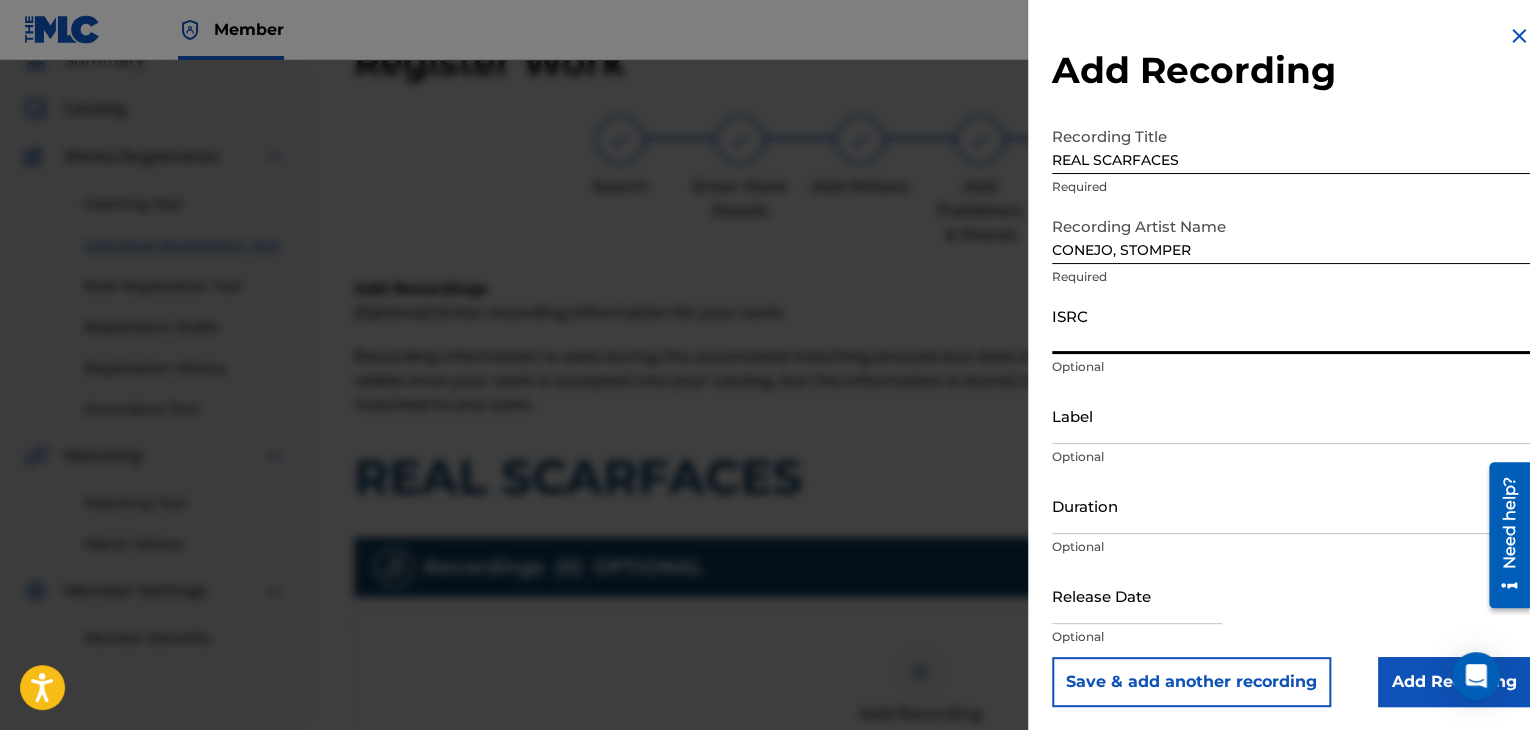 paste on "QM6P41914345" 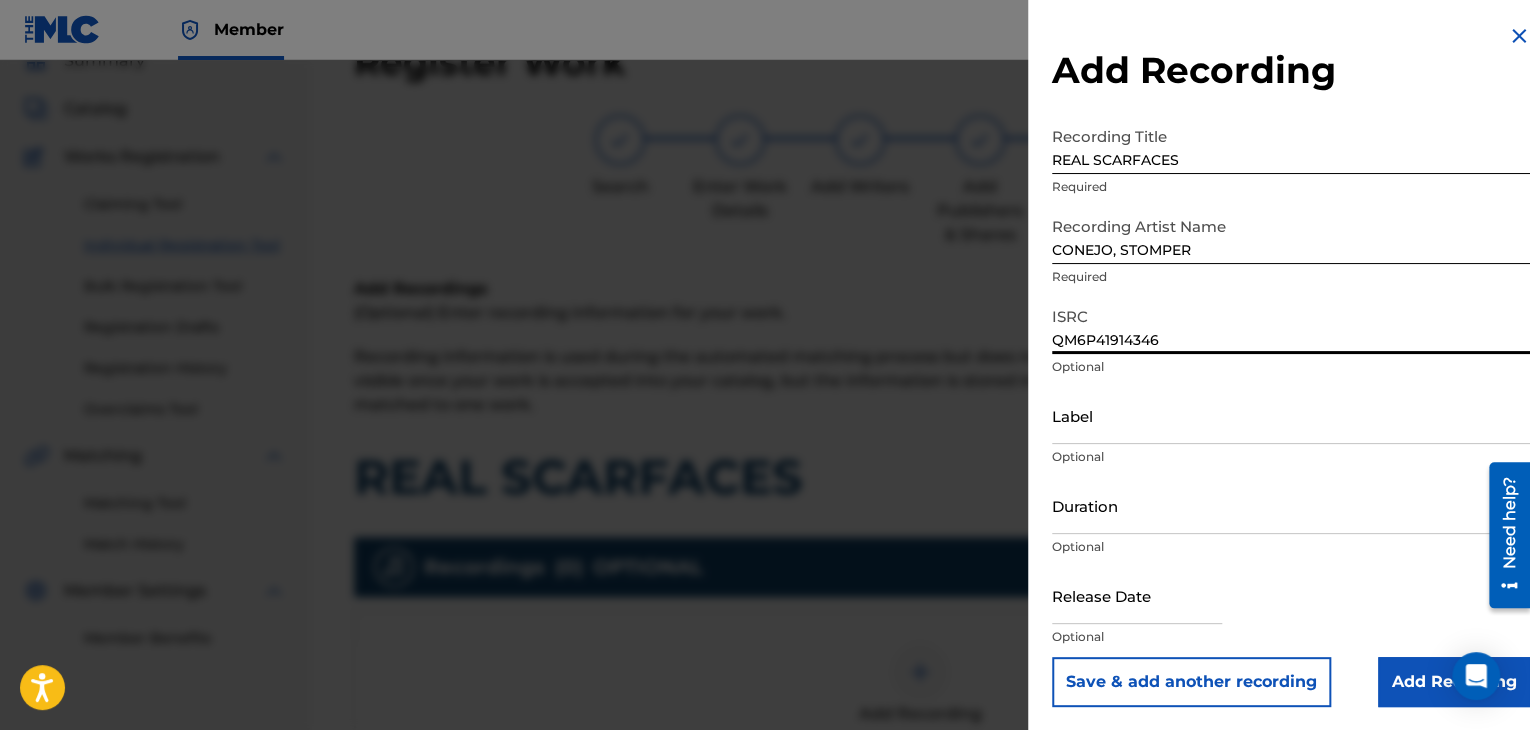 type on "QM6P41914346" 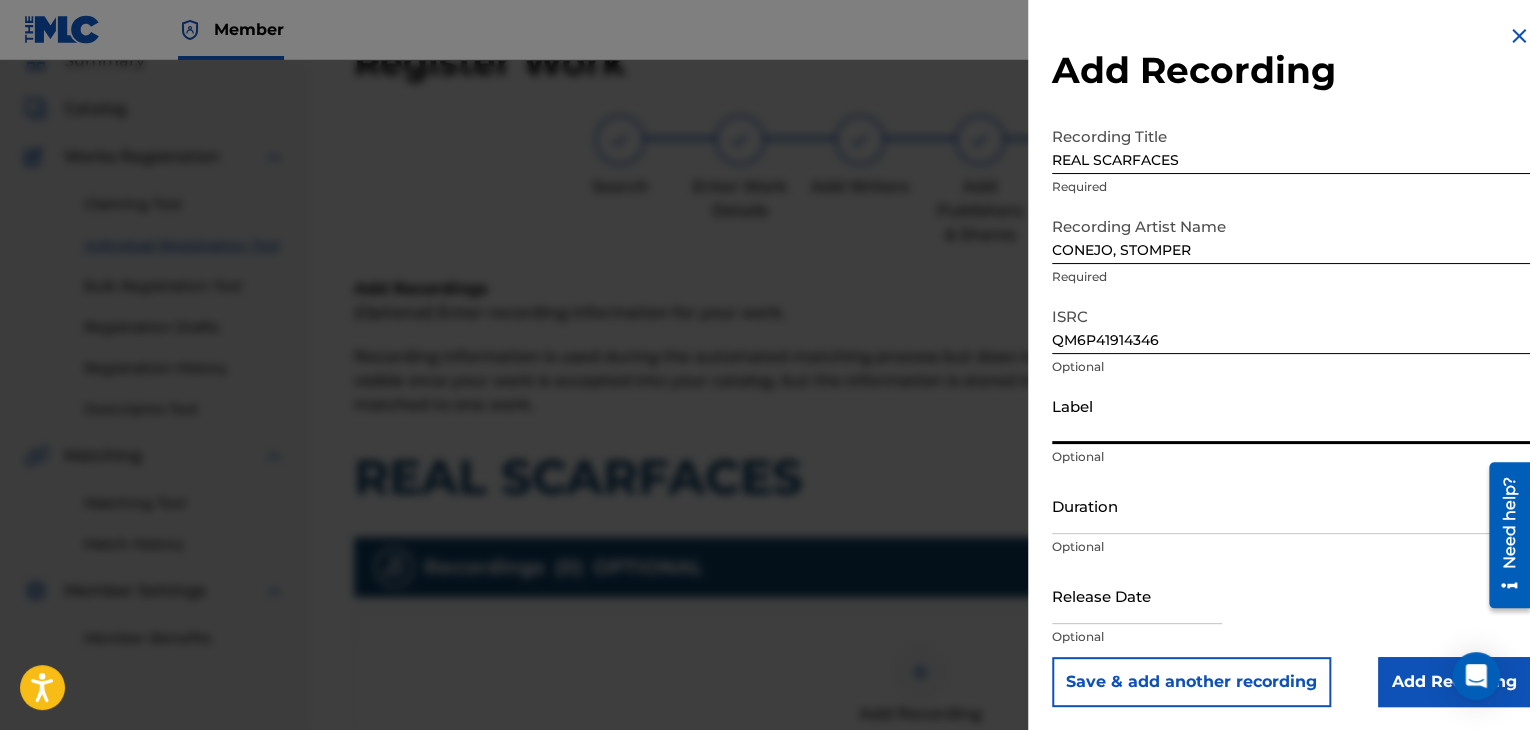 click on "Label" at bounding box center (1291, 415) 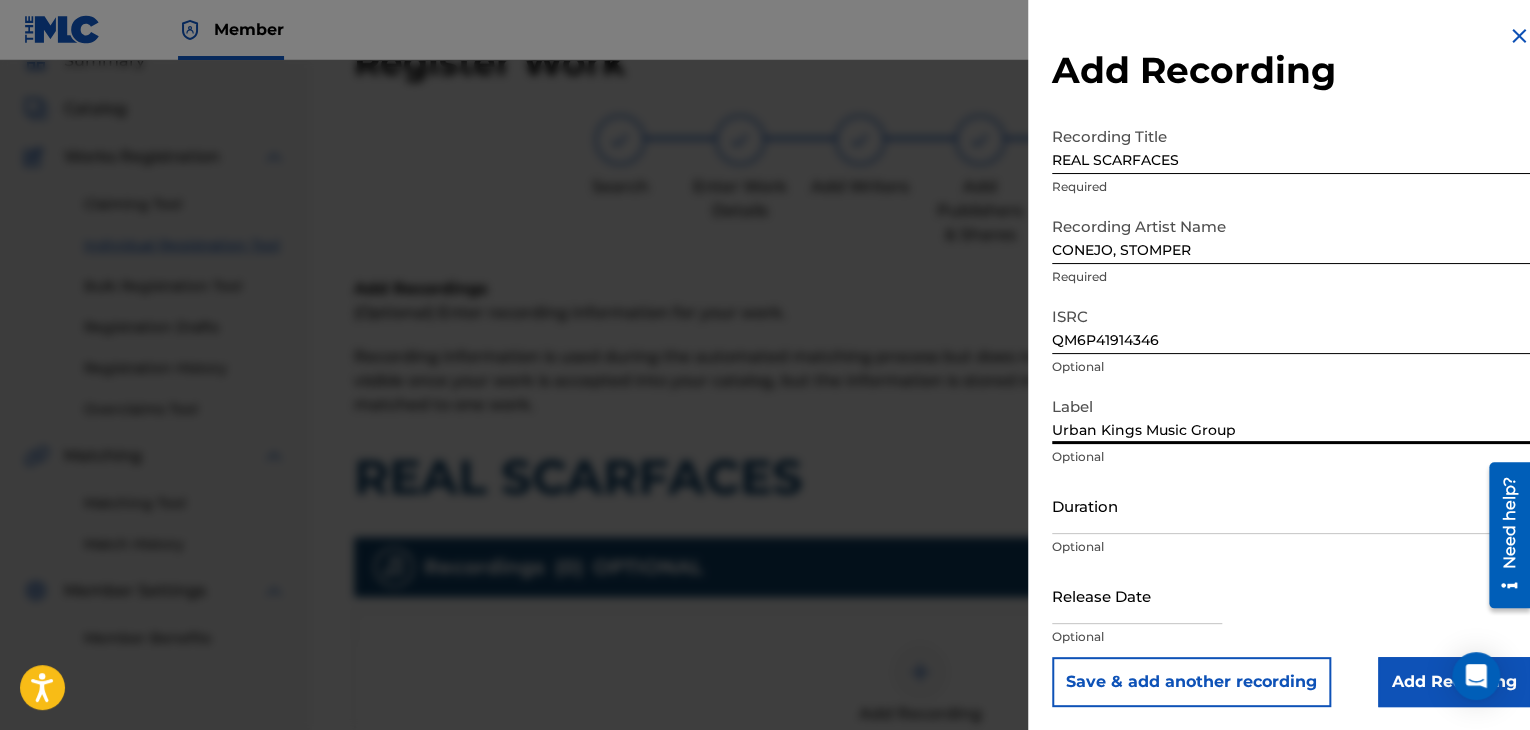 click on "Duration" at bounding box center (1291, 505) 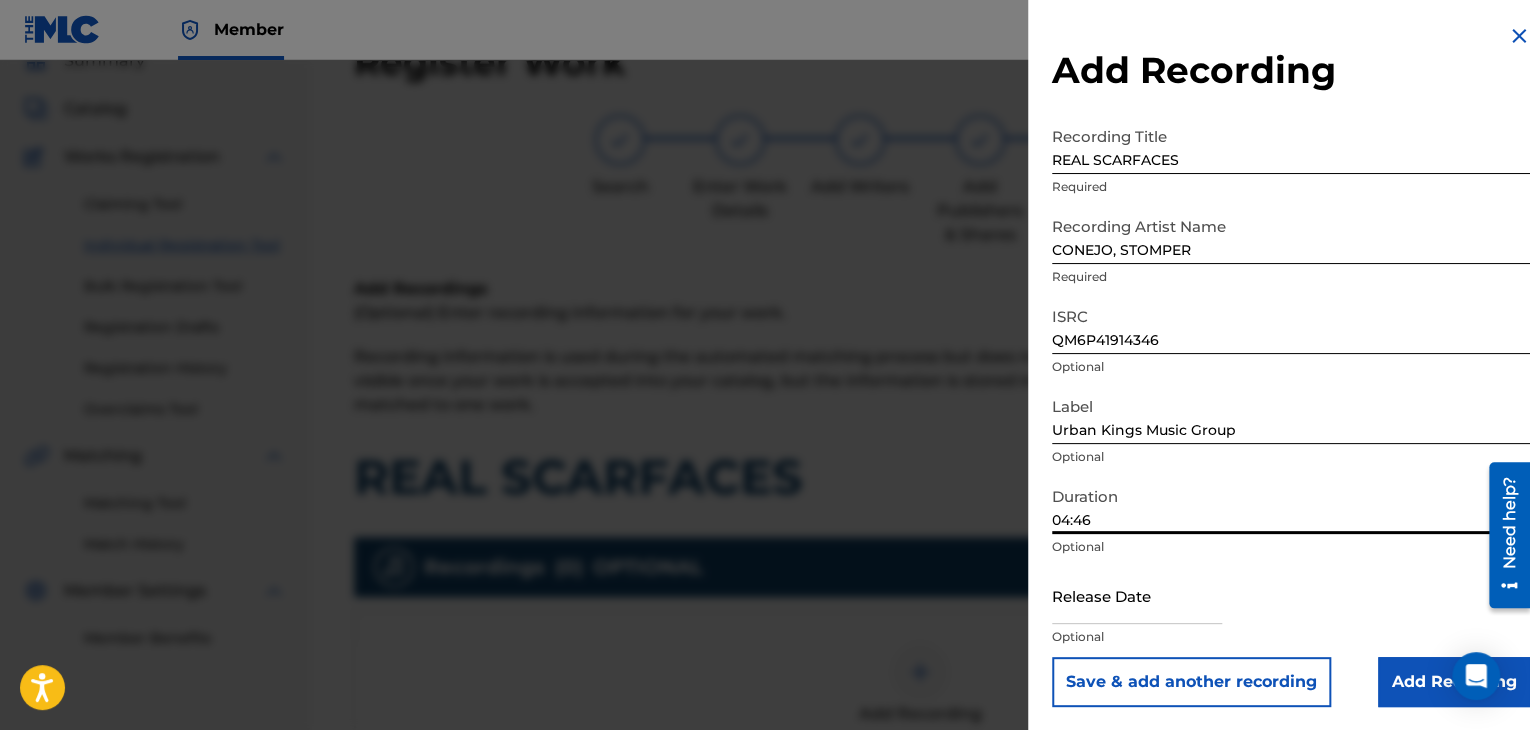 type on "04:46" 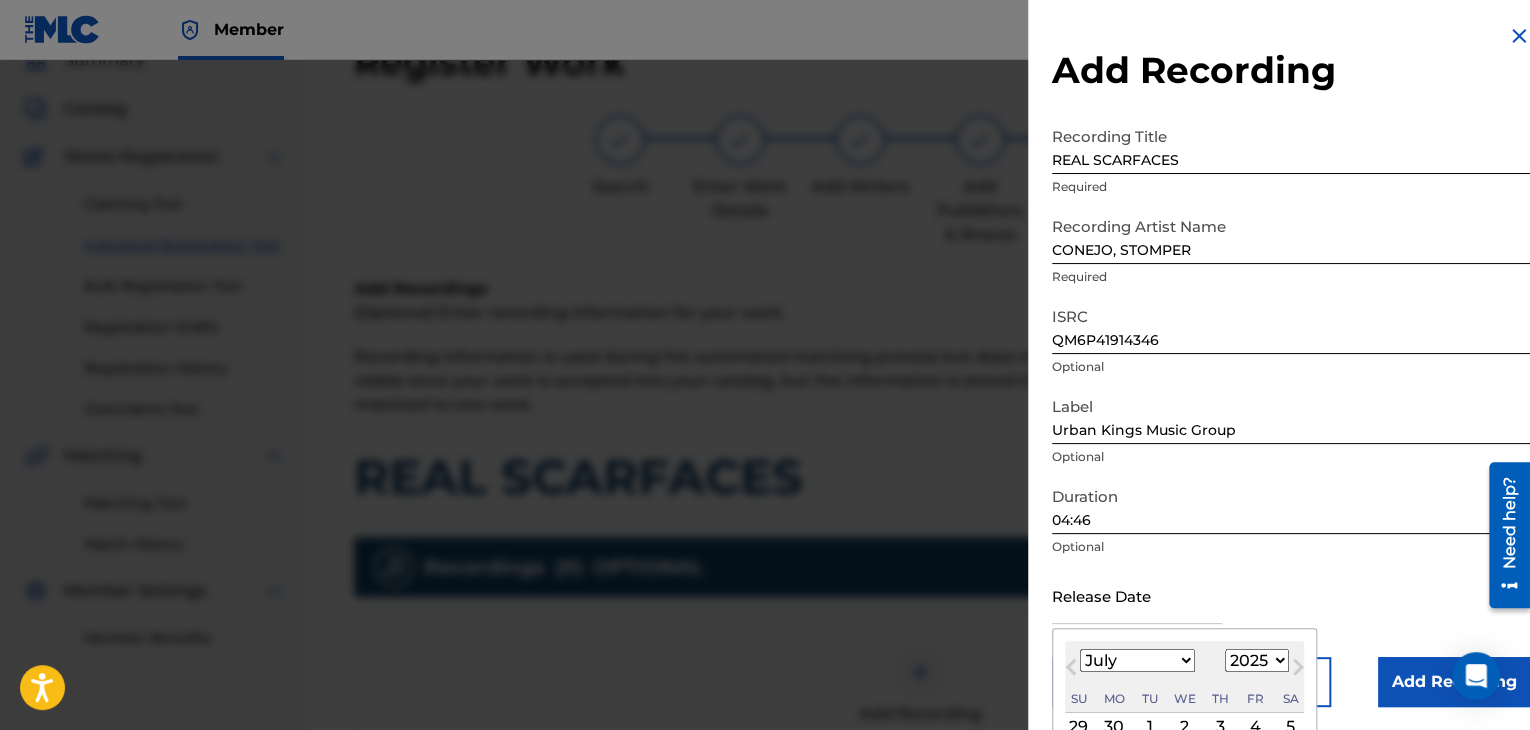 click on "1899 1900 1901 1902 1903 1904 1905 1906 1907 1908 1909 1910 1911 1912 1913 1914 1915 1916 1917 1918 1919 1920 1921 1922 1923 1924 1925 1926 1927 1928 1929 1930 1931 1932 1933 1934 1935 1936 1937 1938 1939 1940 1941 1942 1943 1944 1945 1946 1947 1948 1949 1950 1951 1952 1953 1954 1955 1956 1957 1958 1959 1960 1961 1962 1963 1964 1965 1966 1967 1968 1969 1970 1971 1972 1973 1974 1975 1976 1977 1978 1979 1980 1981 1982 1983 1984 1985 1986 1987 1988 1989 1990 1991 1992 1993 1994 1995 1996 1997 1998 1999 2000 2001 2002 2003 2004 2005 2006 2007 2008 2009 2010 2011 2012 2013 2014 2015 2016 2017 2018 2019 2020 2021 2022 2023 2024 2025 2026 2027 2028 2029 2030 2031 2032 2033 2034 2035 2036 2037 2038 2039 2040 2041 2042 2043 2044 2045 2046 2047 2048 2049 2050 2051 2052 2053 2054 2055 2056 2057 2058 2059 2060 2061 2062 2063 2064 2065 2066 2067 2068 2069 2070 2071 2072 2073 2074 2075 2076 2077 2078 2079 2080 2081 2082 2083 2084 2085 2086 2087 2088 2089 2090 2091 2092 2093 2094 2095 2096 2097 2098 2099 2100" at bounding box center (1257, 660) 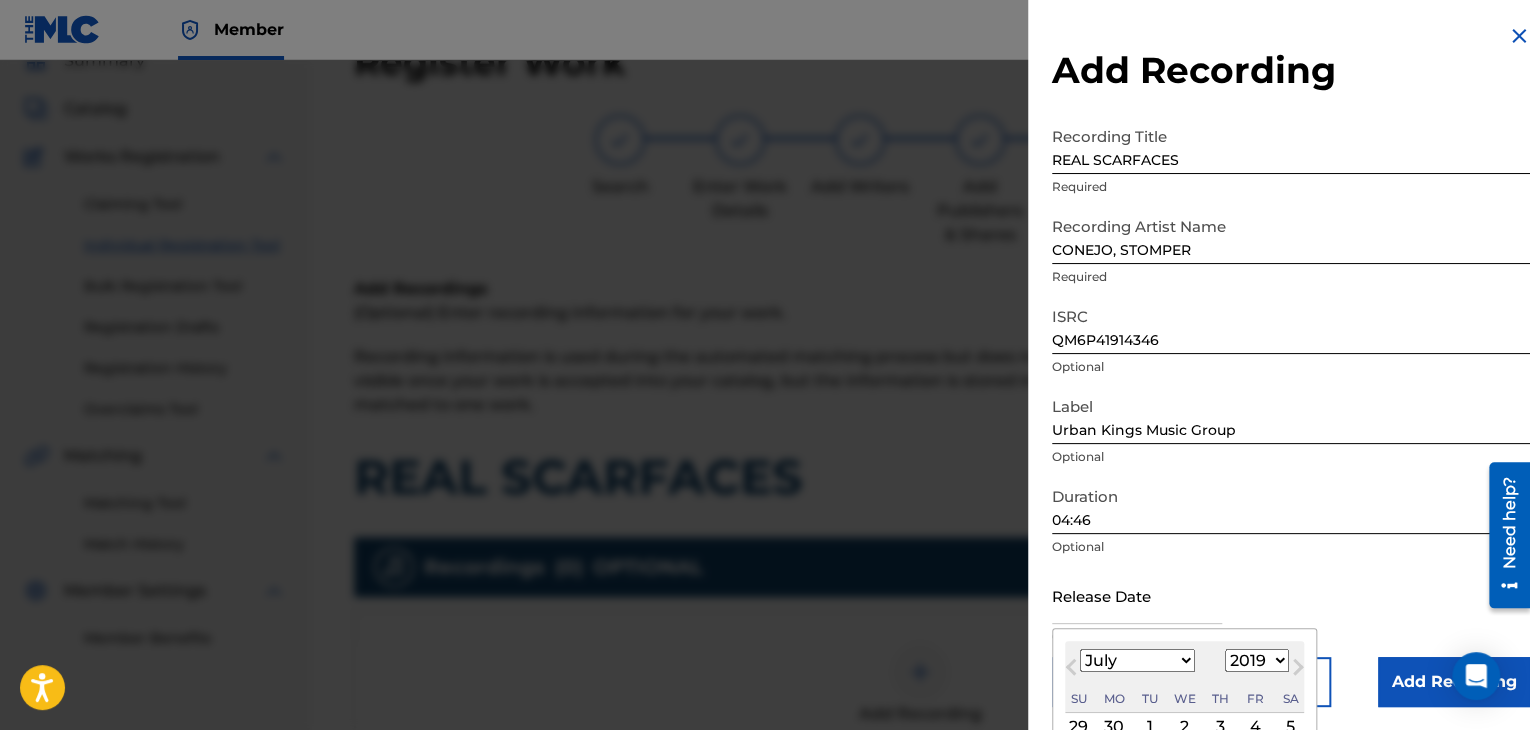 click on "1899 1900 1901 1902 1903 1904 1905 1906 1907 1908 1909 1910 1911 1912 1913 1914 1915 1916 1917 1918 1919 1920 1921 1922 1923 1924 1925 1926 1927 1928 1929 1930 1931 1932 1933 1934 1935 1936 1937 1938 1939 1940 1941 1942 1943 1944 1945 1946 1947 1948 1949 1950 1951 1952 1953 1954 1955 1956 1957 1958 1959 1960 1961 1962 1963 1964 1965 1966 1967 1968 1969 1970 1971 1972 1973 1974 1975 1976 1977 1978 1979 1980 1981 1982 1983 1984 1985 1986 1987 1988 1989 1990 1991 1992 1993 1994 1995 1996 1997 1998 1999 2000 2001 2002 2003 2004 2005 2006 2007 2008 2009 2010 2011 2012 2013 2014 2015 2016 2017 2018 2019 2020 2021 2022 2023 2024 2025 2026 2027 2028 2029 2030 2031 2032 2033 2034 2035 2036 2037 2038 2039 2040 2041 2042 2043 2044 2045 2046 2047 2048 2049 2050 2051 2052 2053 2054 2055 2056 2057 2058 2059 2060 2061 2062 2063 2064 2065 2066 2067 2068 2069 2070 2071 2072 2073 2074 2075 2076 2077 2078 2079 2080 2081 2082 2083 2084 2085 2086 2087 2088 2089 2090 2091 2092 2093 2094 2095 2096 2097 2098 2099 2100" at bounding box center [1257, 660] 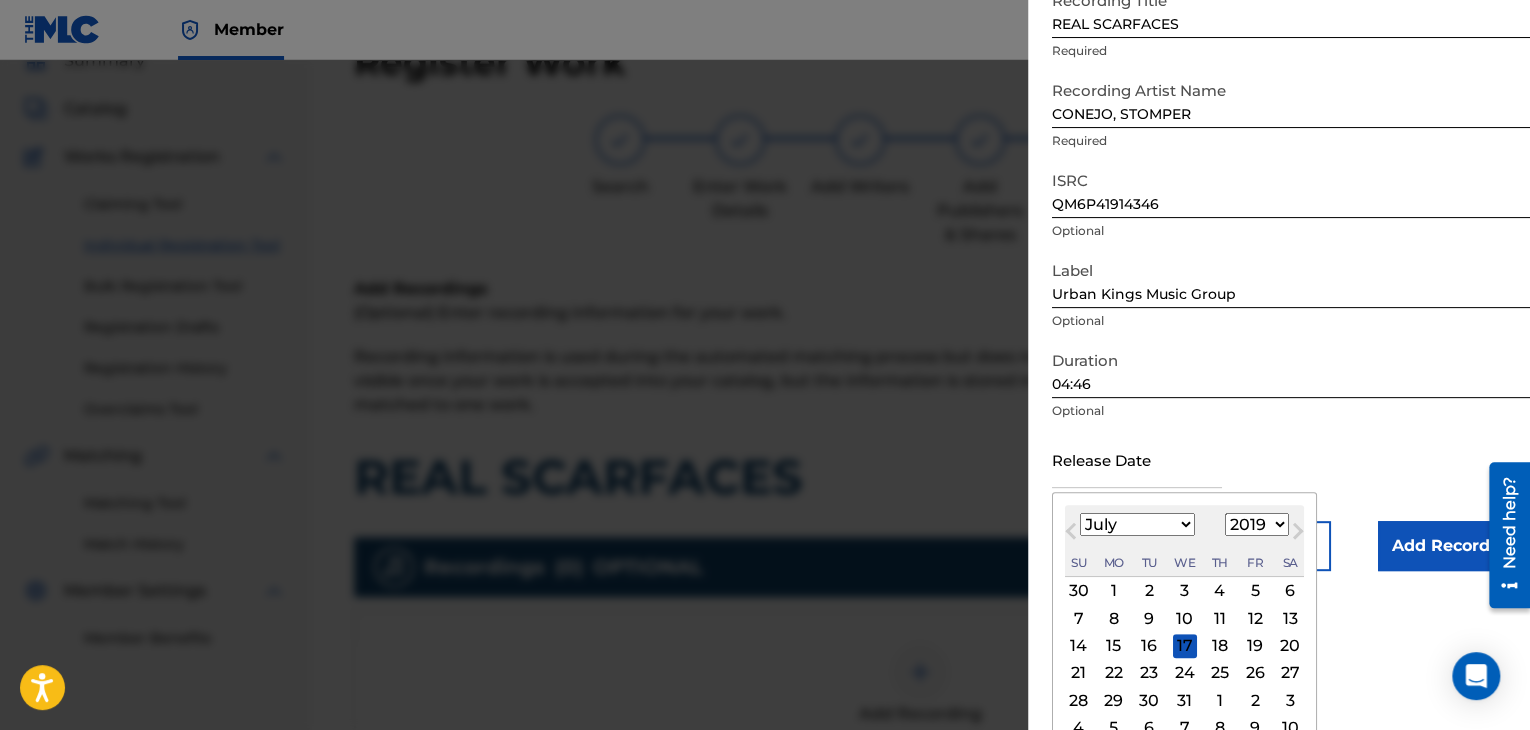 scroll, scrollTop: 160, scrollLeft: 0, axis: vertical 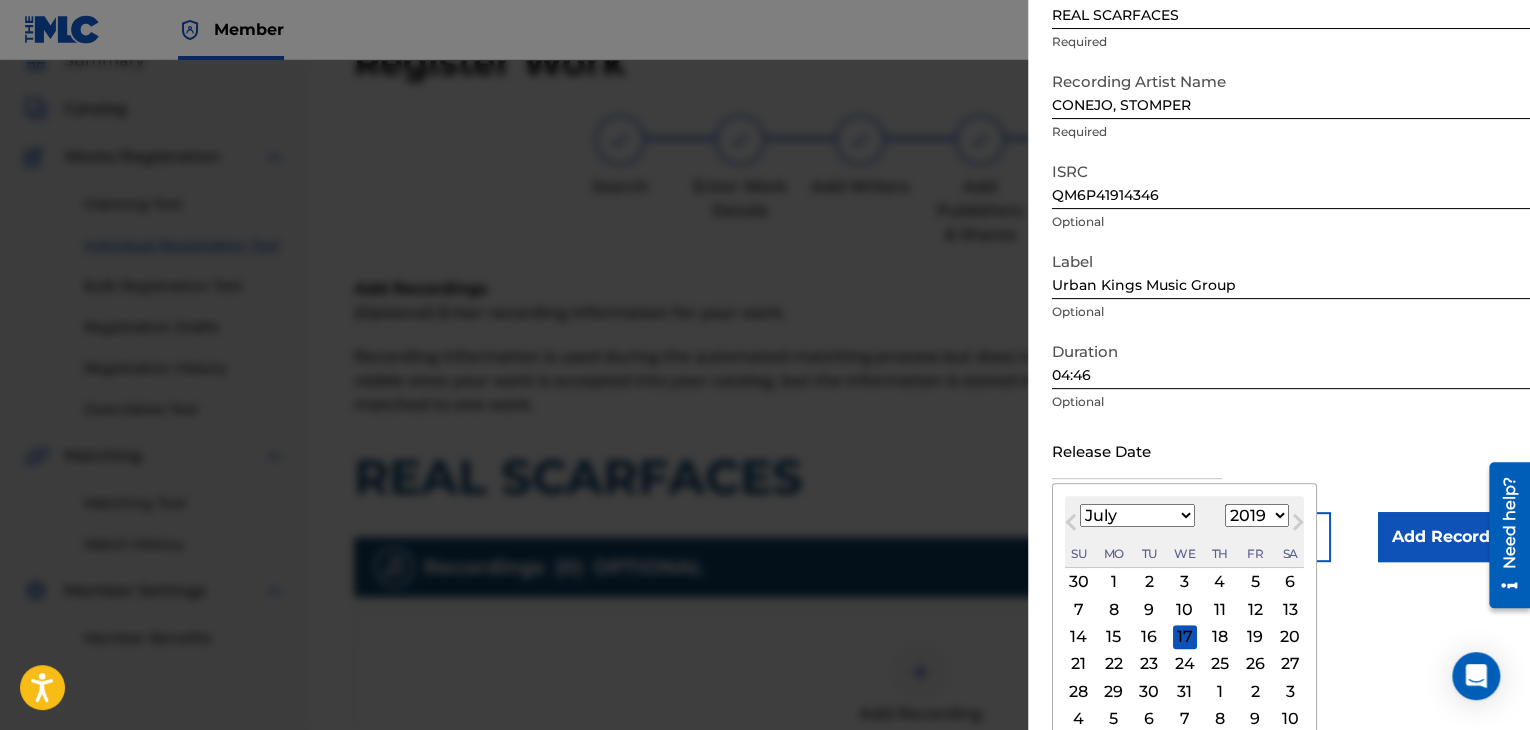click on "11" at bounding box center [1220, 609] 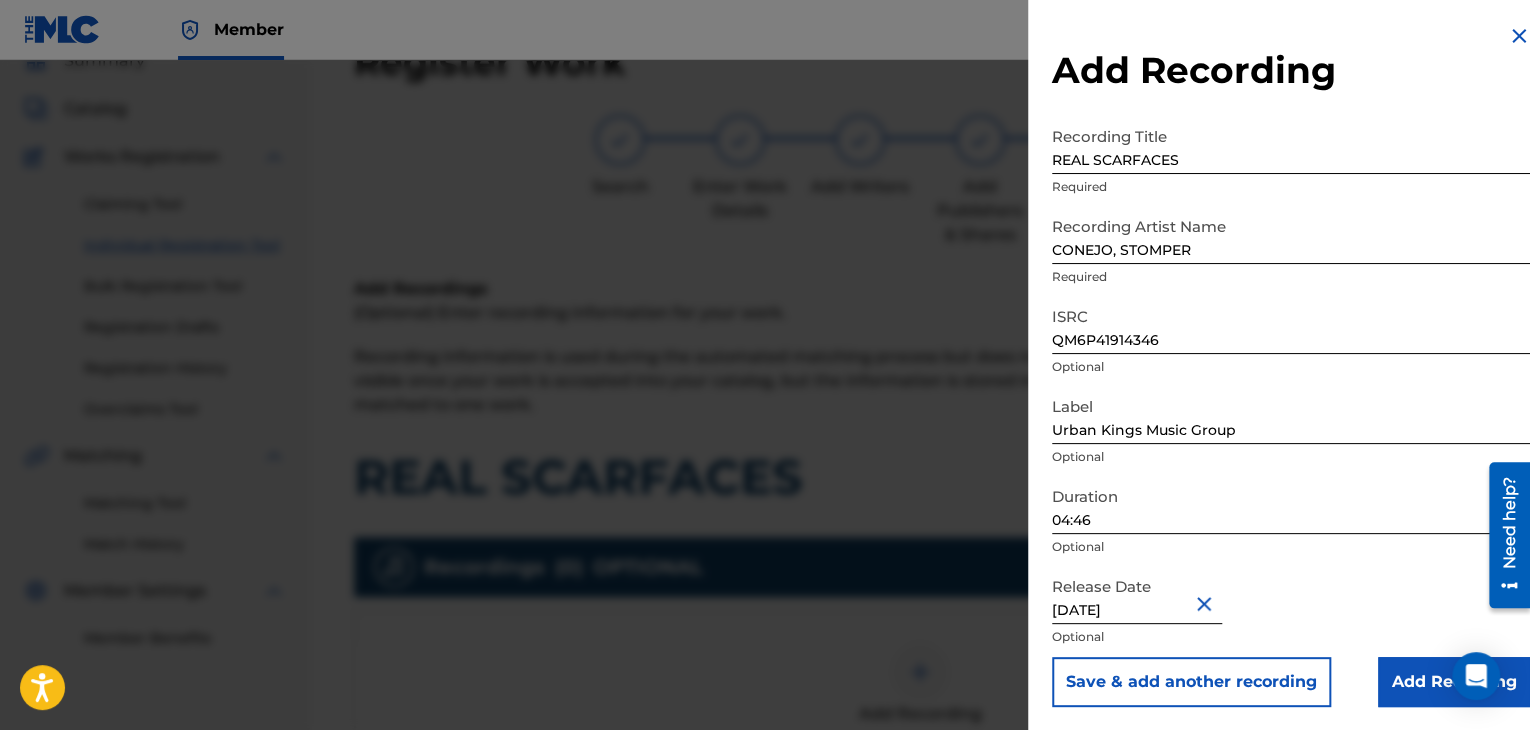 scroll, scrollTop: 1, scrollLeft: 0, axis: vertical 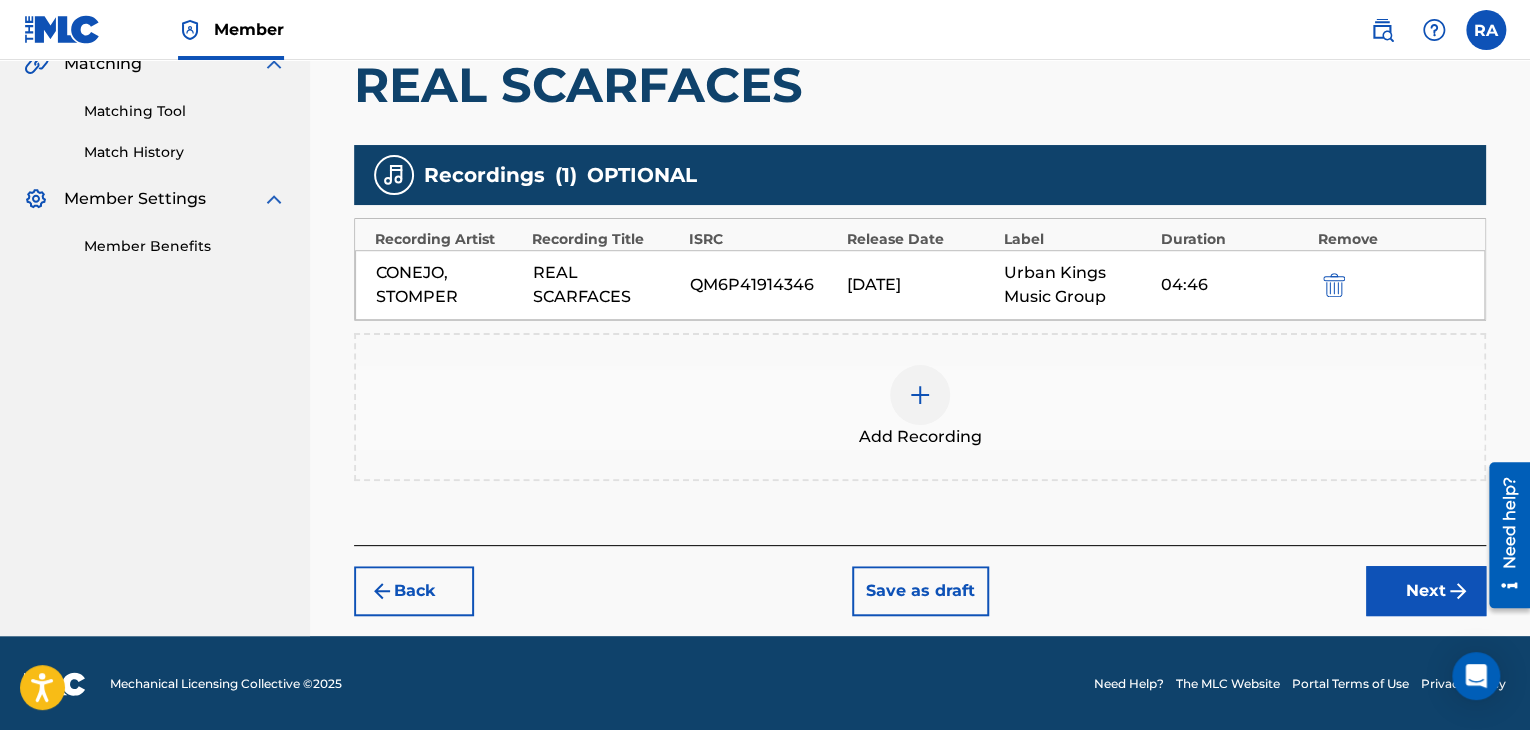 click on "Next" at bounding box center (1426, 591) 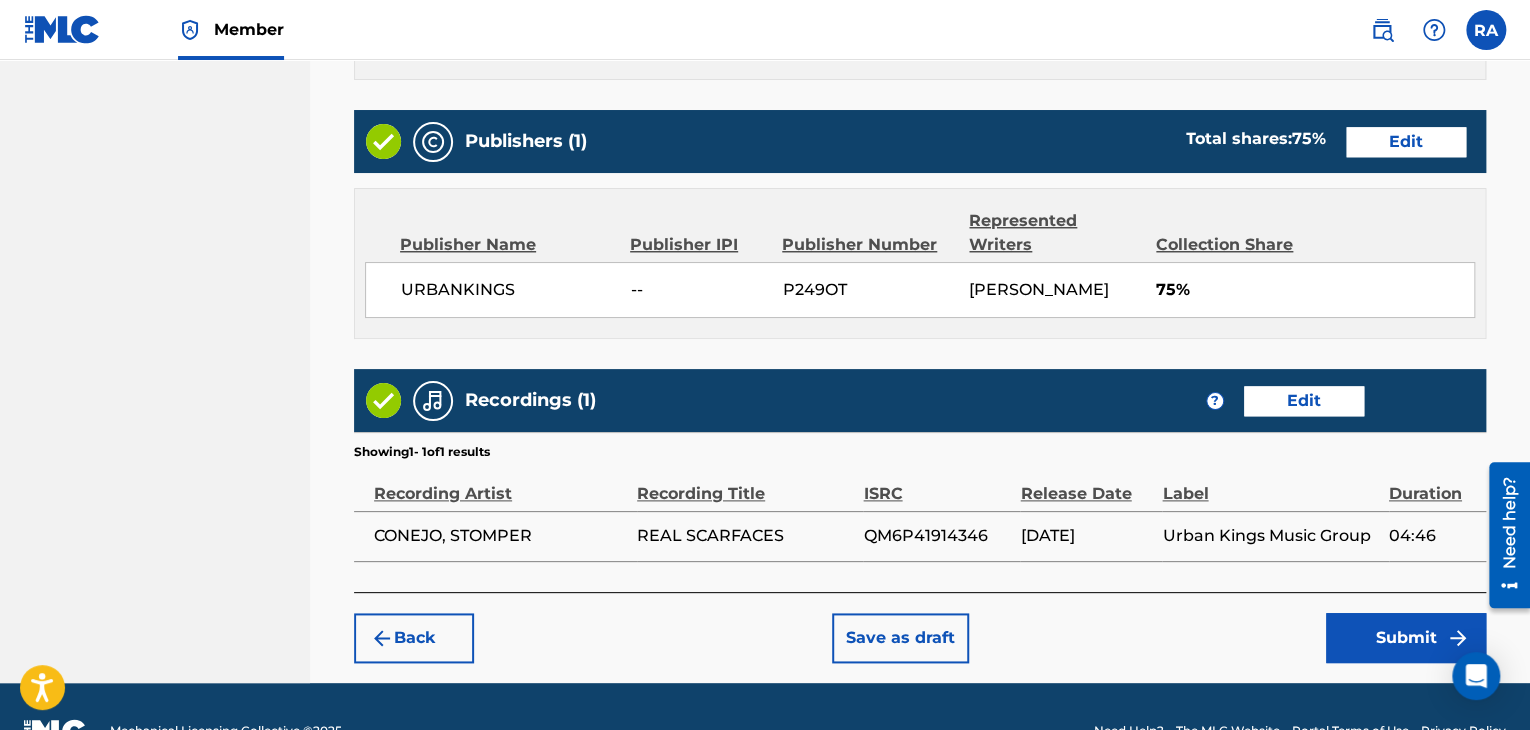 scroll, scrollTop: 1037, scrollLeft: 0, axis: vertical 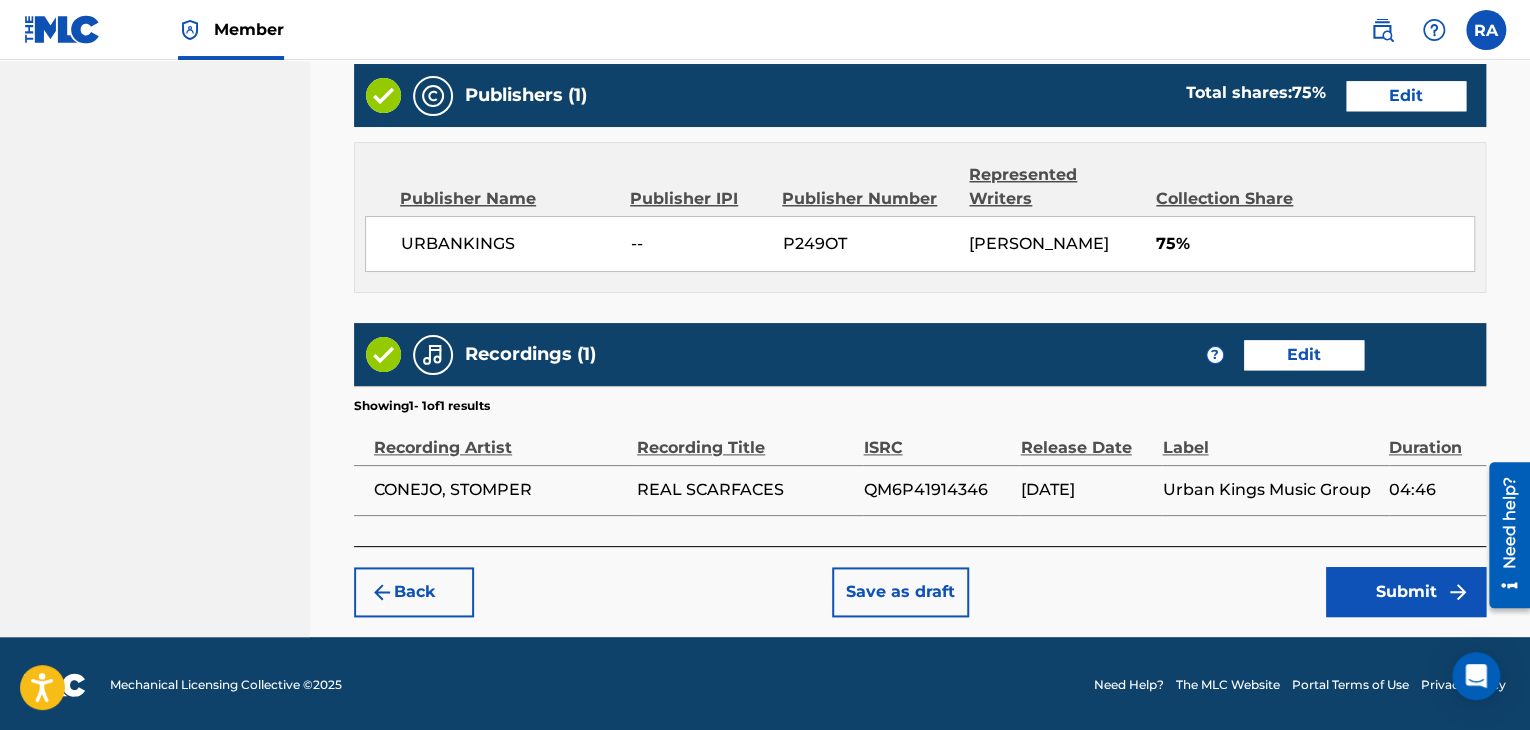 click on "Submit" at bounding box center [1406, 592] 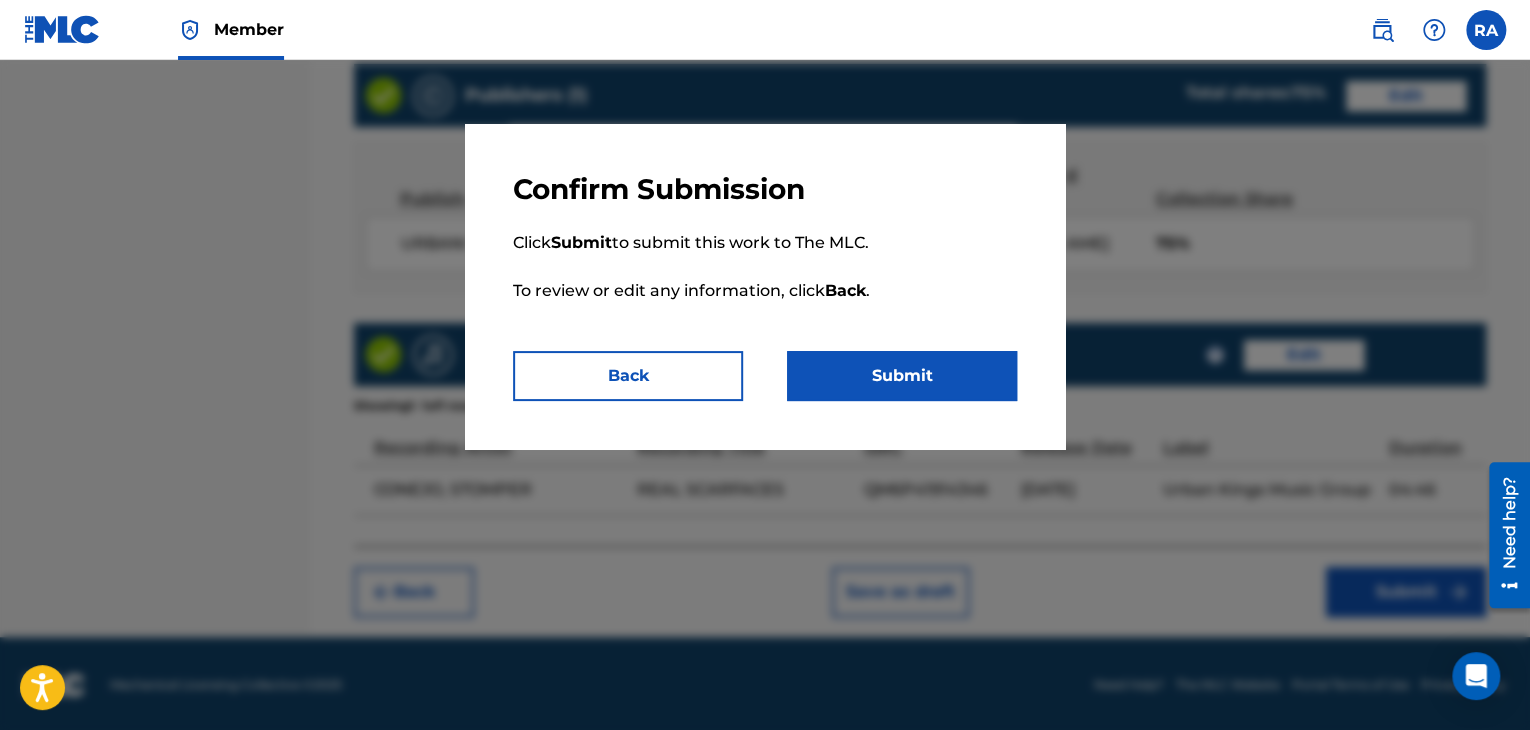 click on "Submit" at bounding box center (902, 376) 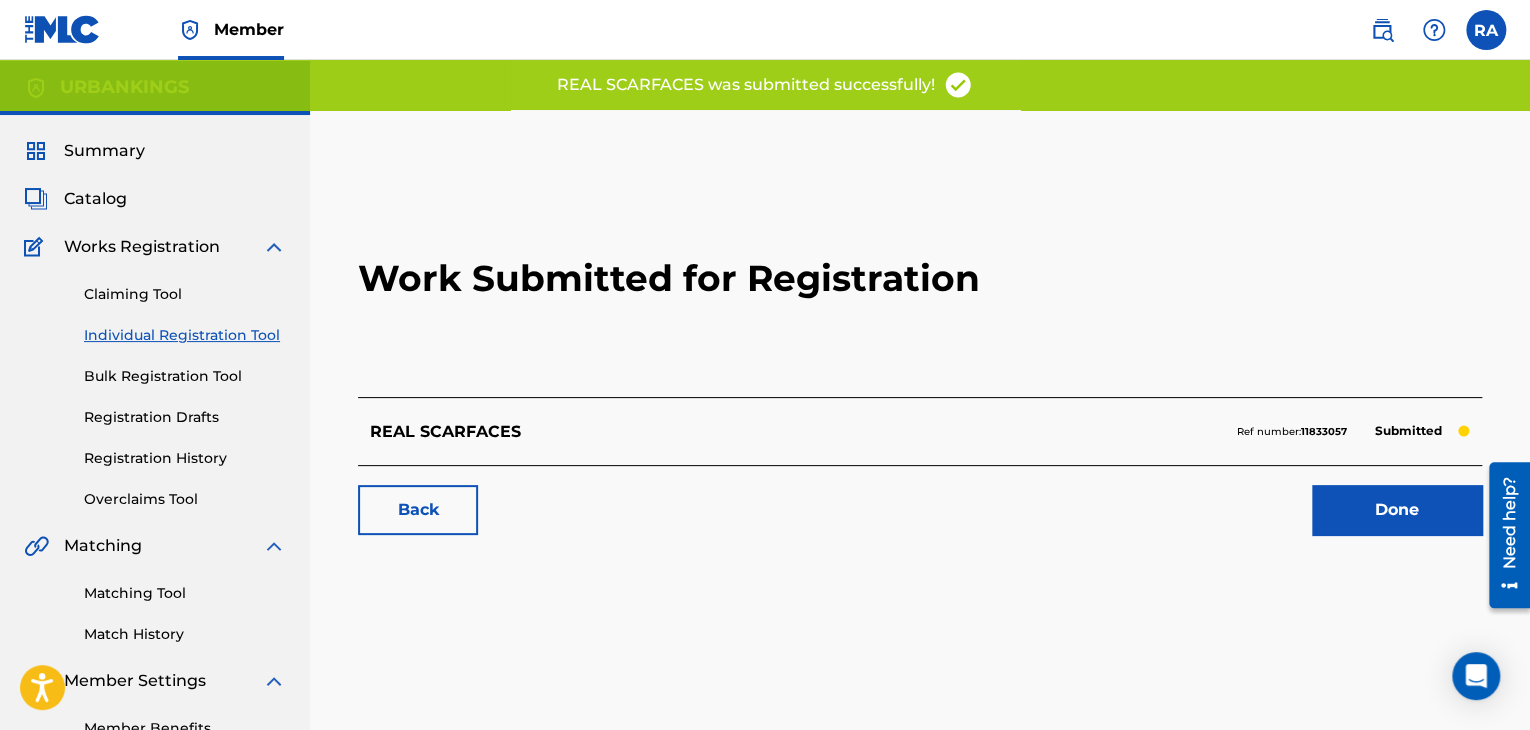 click on "Done" at bounding box center (1397, 510) 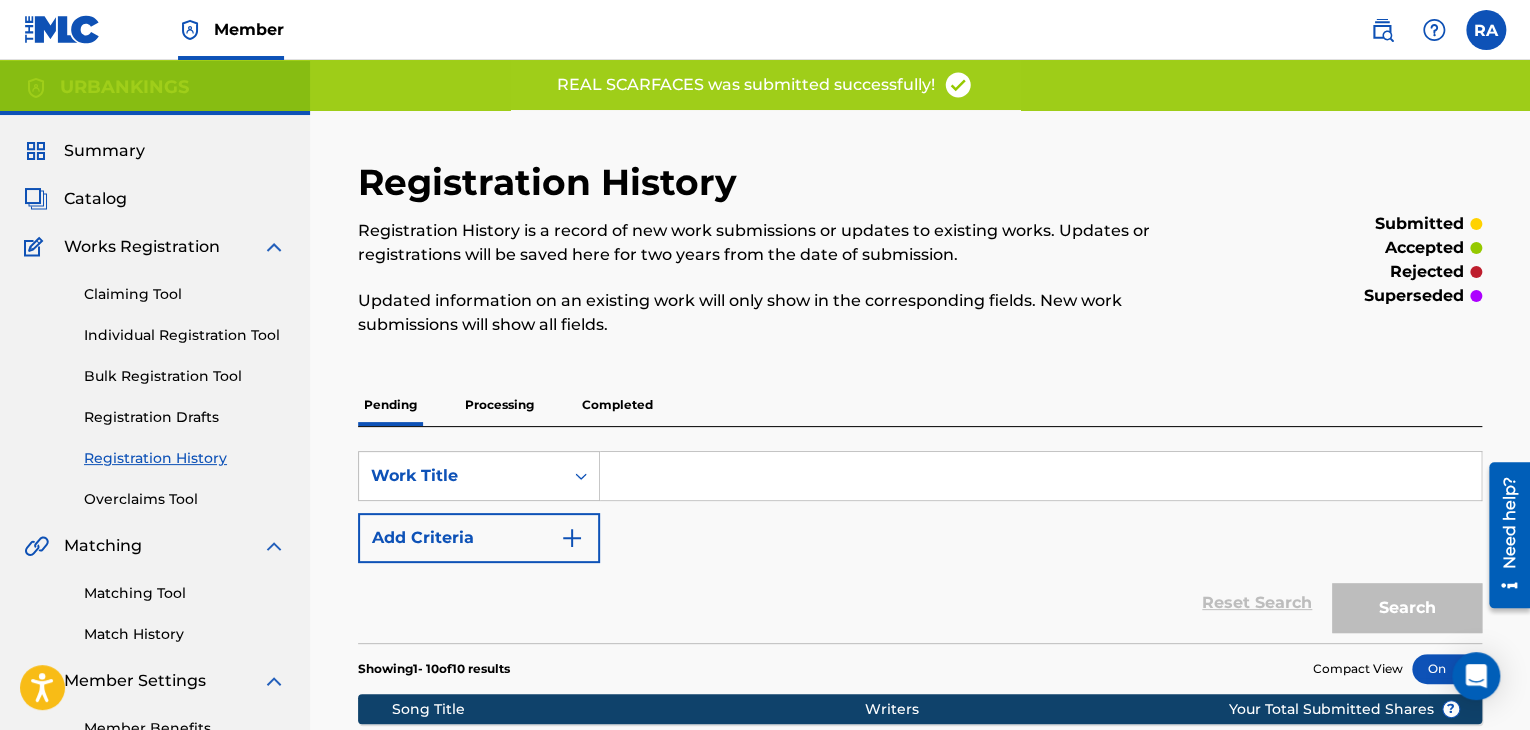 click on "Individual Registration Tool" at bounding box center (185, 335) 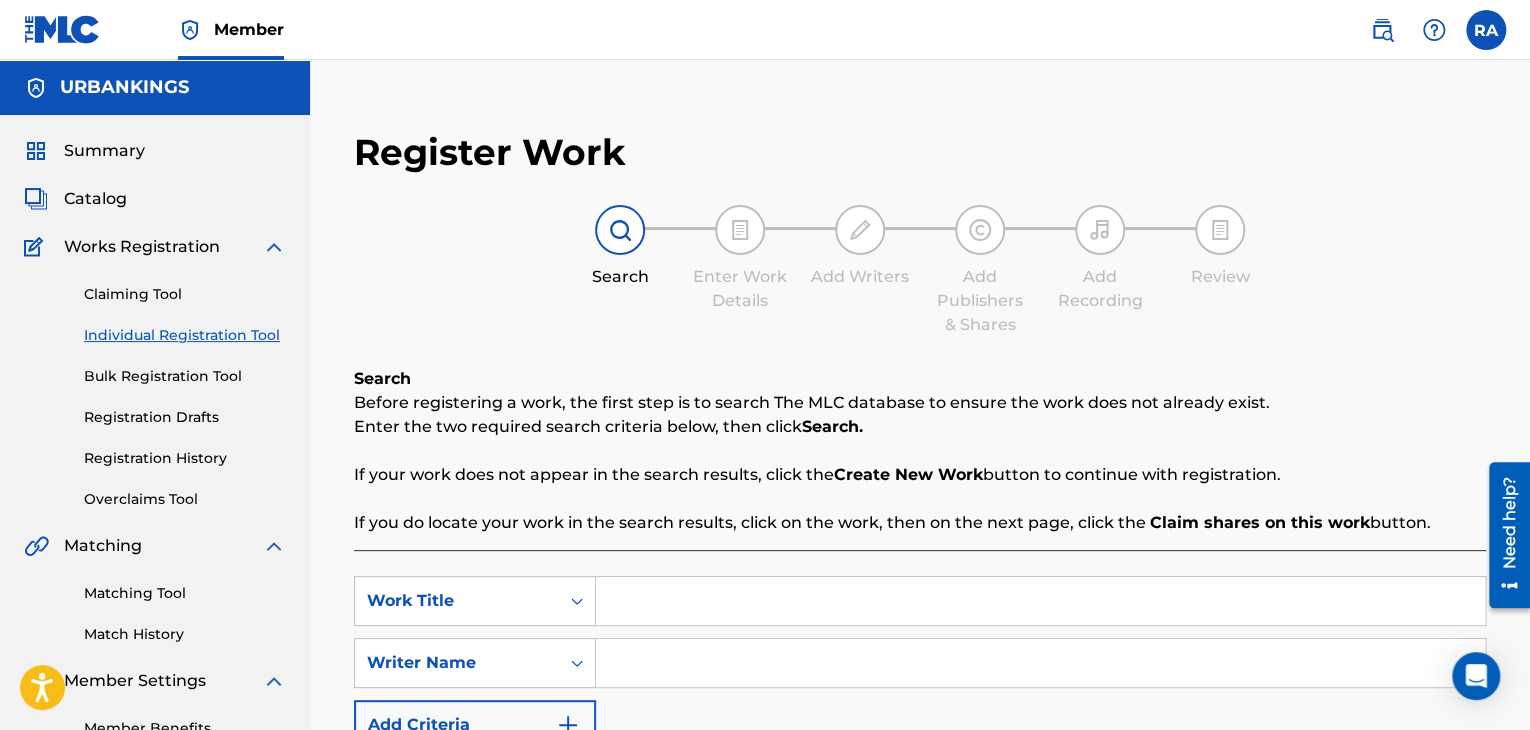 click at bounding box center (1040, 601) 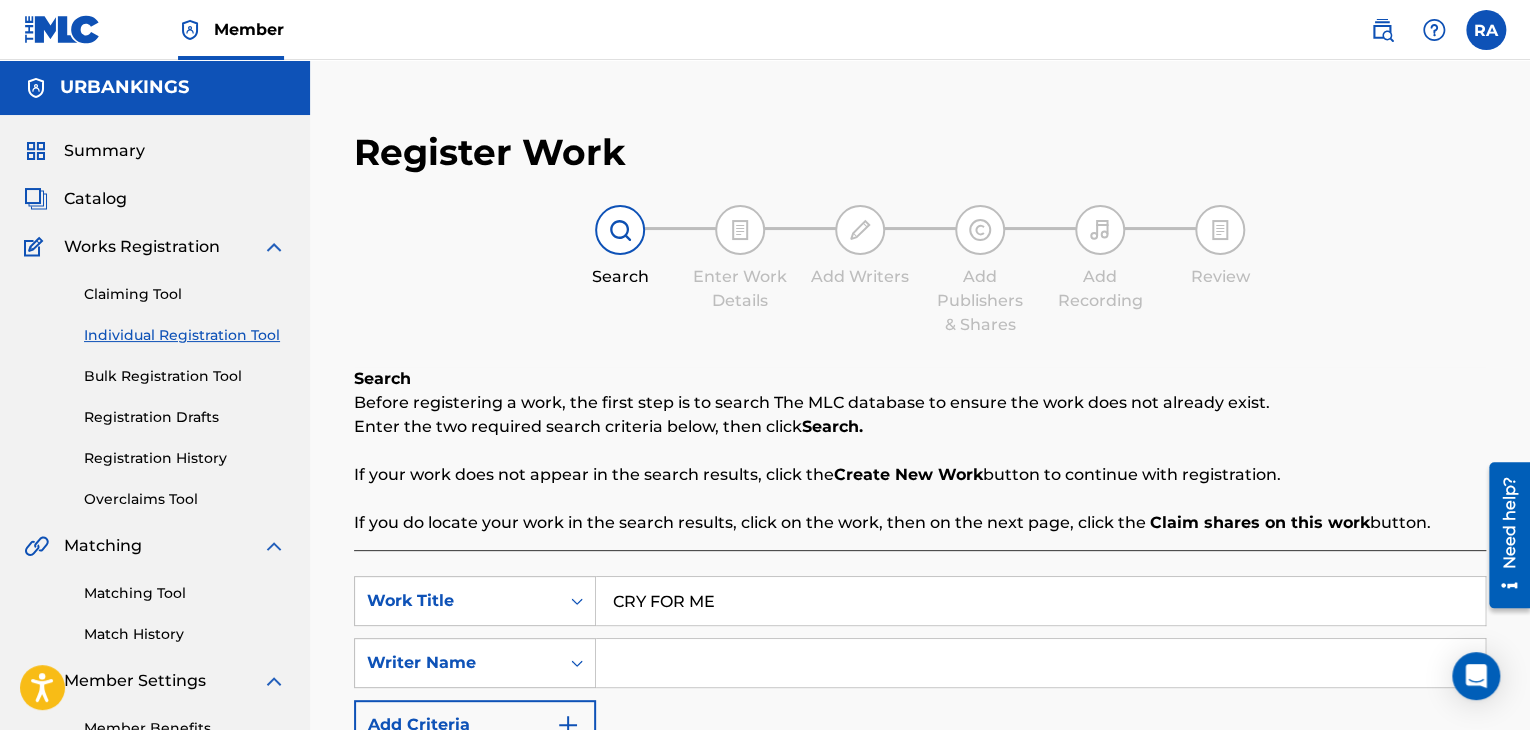 type on "CRY FOR ME" 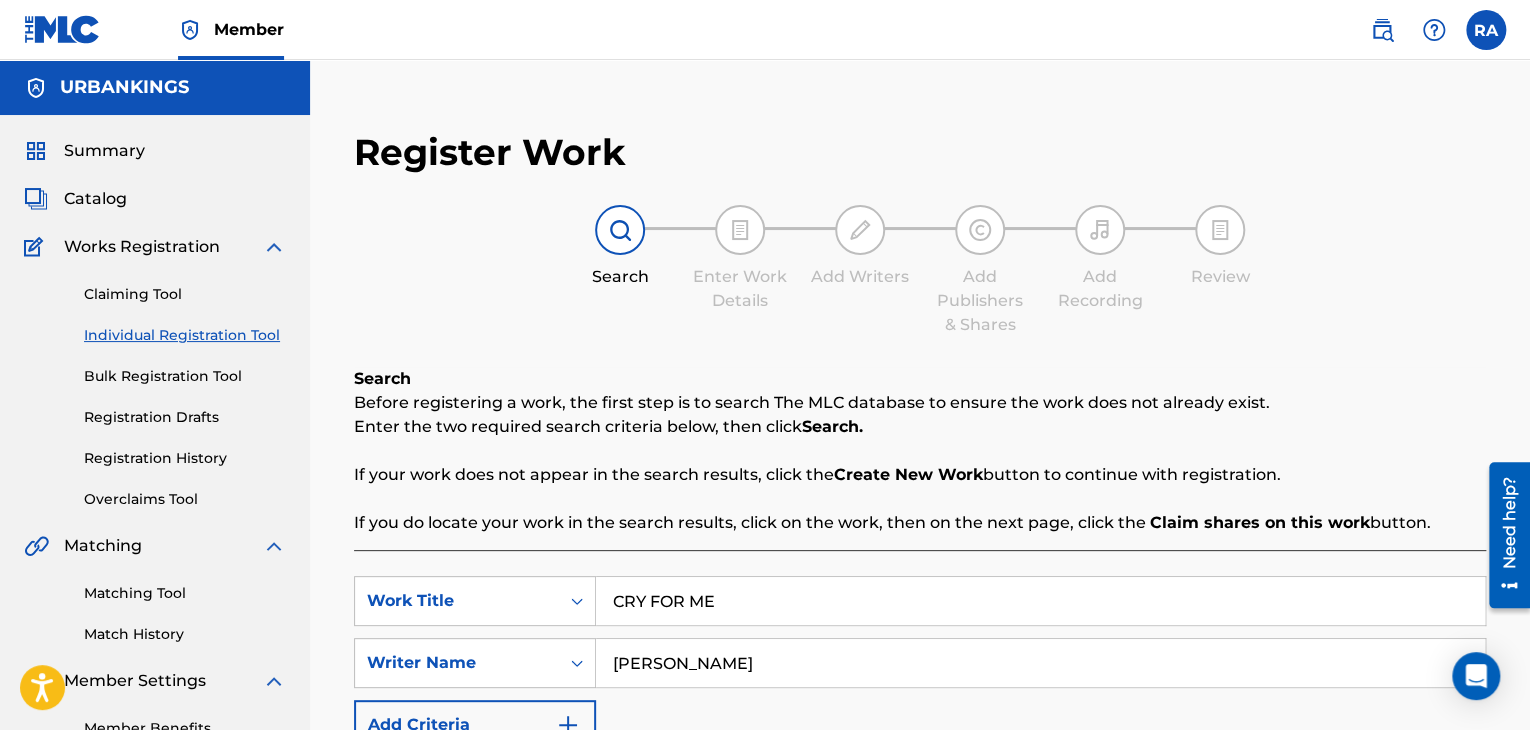 type on "[PERSON_NAME]" 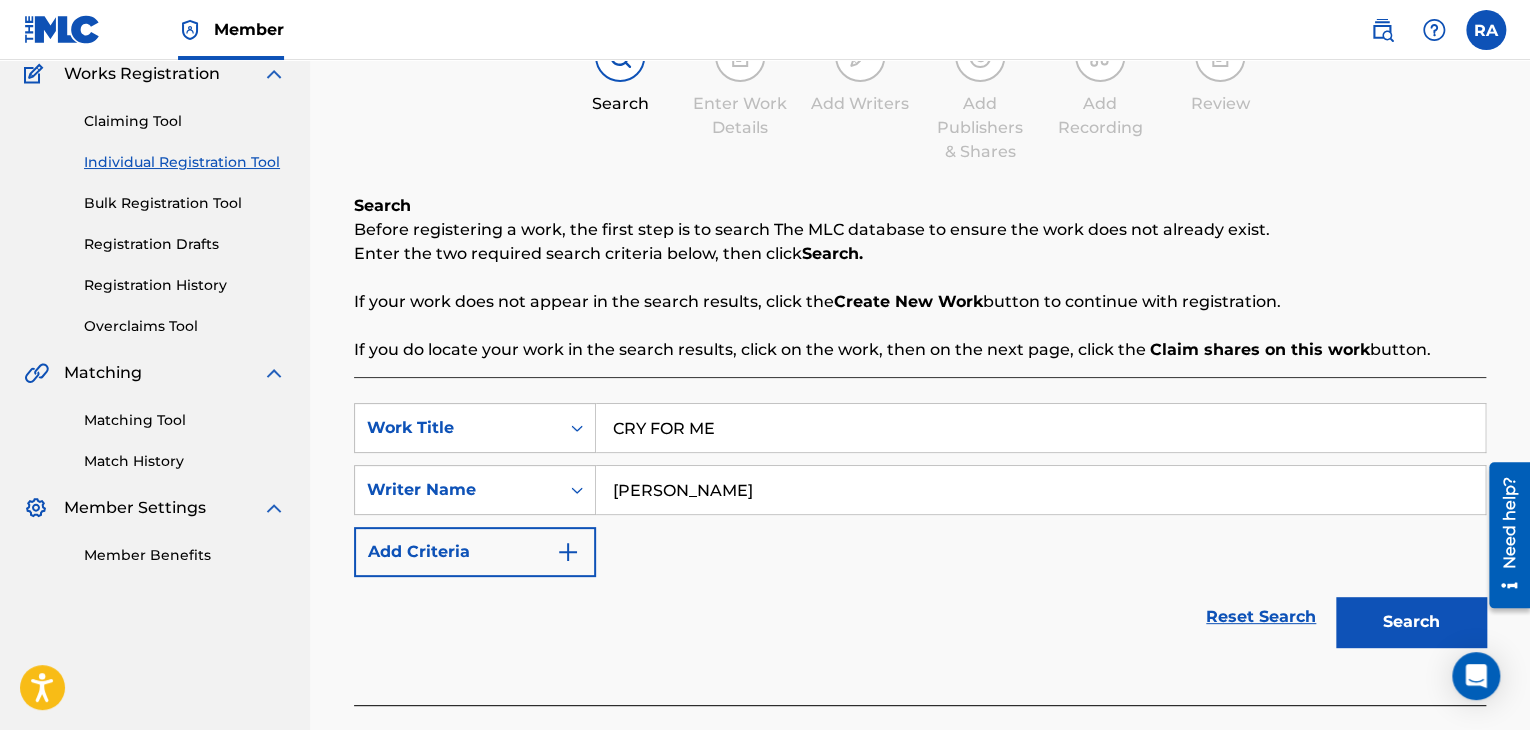 scroll, scrollTop: 284, scrollLeft: 0, axis: vertical 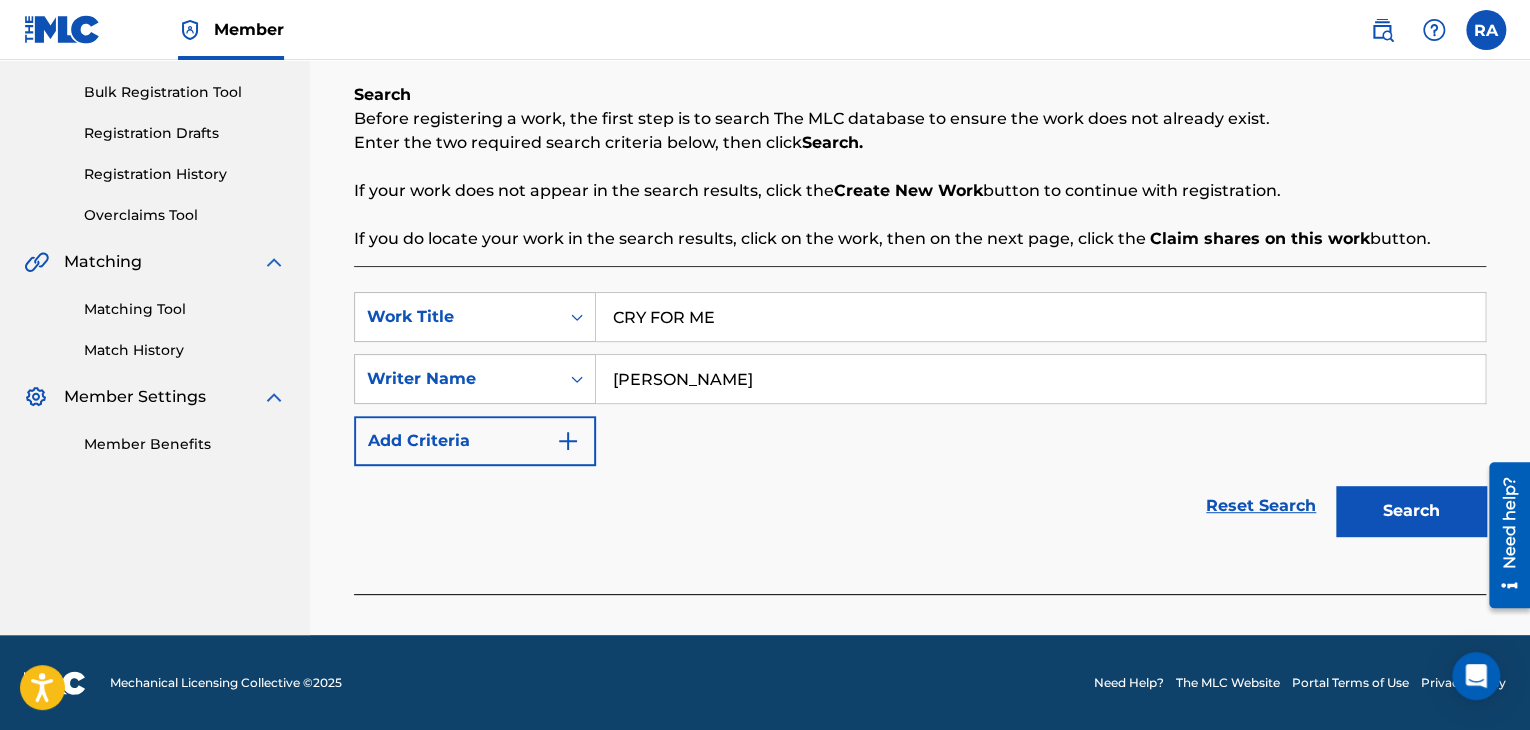 click on "Search" at bounding box center [1411, 511] 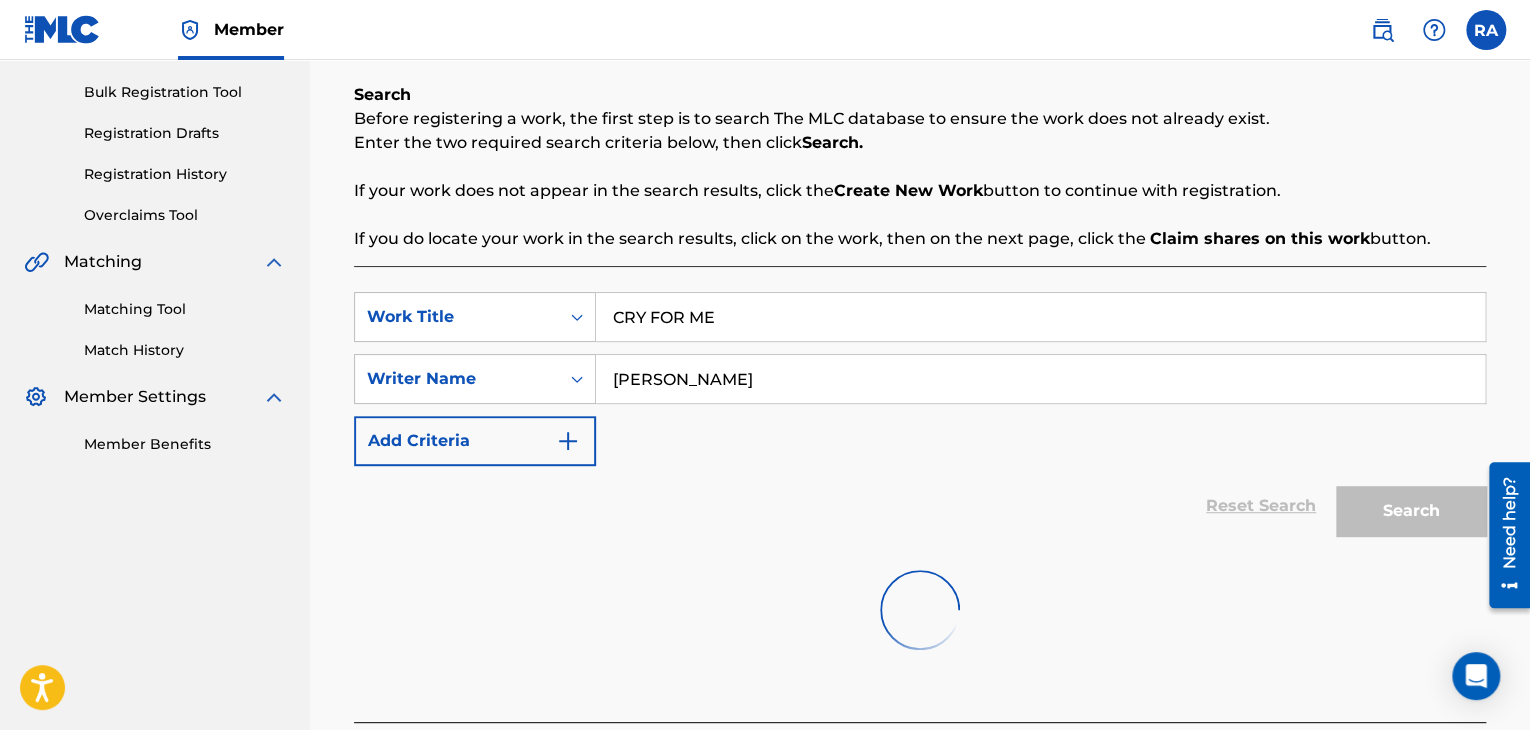 scroll, scrollTop: 412, scrollLeft: 0, axis: vertical 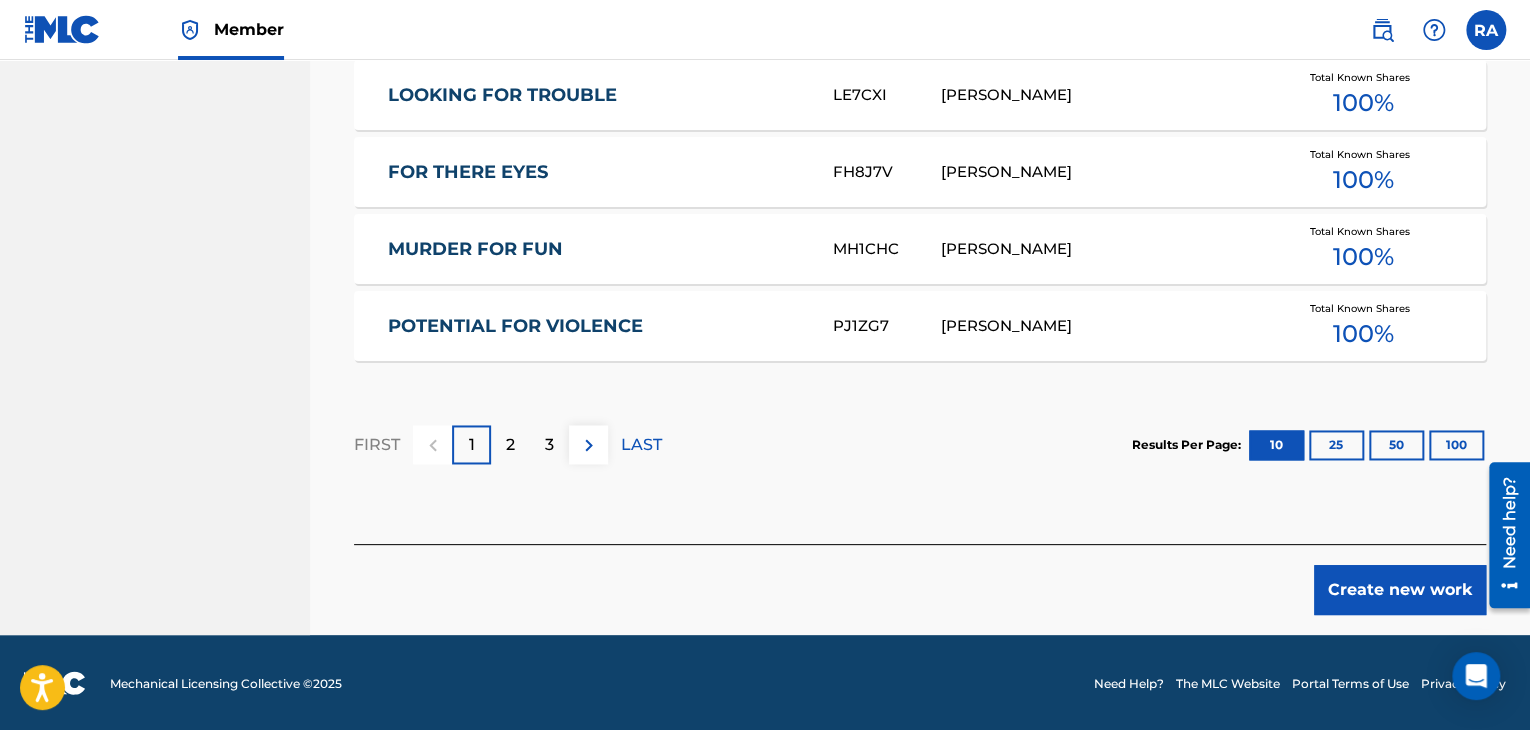 click on "Create new work" at bounding box center [1400, 590] 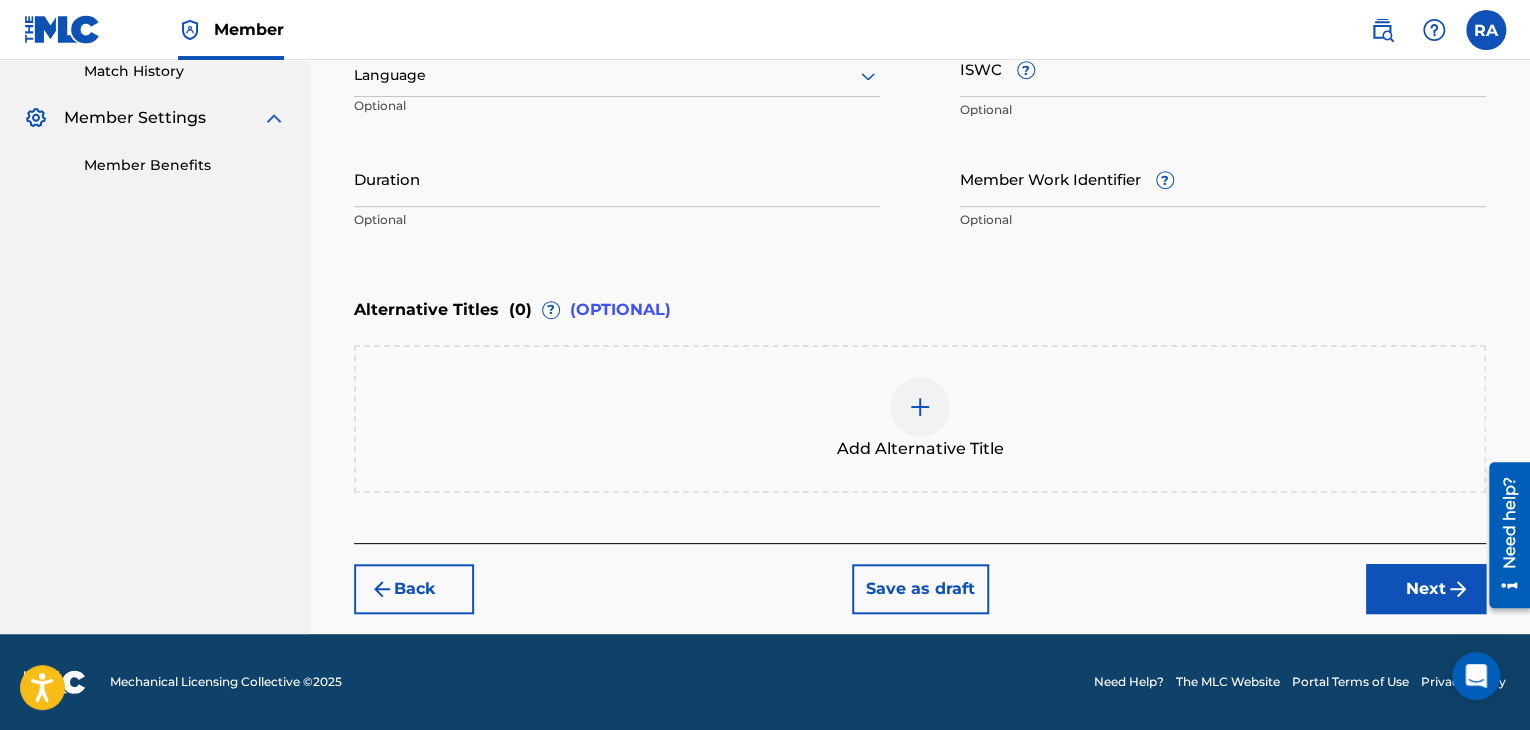 scroll, scrollTop: 561, scrollLeft: 0, axis: vertical 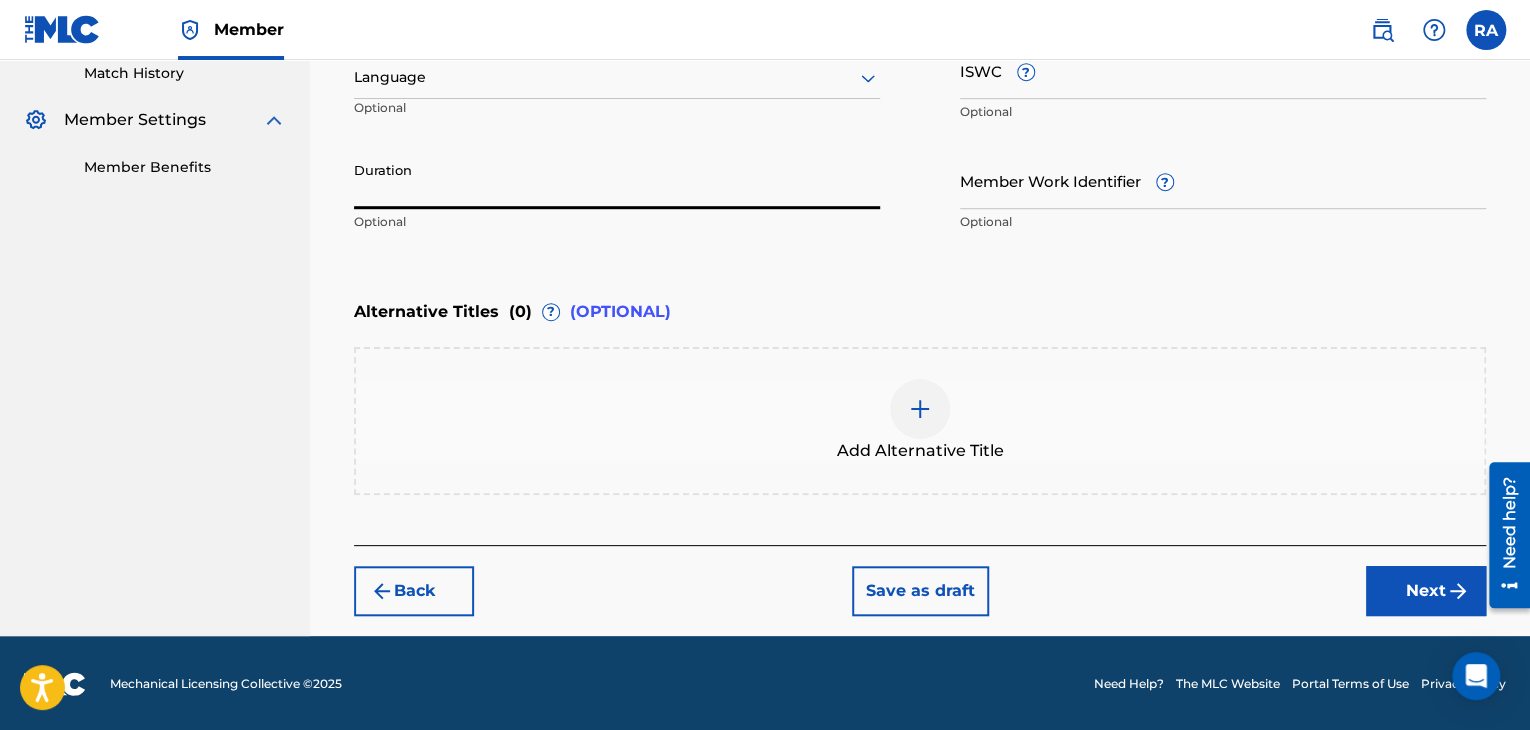 click on "Duration" at bounding box center (617, 180) 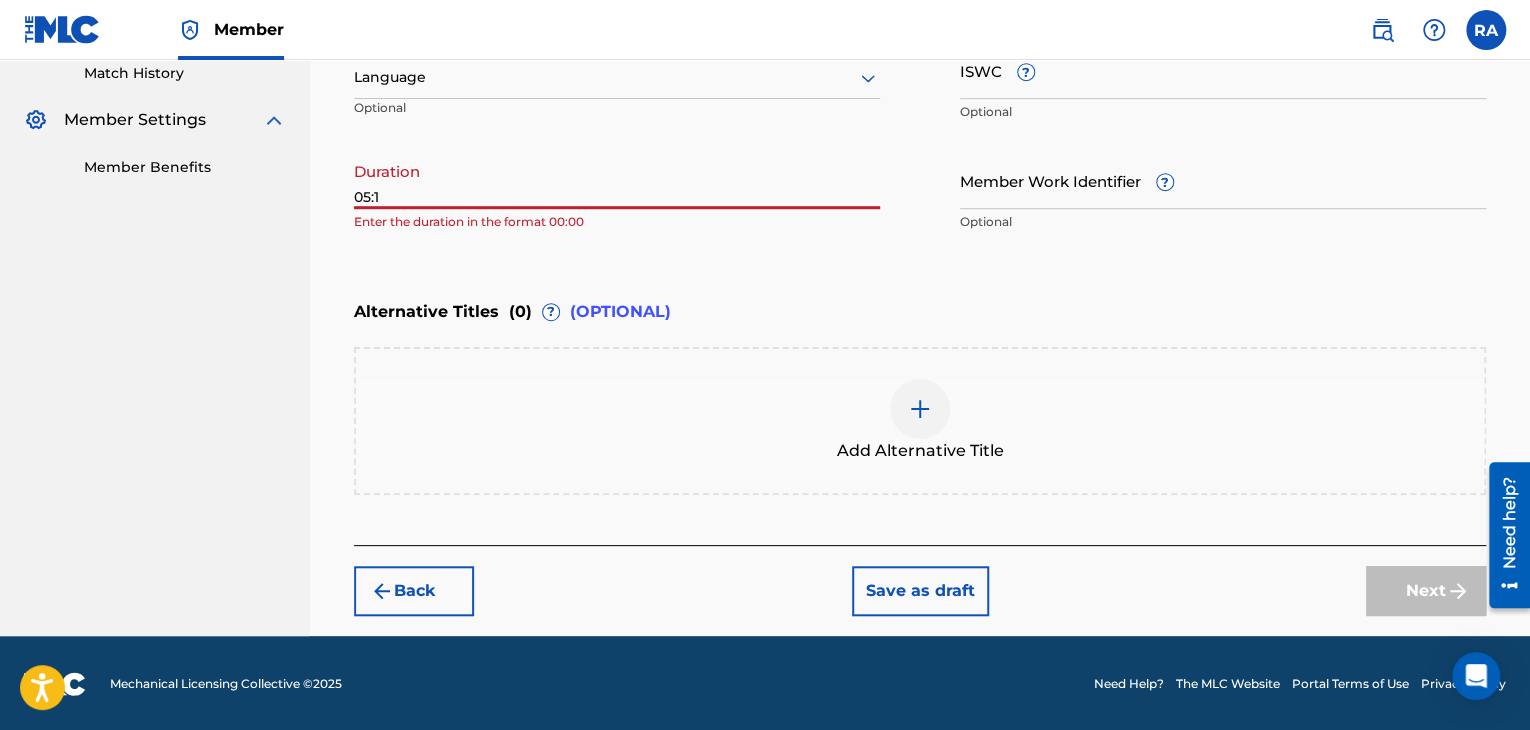 type on "05:11" 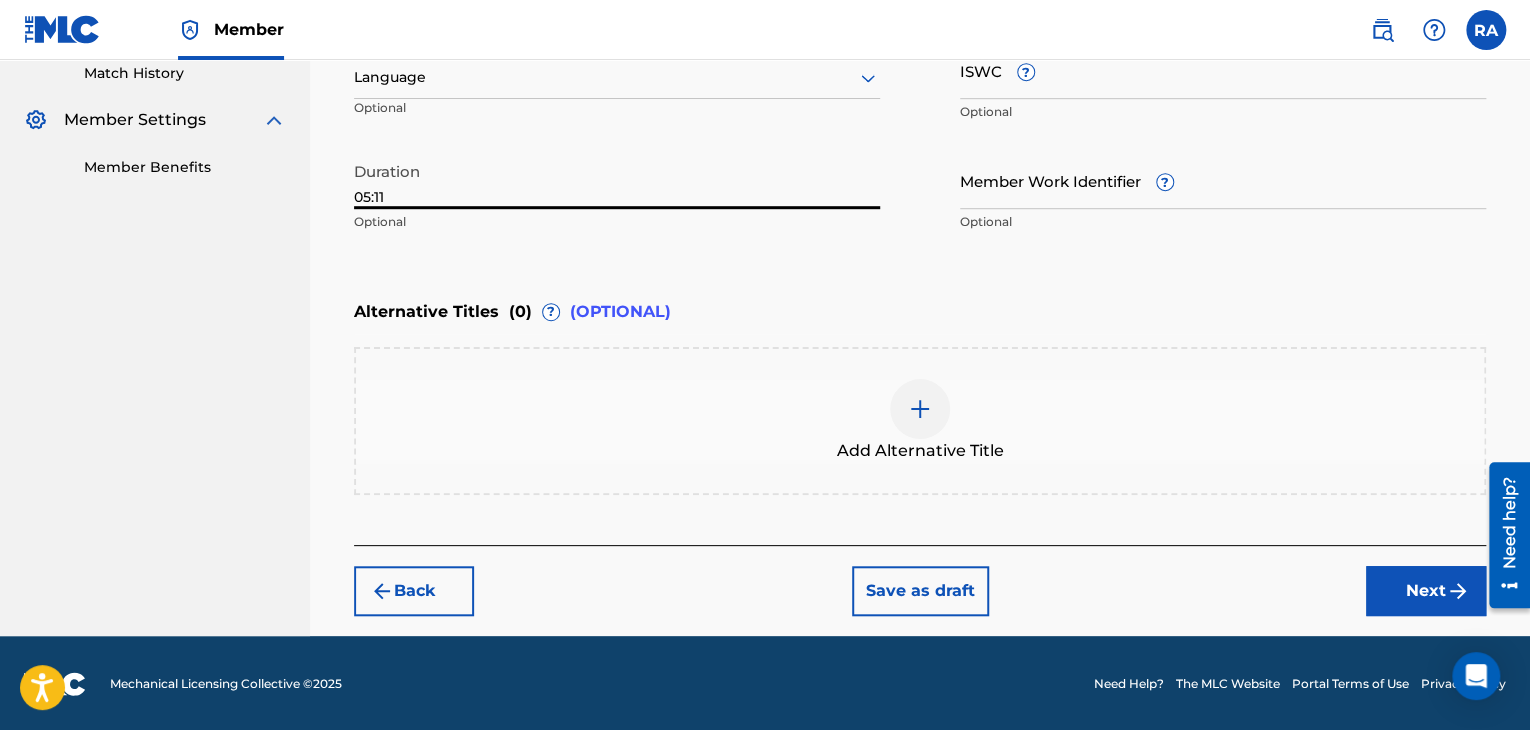 click on "Next" at bounding box center [1426, 591] 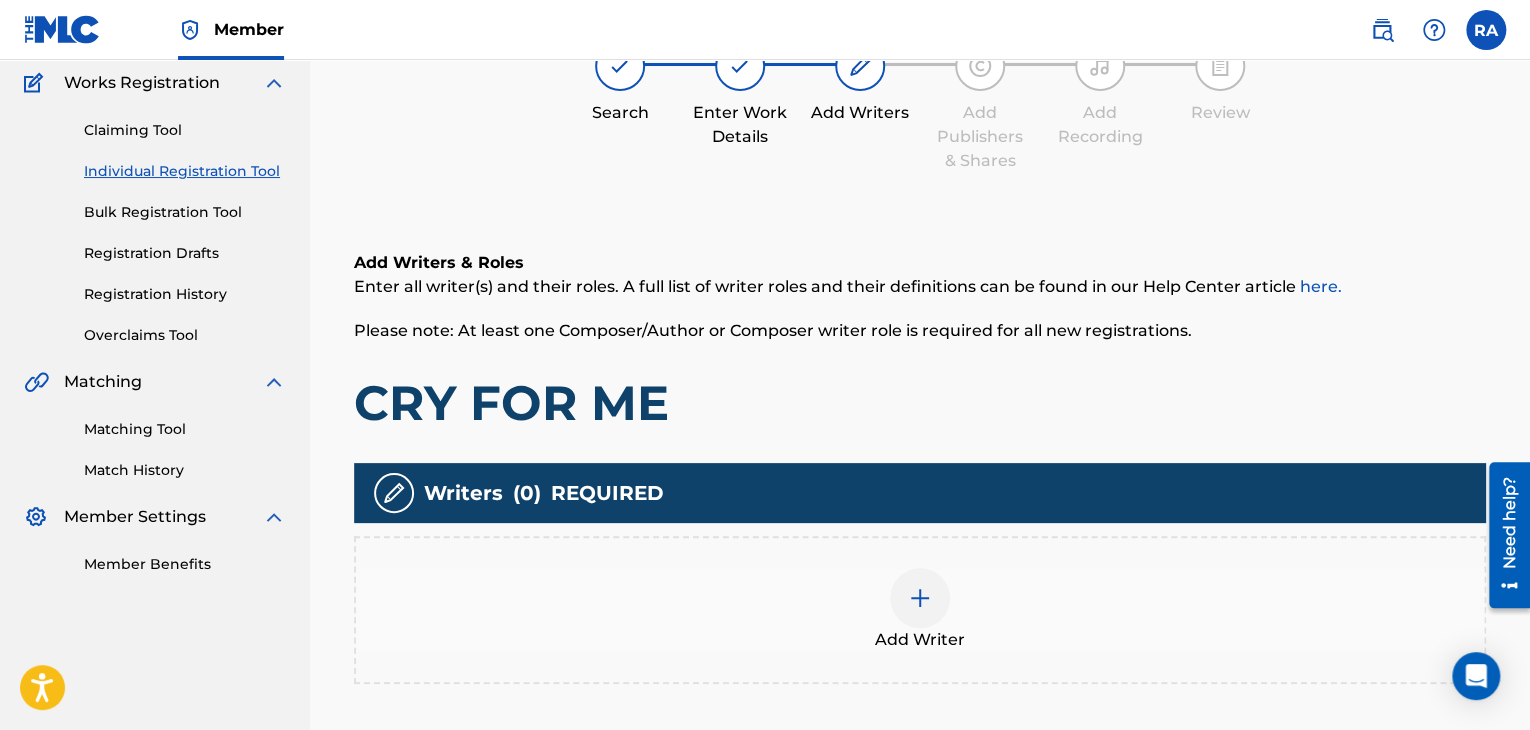 scroll, scrollTop: 90, scrollLeft: 0, axis: vertical 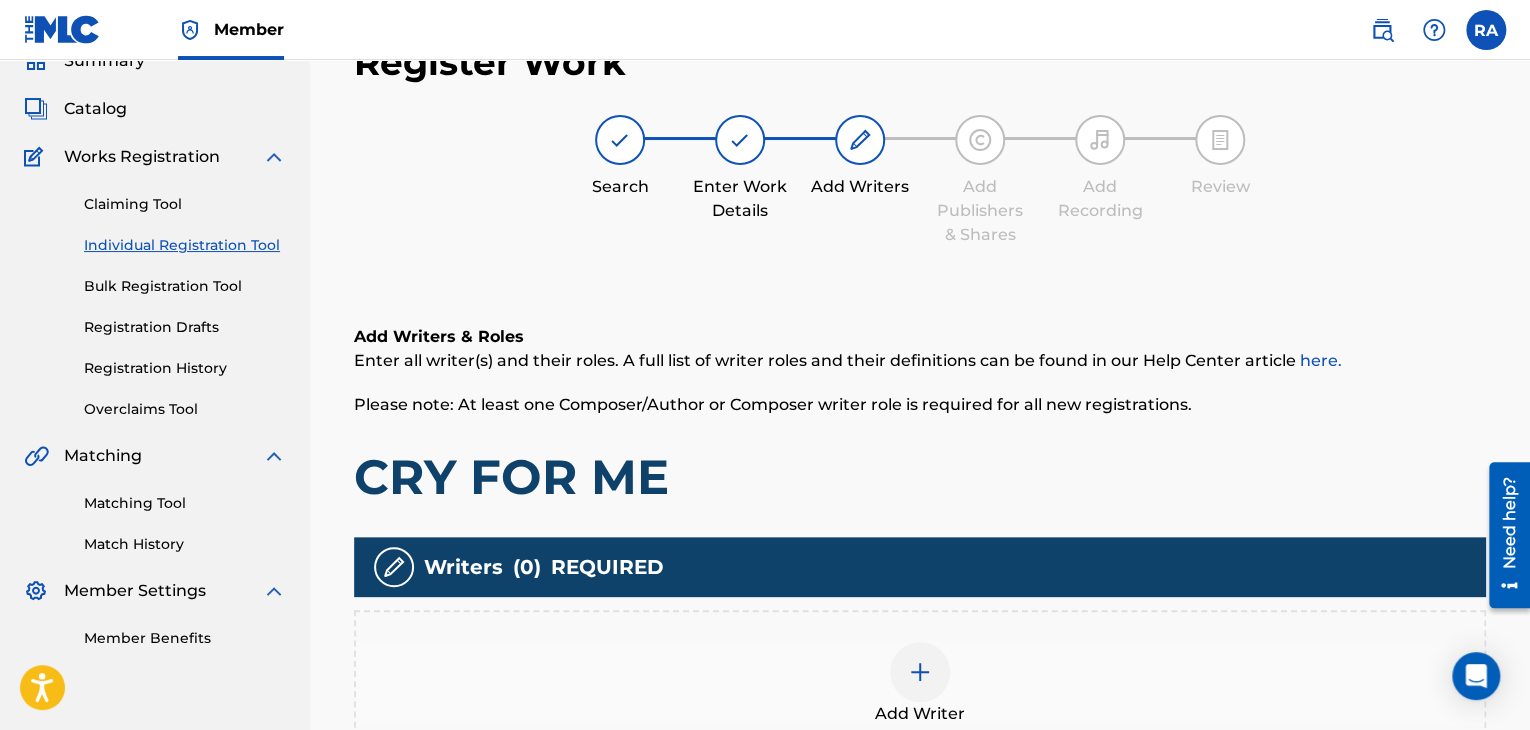 click at bounding box center [920, 672] 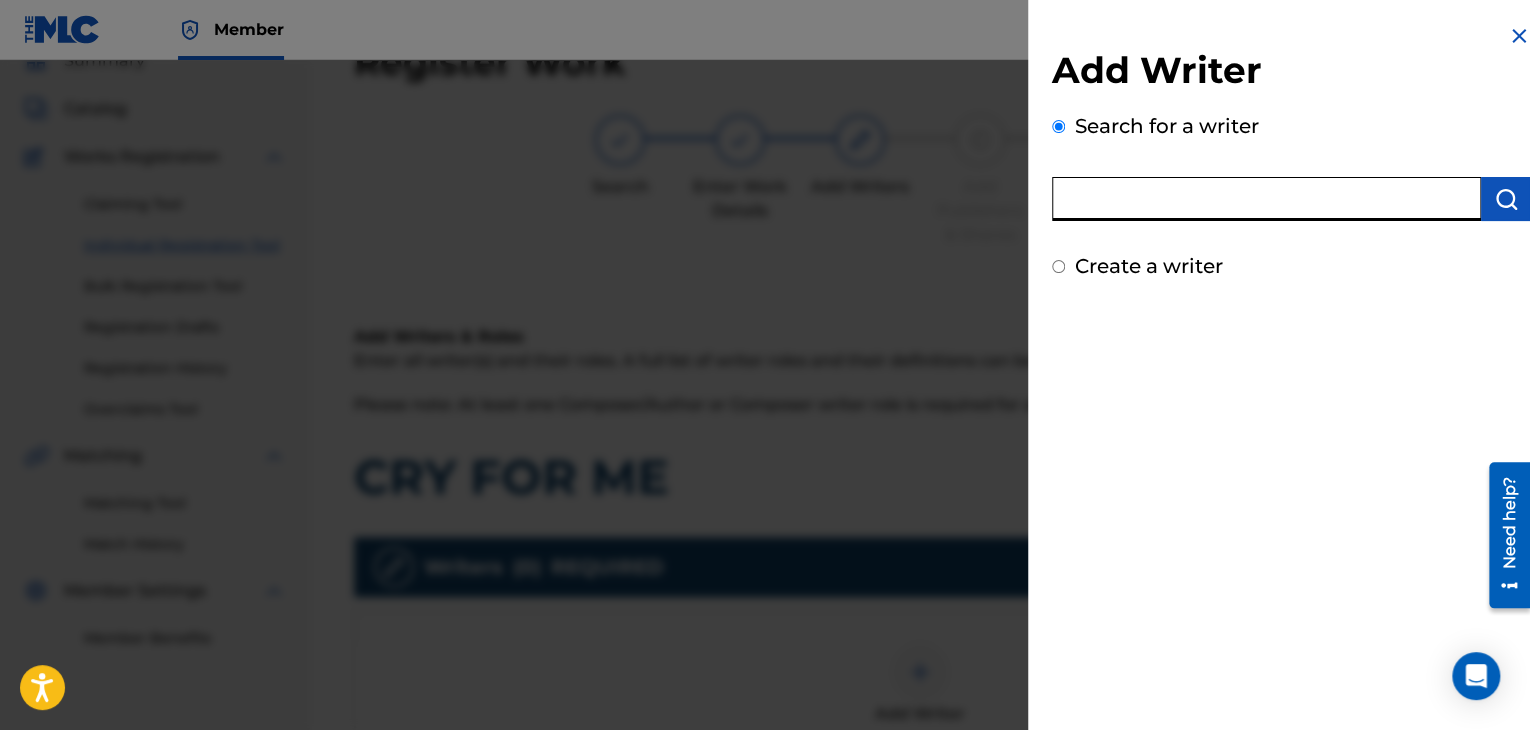 click at bounding box center [1266, 199] 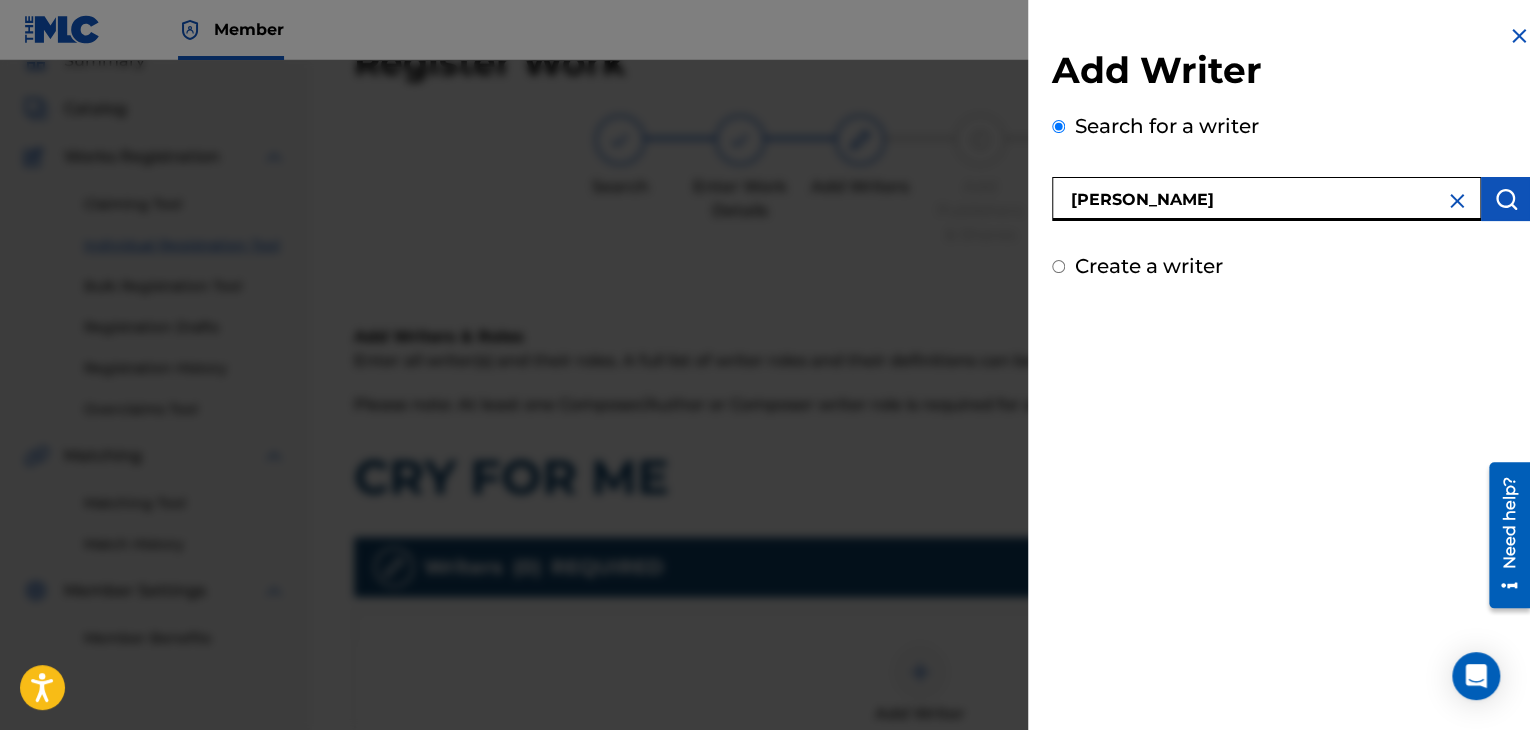 type on "[PERSON_NAME]" 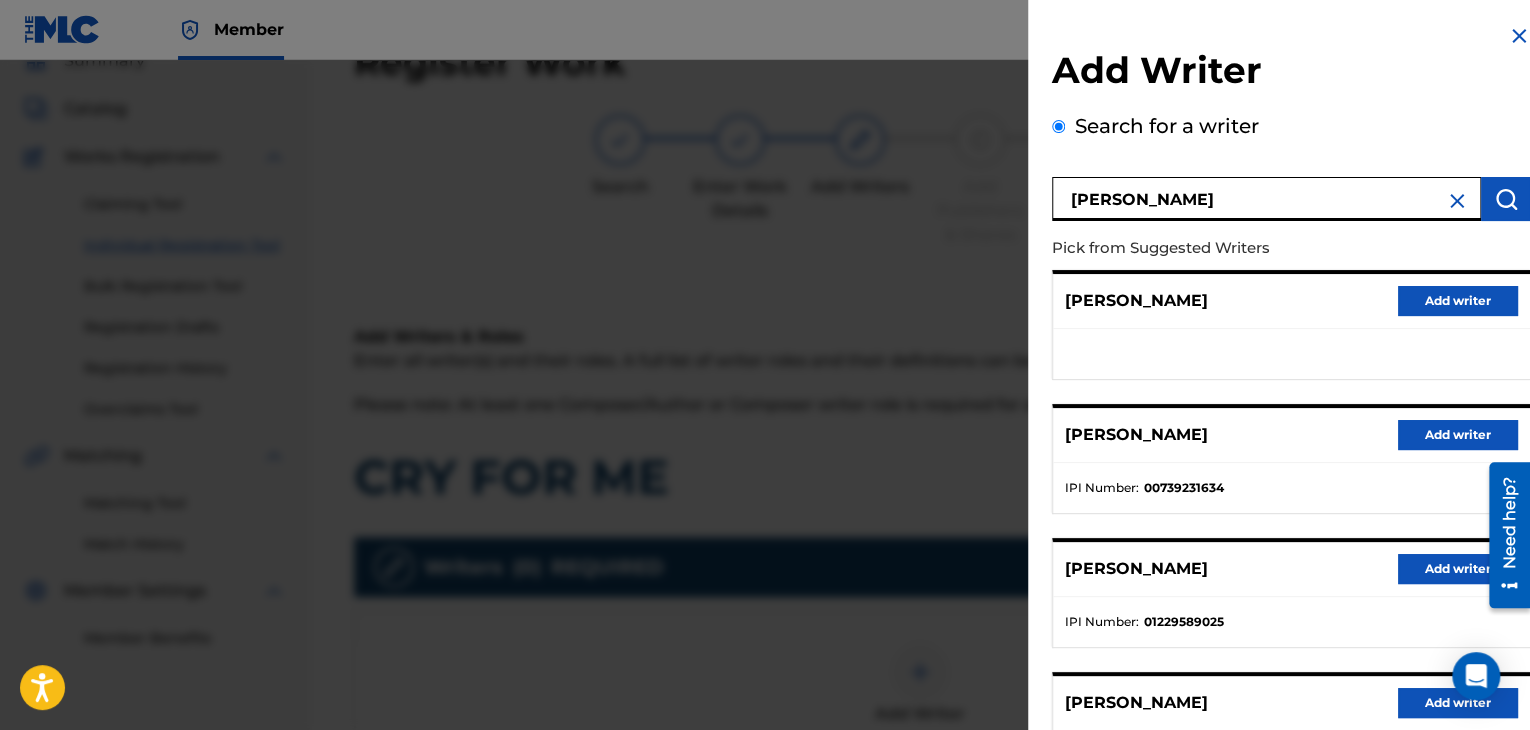 click on "Add writer" at bounding box center (1458, 435) 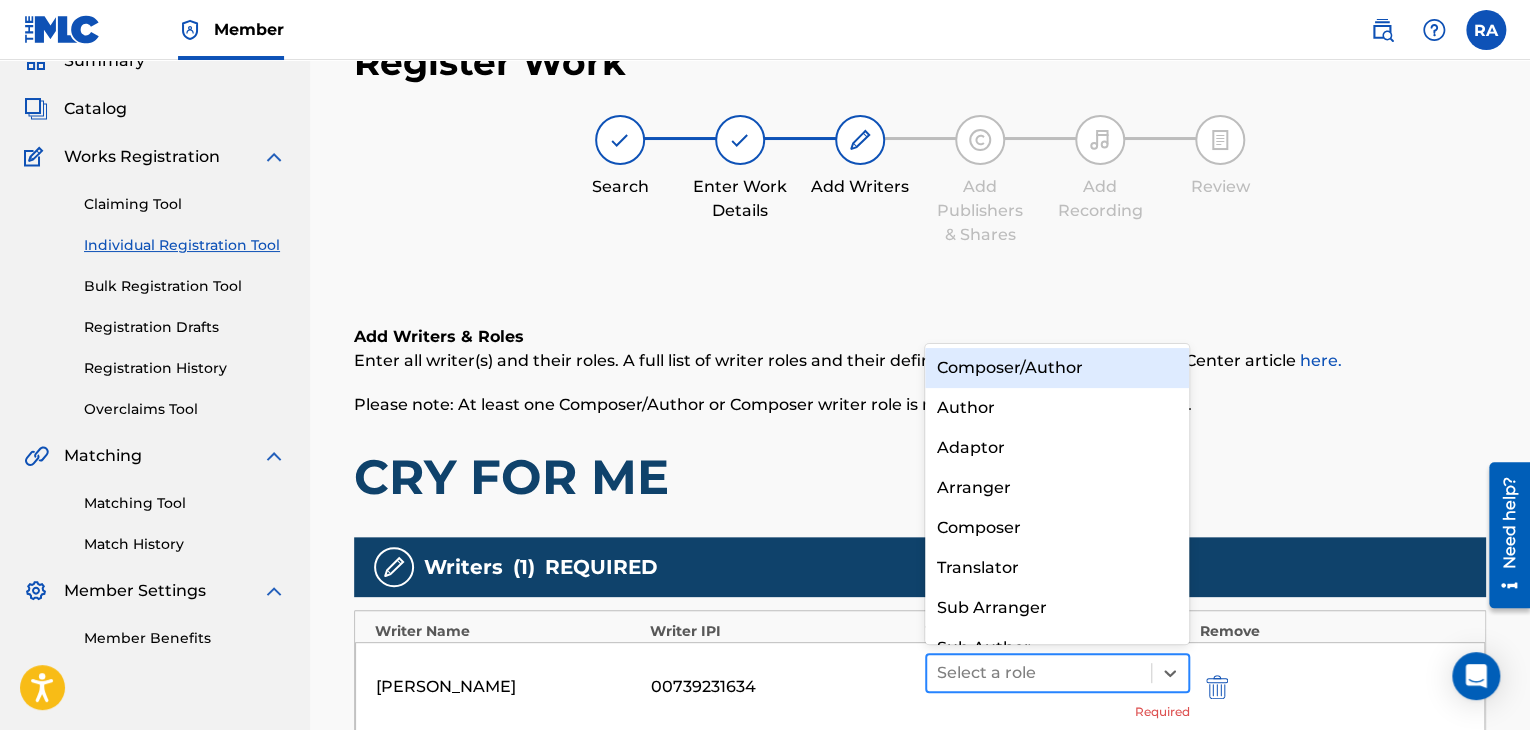 click at bounding box center (1039, 673) 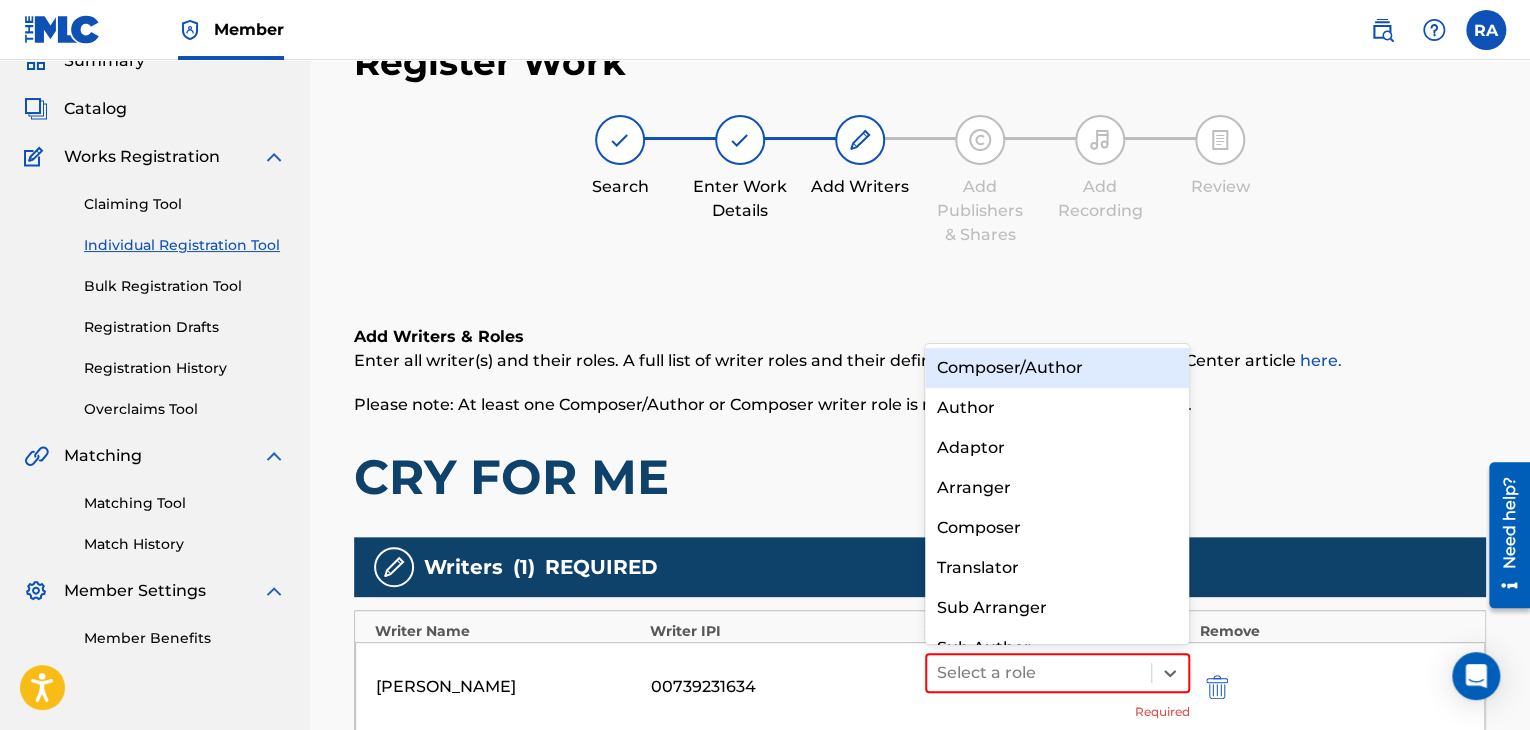 click on "Composer/Author" at bounding box center (1057, 368) 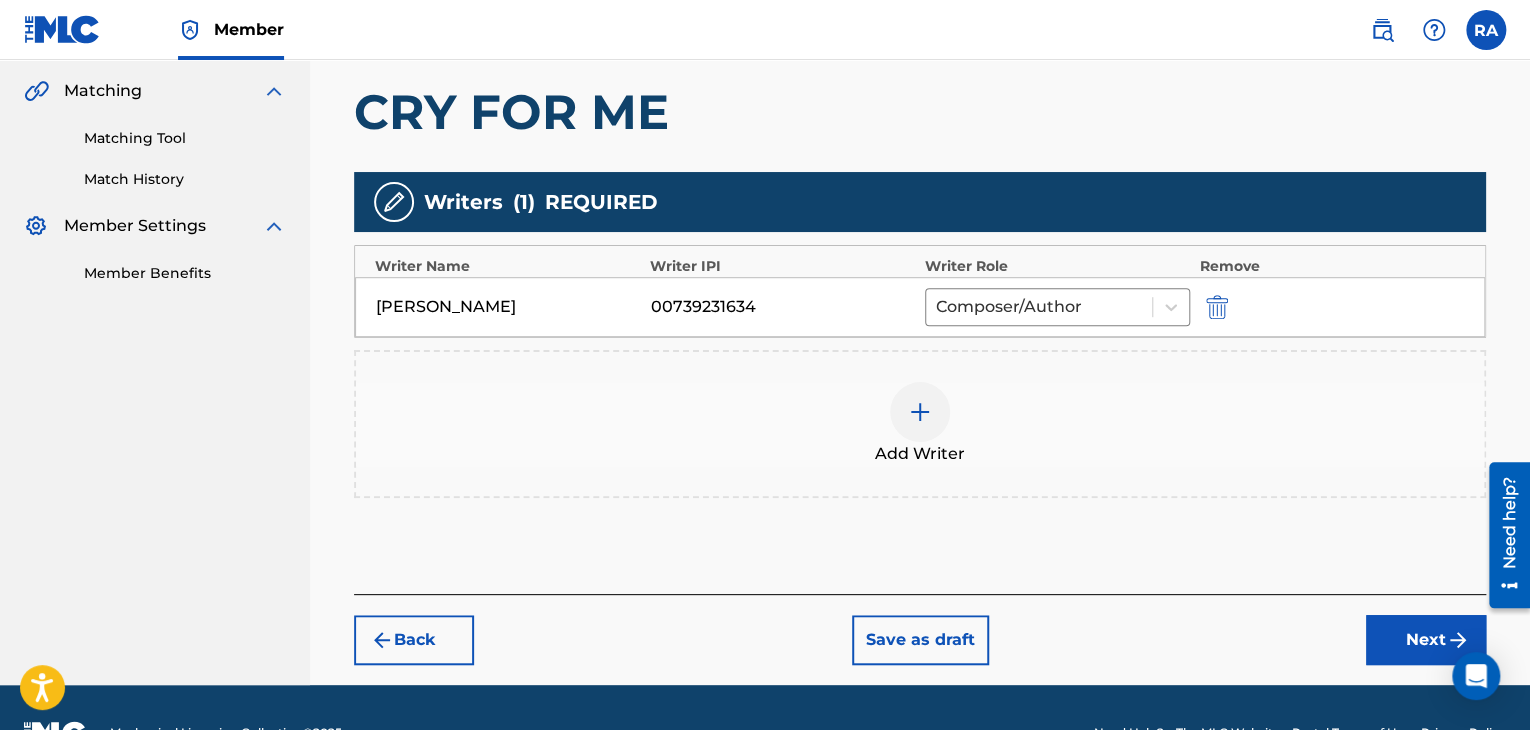 scroll, scrollTop: 490, scrollLeft: 0, axis: vertical 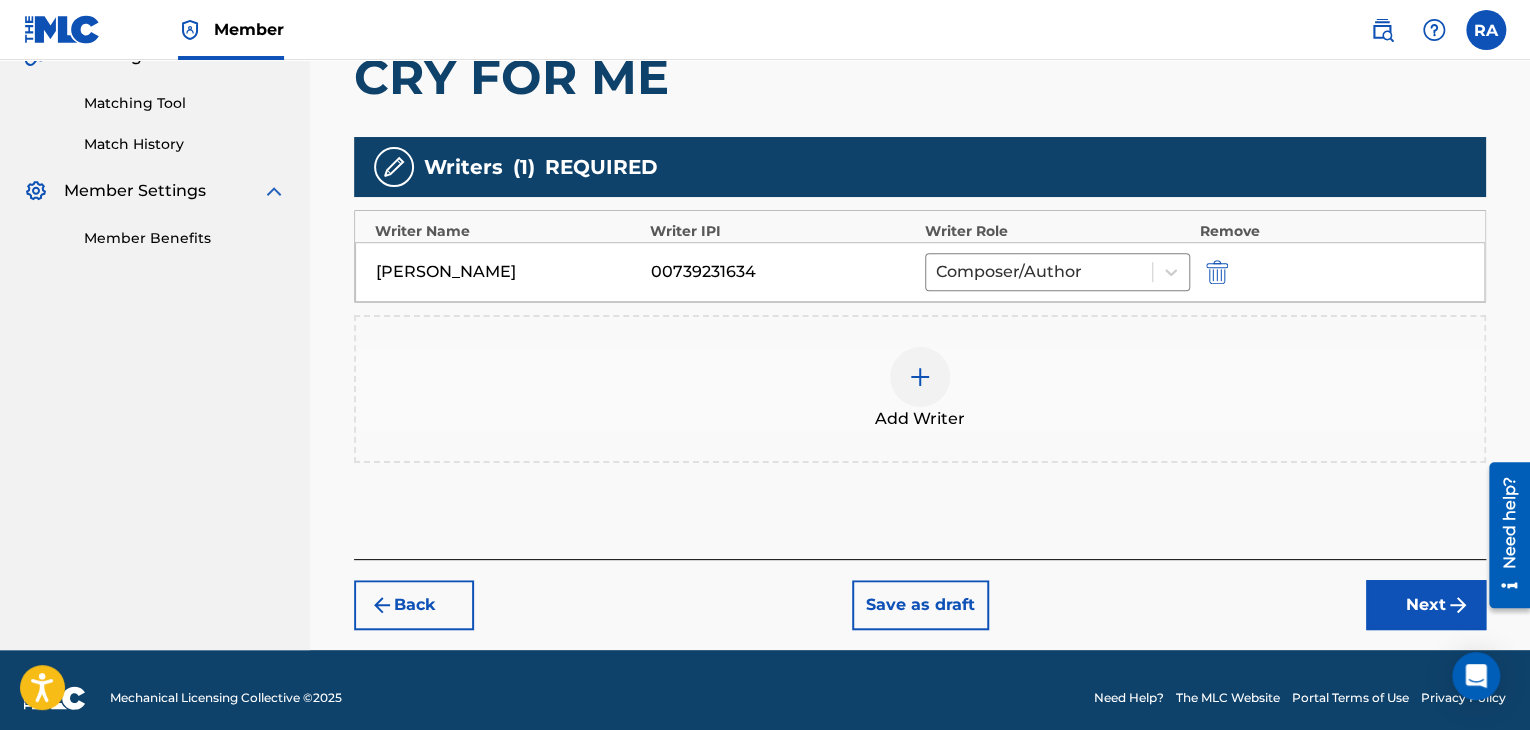 click at bounding box center [920, 377] 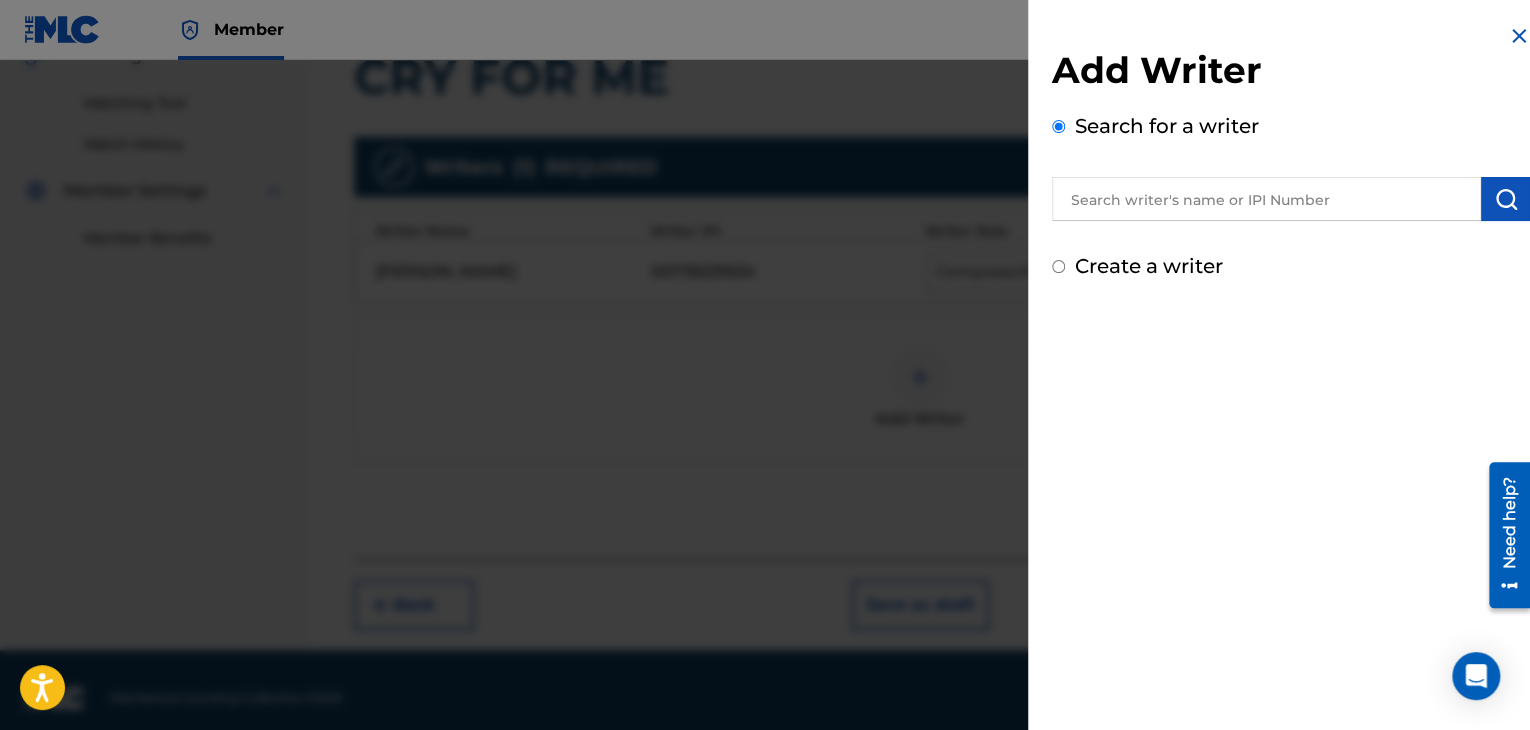 click at bounding box center (1266, 199) 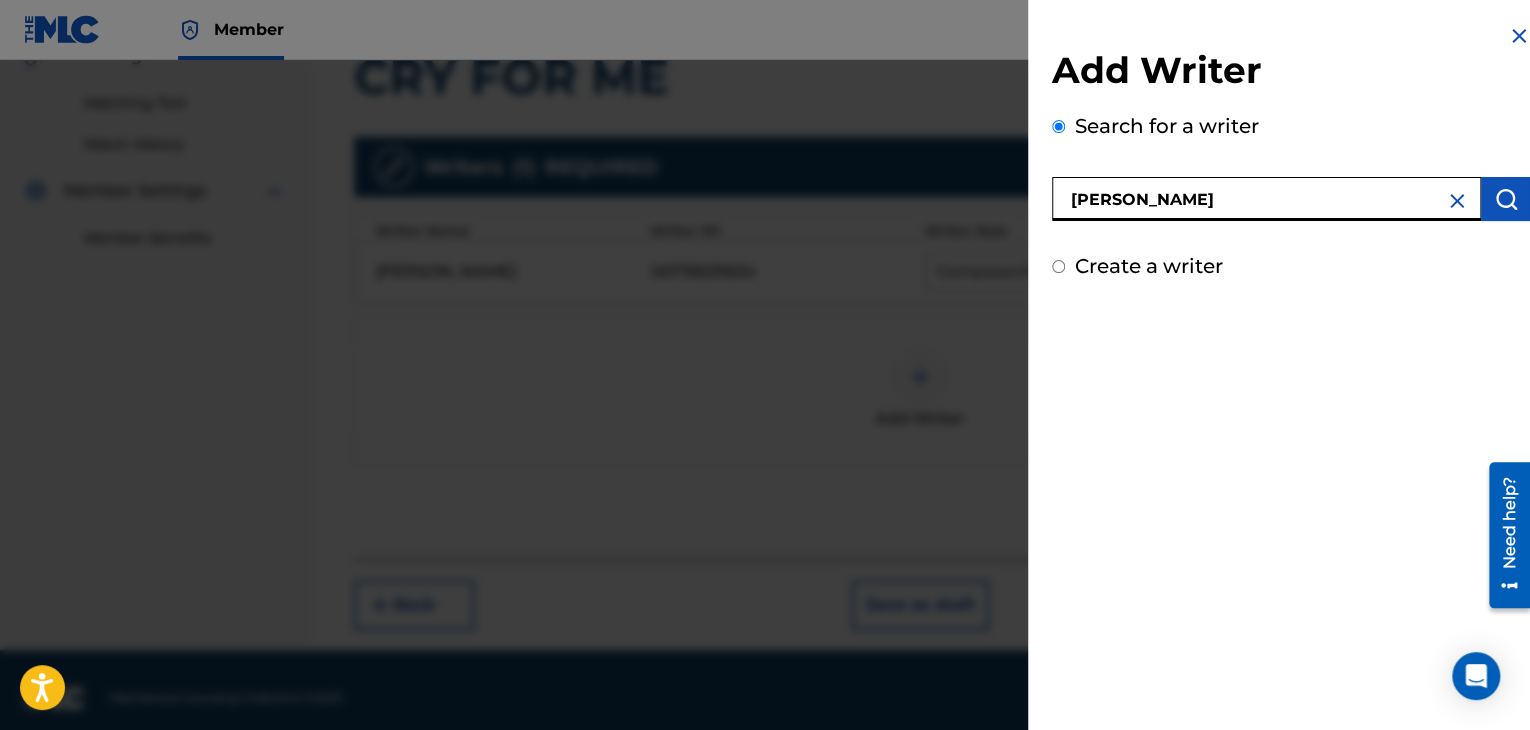 type on "[PERSON_NAME]" 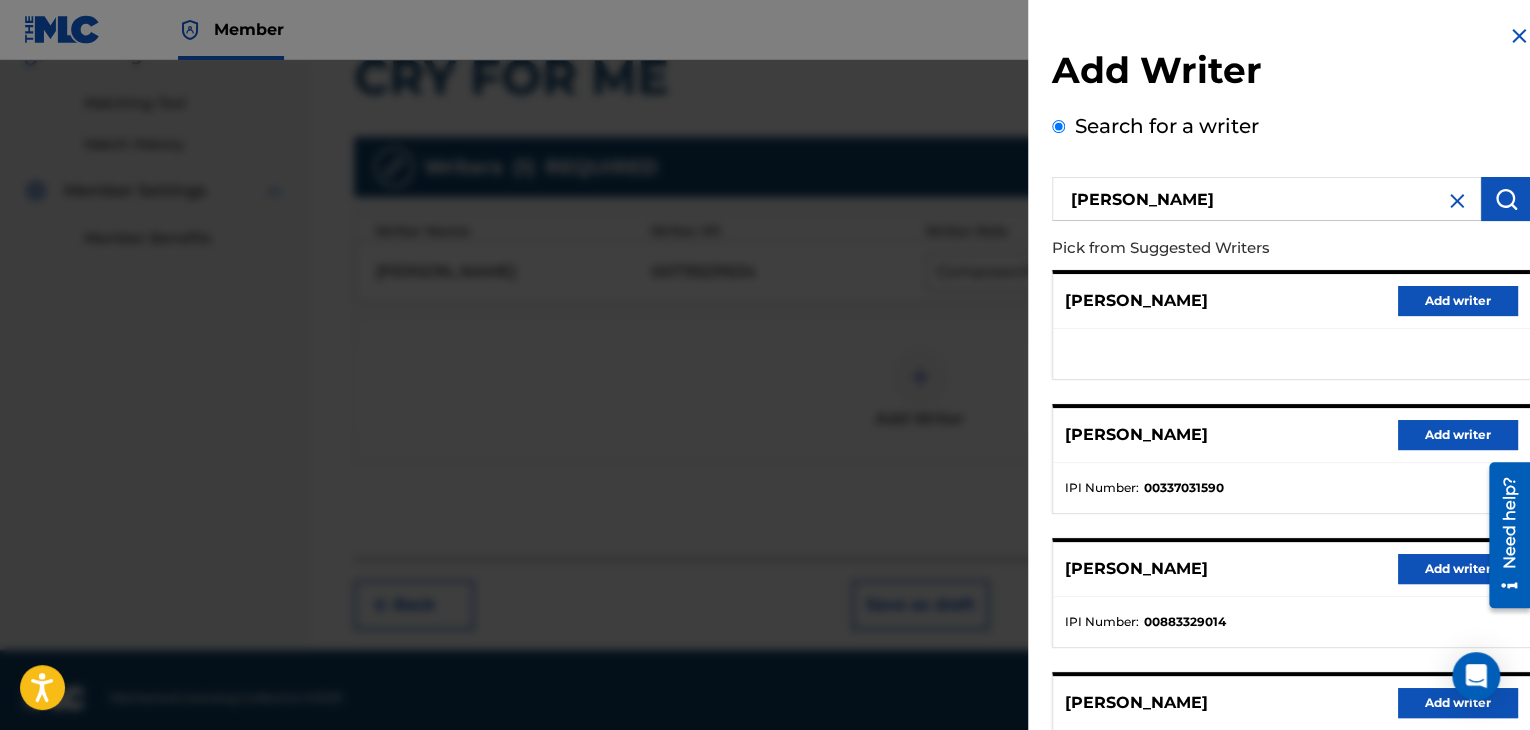 click on "Add writer" at bounding box center (1458, 569) 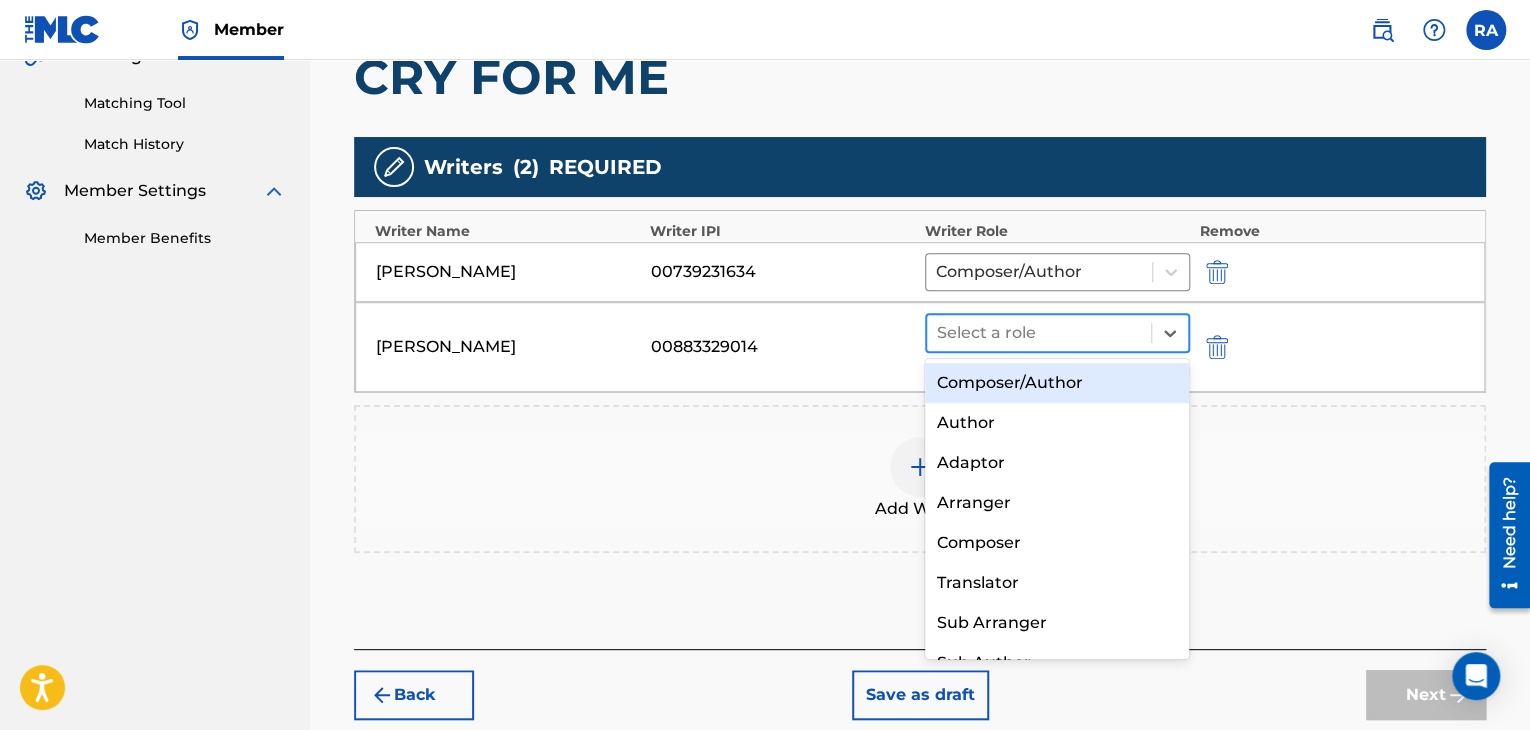 click at bounding box center [1039, 333] 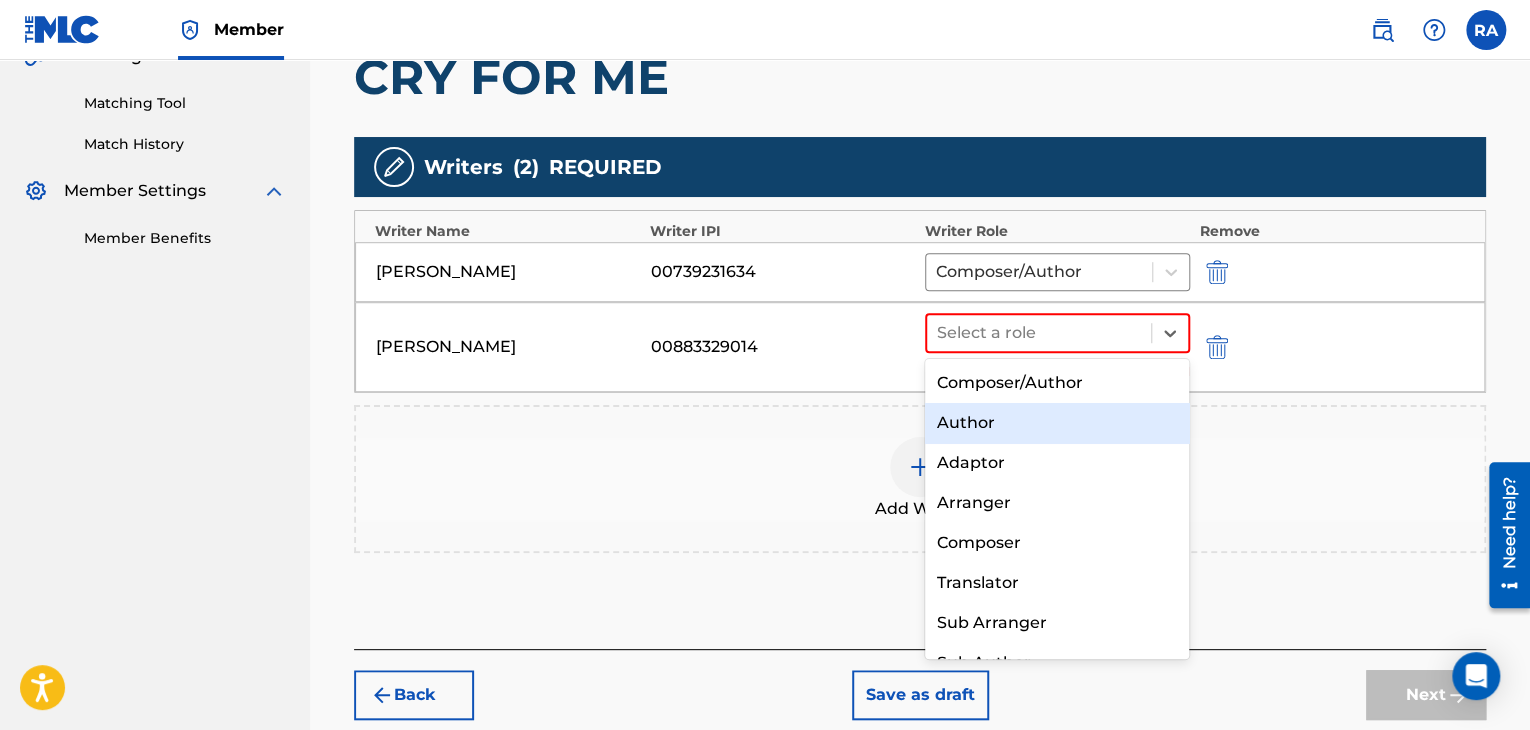 click on "Author" at bounding box center [1057, 423] 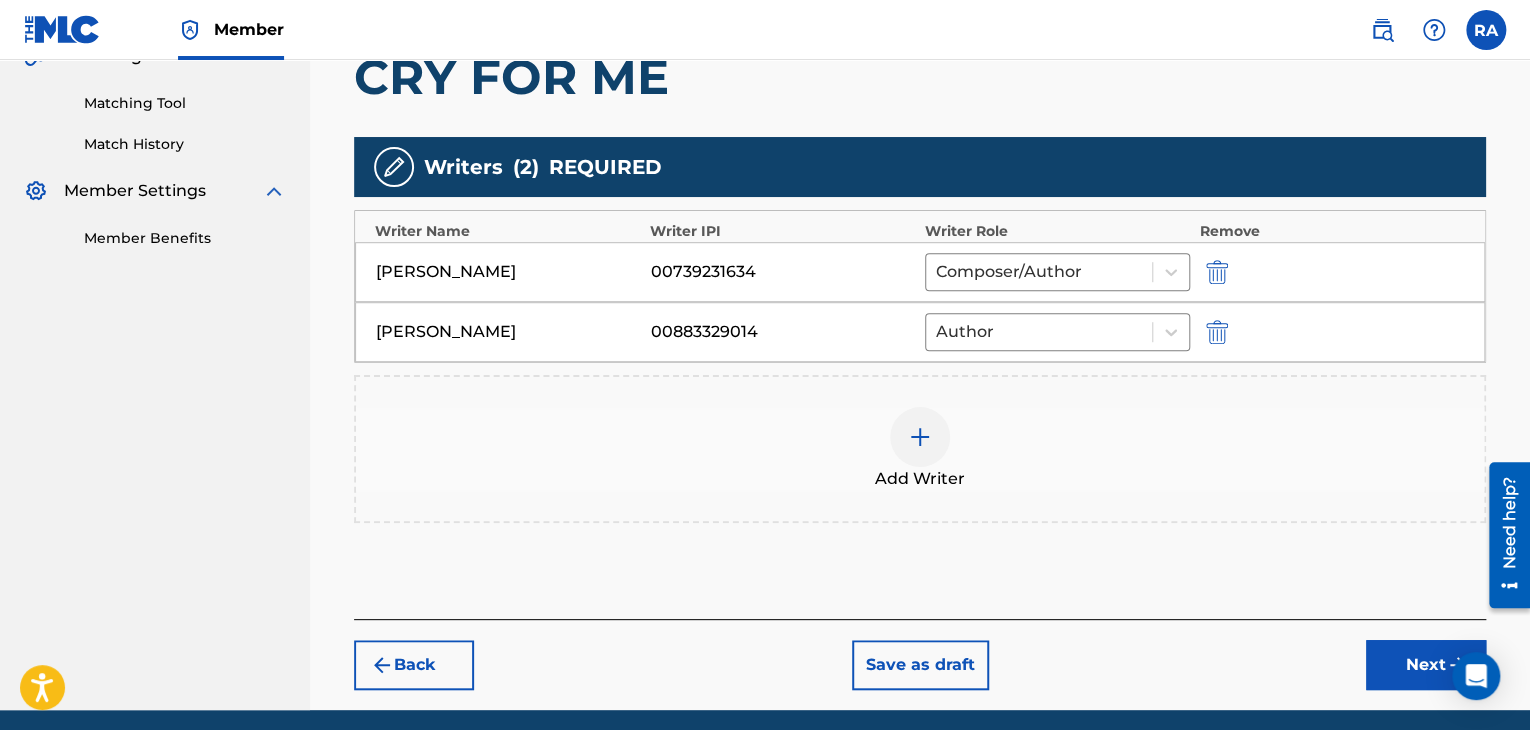 click on "Next" at bounding box center (1426, 665) 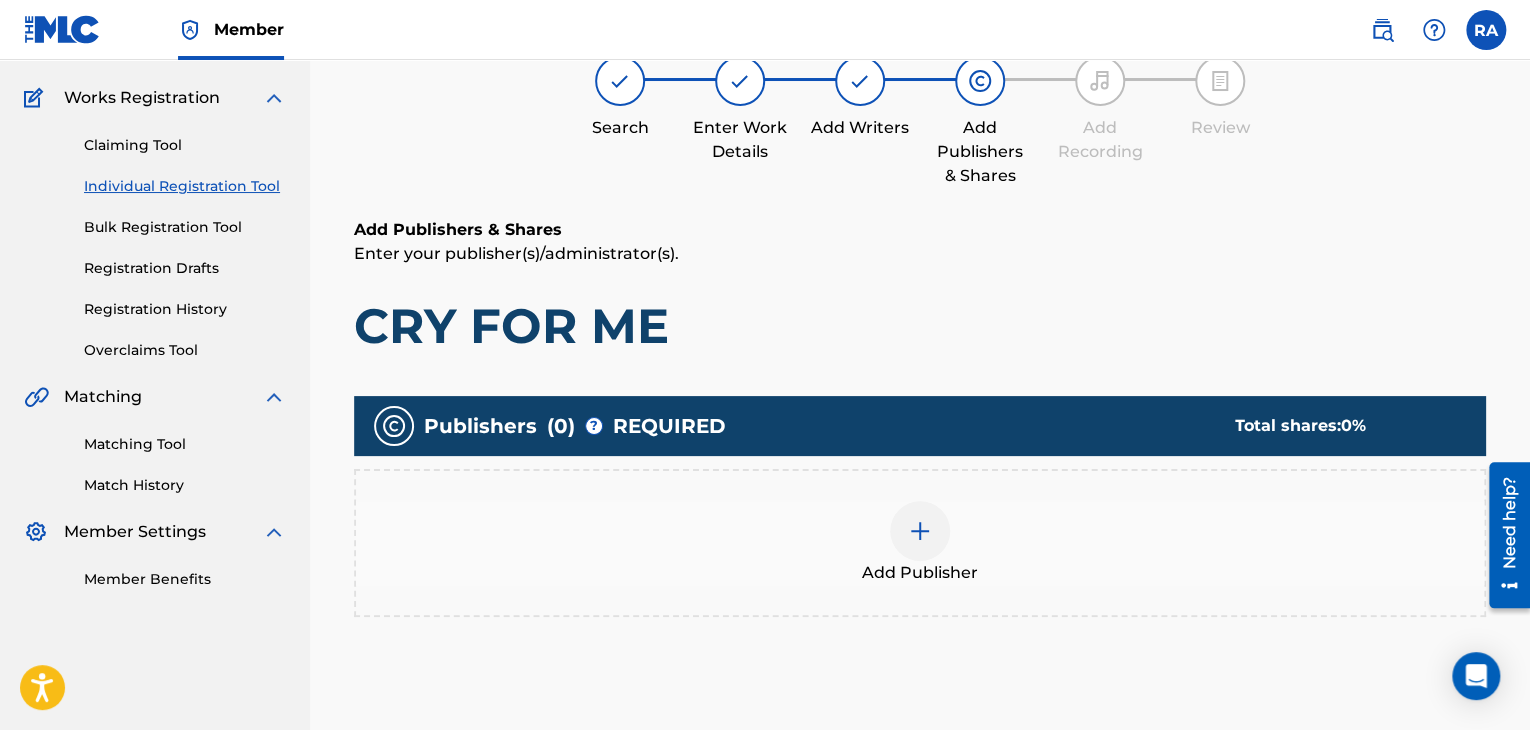 scroll, scrollTop: 90, scrollLeft: 0, axis: vertical 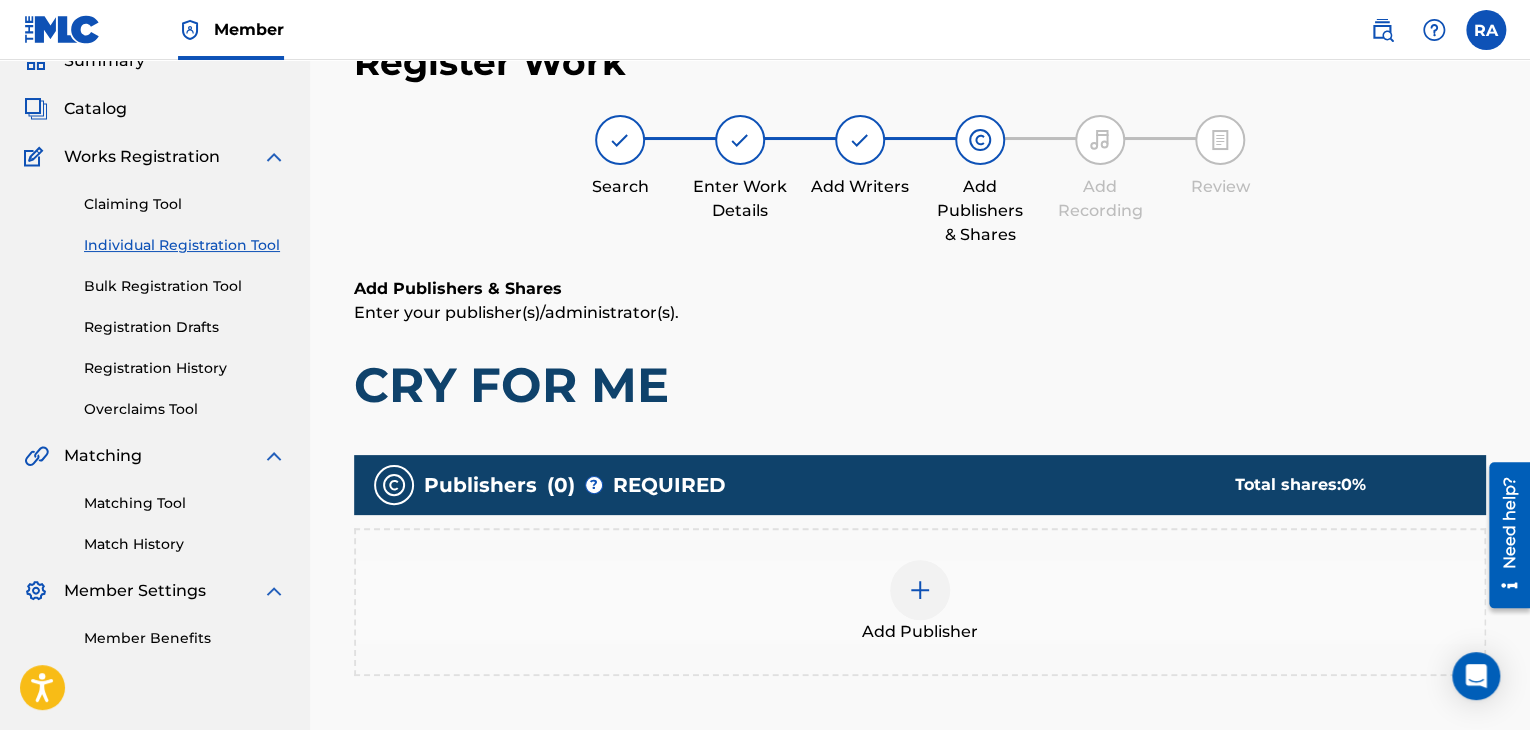 click at bounding box center (920, 590) 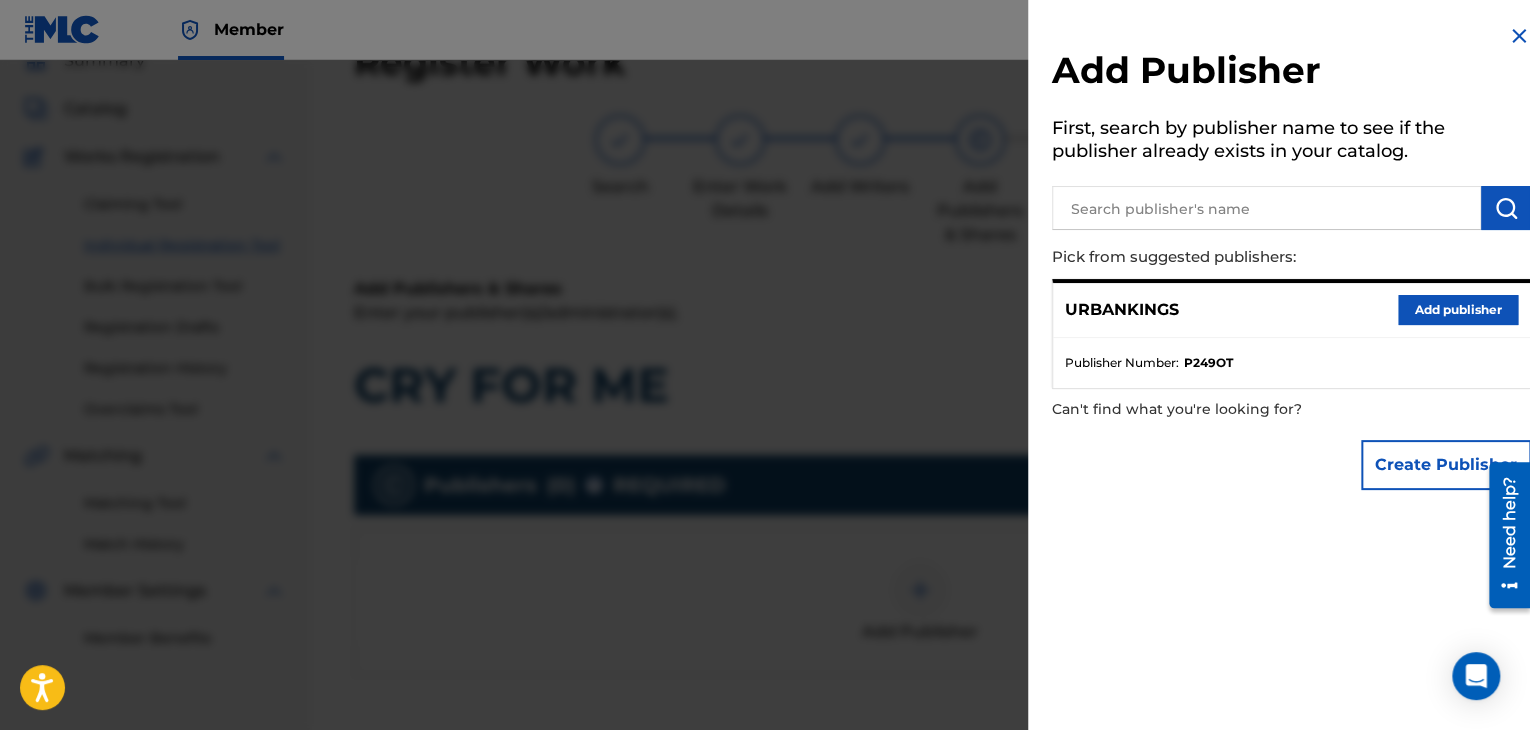 click on "Add publisher" at bounding box center [1458, 310] 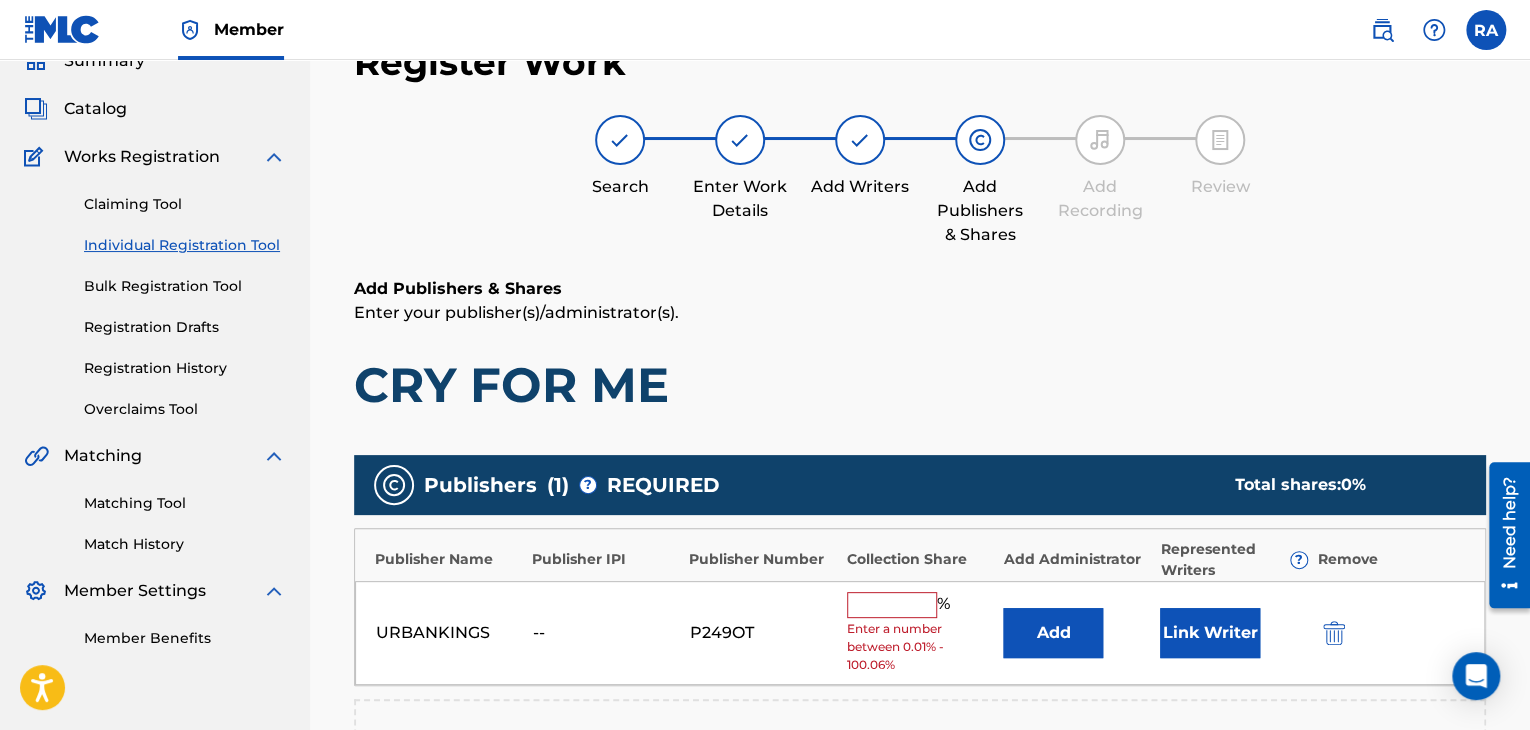click at bounding box center (892, 605) 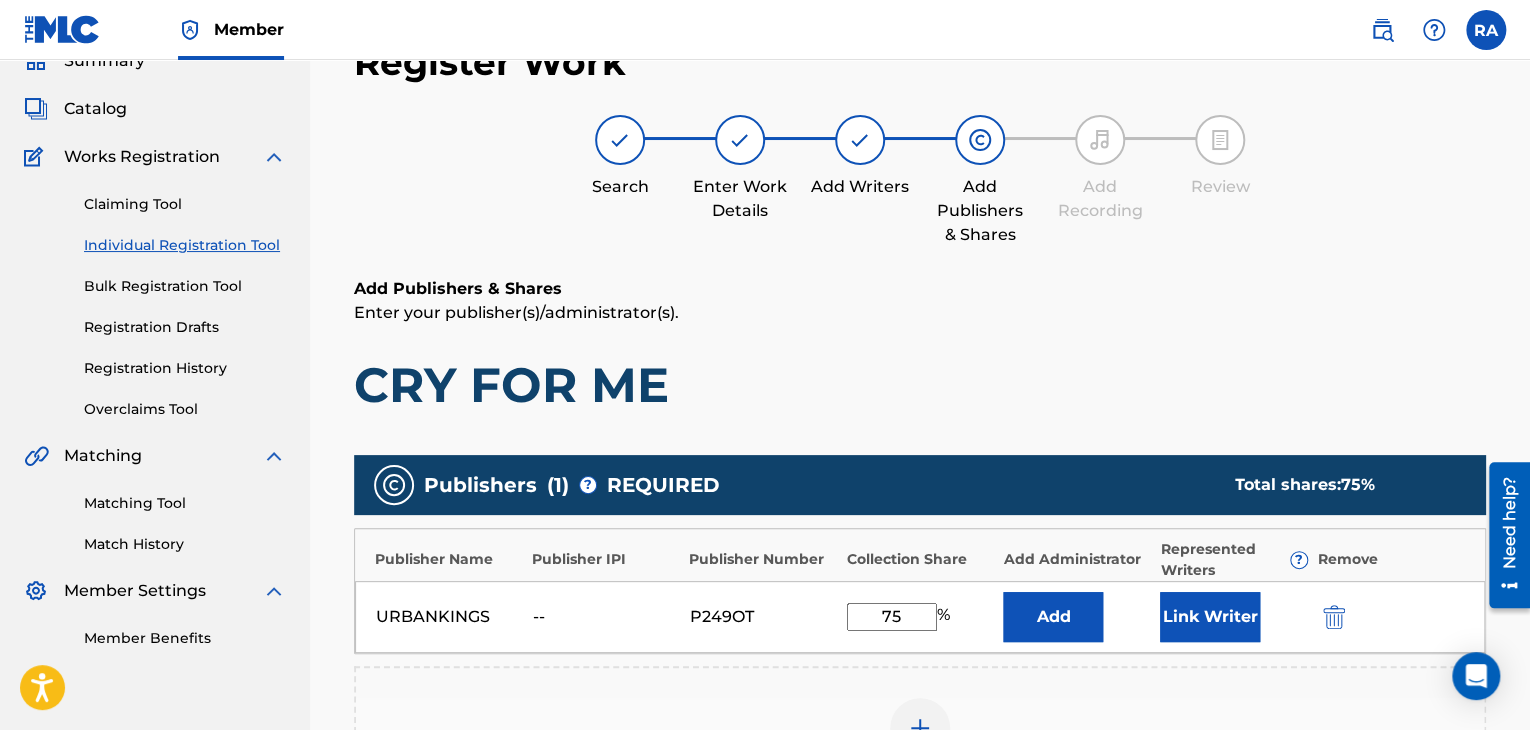 click on "Link Writer" at bounding box center [1210, 617] 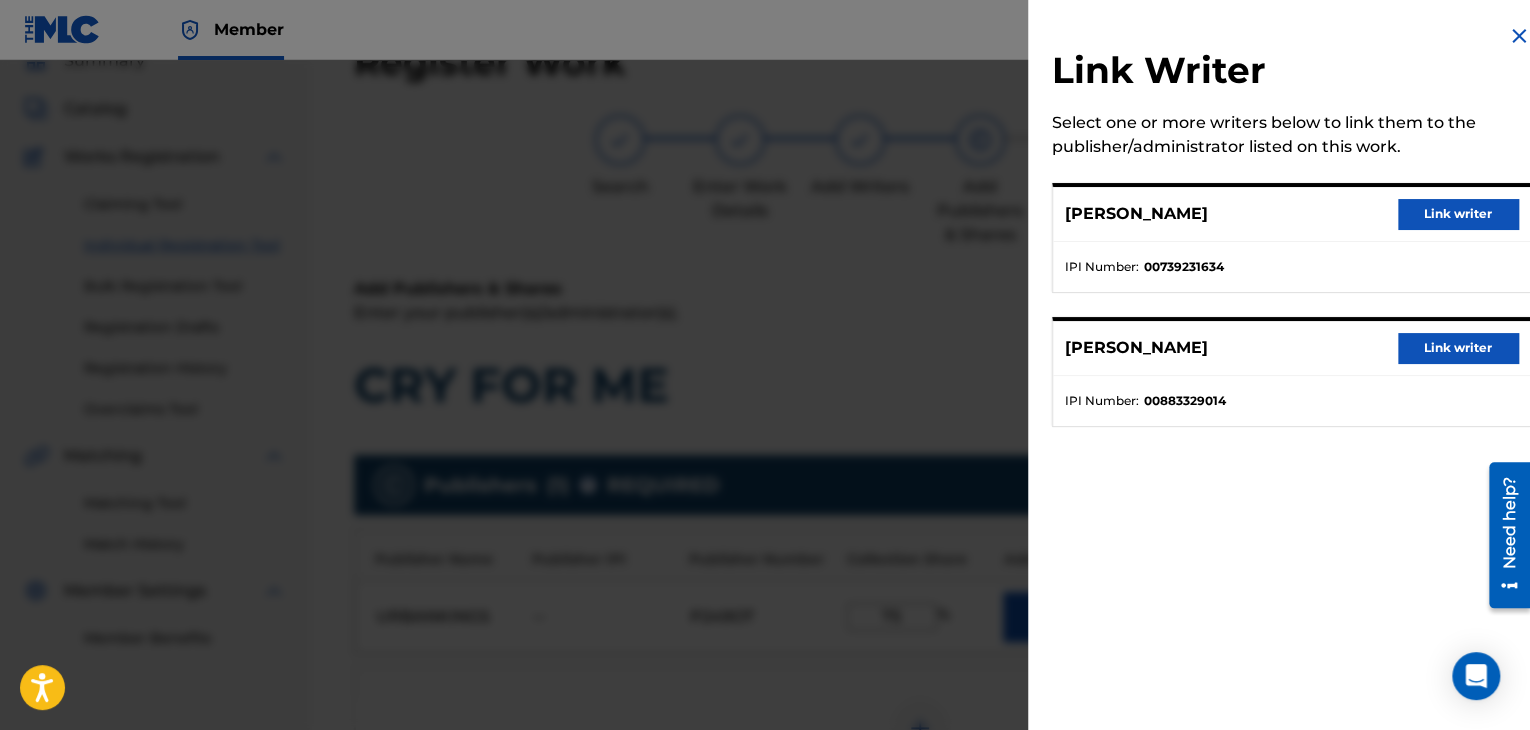 click on "Link writer" at bounding box center (1458, 214) 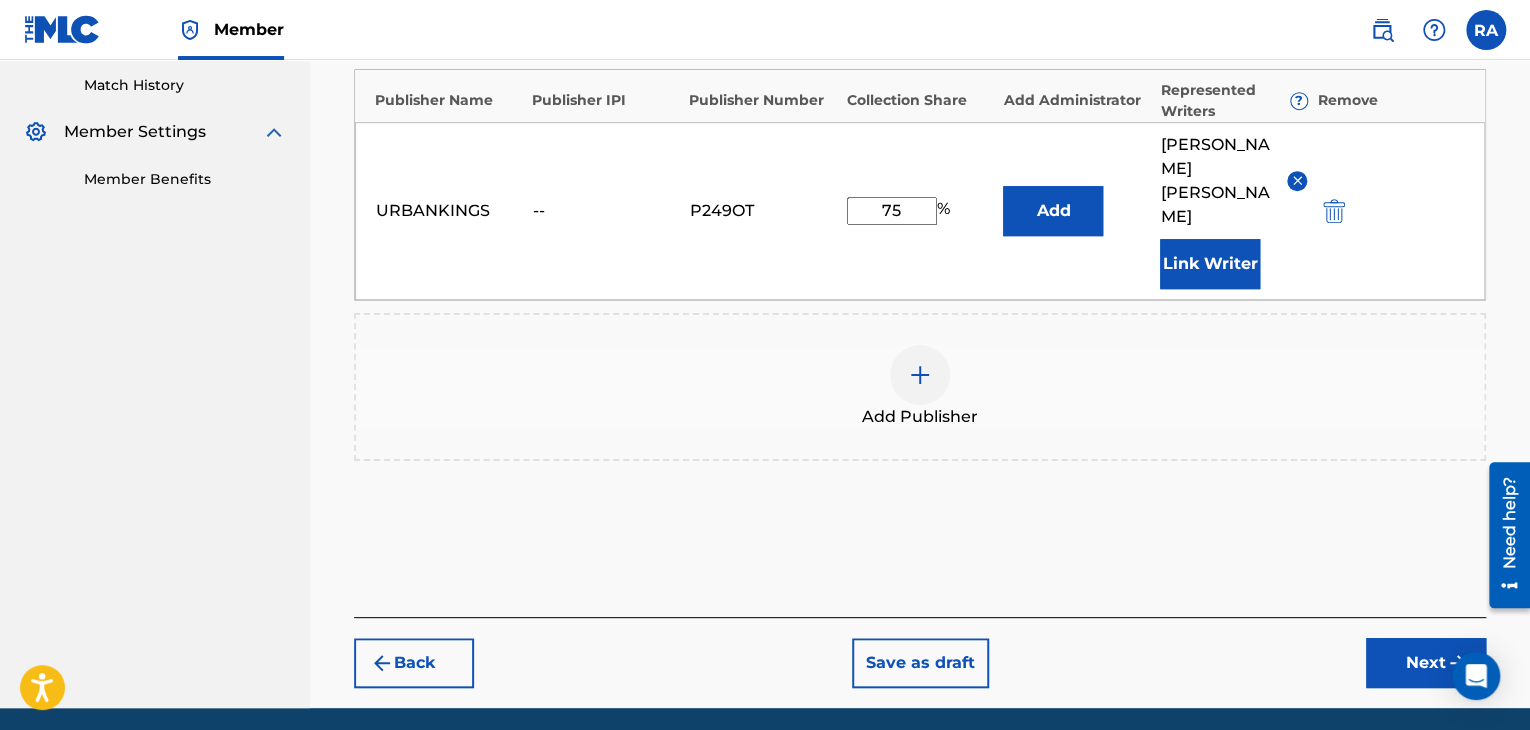 click on "Next" at bounding box center [1426, 663] 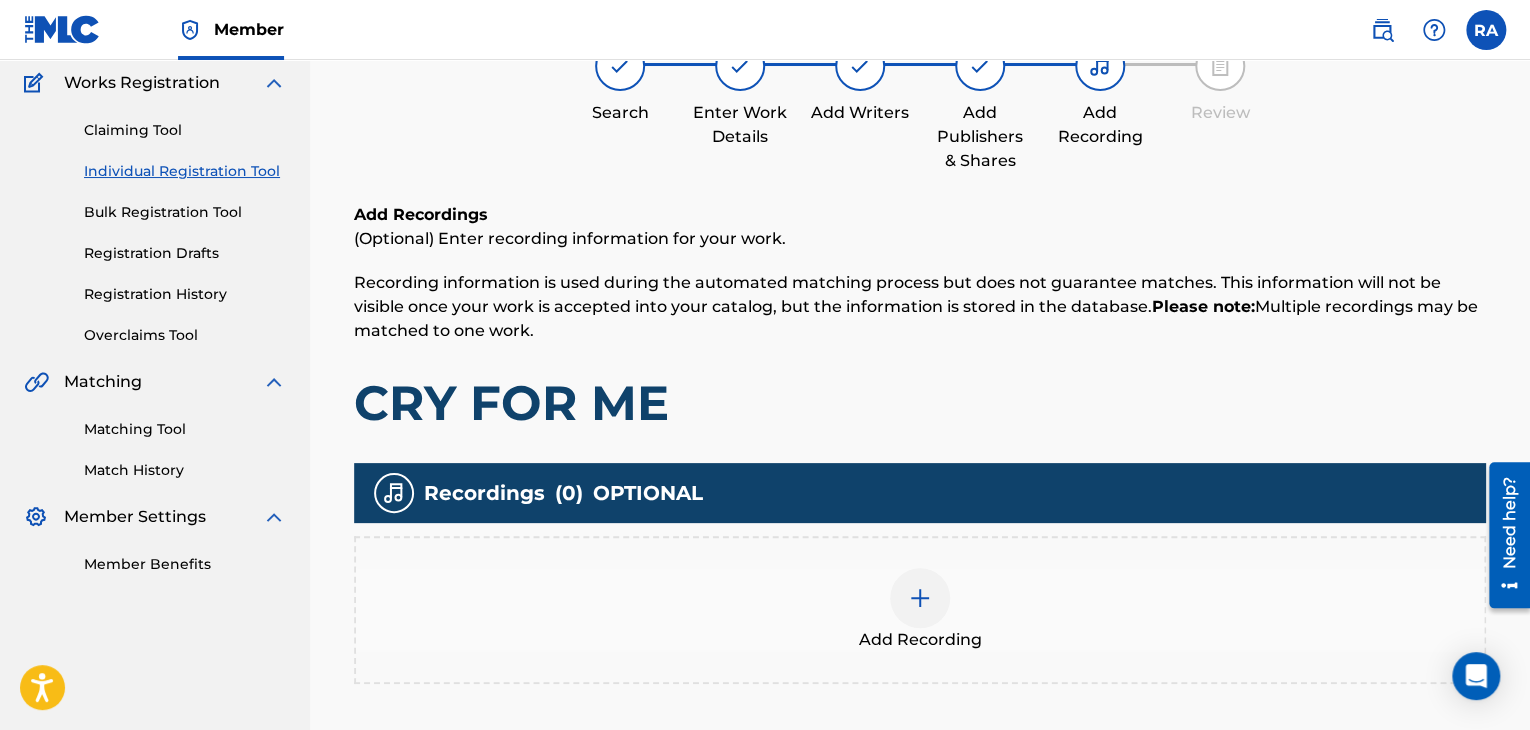 scroll, scrollTop: 90, scrollLeft: 0, axis: vertical 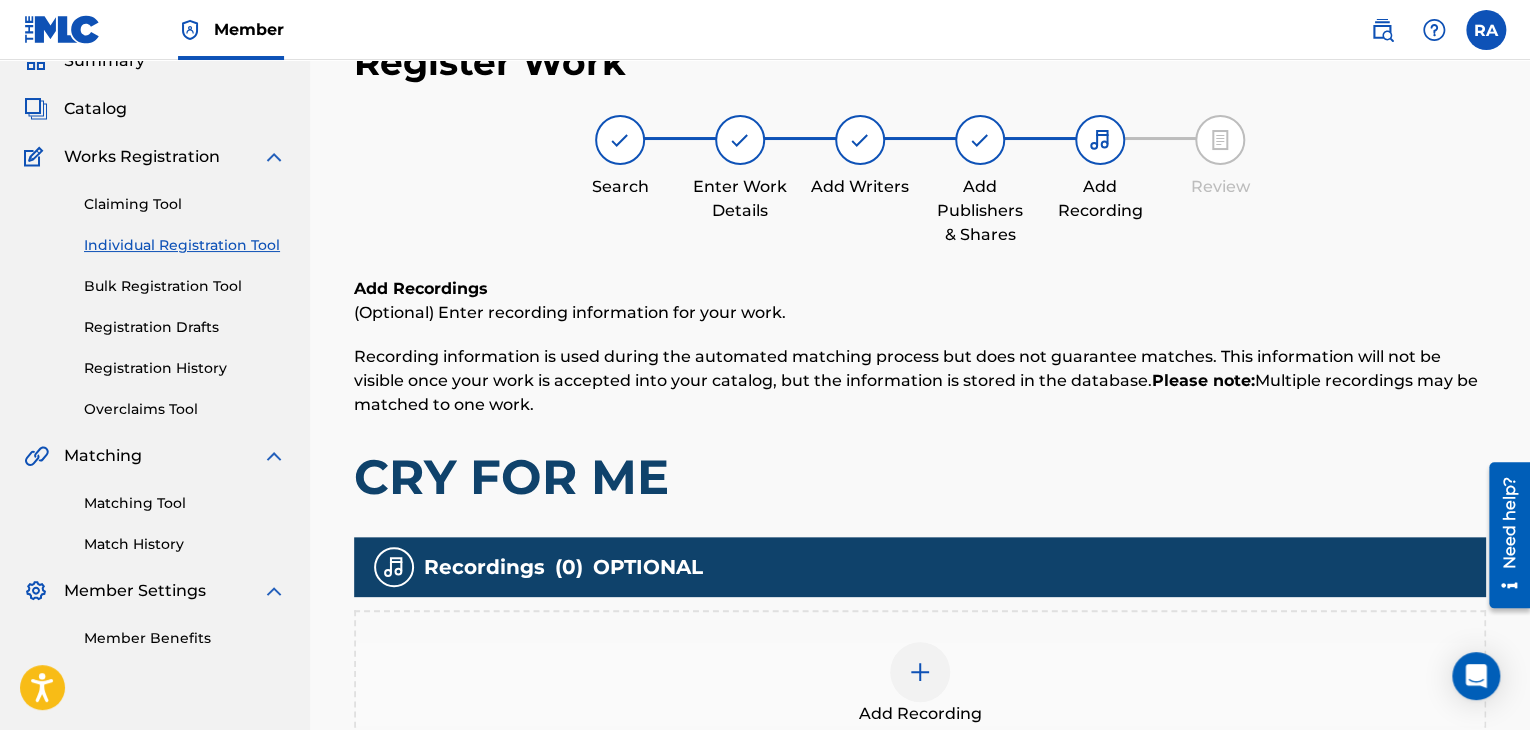 click at bounding box center [920, 672] 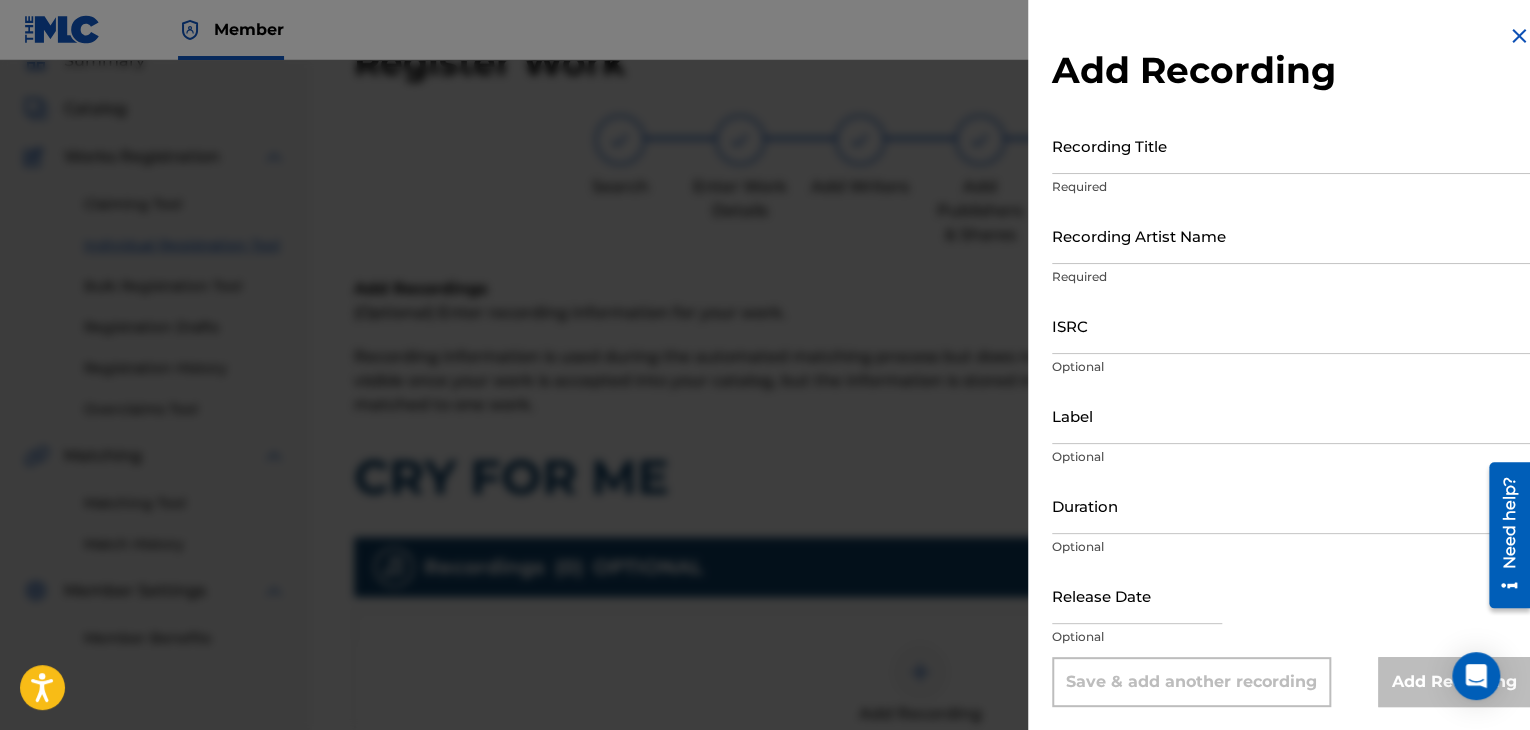 click on "Recording Title" at bounding box center [1291, 145] 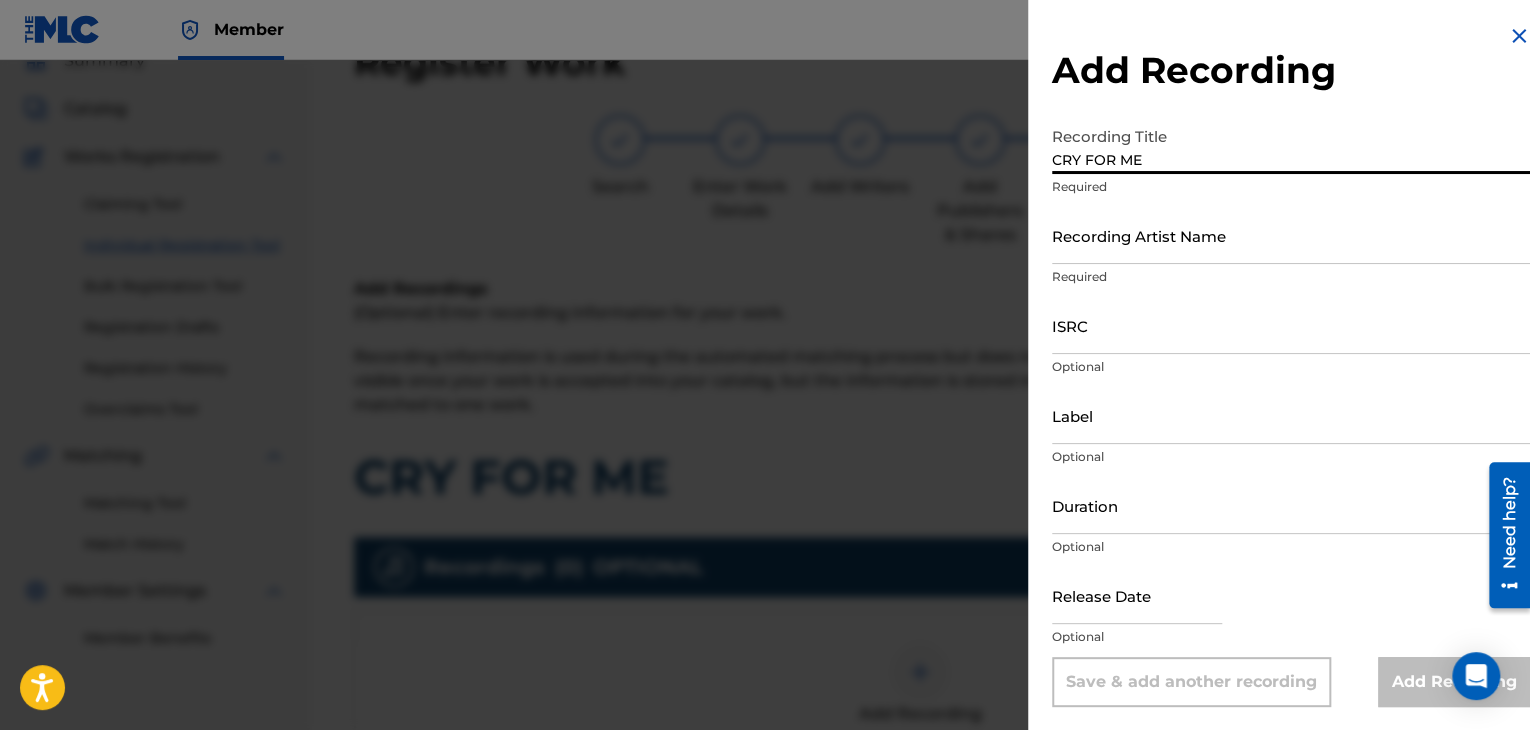 type on "CRY FOR ME" 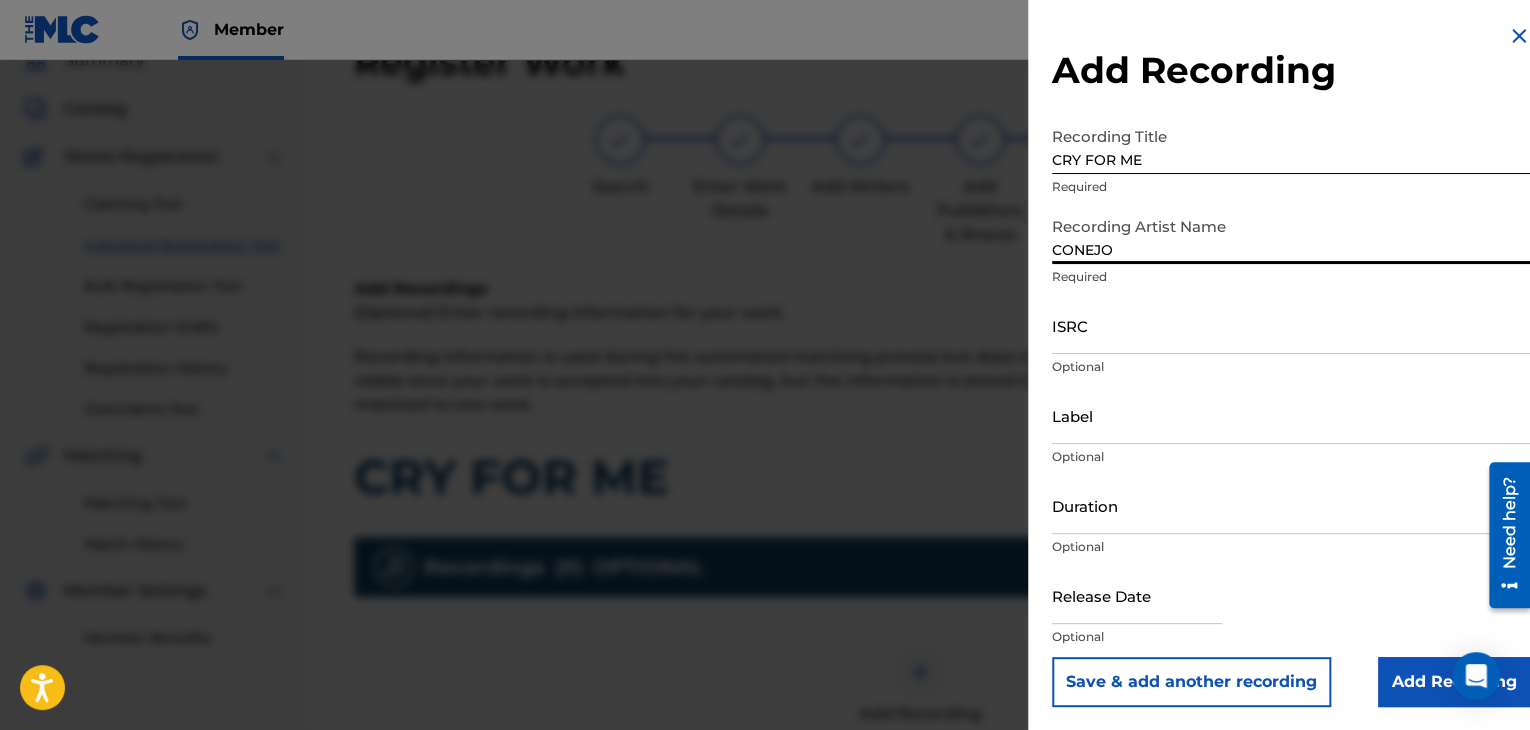 type on "CONEJO, STOMPER" 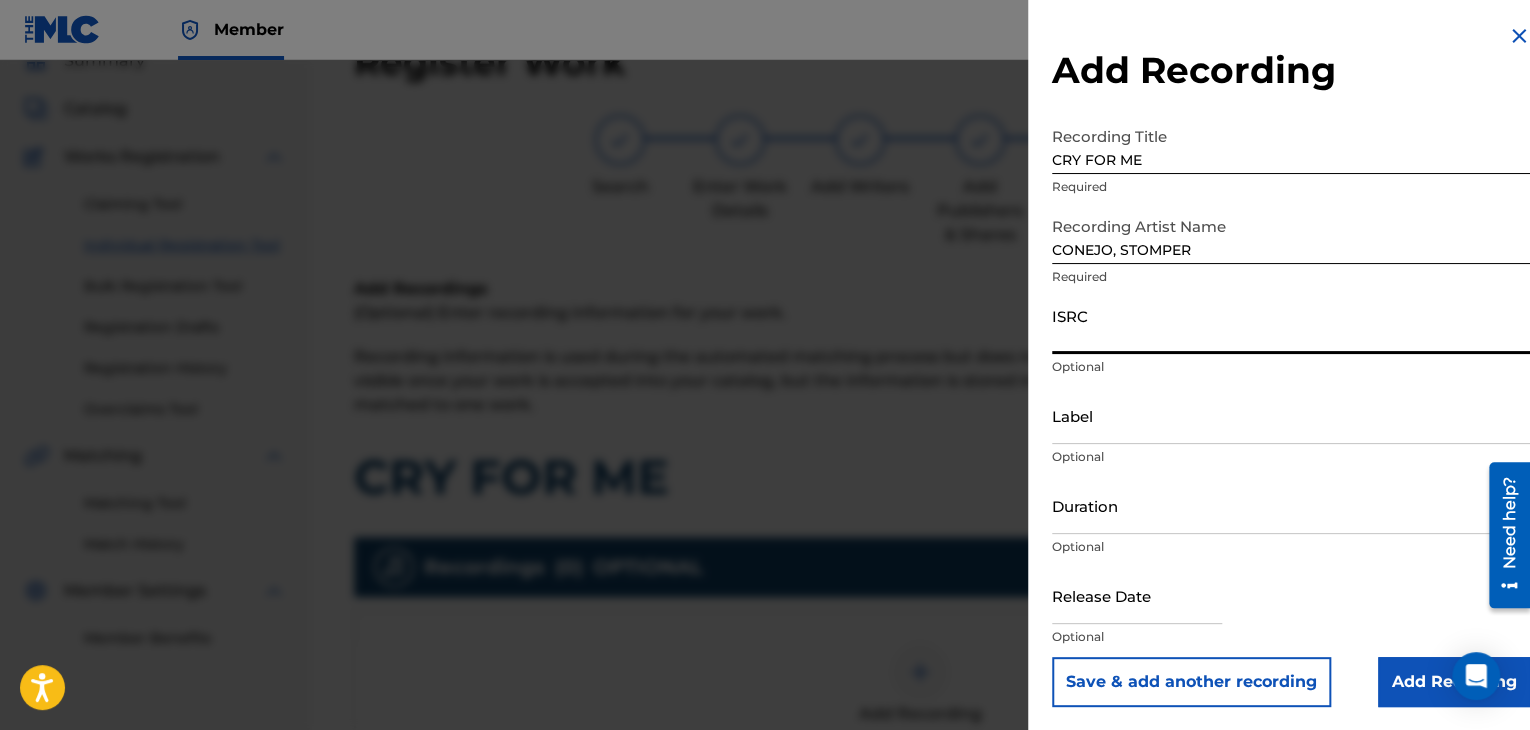 paste on "QM6P41914345" 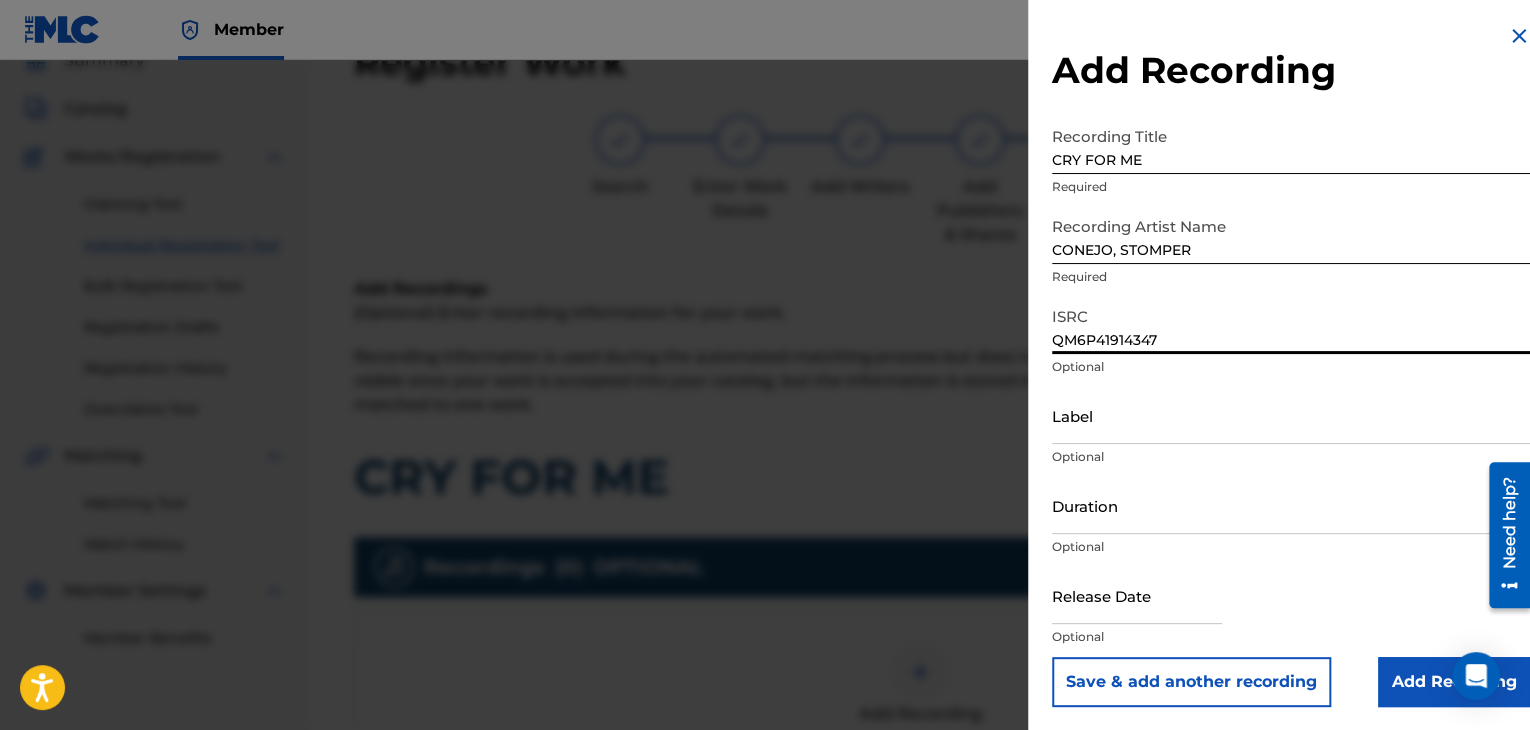 type on "QM6P41914347" 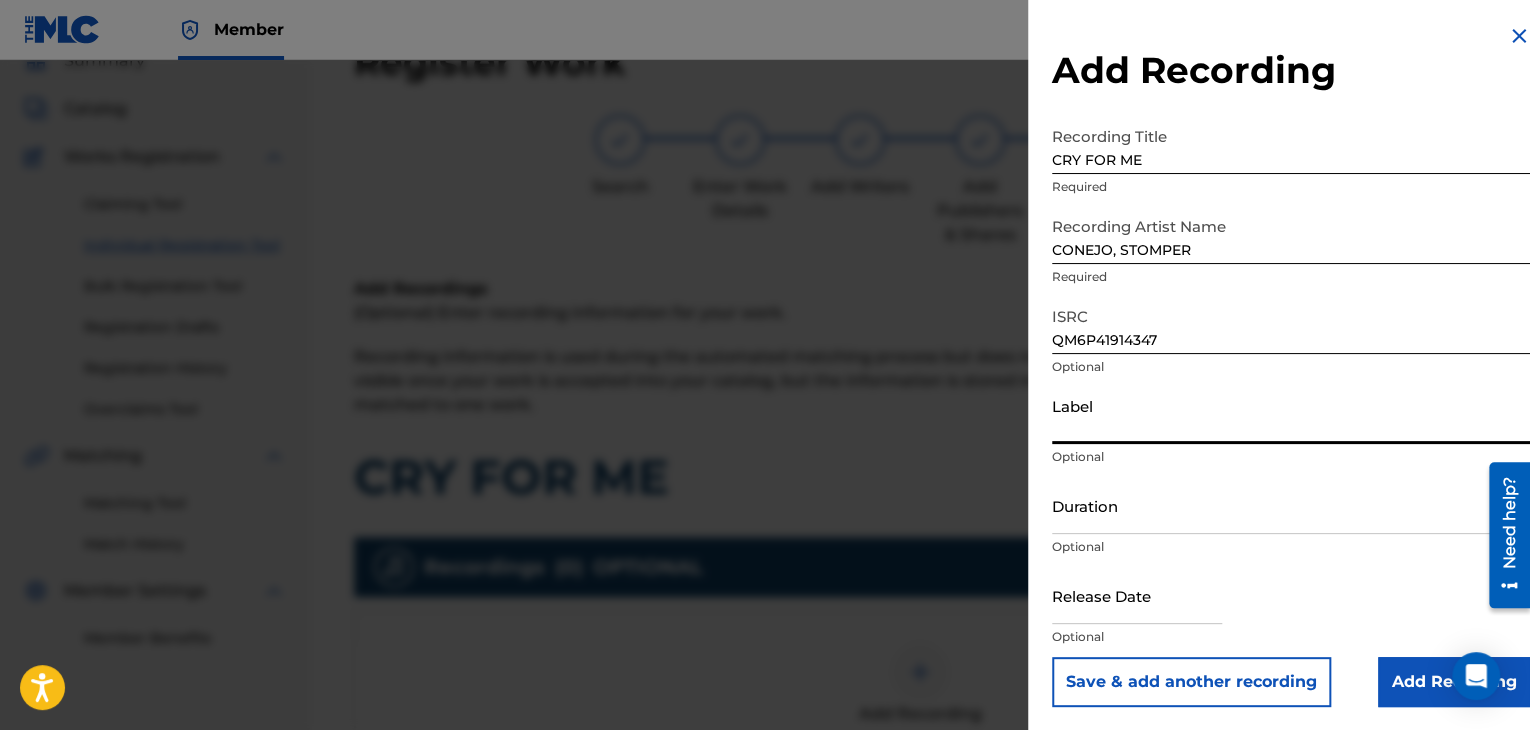 type on "Urban Kings Music Group" 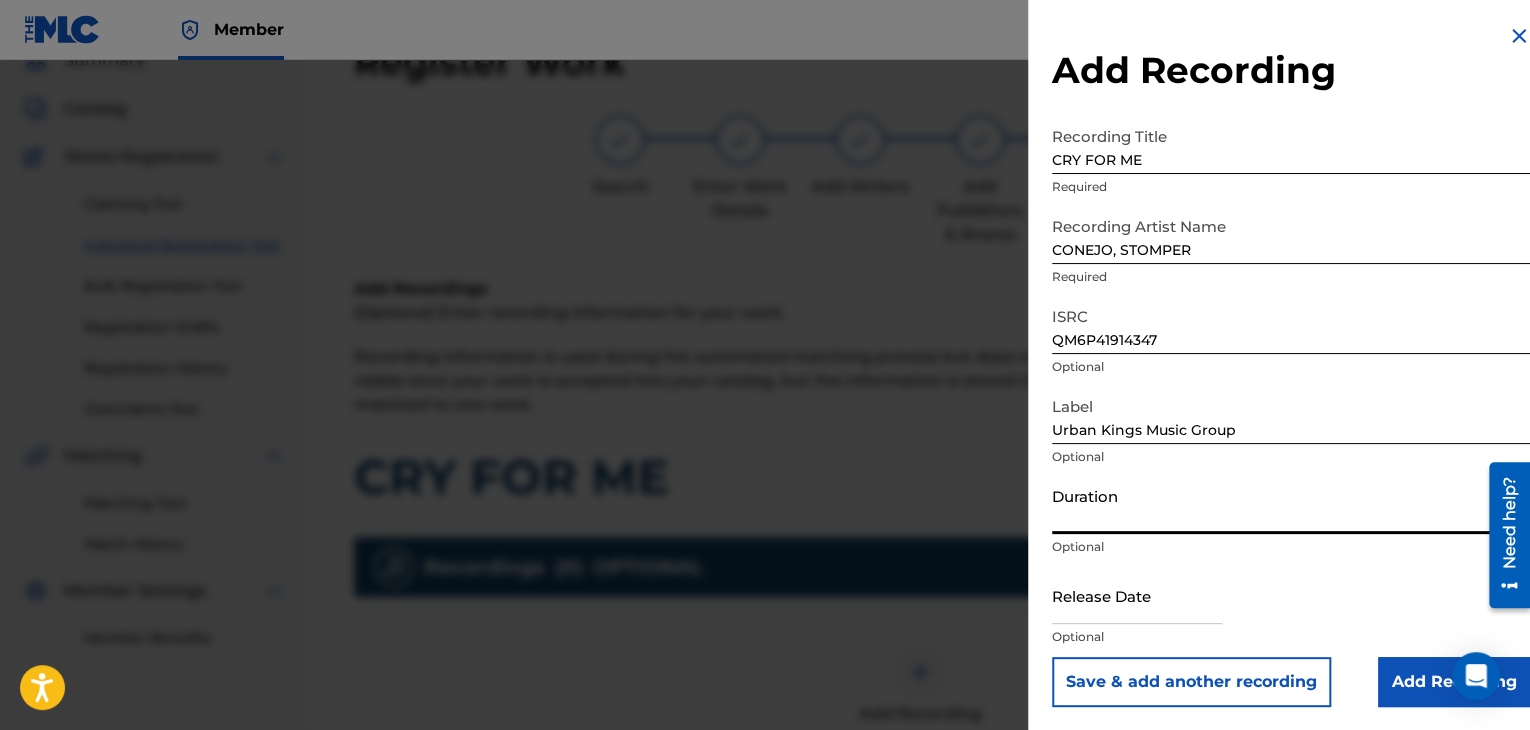 click on "Duration" at bounding box center [1291, 505] 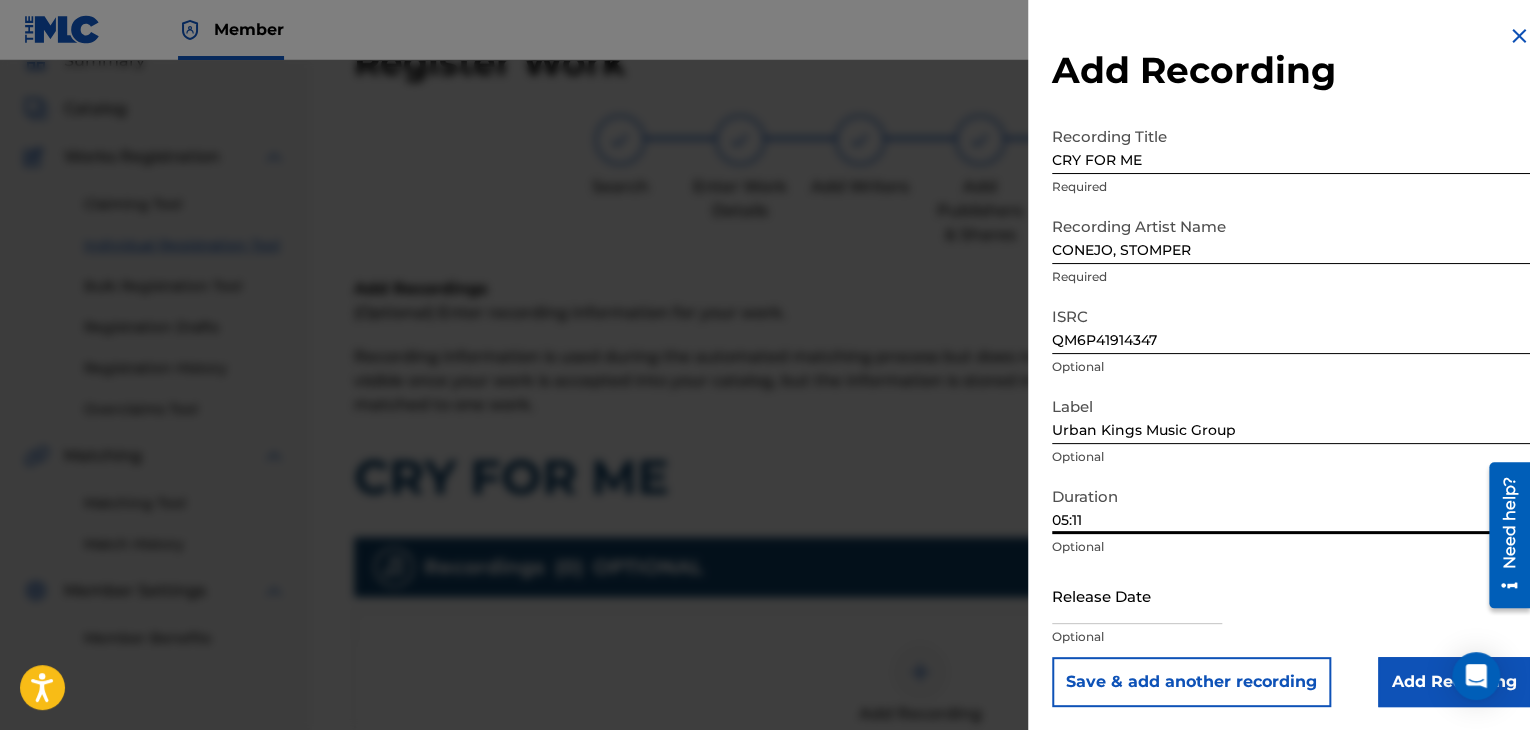 type on "05:11" 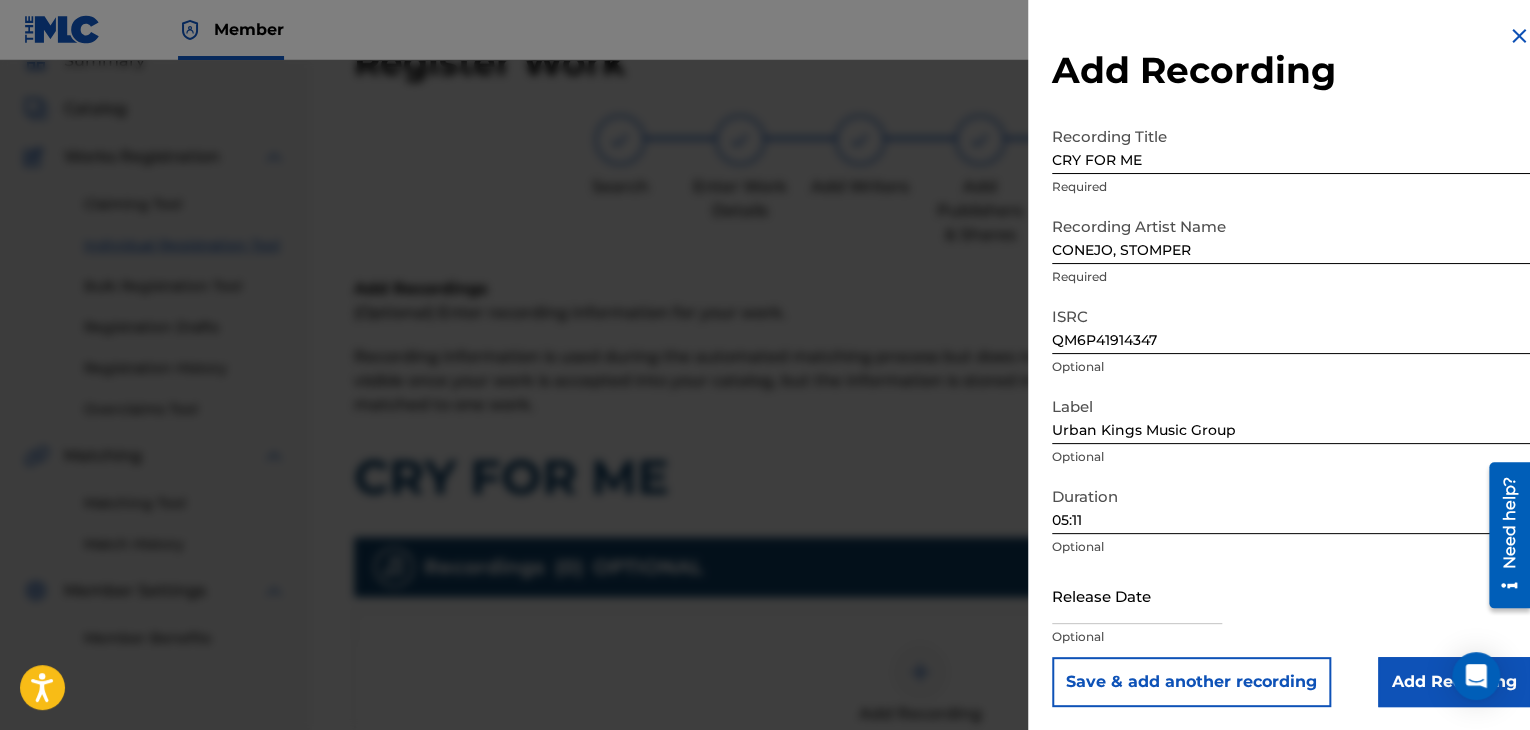 click at bounding box center (1137, 595) 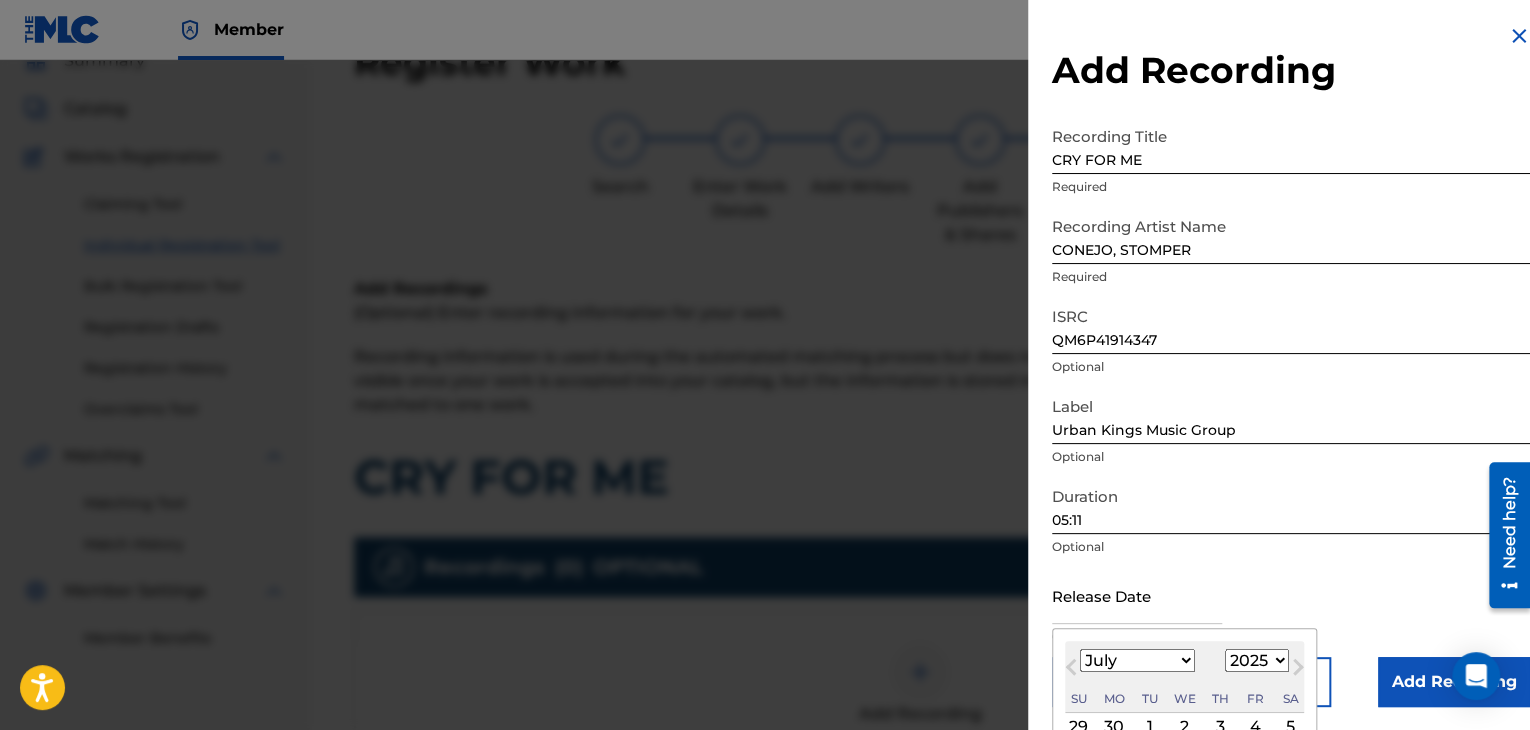 type on "[DATE]" 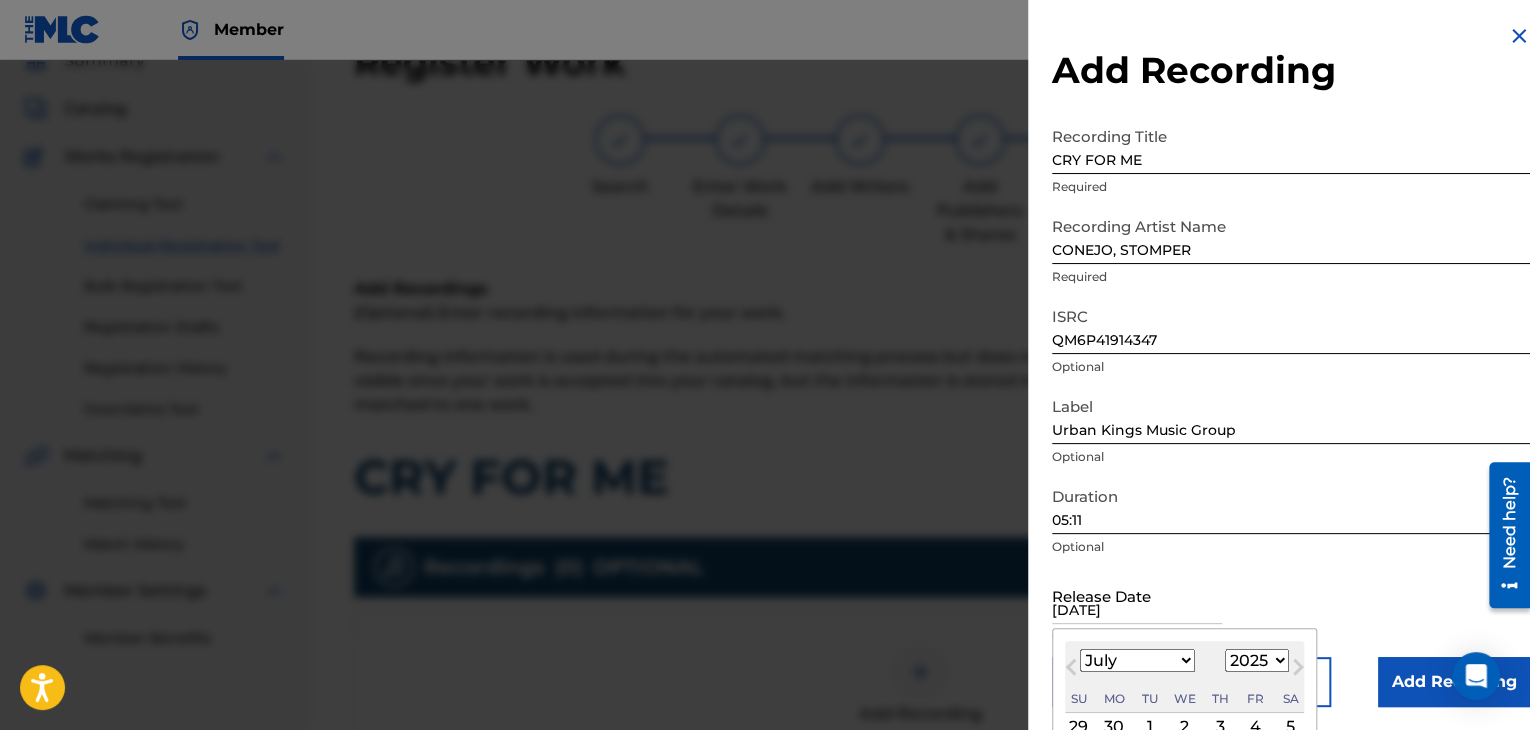 select on "2019" 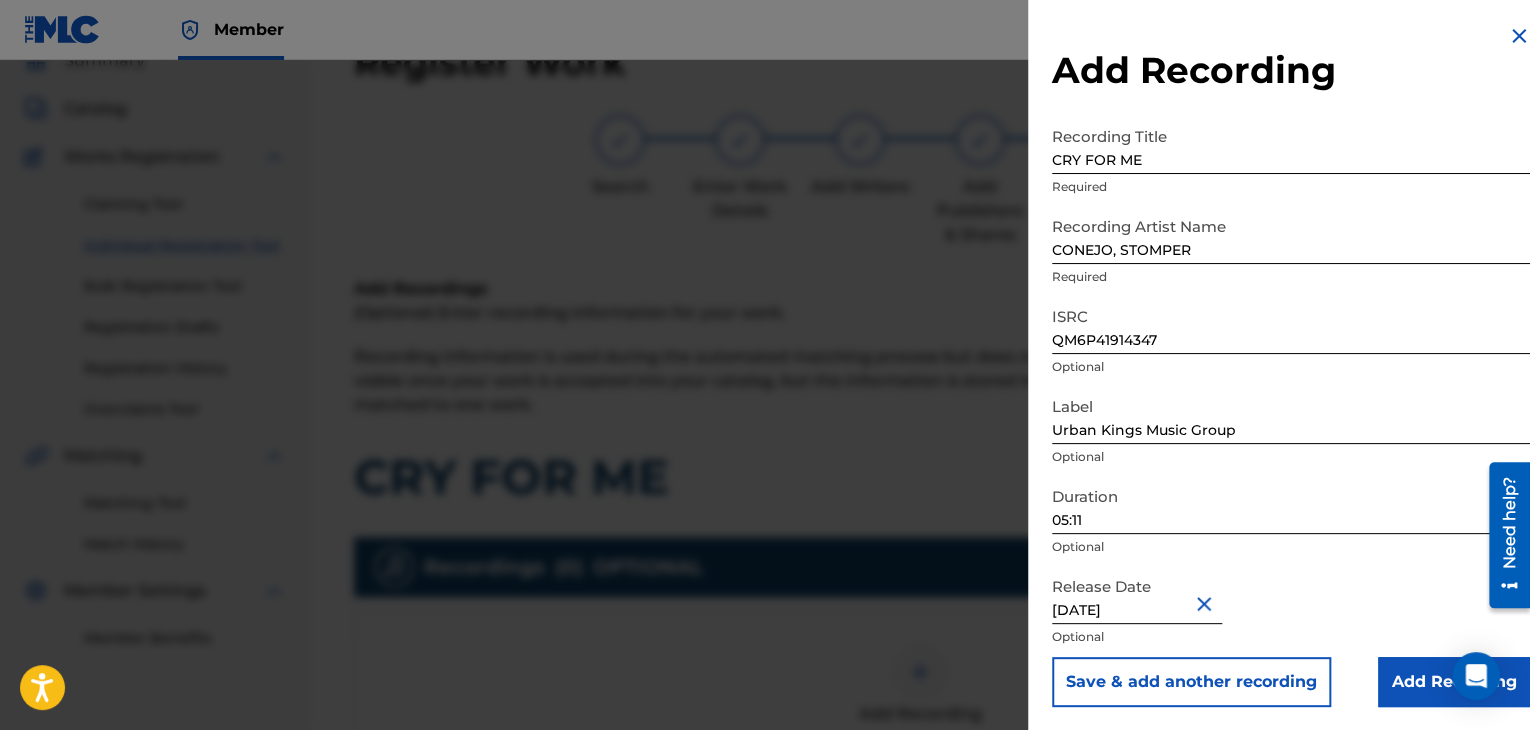 scroll, scrollTop: 1, scrollLeft: 0, axis: vertical 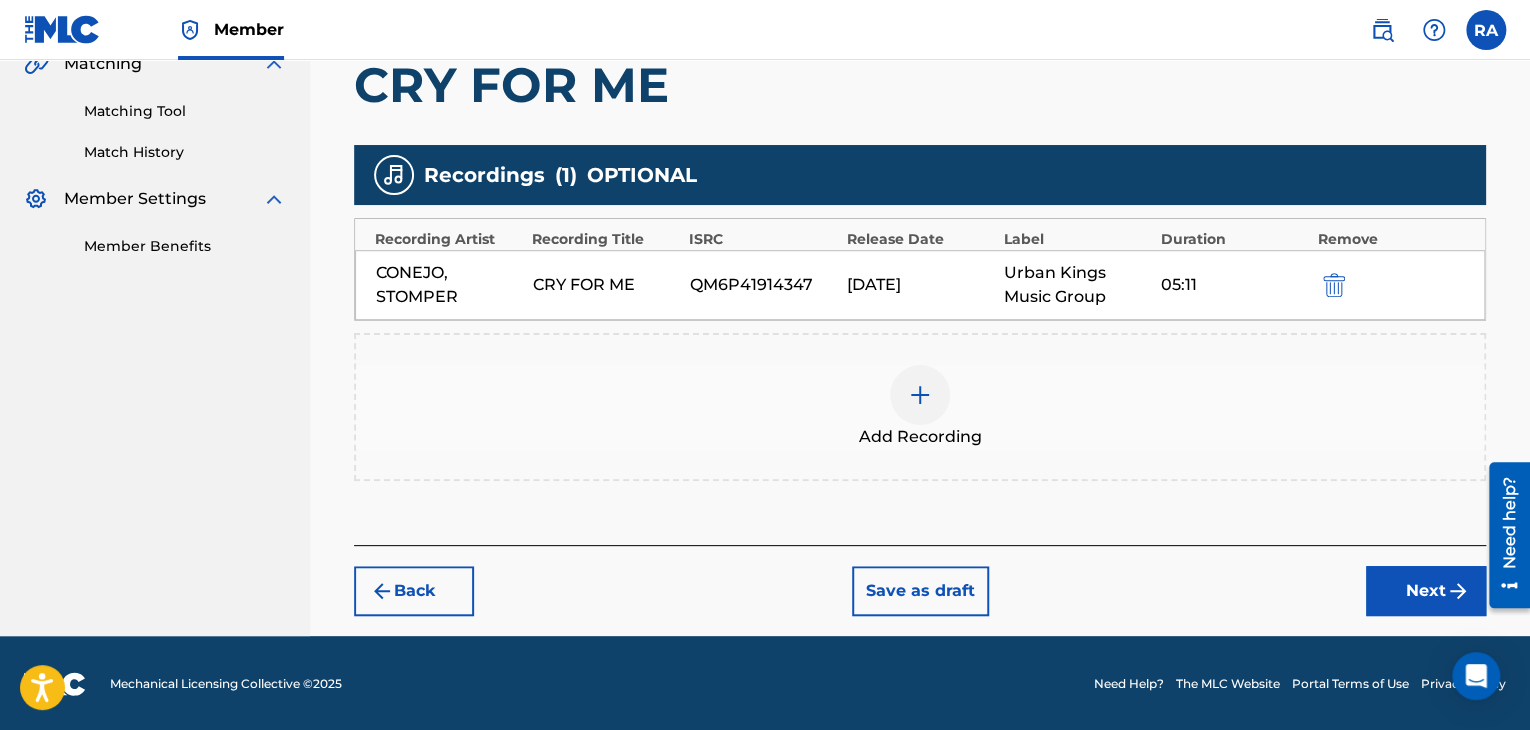 click on "Next" at bounding box center [1426, 591] 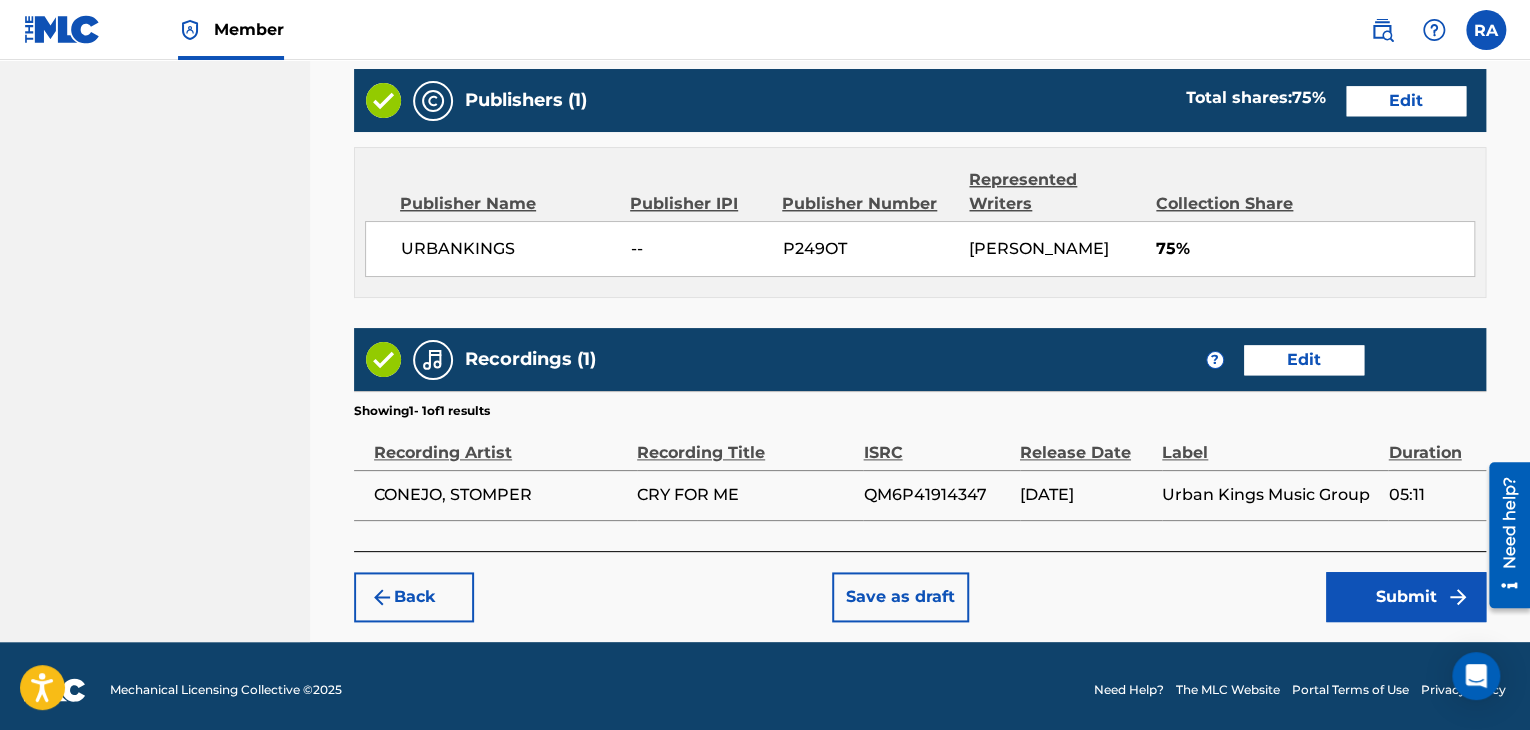 scroll, scrollTop: 1037, scrollLeft: 0, axis: vertical 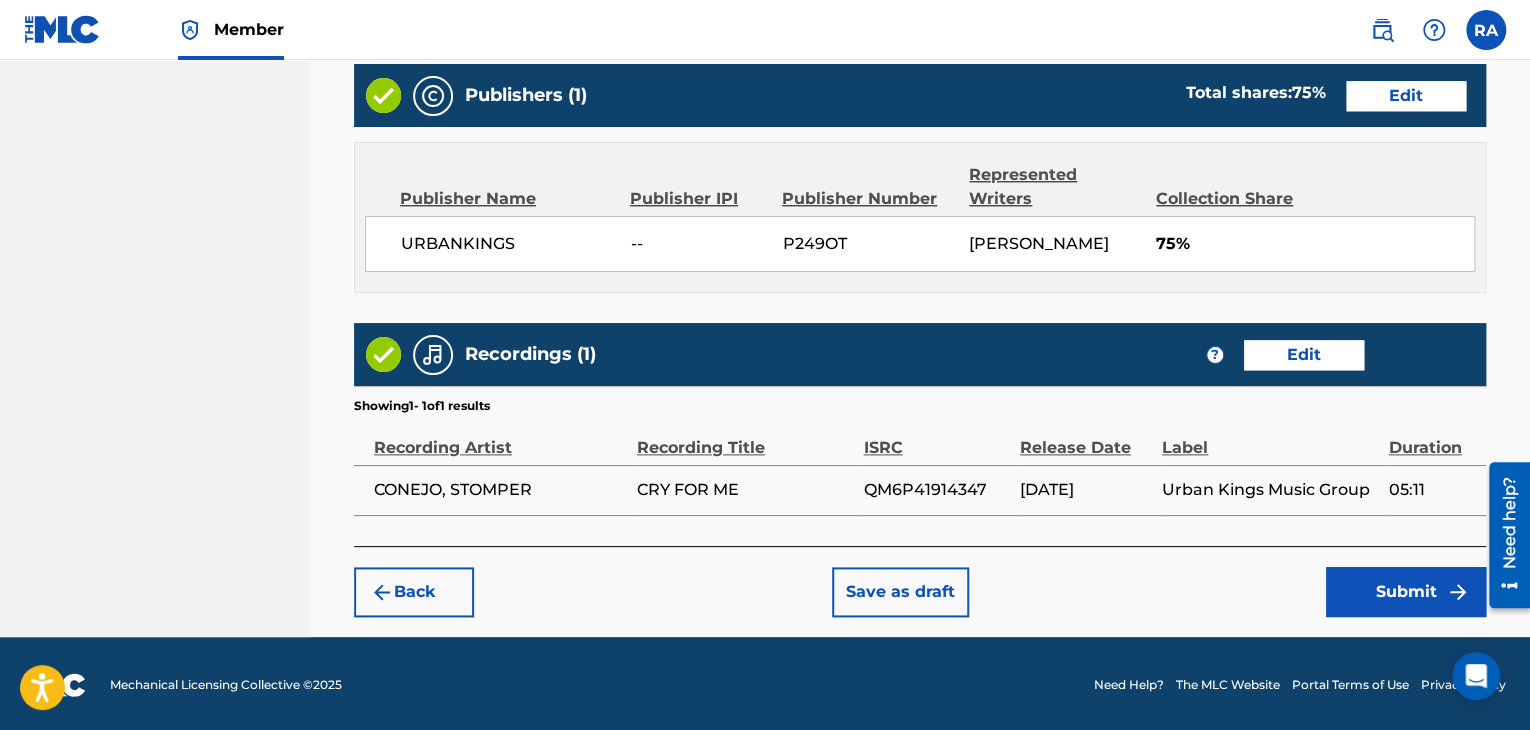 click on "Submit" at bounding box center (1406, 592) 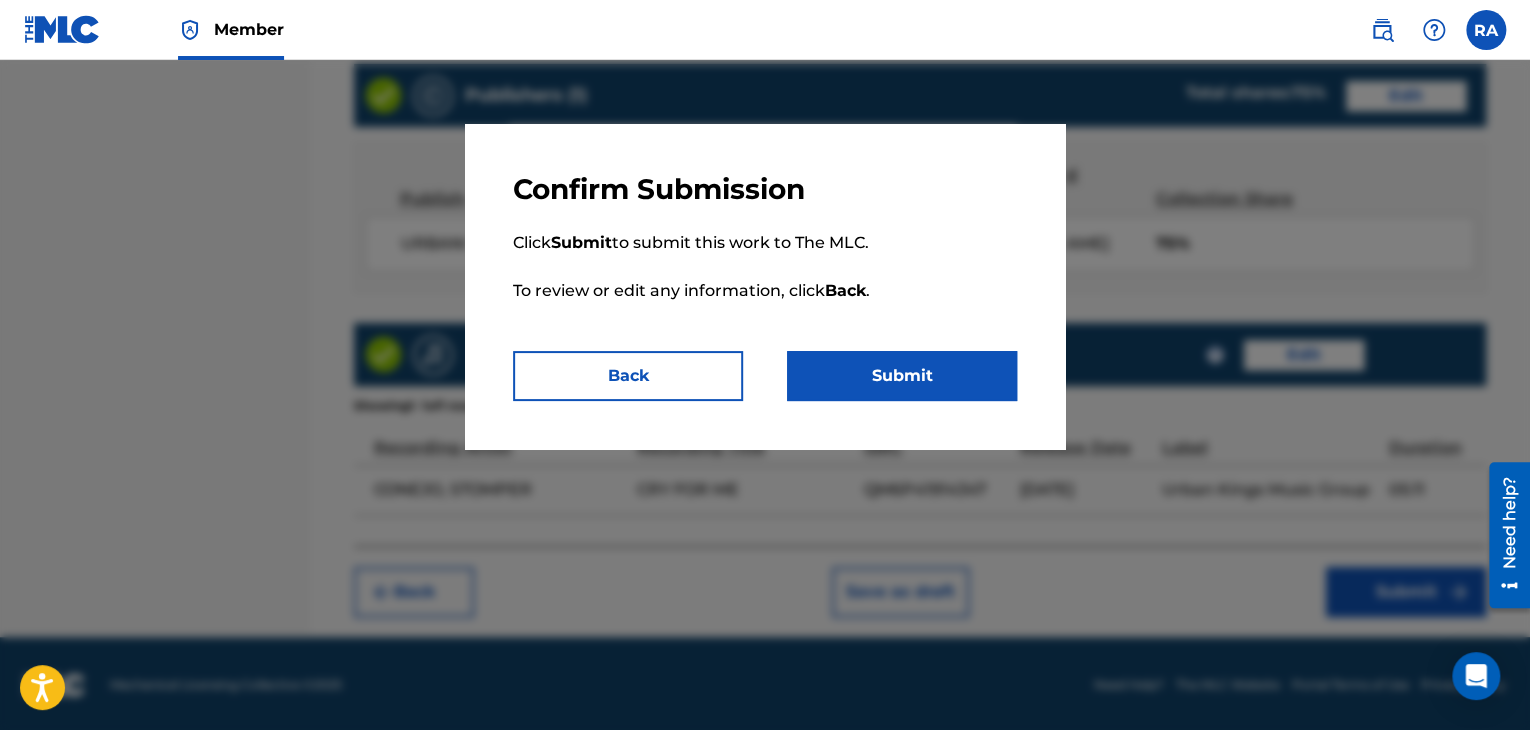 click on "Submit" at bounding box center [902, 376] 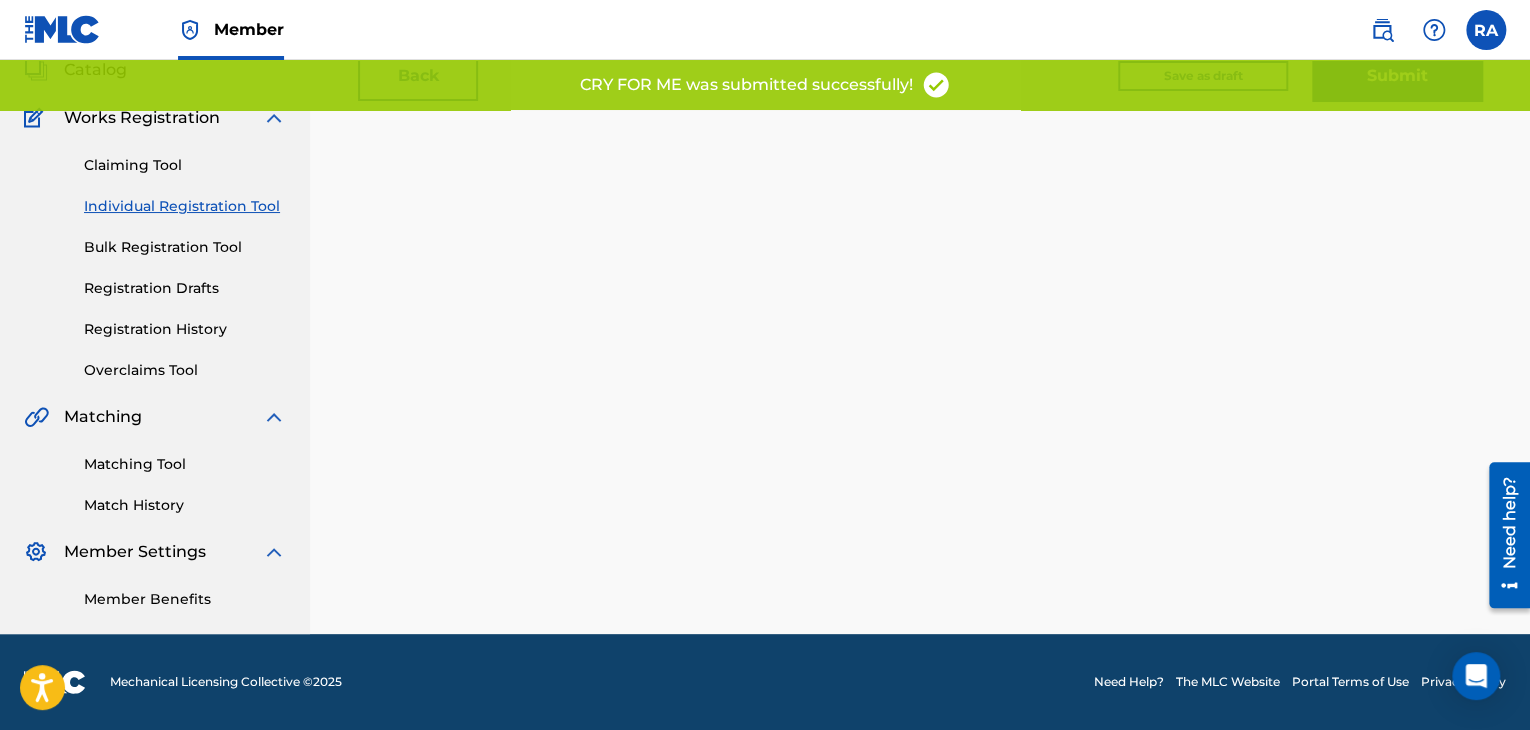 scroll, scrollTop: 0, scrollLeft: 0, axis: both 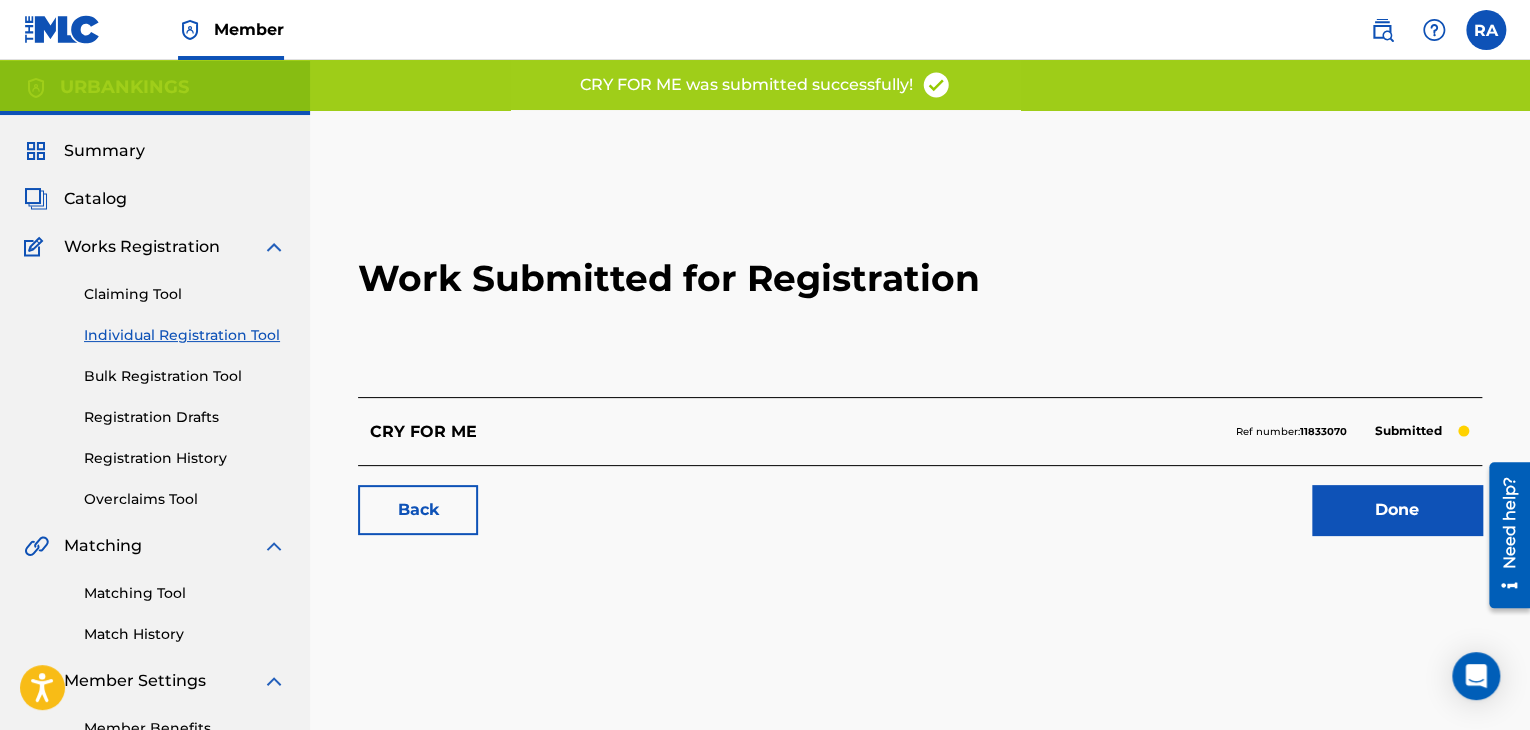 click on "Done" at bounding box center (1397, 510) 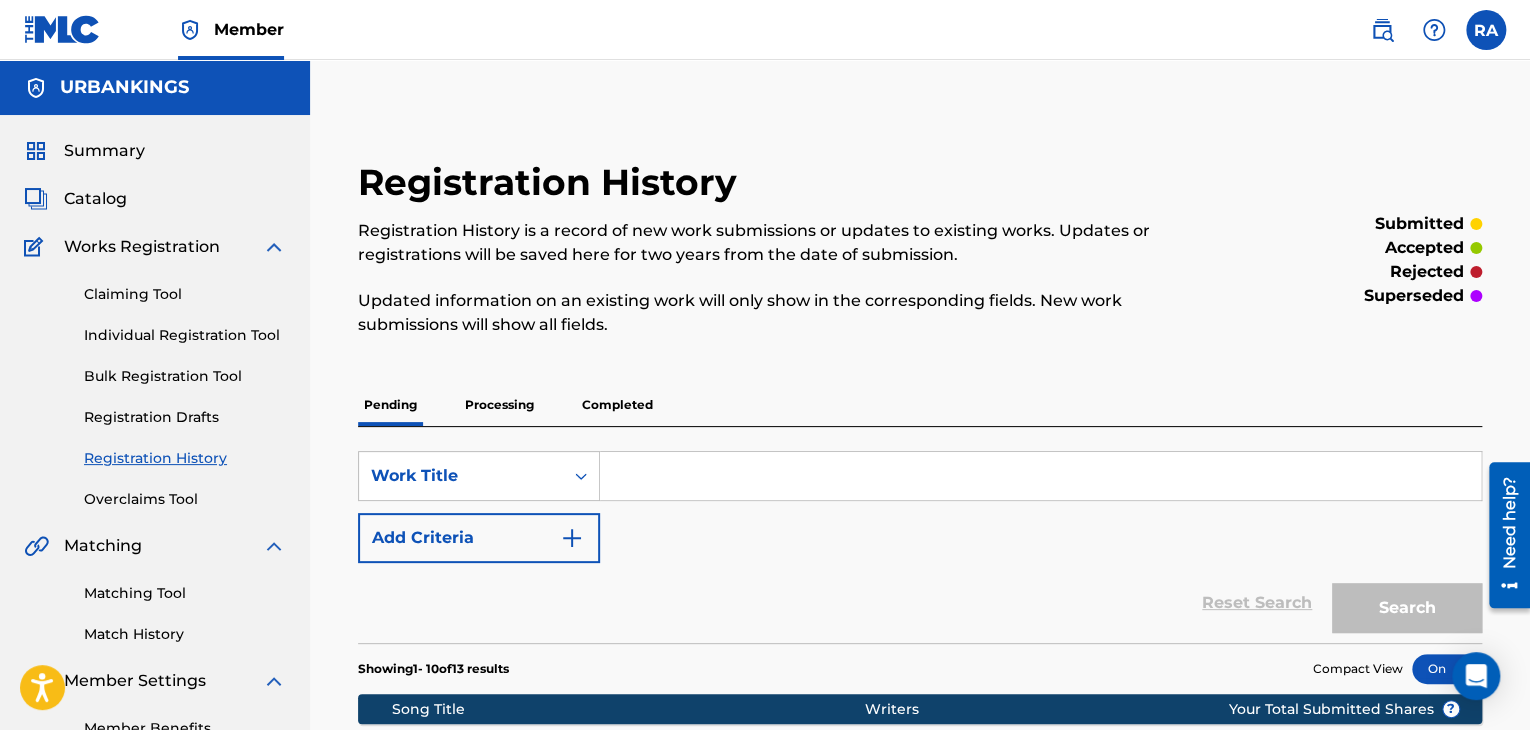 click on "Individual Registration Tool" at bounding box center (185, 335) 